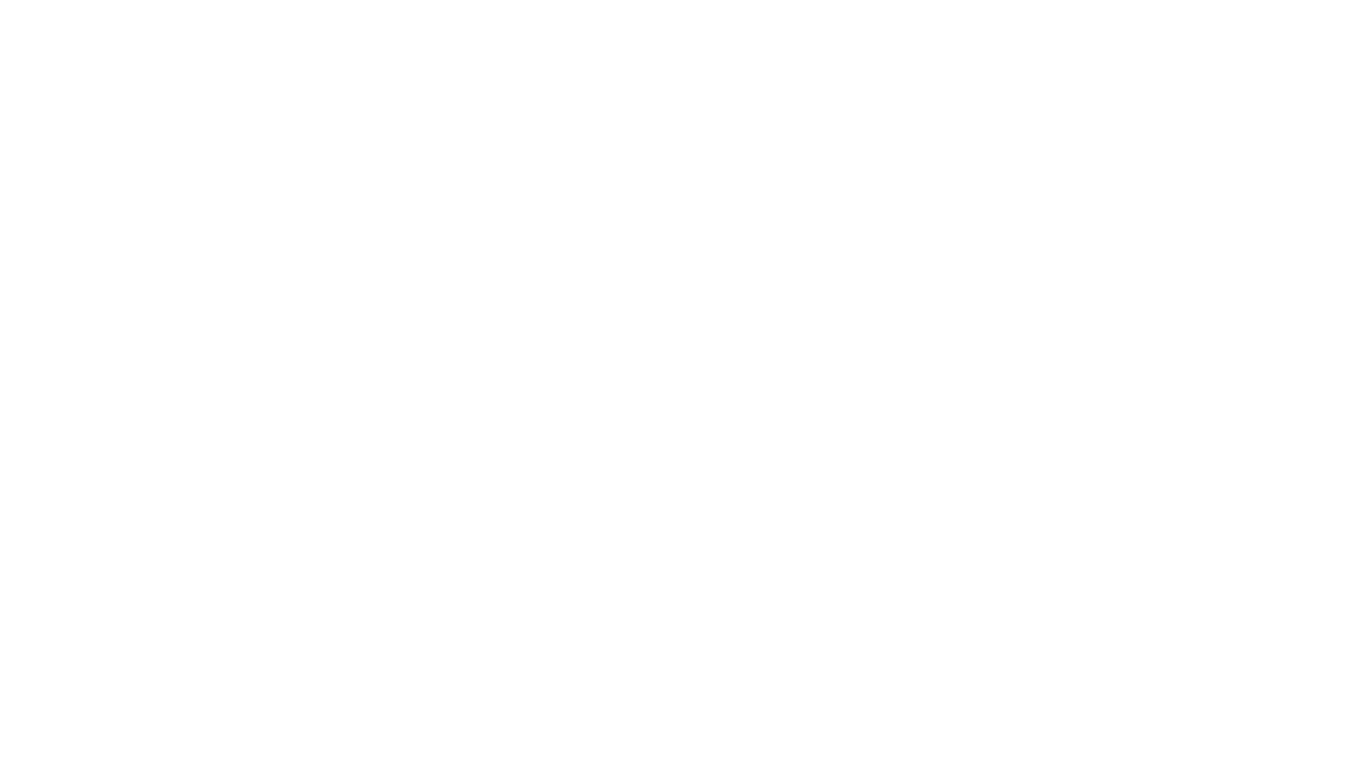 scroll, scrollTop: 0, scrollLeft: 0, axis: both 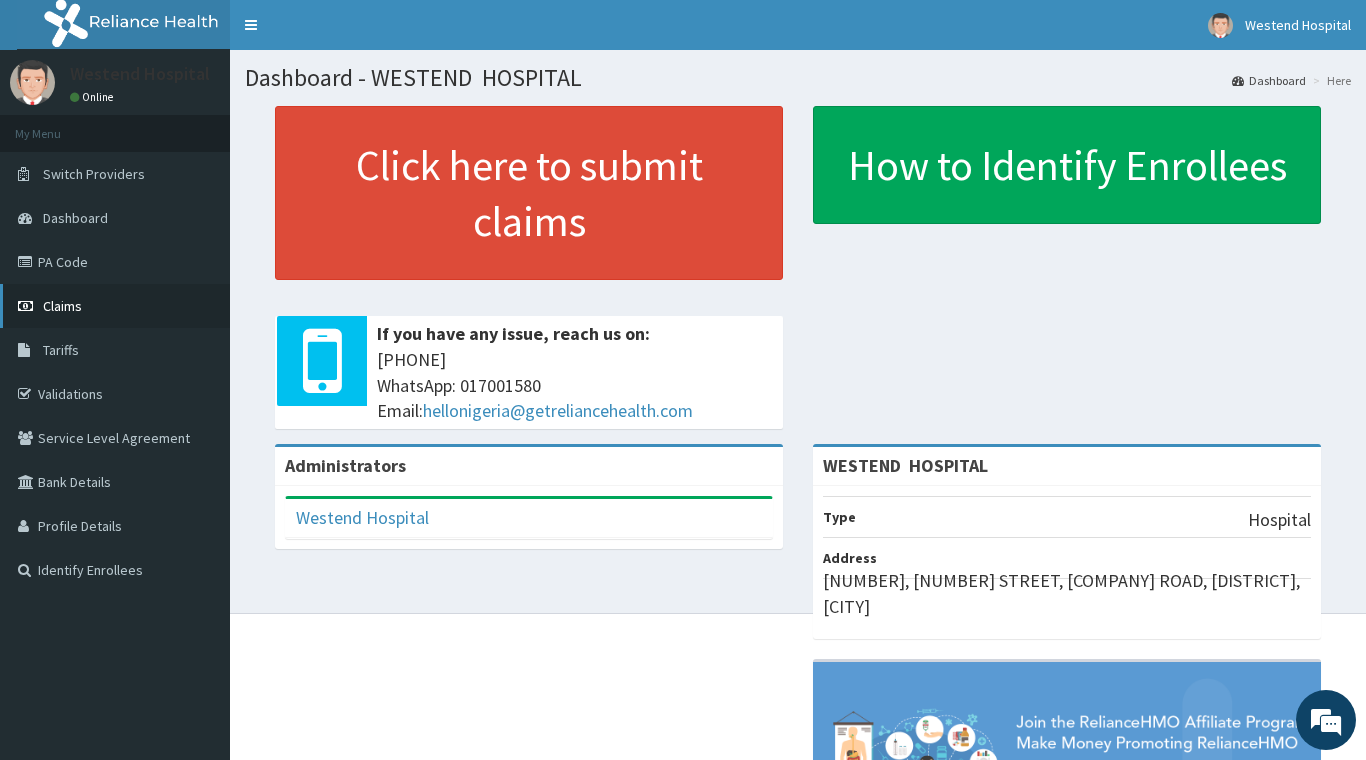 click on "Claims" at bounding box center (115, 306) 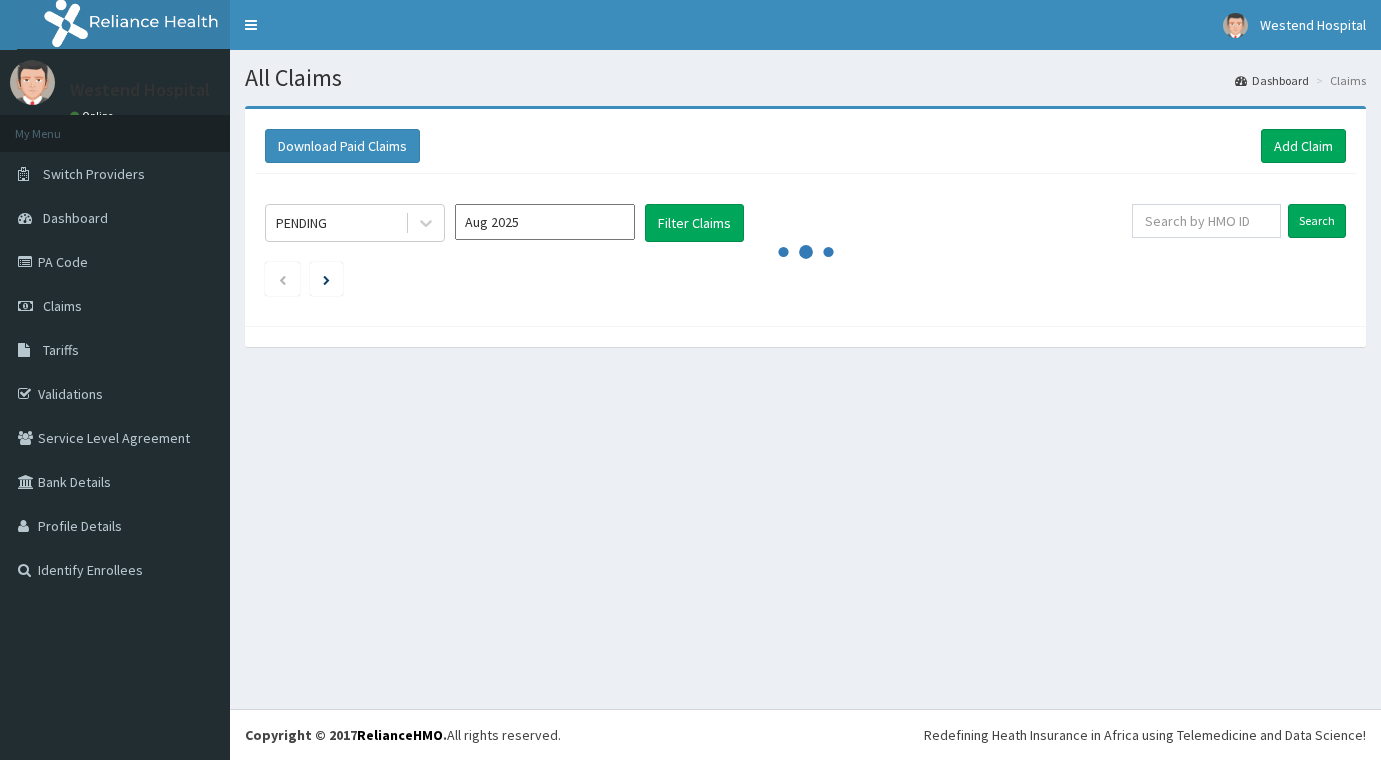 scroll, scrollTop: 0, scrollLeft: 0, axis: both 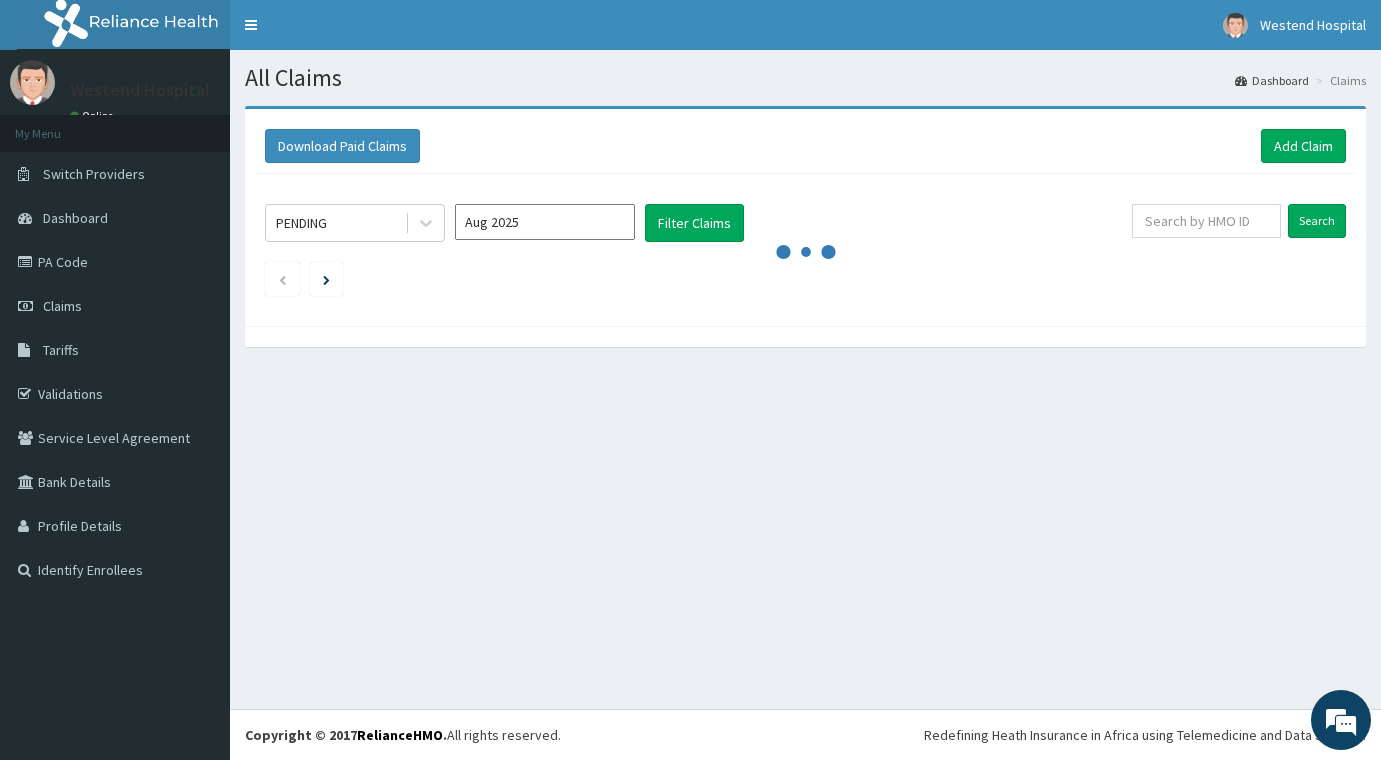 click on "Aug 2025" at bounding box center (545, 222) 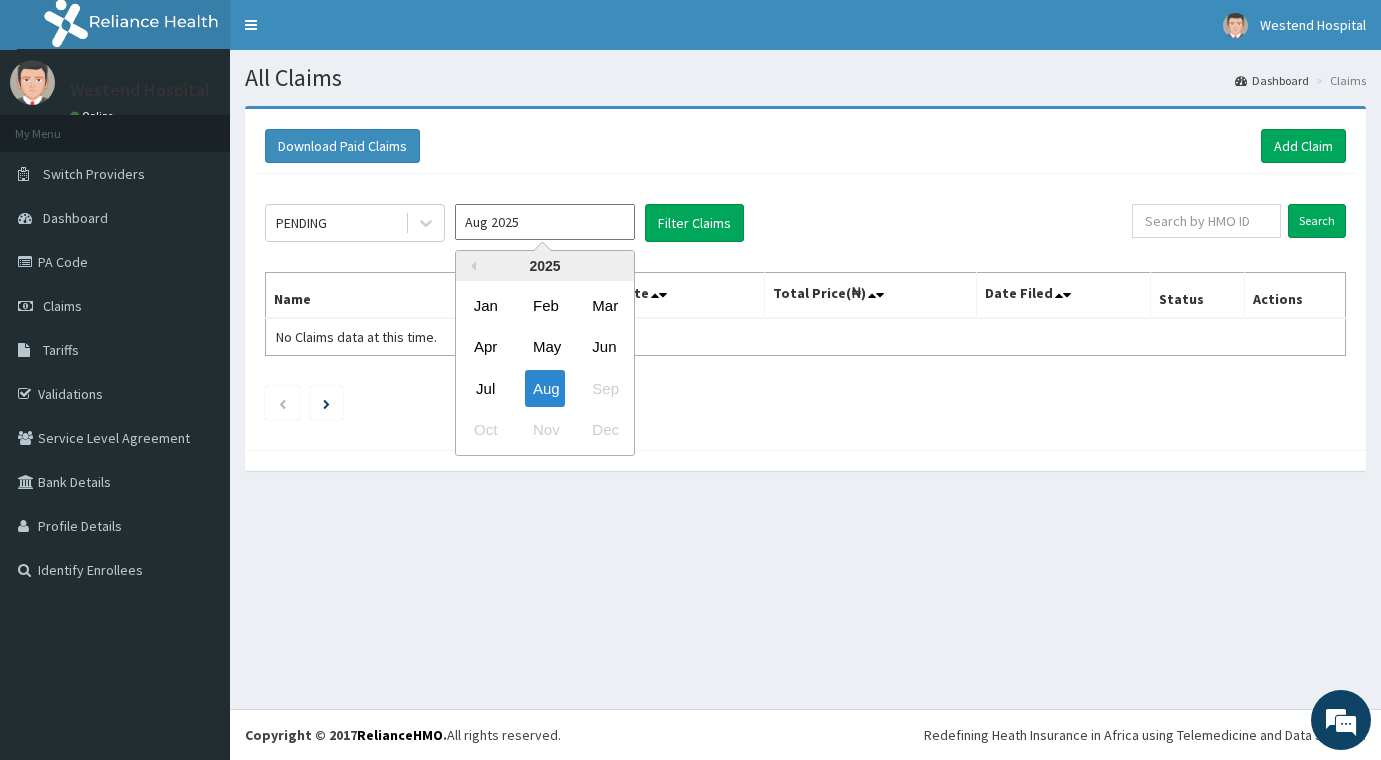 click on "2025" at bounding box center (545, 266) 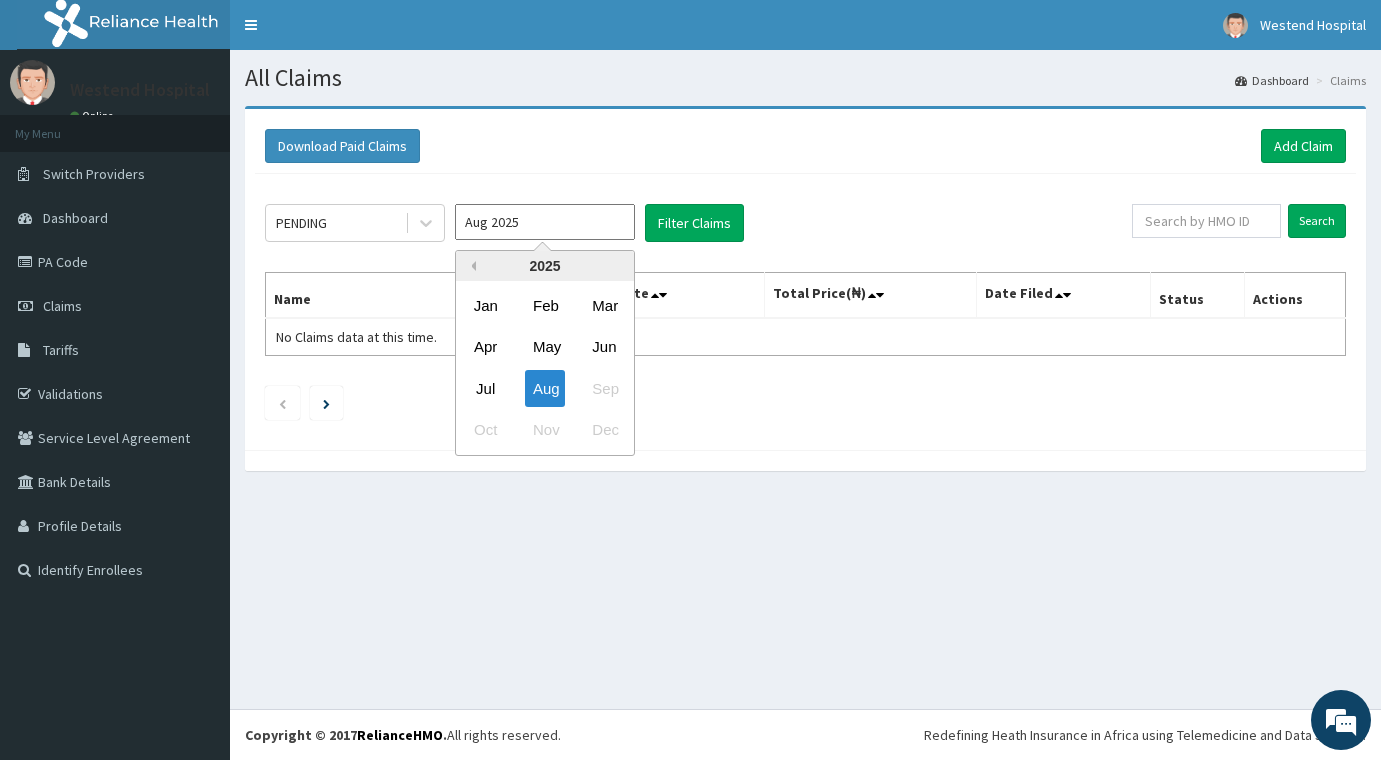 click on "Previous Year" at bounding box center [471, 266] 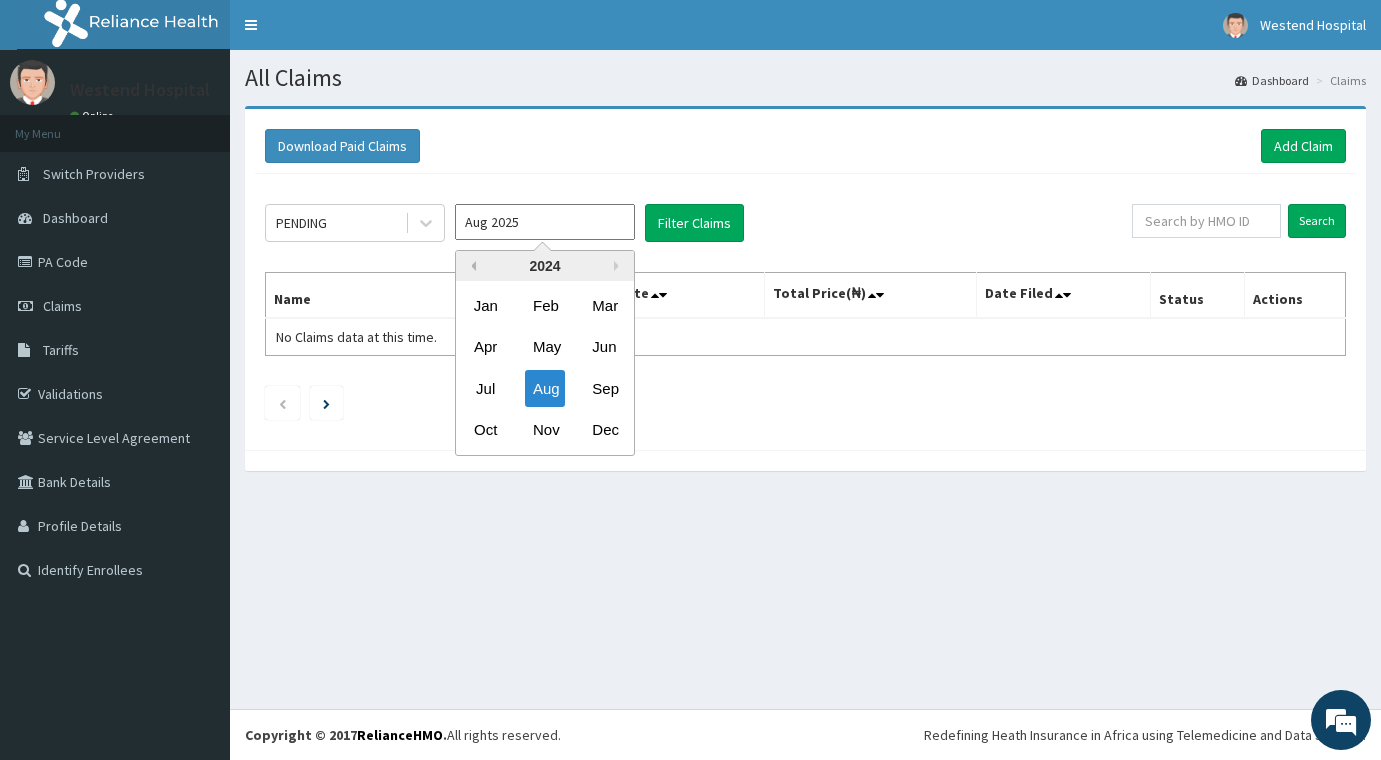 click on "Previous Year" at bounding box center (471, 266) 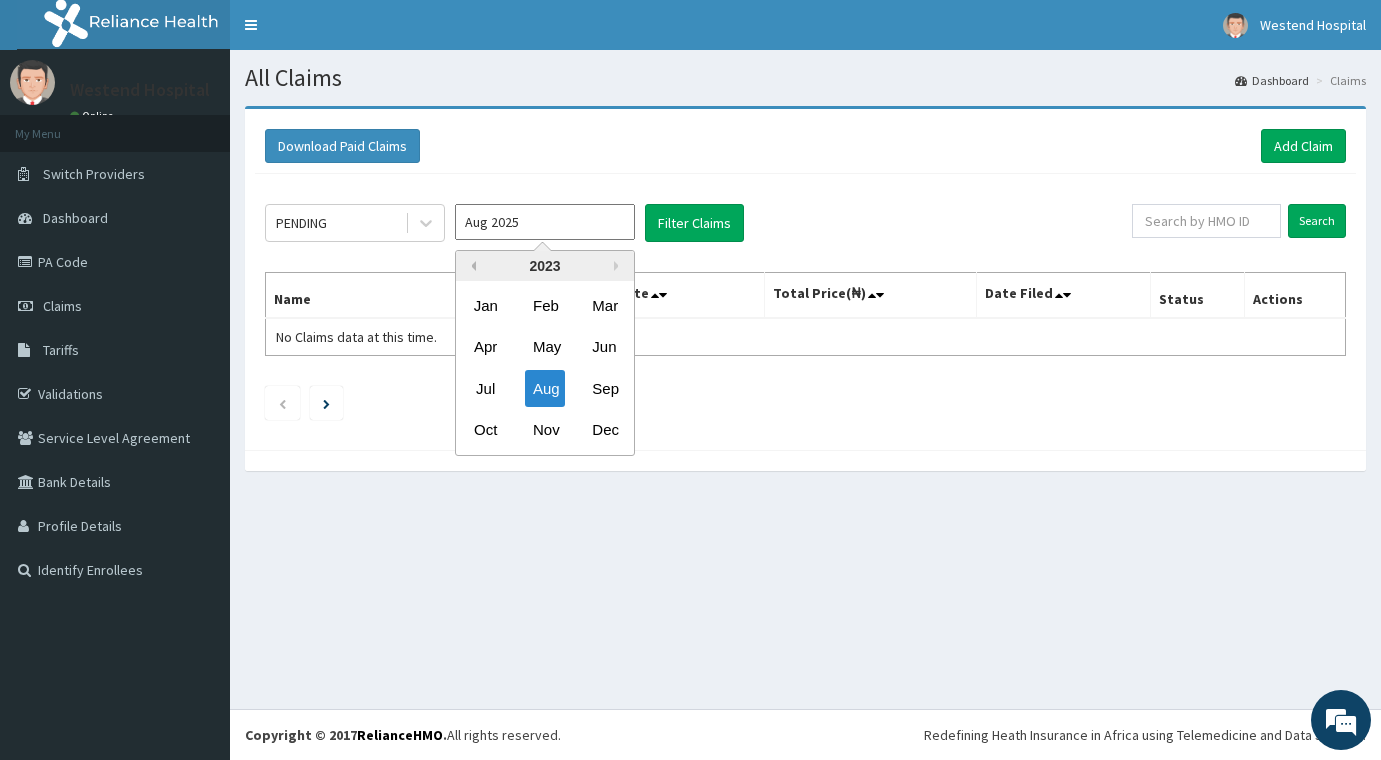 click on "Previous Year" at bounding box center [471, 266] 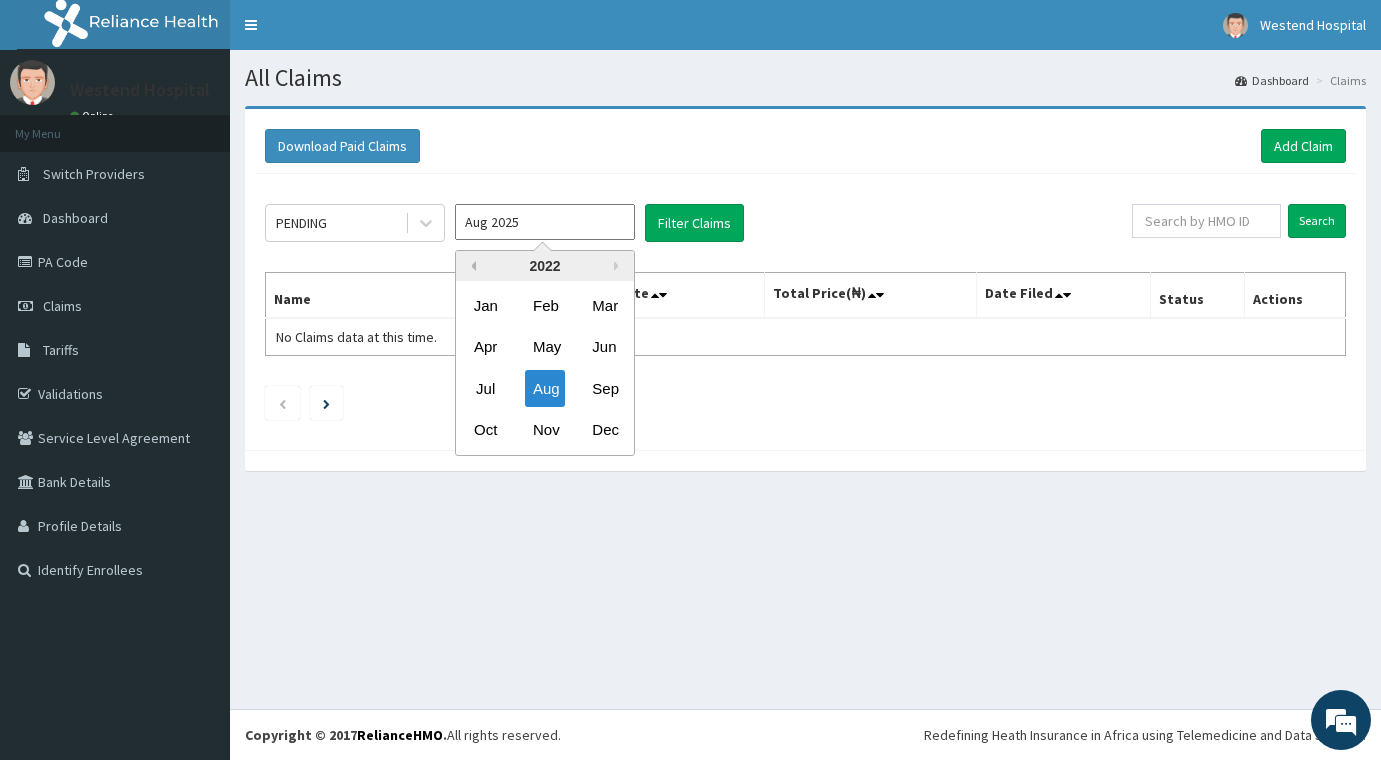 click on "Previous Year" at bounding box center (471, 266) 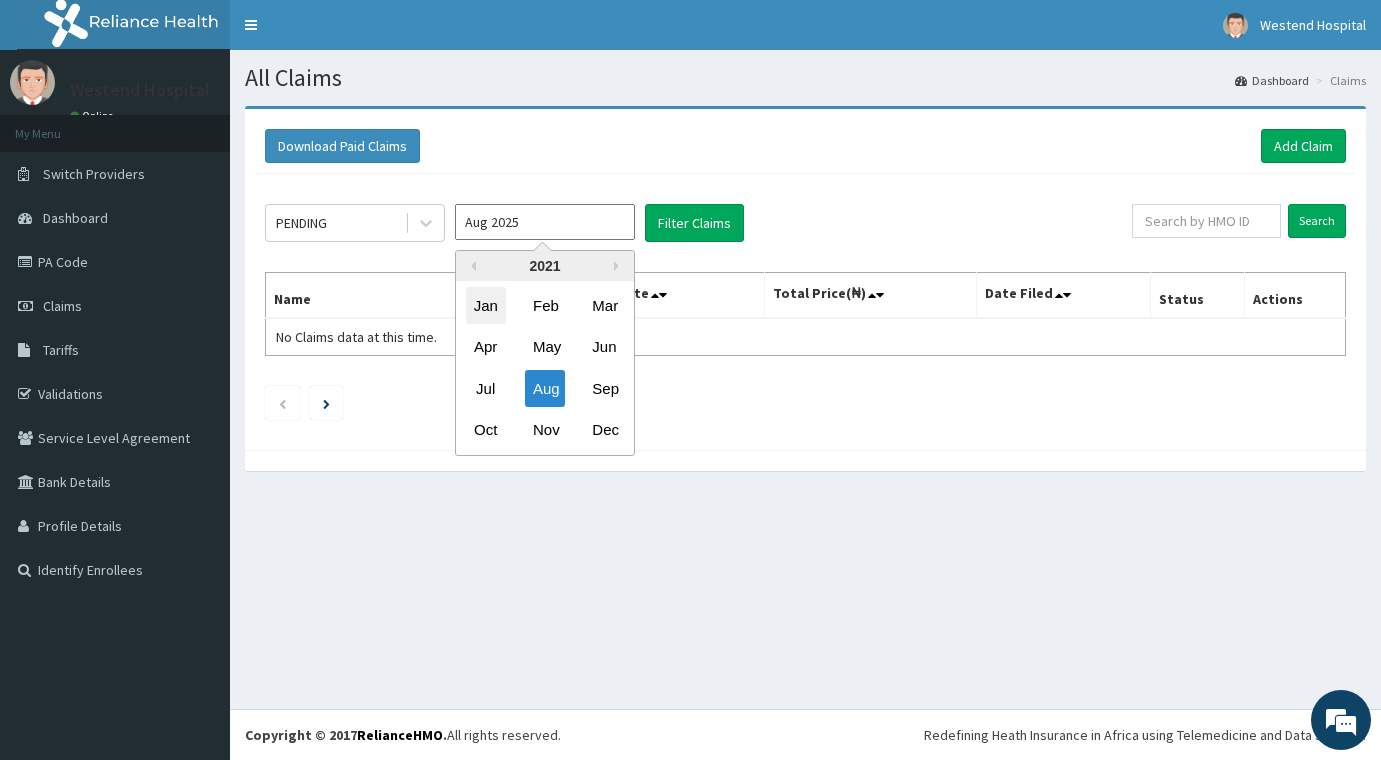 click on "Jan" at bounding box center [486, 305] 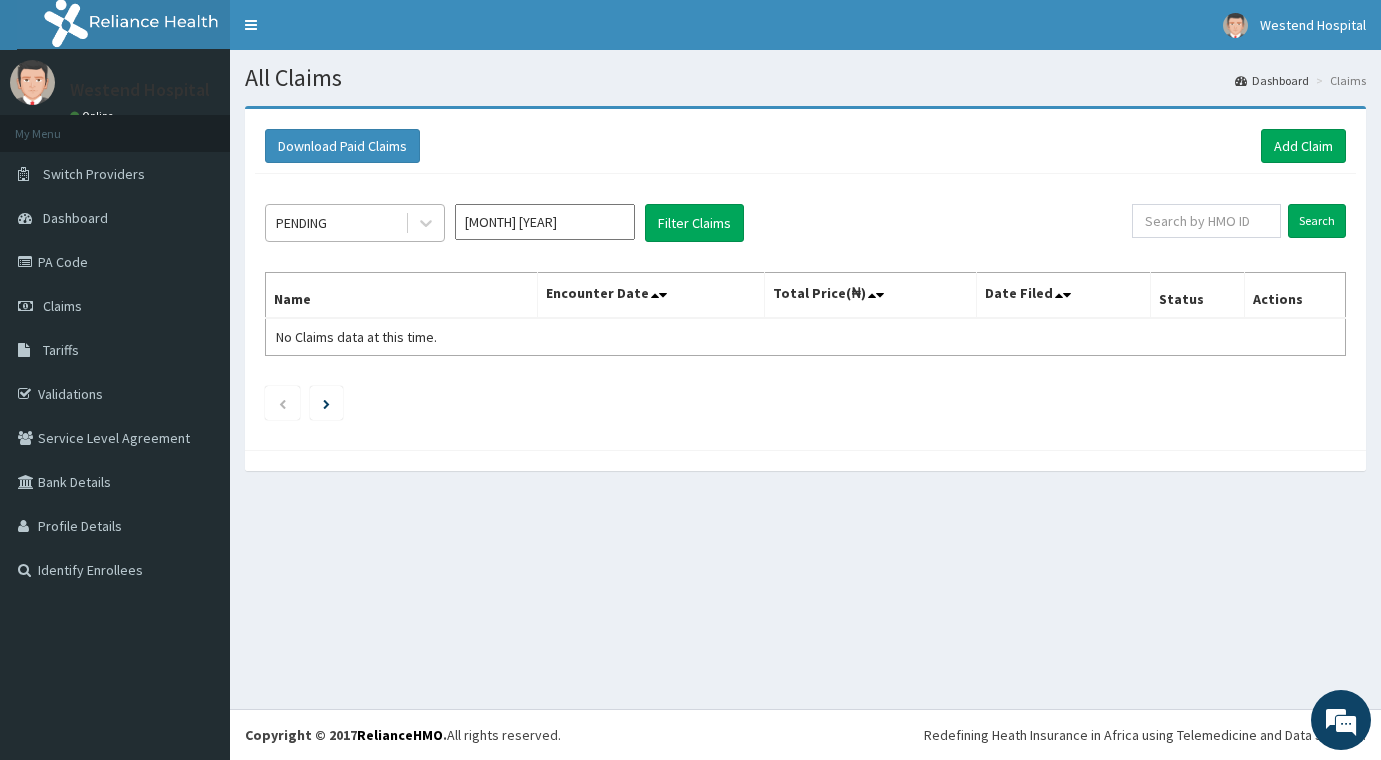 click on "PENDING" at bounding box center (335, 223) 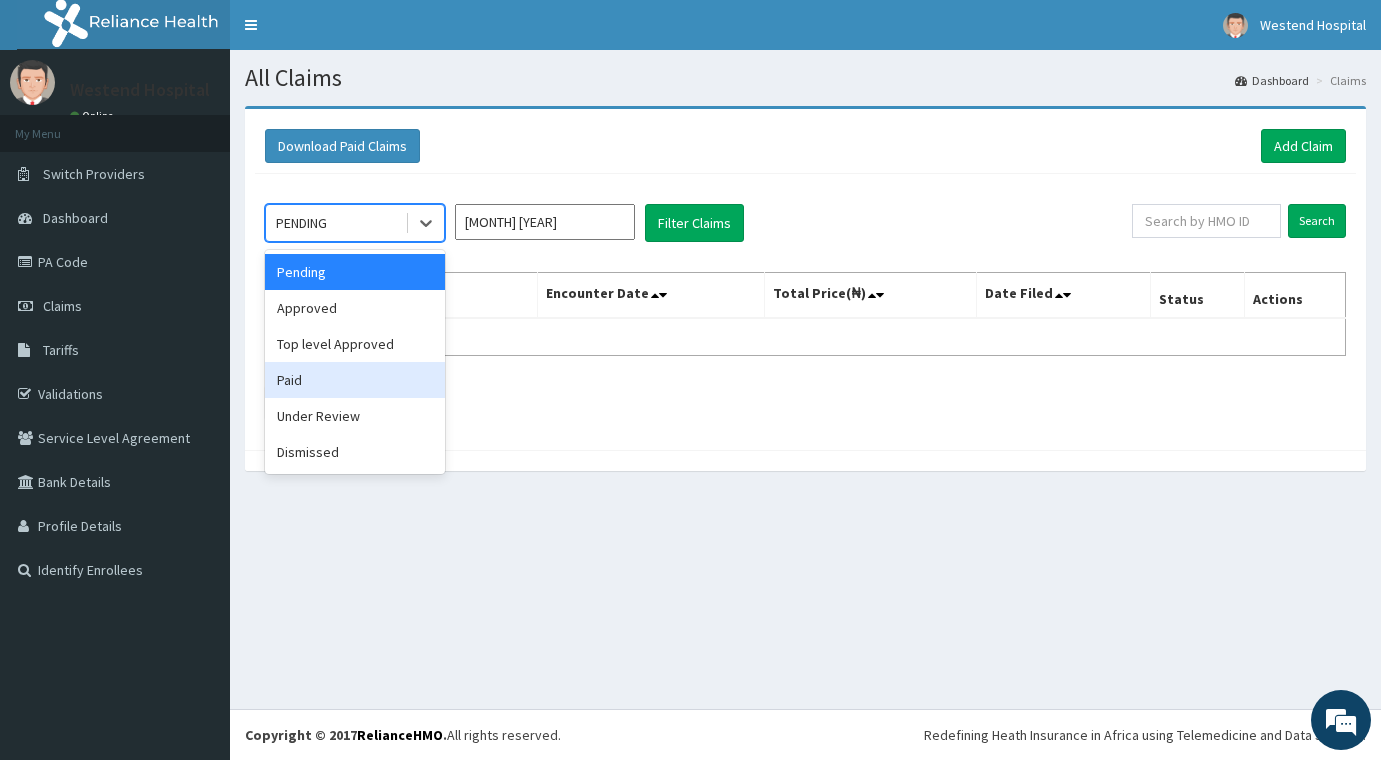 click on "Paid" at bounding box center (355, 380) 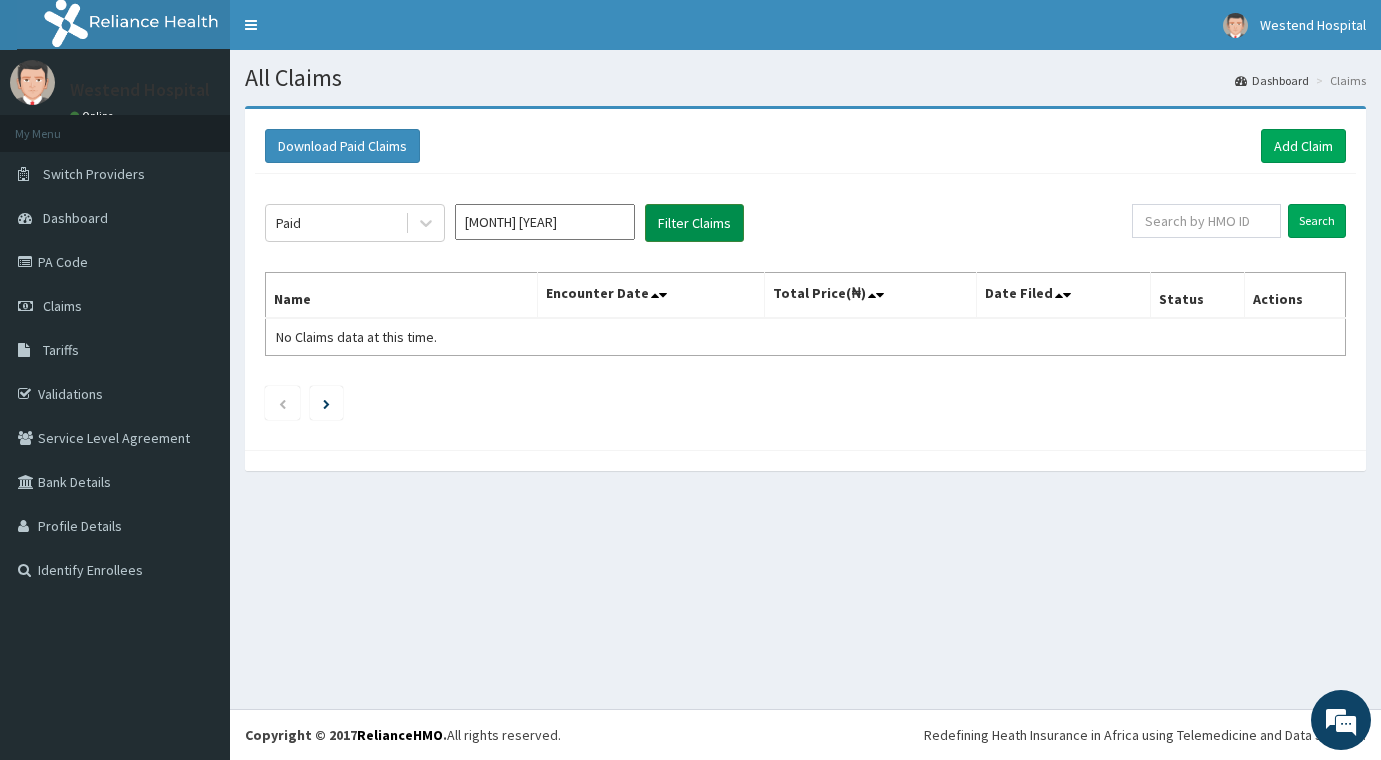 click on "Filter Claims" at bounding box center [694, 223] 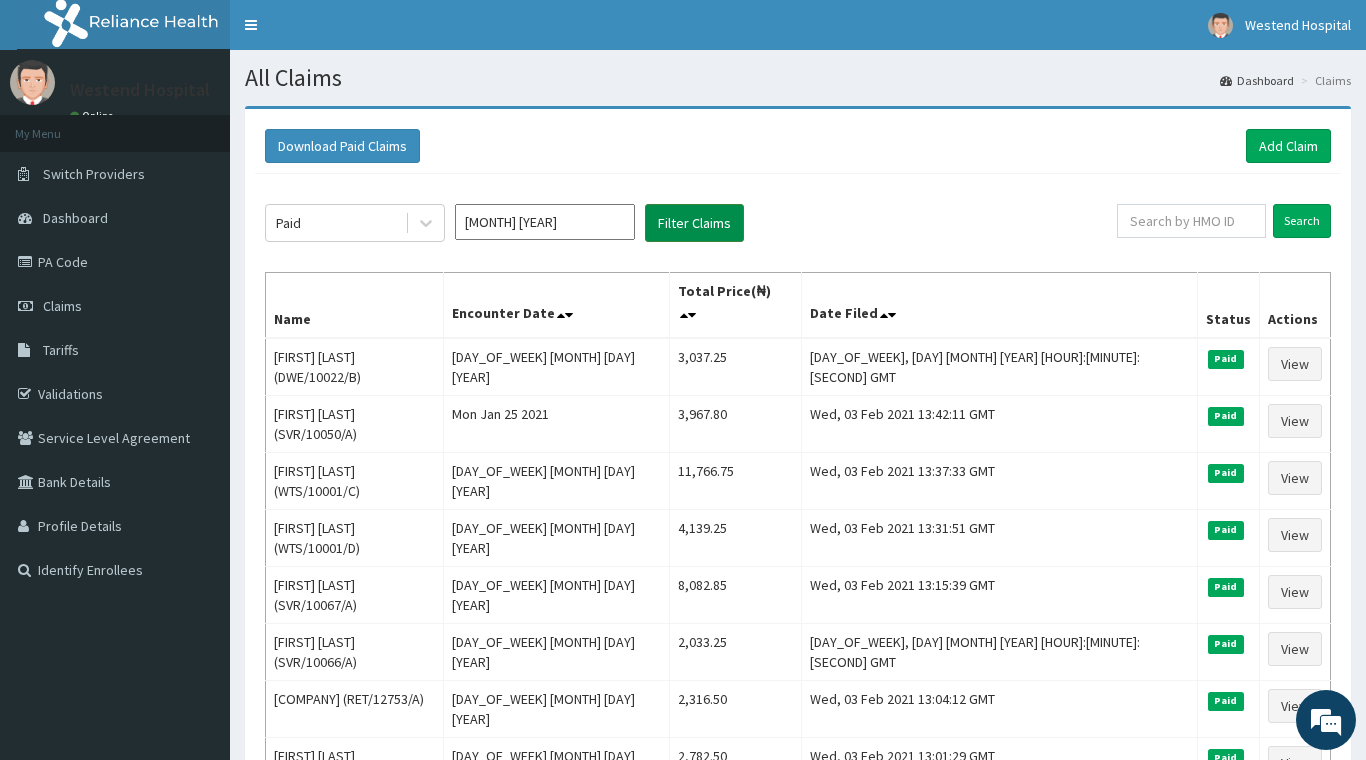 scroll, scrollTop: 0, scrollLeft: 0, axis: both 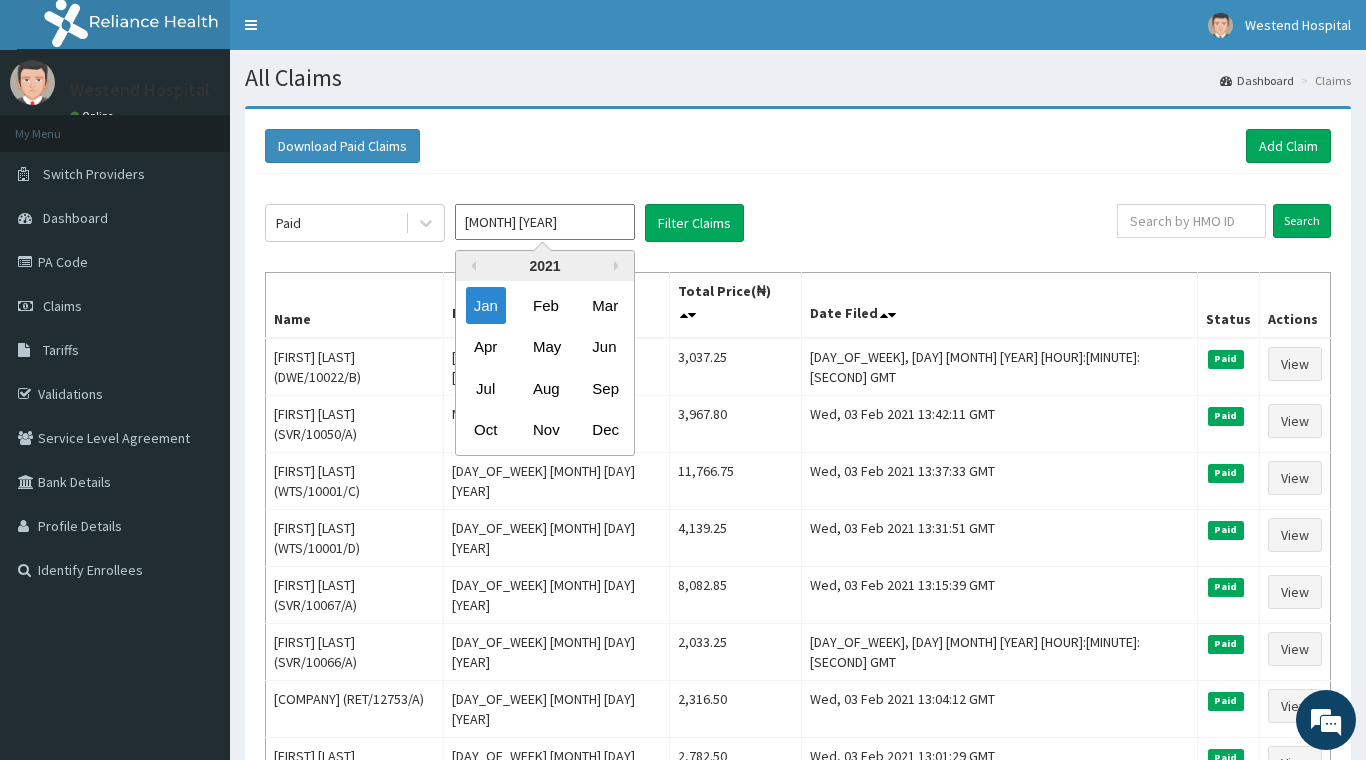 click on "Jan 2021" at bounding box center [545, 222] 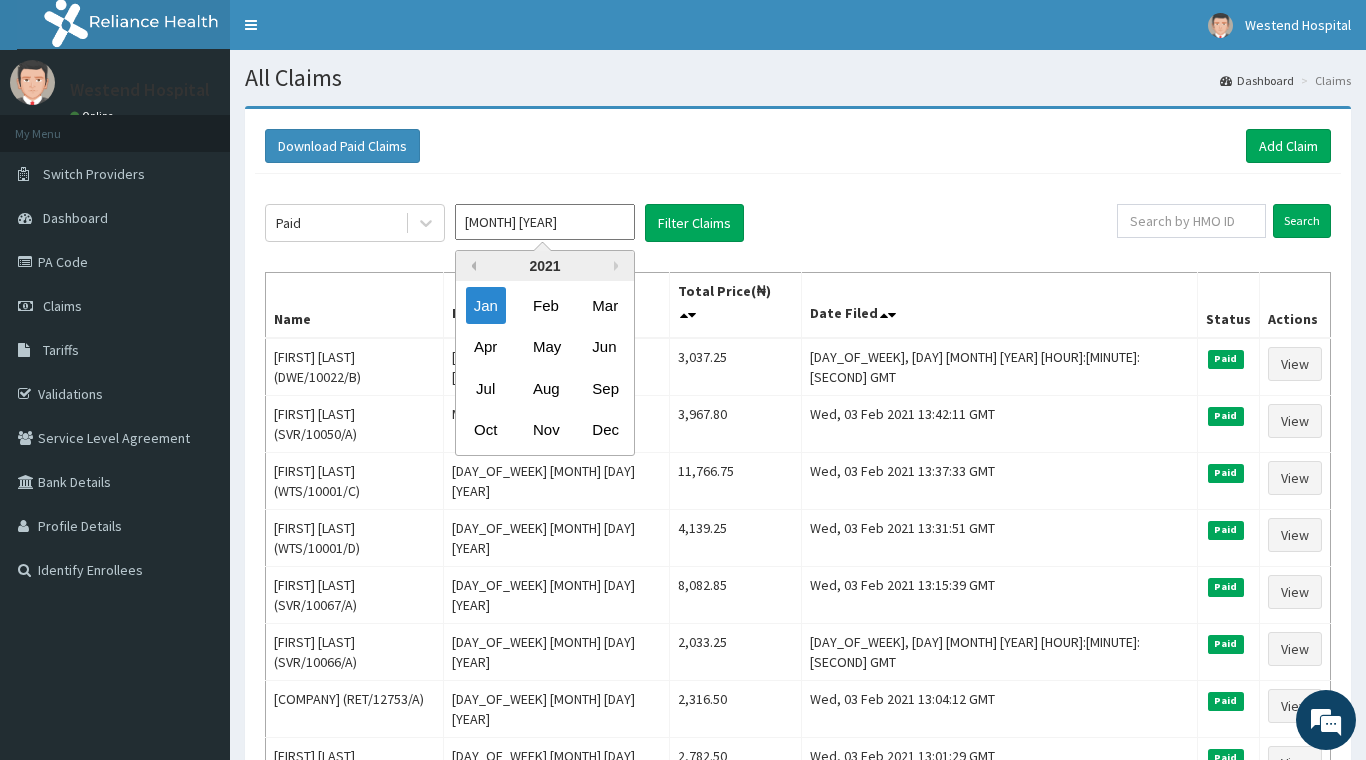 click on "Previous Year" at bounding box center (471, 266) 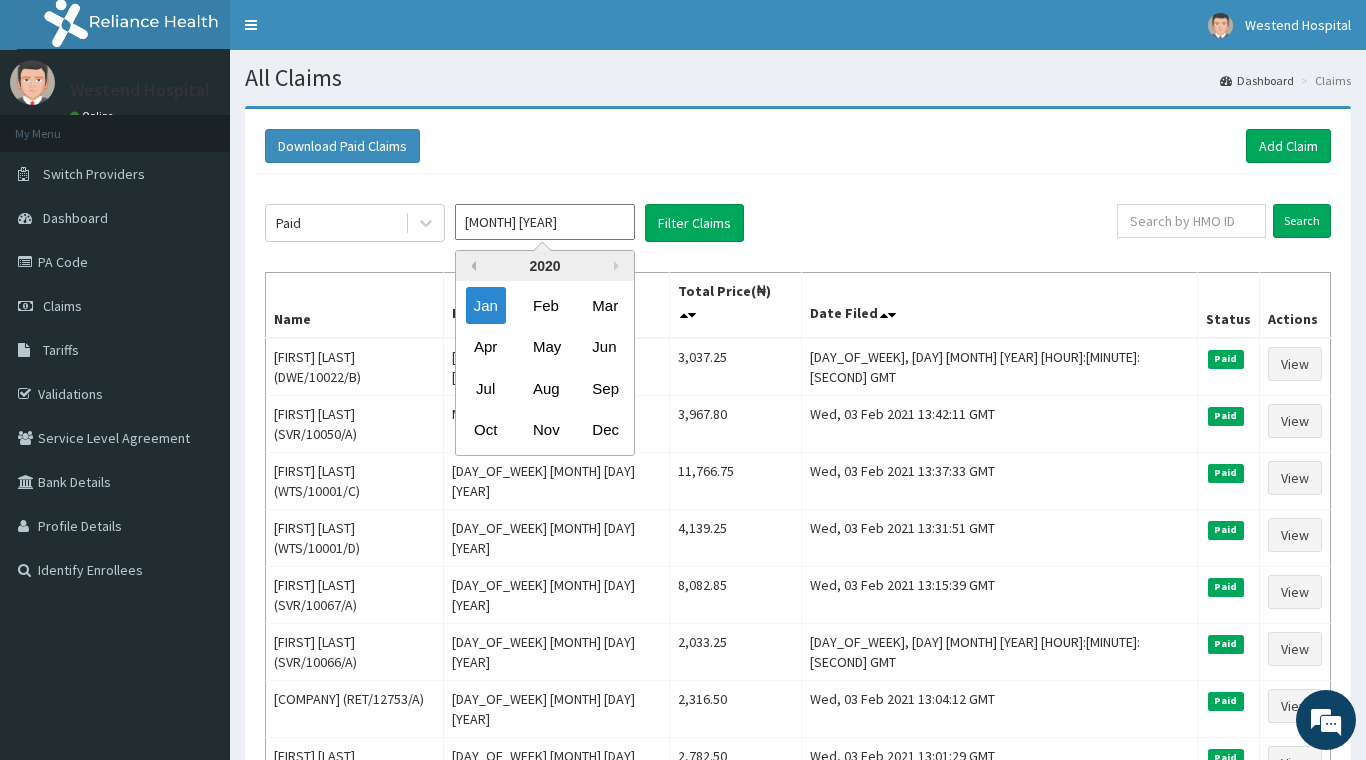 click on "Previous Year" at bounding box center (471, 266) 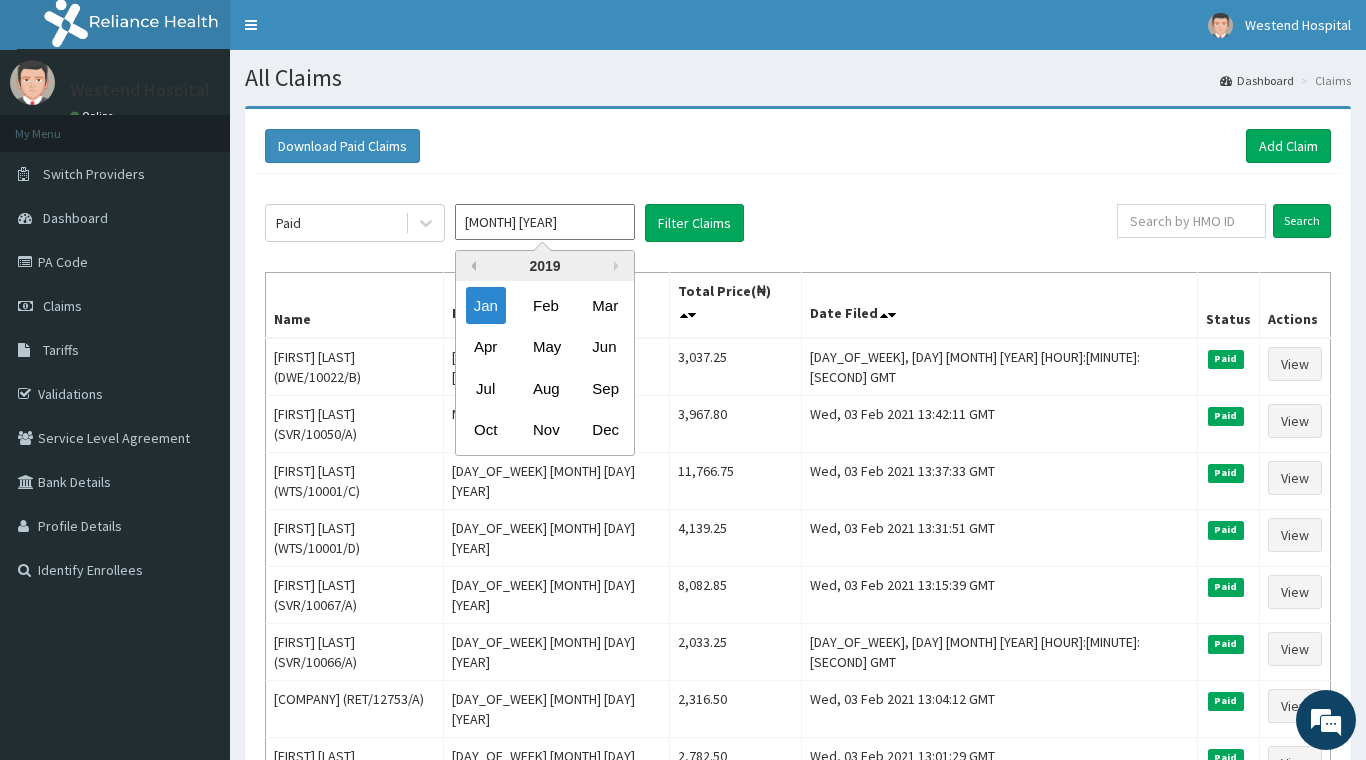 click on "Previous Year" at bounding box center [471, 266] 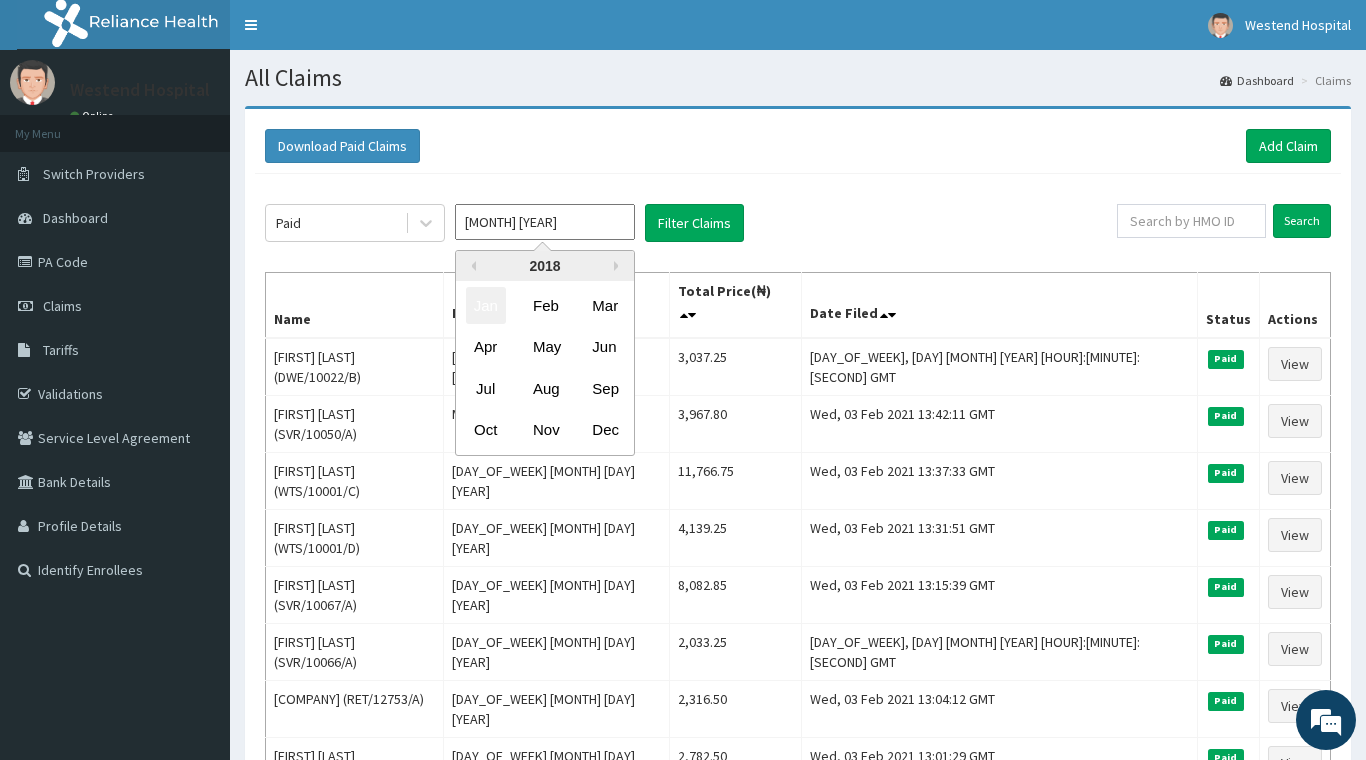 click on "Jan" at bounding box center (486, 305) 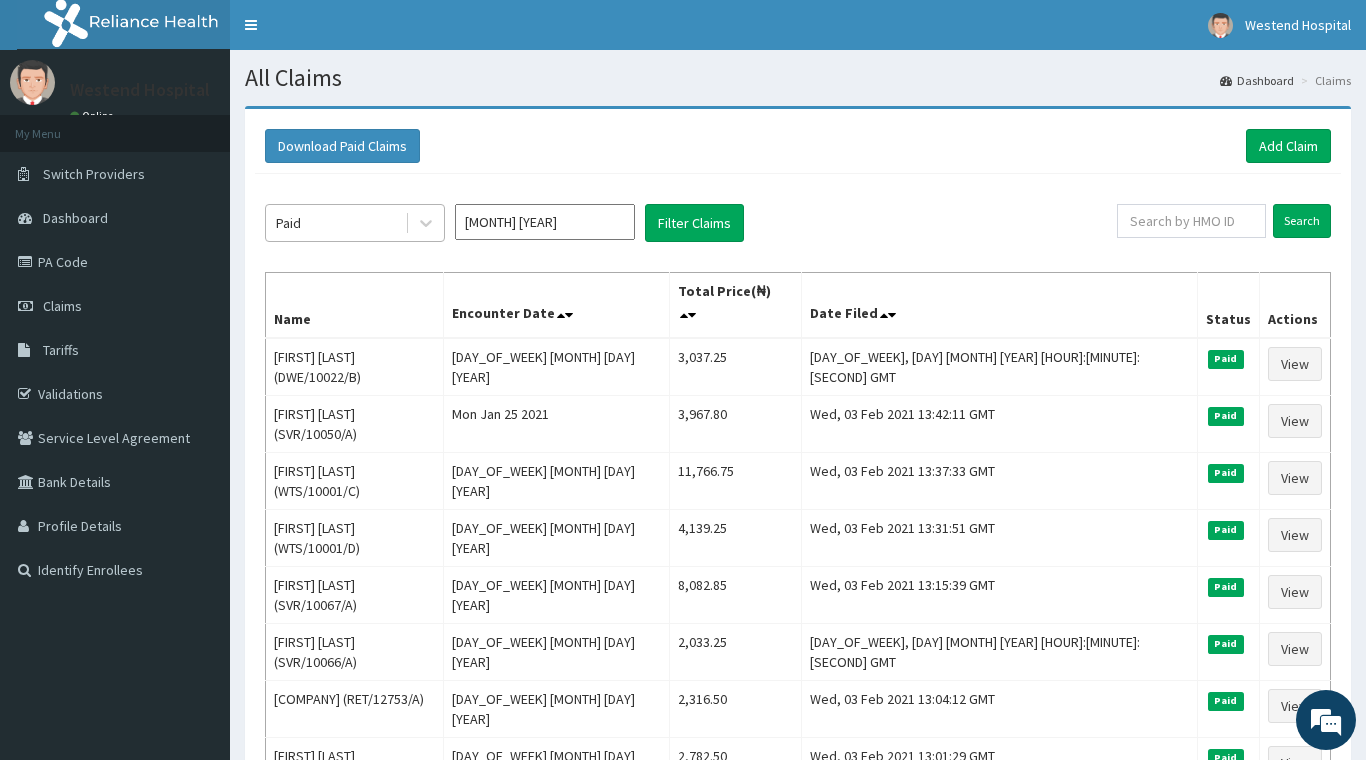 click on "Paid" at bounding box center (335, 223) 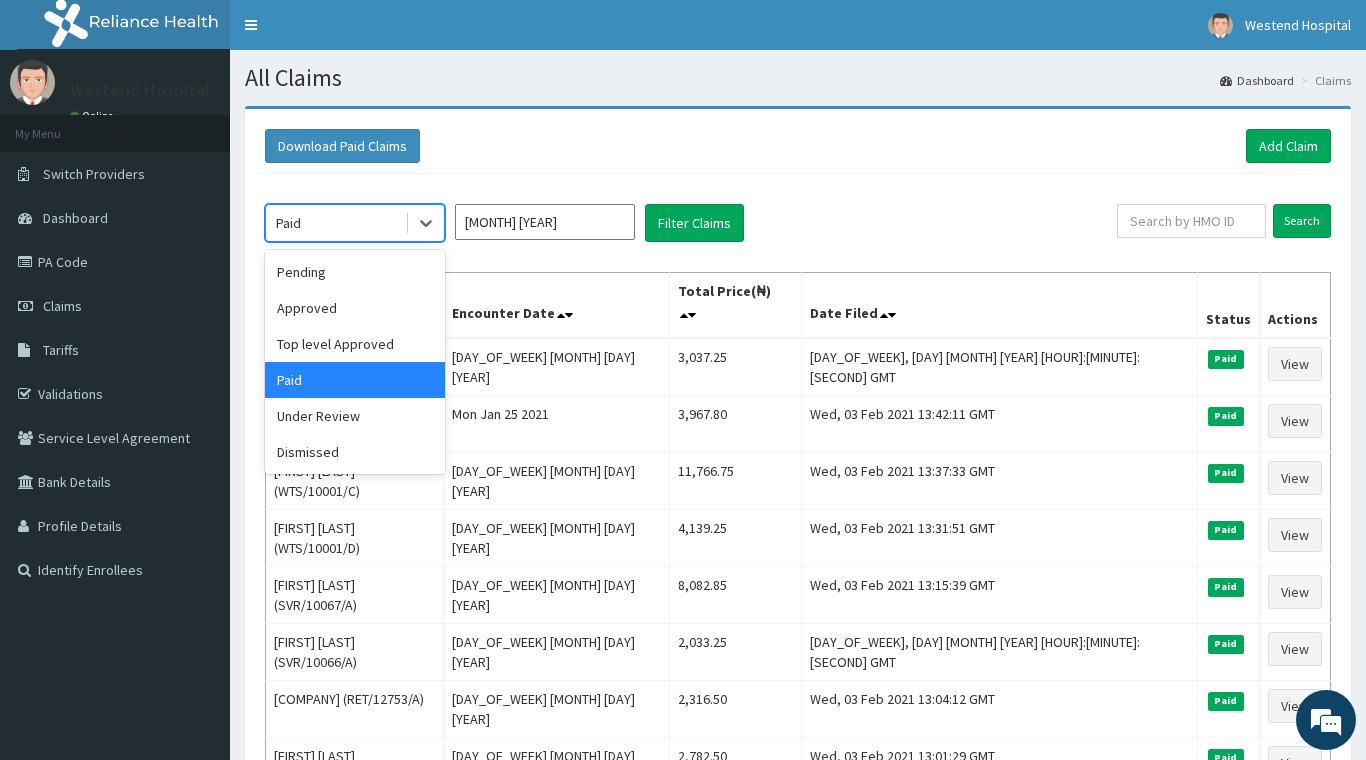 click on "Paid" at bounding box center (355, 380) 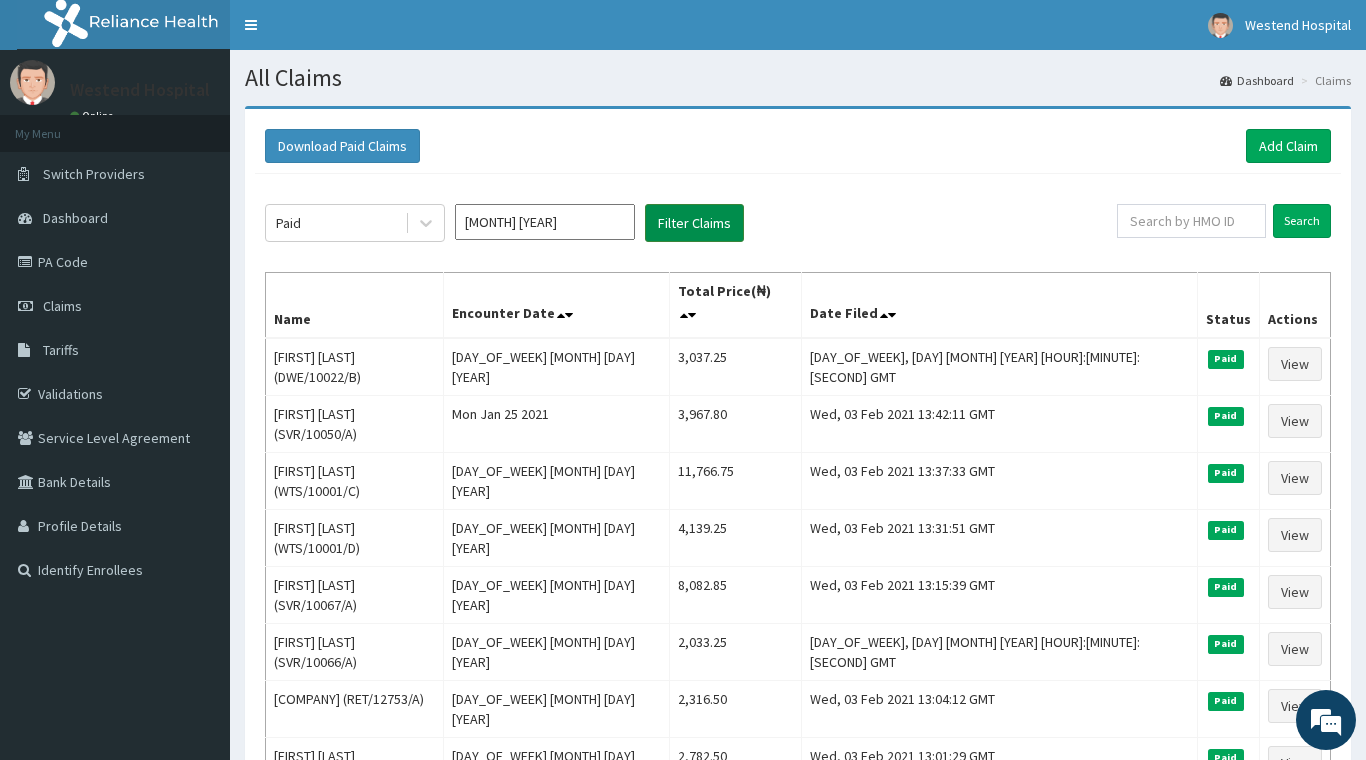 click on "Filter Claims" at bounding box center [694, 223] 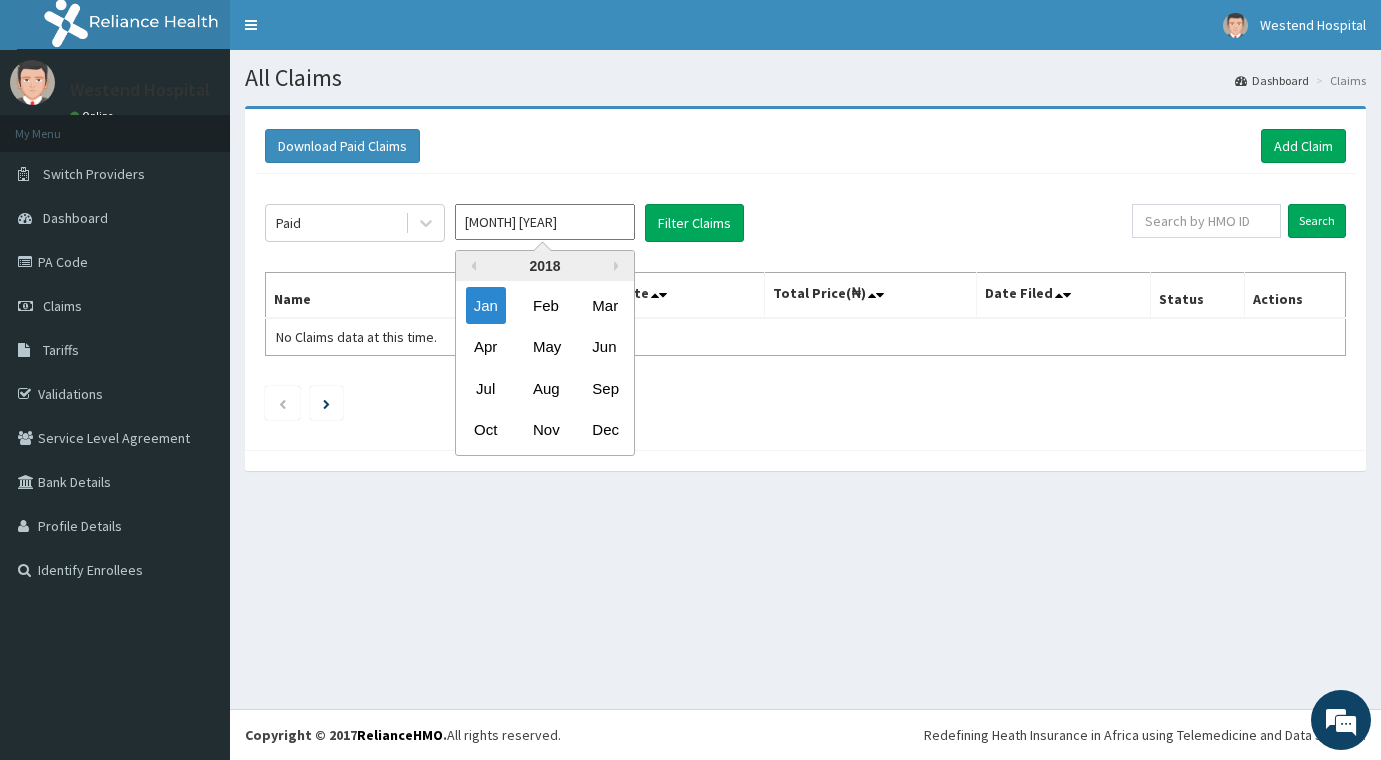 click on "Jan 2018" at bounding box center (545, 222) 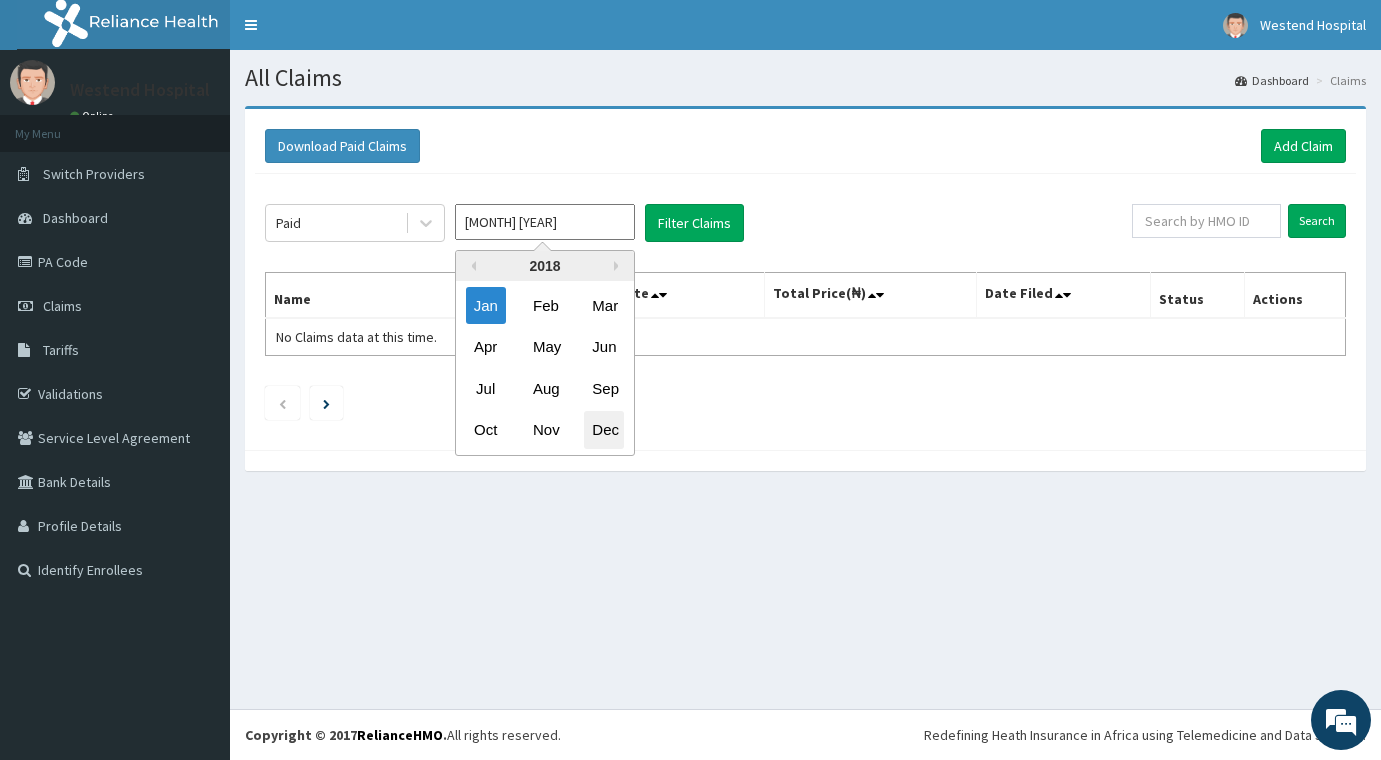 click on "Dec" at bounding box center (604, 430) 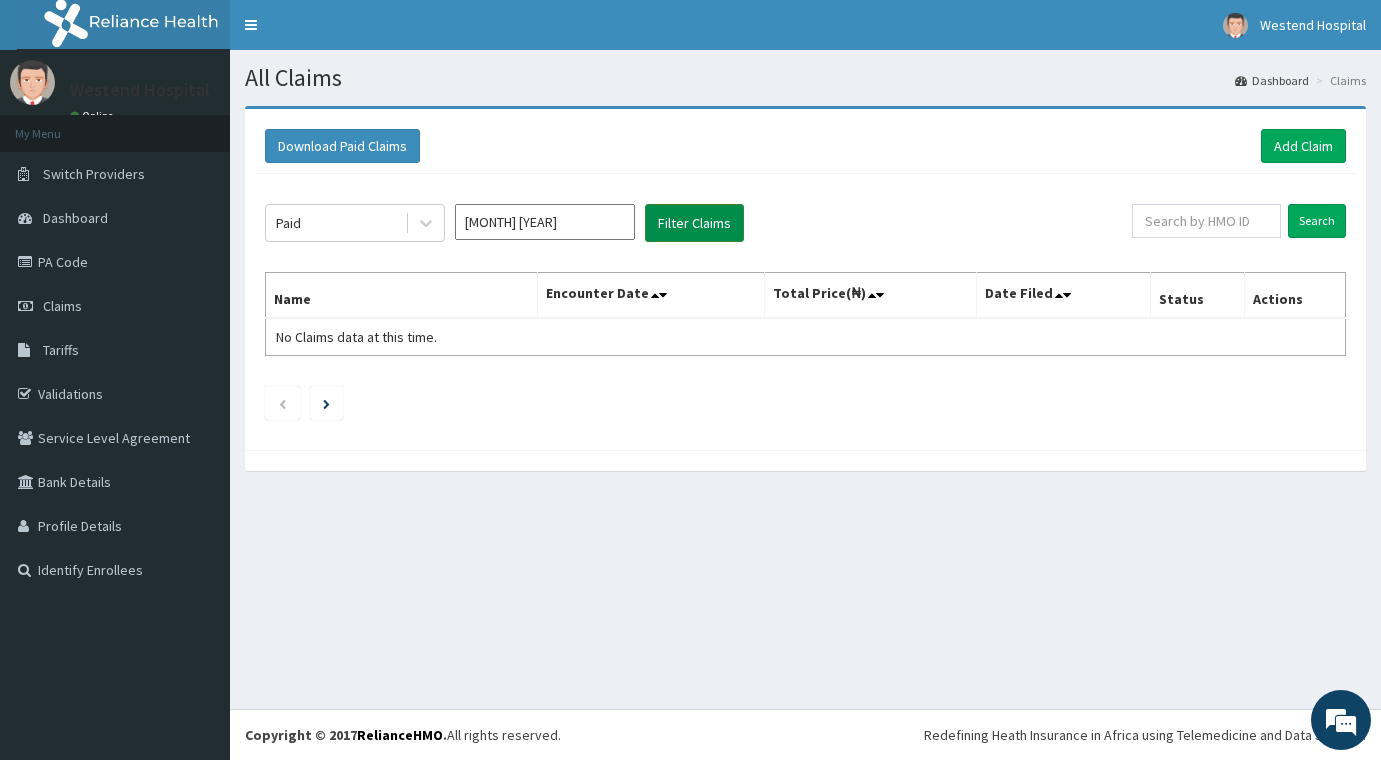 click on "Filter Claims" at bounding box center [694, 223] 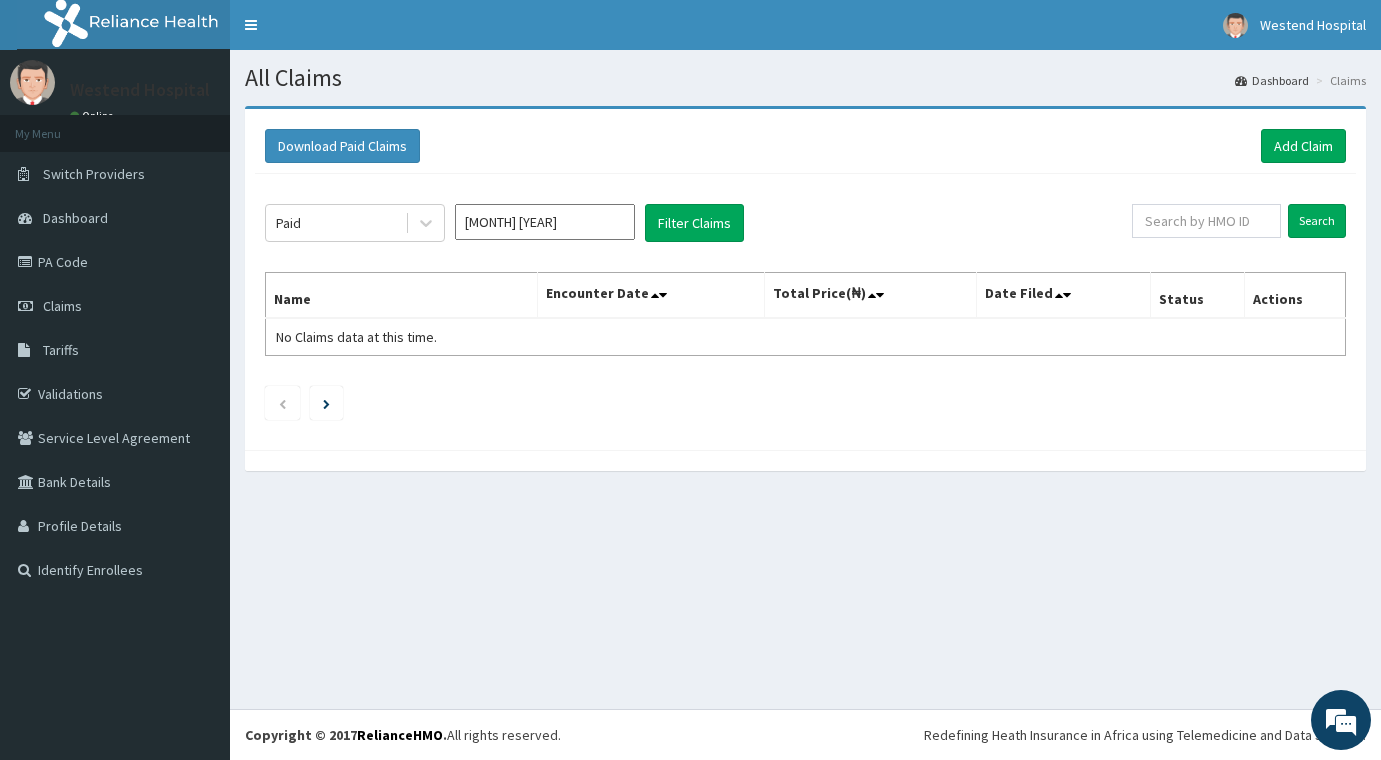click on "Dec 2018" at bounding box center [545, 222] 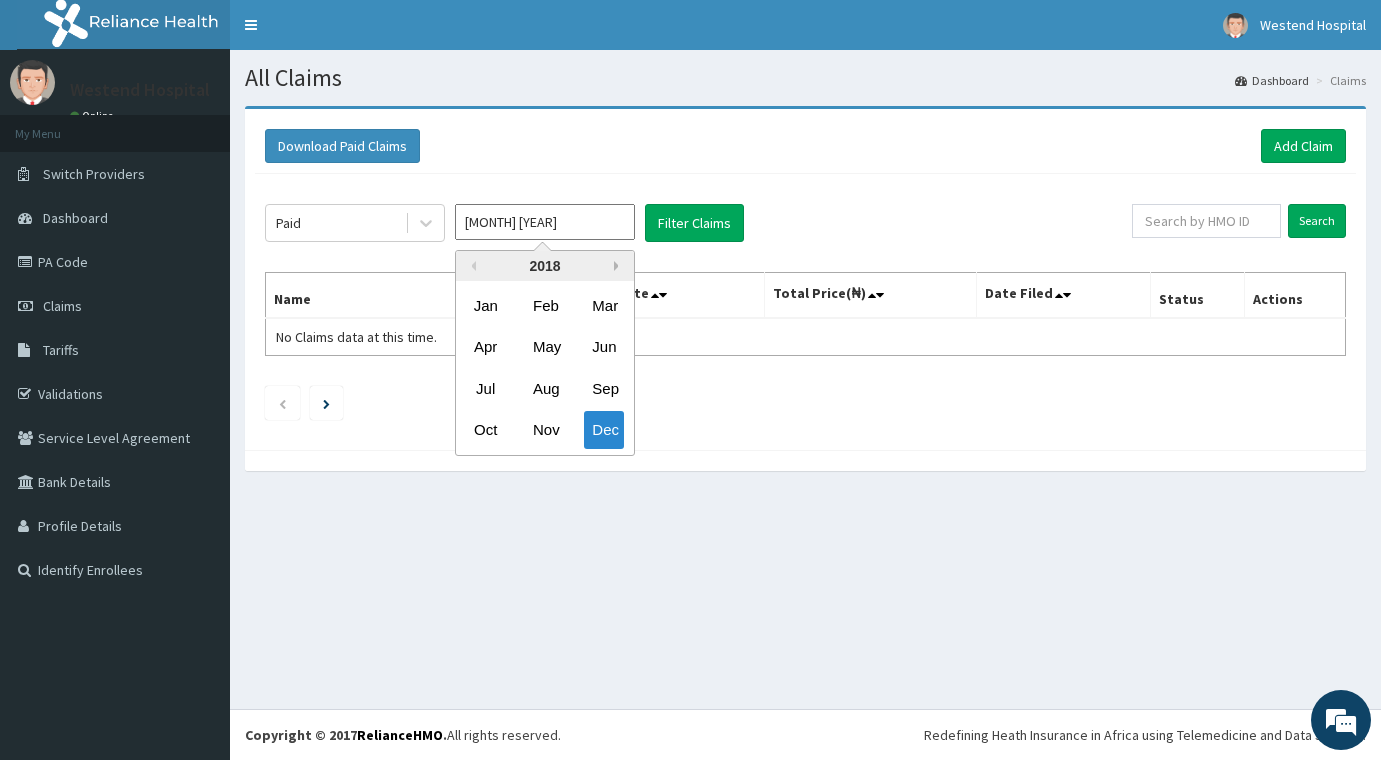 click on "Next Year" at bounding box center (619, 266) 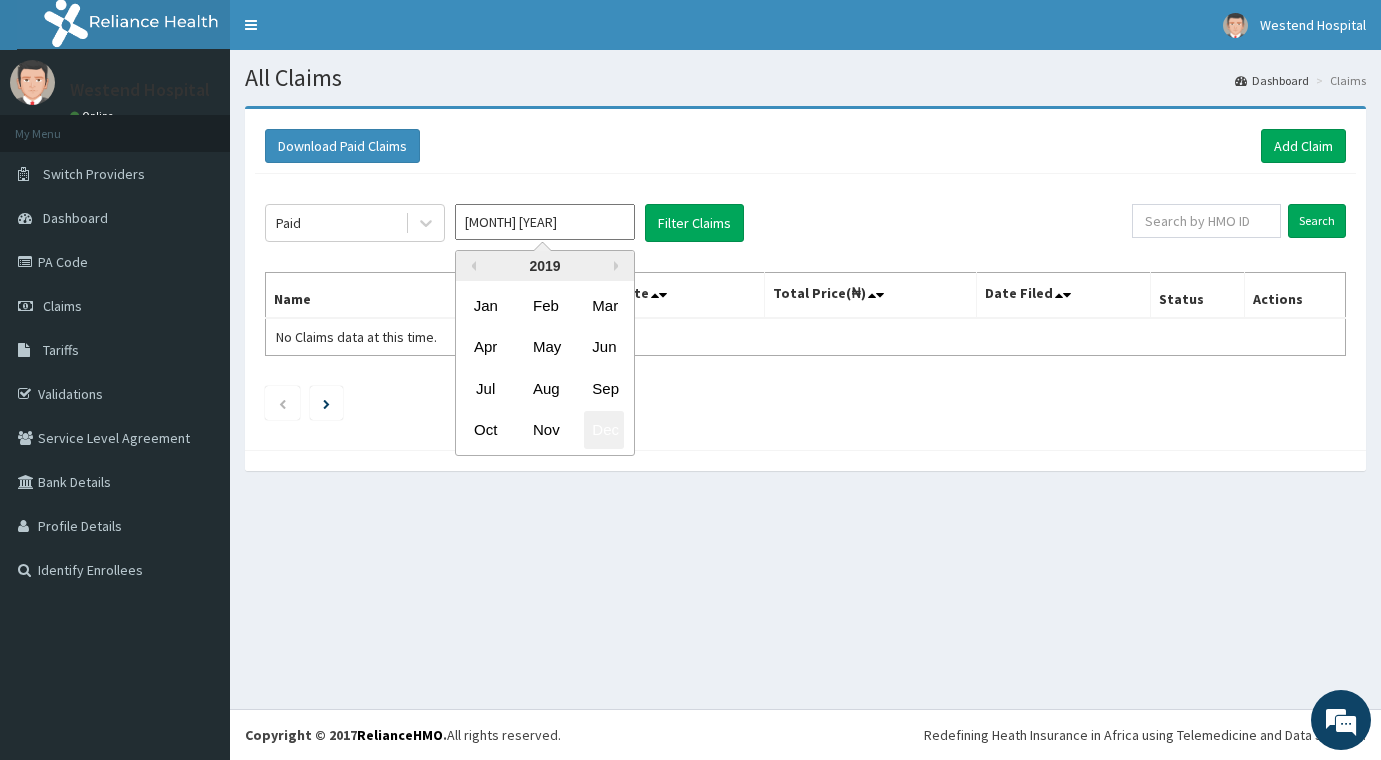 click on "Dec" at bounding box center (604, 430) 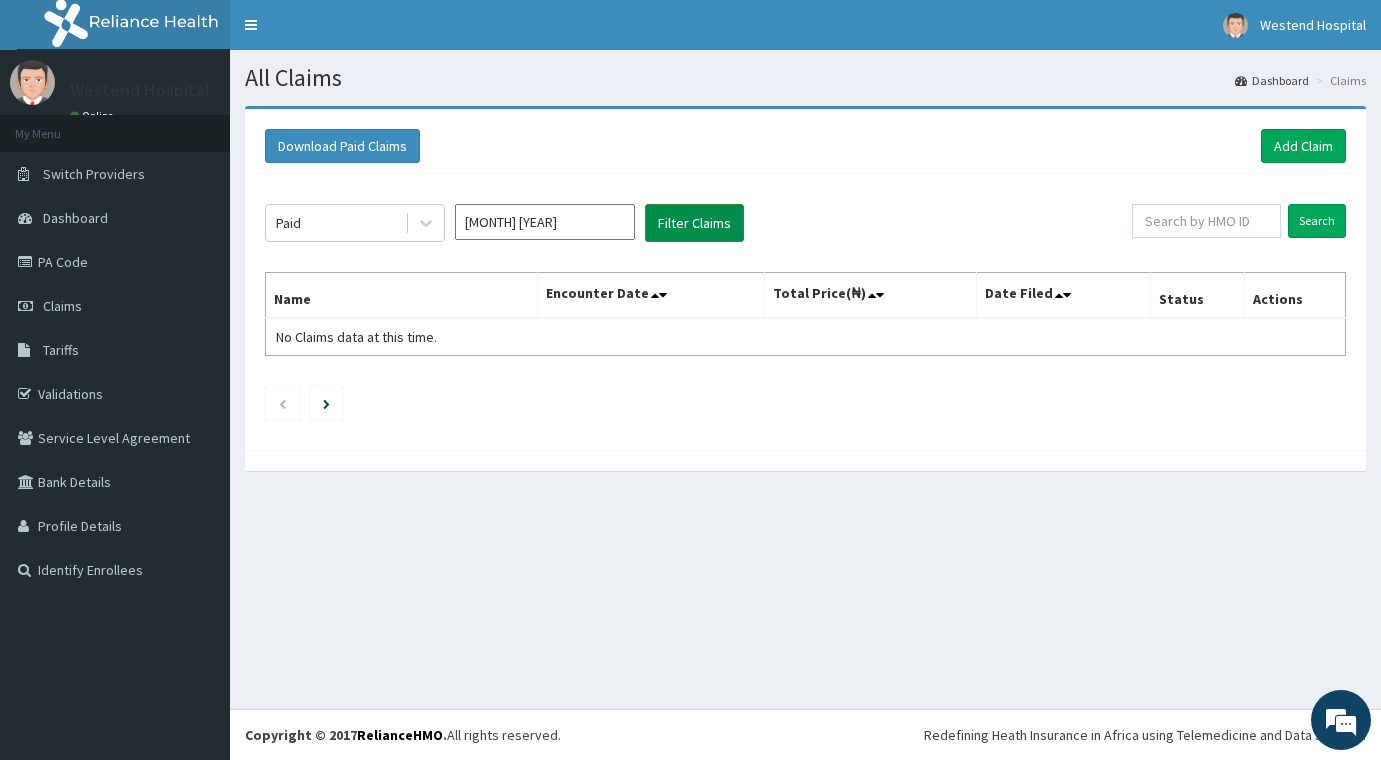 click on "Filter Claims" at bounding box center [694, 223] 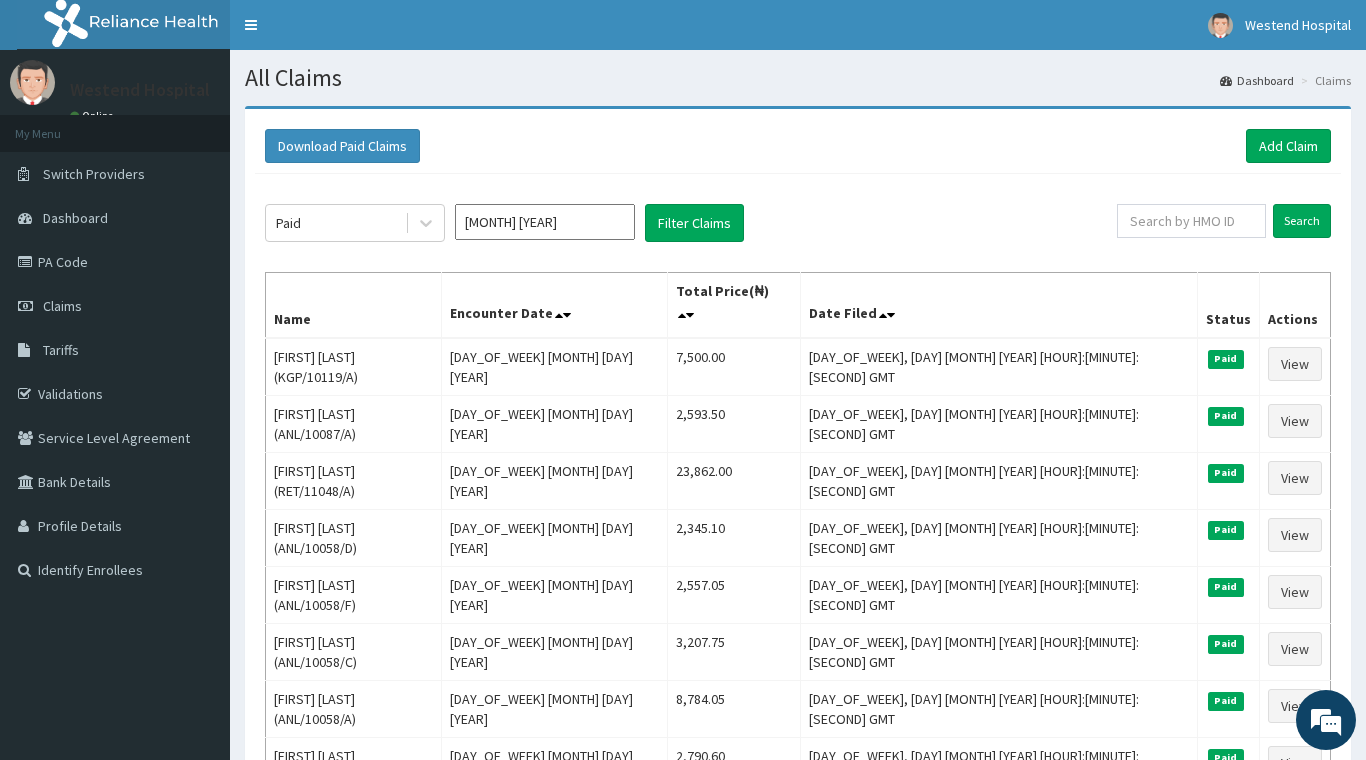 click on "Dec 2019" at bounding box center (545, 222) 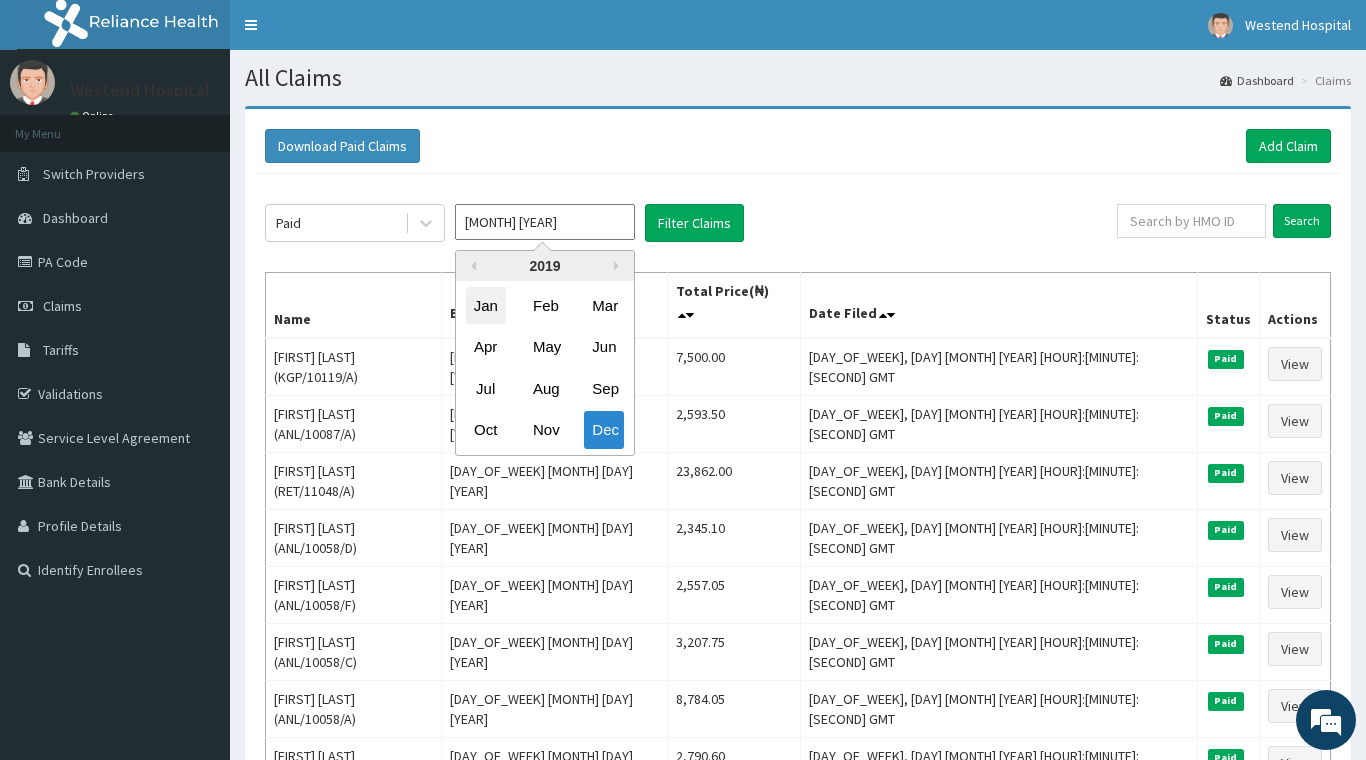 click on "Jan" at bounding box center [486, 305] 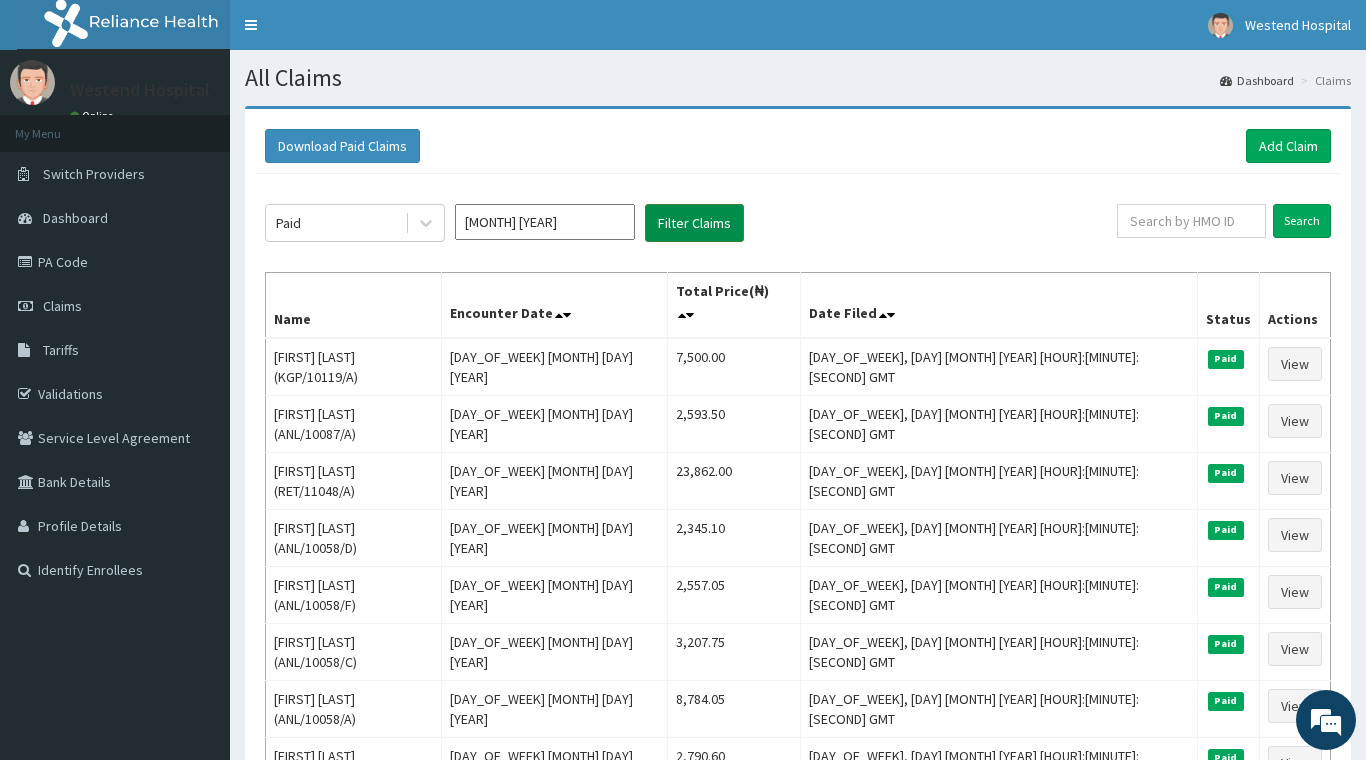 click on "Filter Claims" at bounding box center (694, 223) 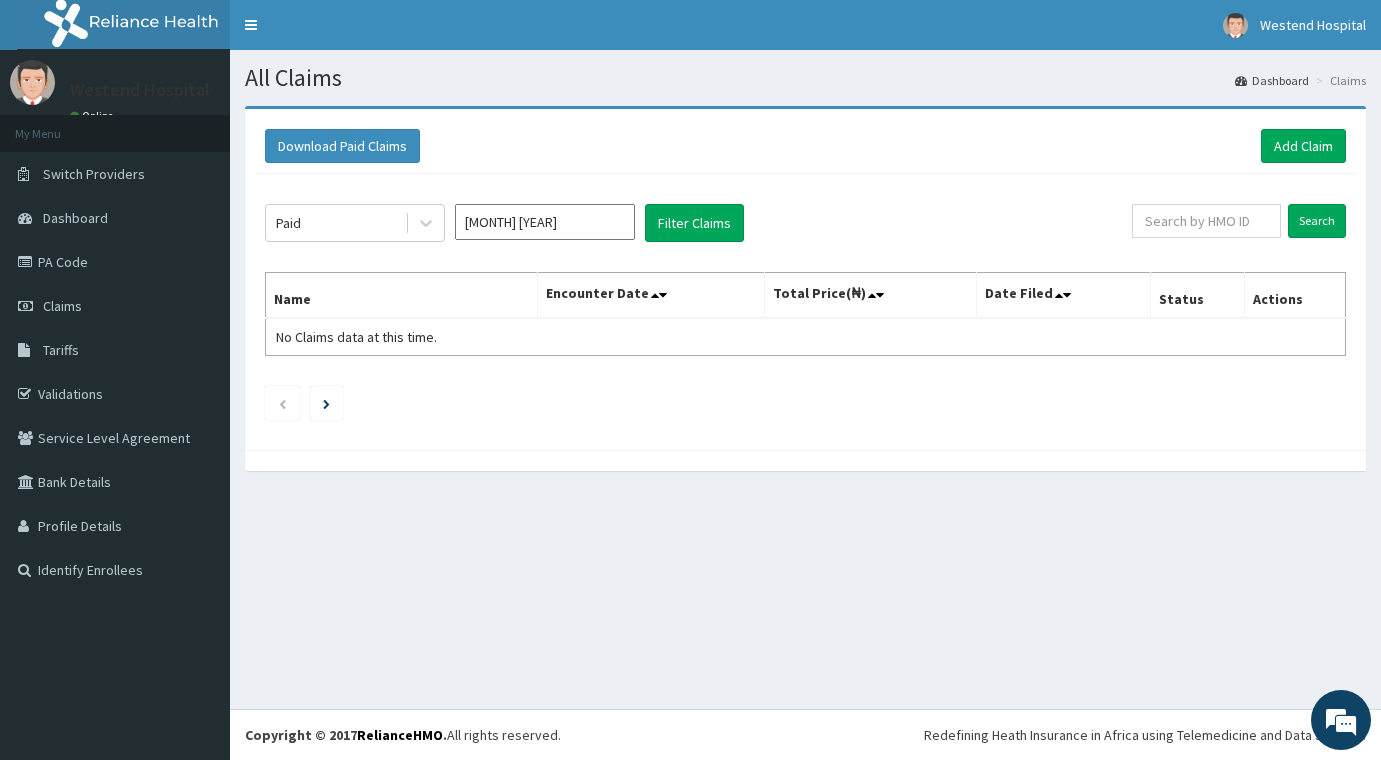 click on "Jan 2019" at bounding box center (545, 222) 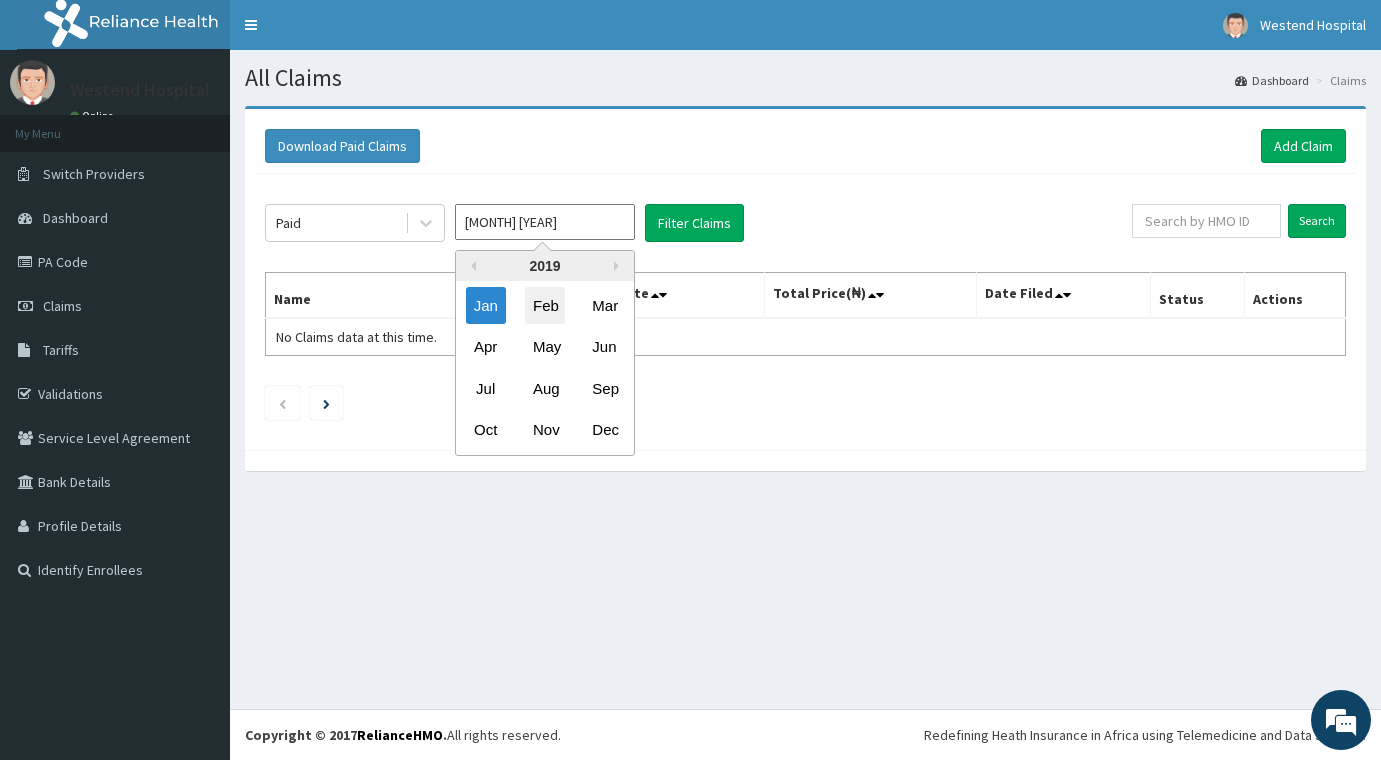 click on "Feb" at bounding box center (545, 305) 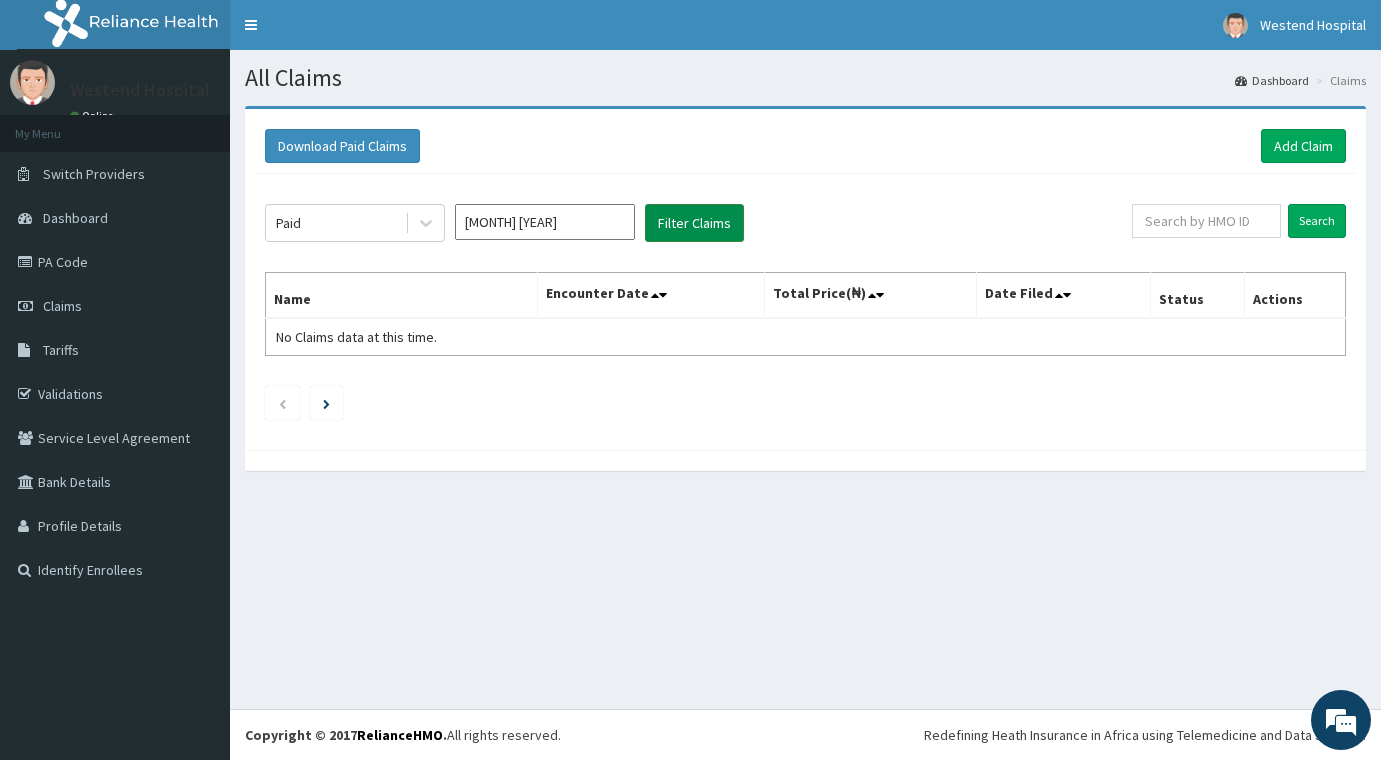 click on "Filter Claims" at bounding box center [694, 223] 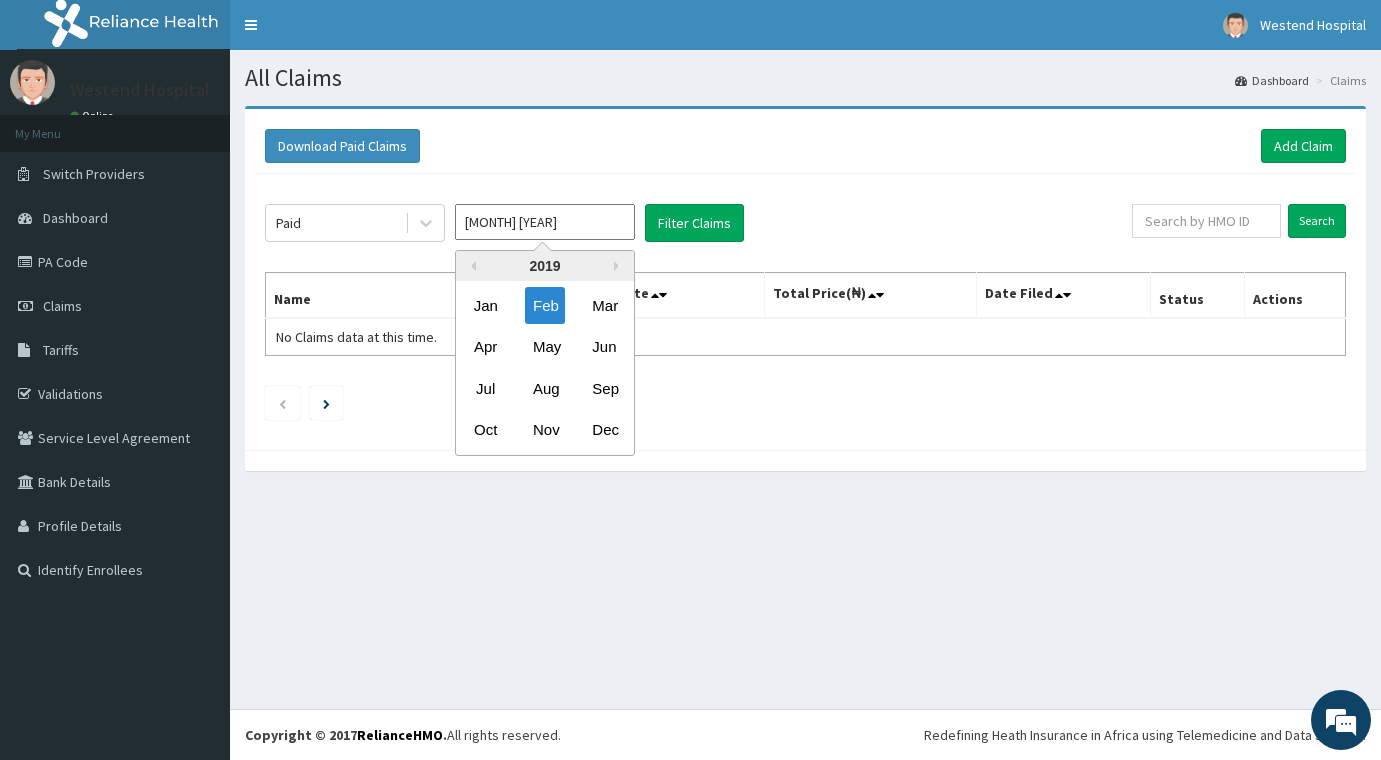 click on "Feb 2019" at bounding box center (545, 222) 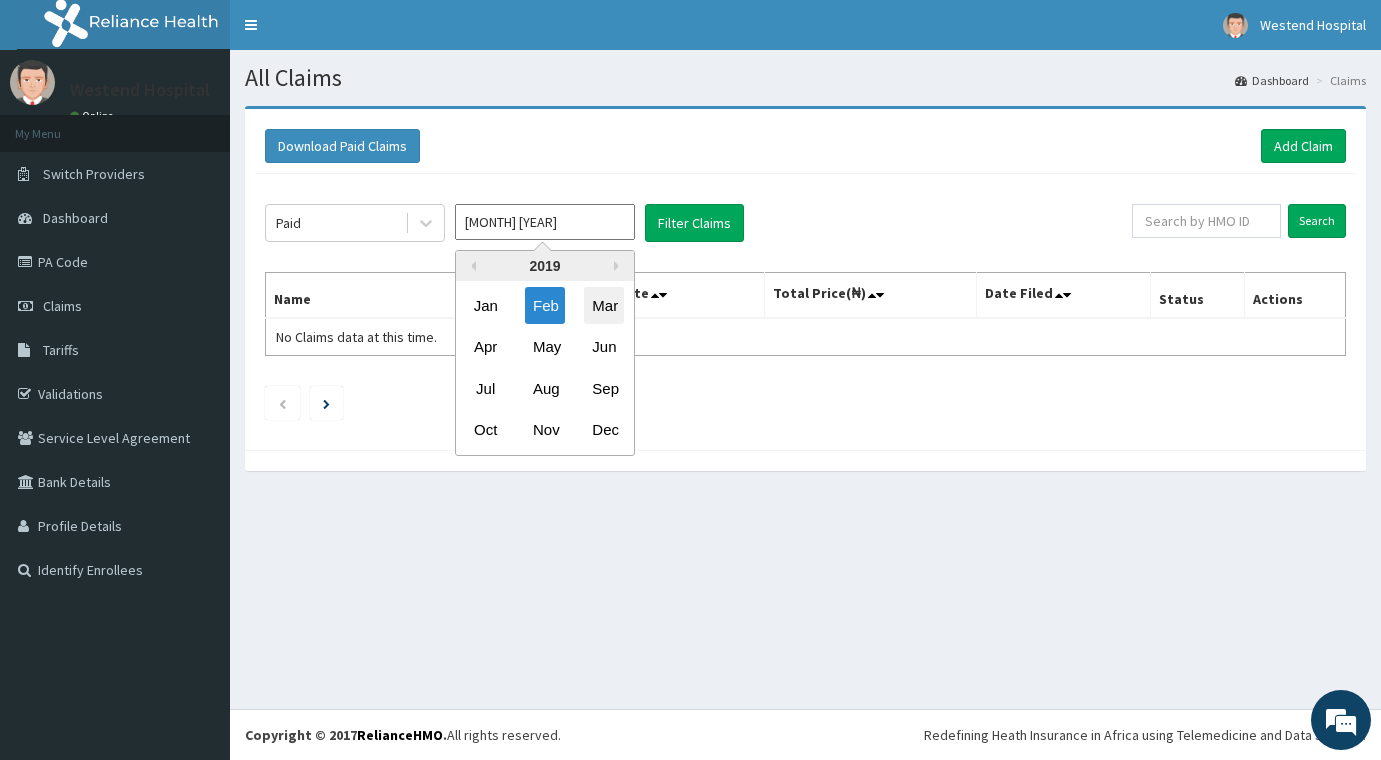 click on "Mar" at bounding box center (604, 305) 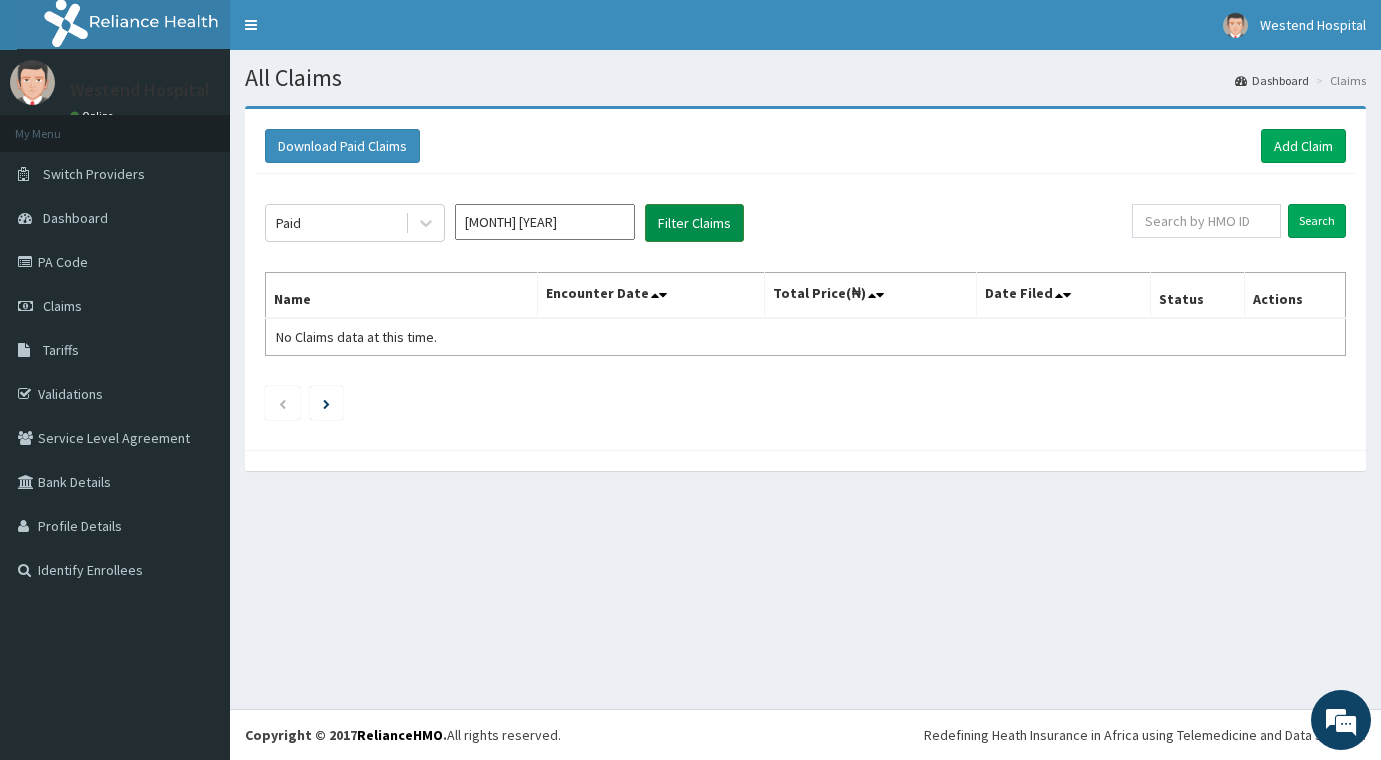 click on "Filter Claims" at bounding box center [694, 223] 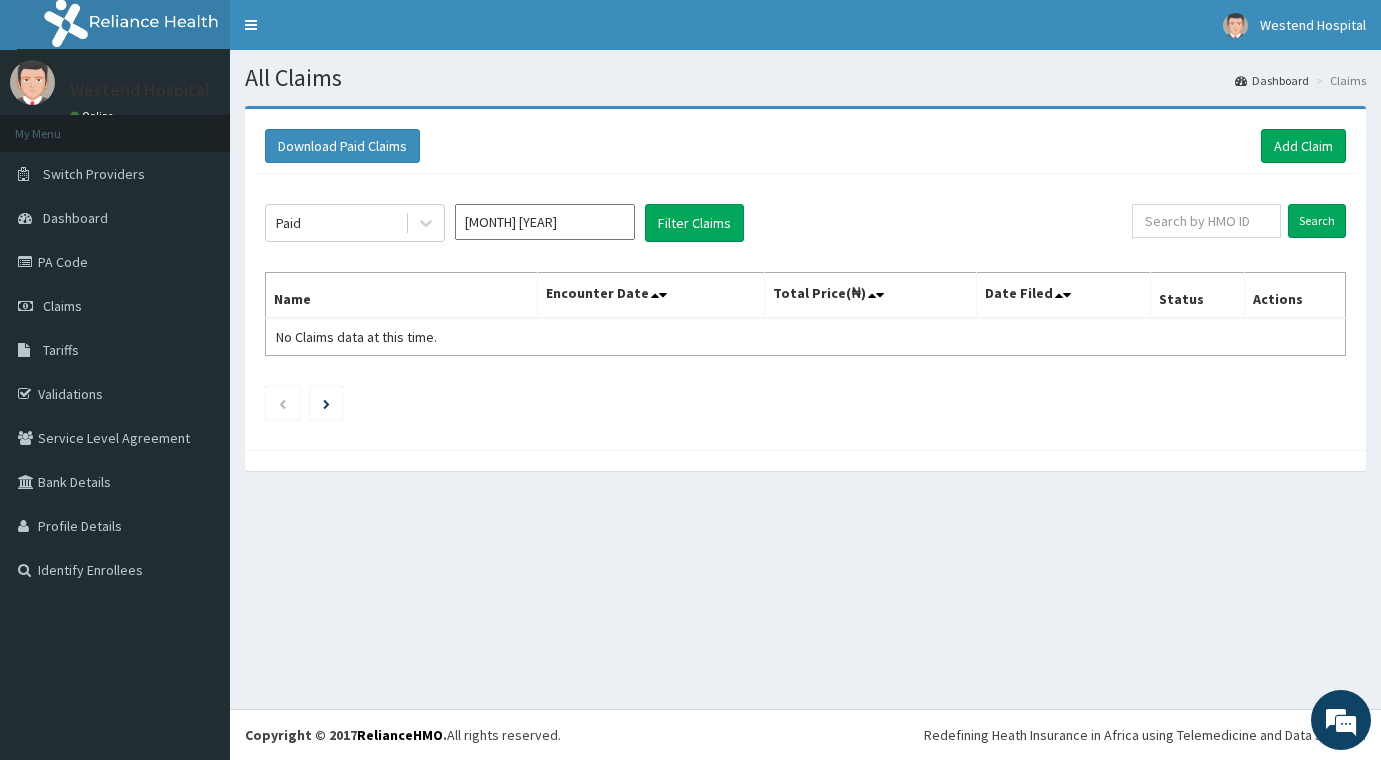 click on "Mar 2019" at bounding box center [545, 222] 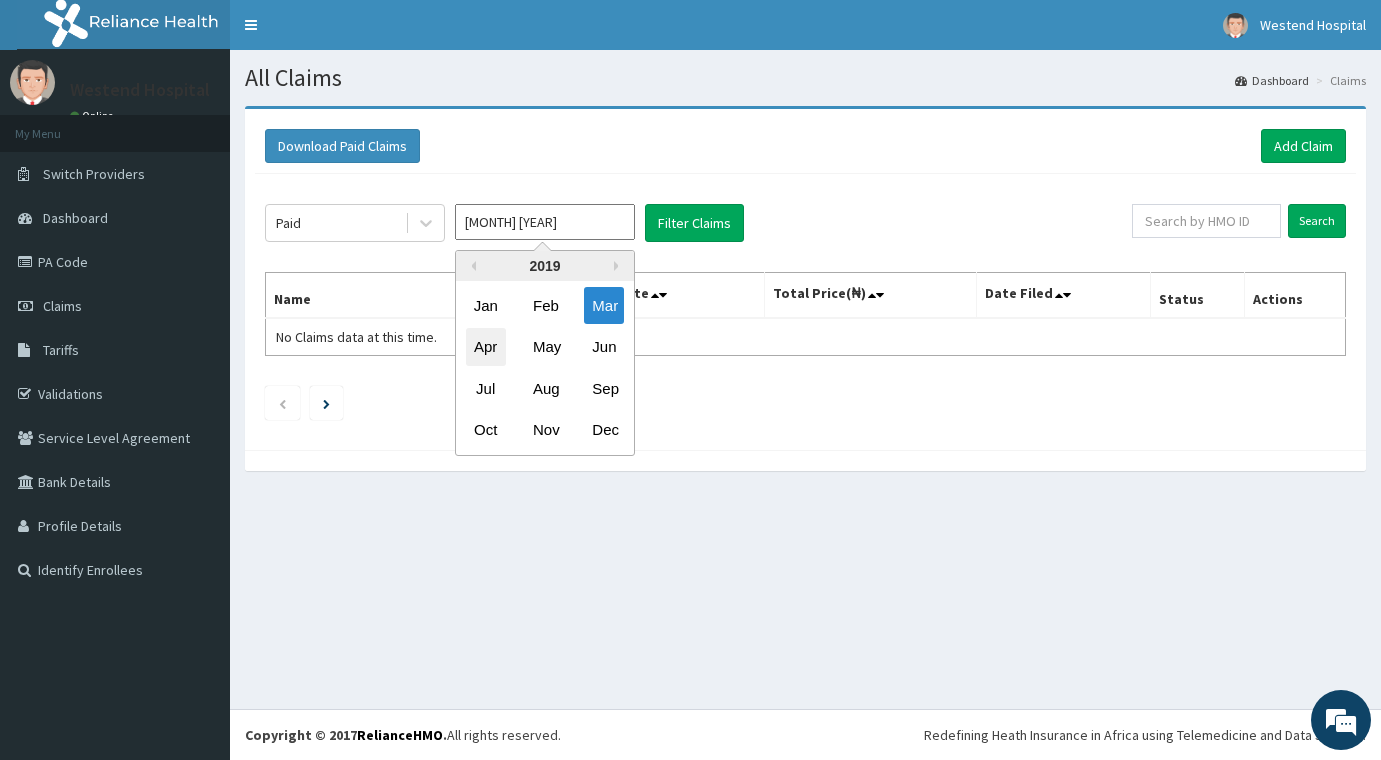 click on "Apr" at bounding box center [486, 347] 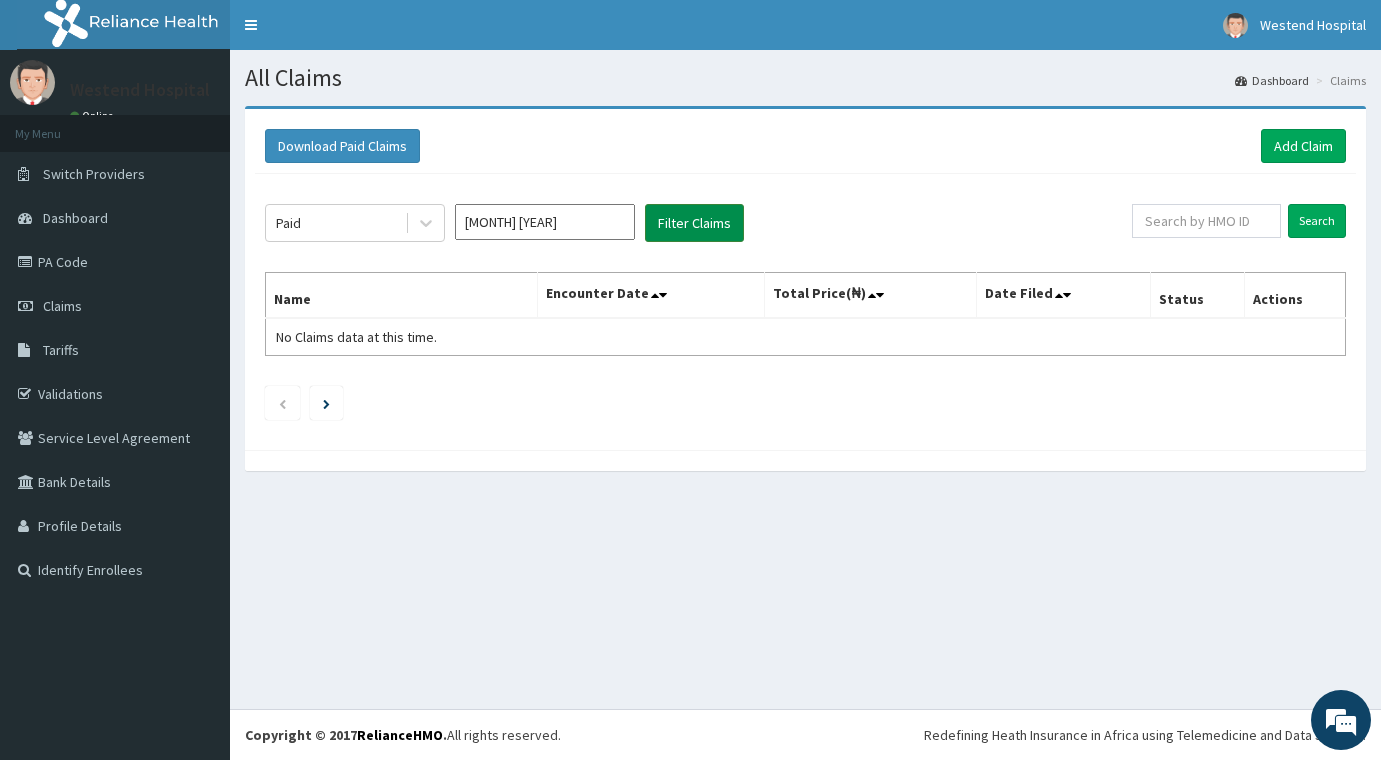 click on "Filter Claims" at bounding box center (694, 223) 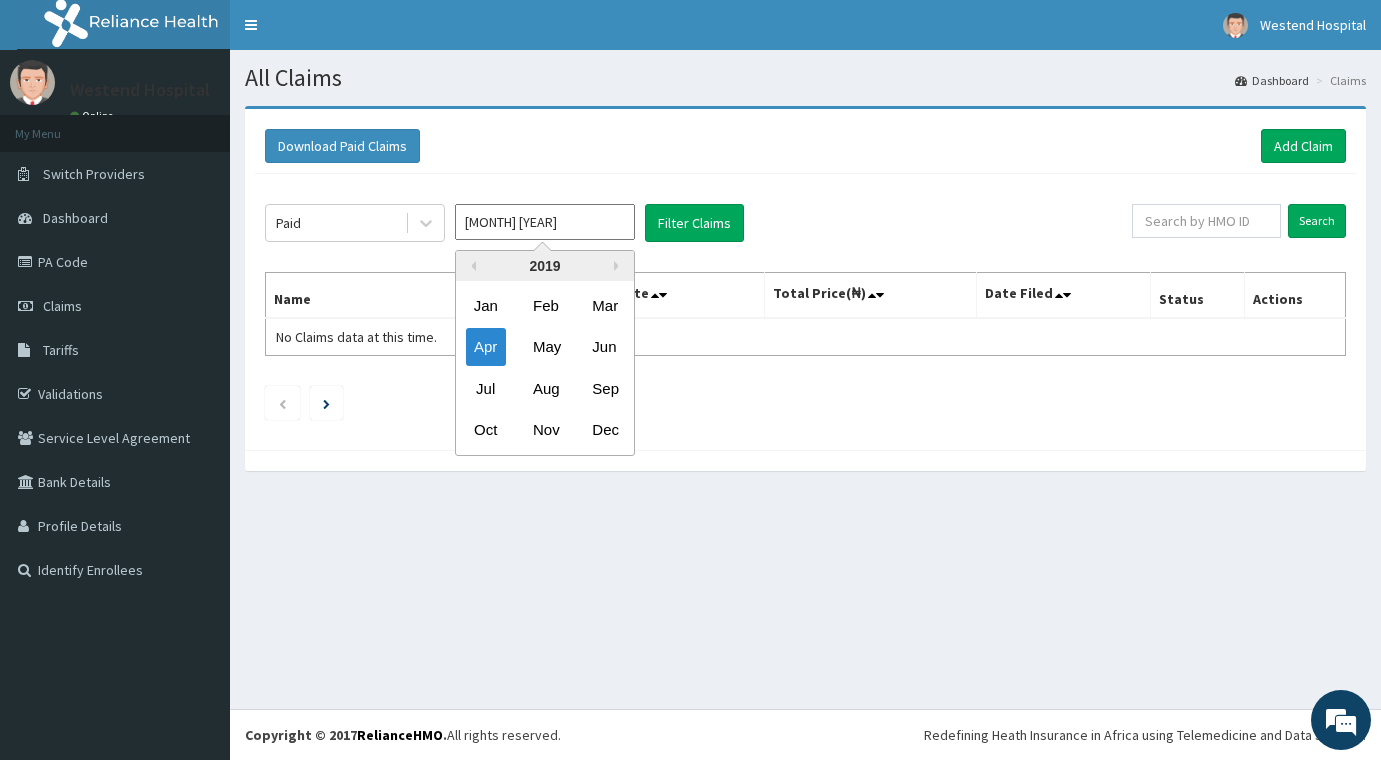 click on "Apr 2019" at bounding box center (545, 222) 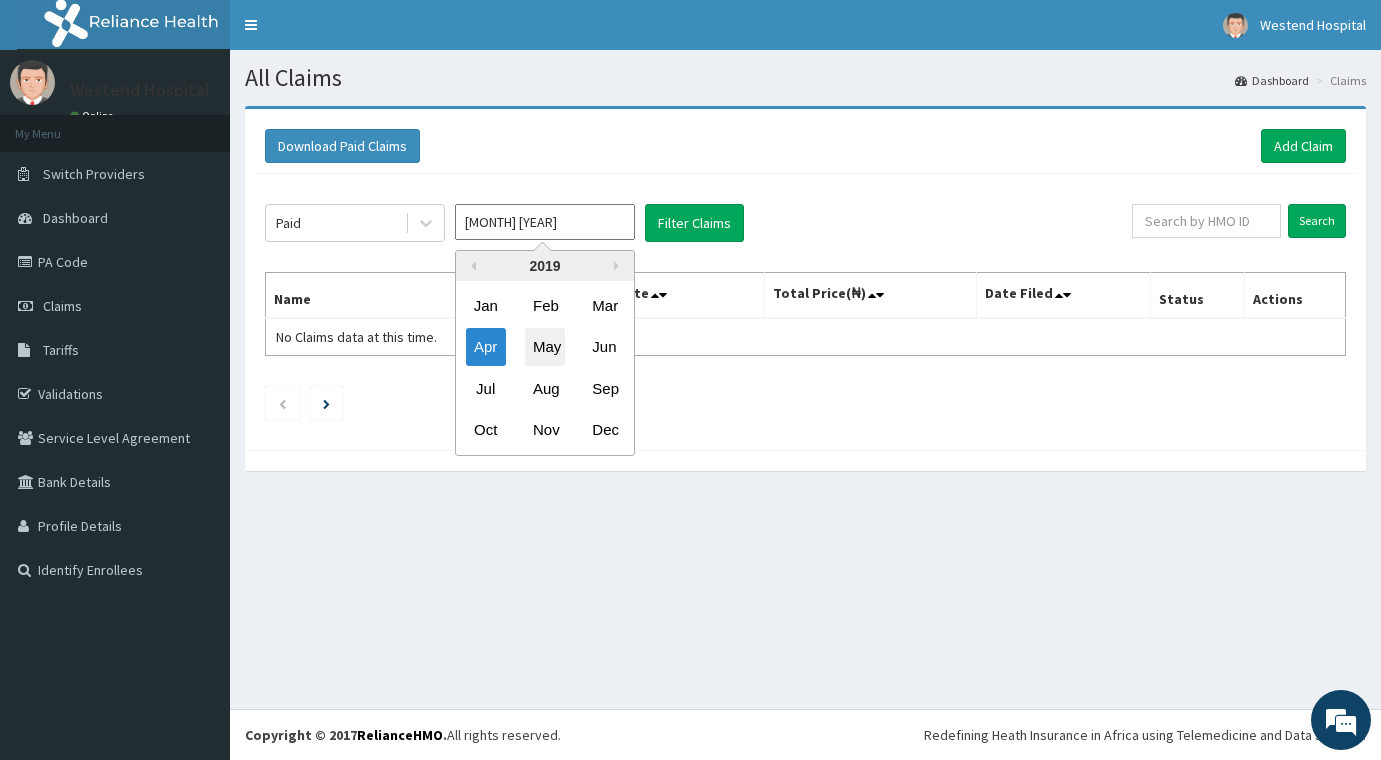 click on "May" at bounding box center [545, 347] 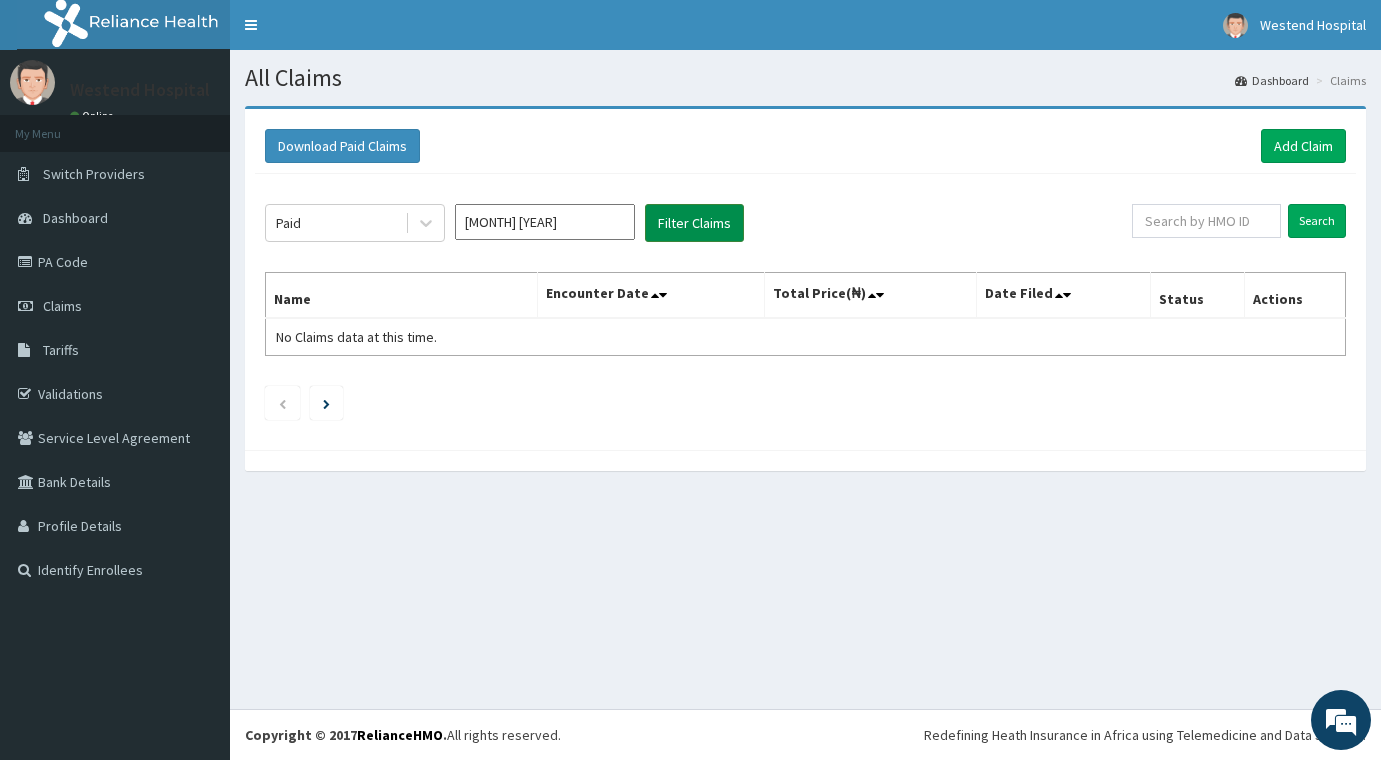 click on "Filter Claims" at bounding box center [694, 223] 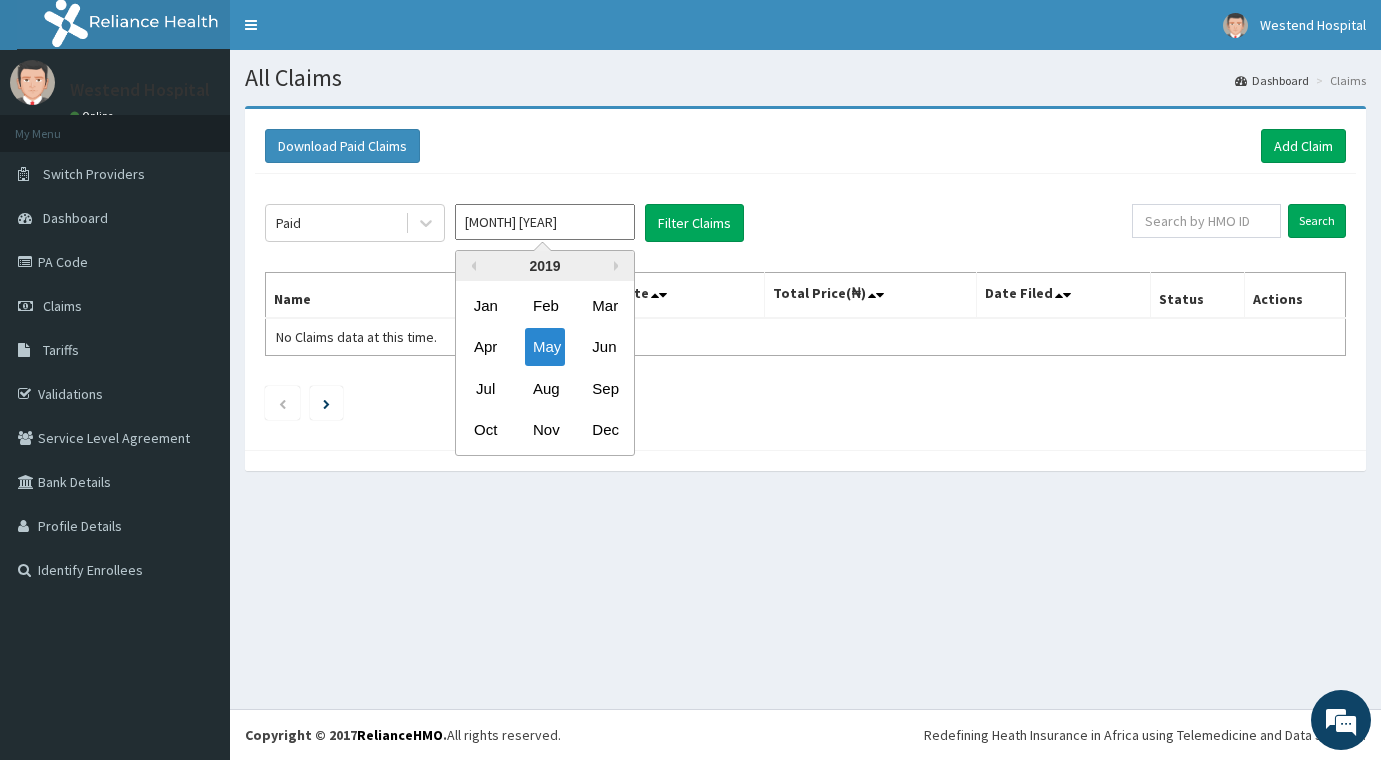 drag, startPoint x: 565, startPoint y: 218, endPoint x: 608, endPoint y: 368, distance: 156.04166 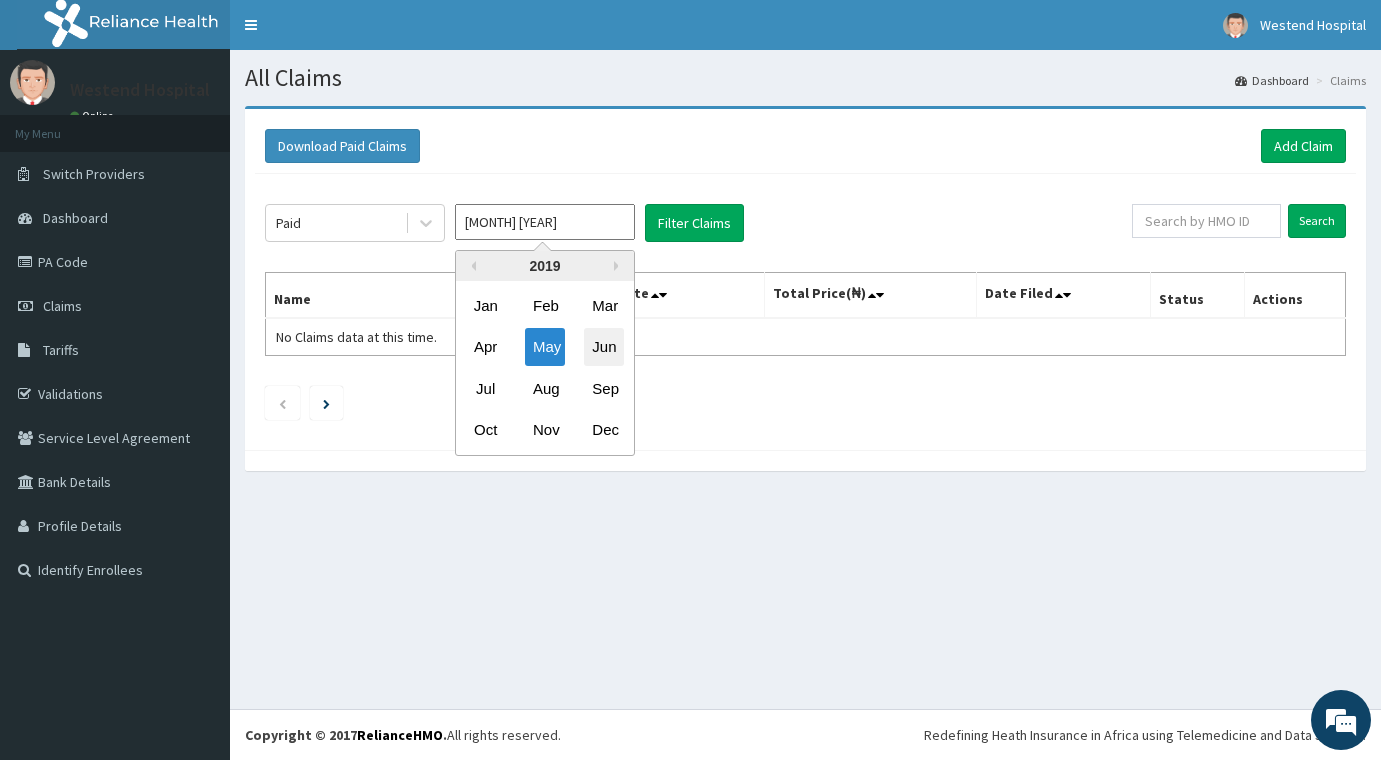 click on "Jun" at bounding box center (604, 347) 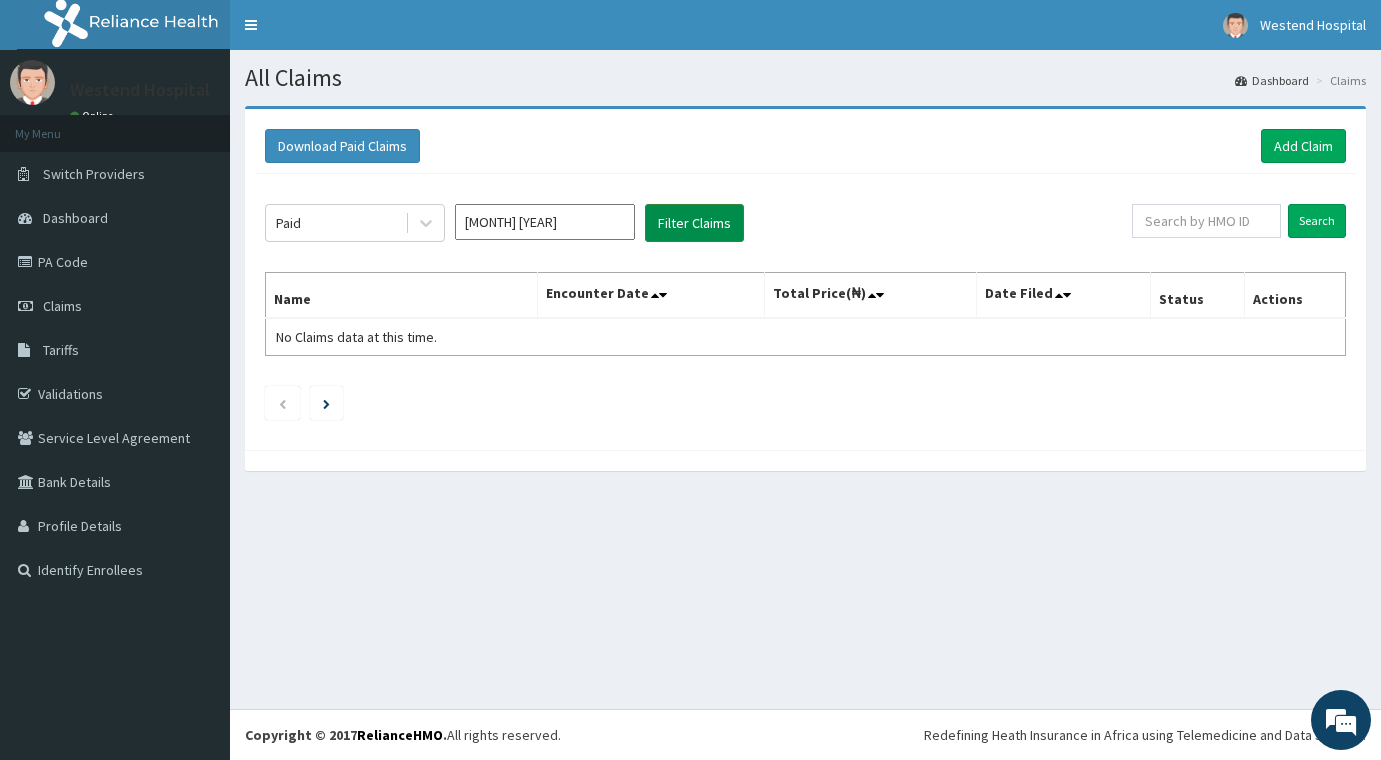 click on "Filter Claims" at bounding box center [694, 223] 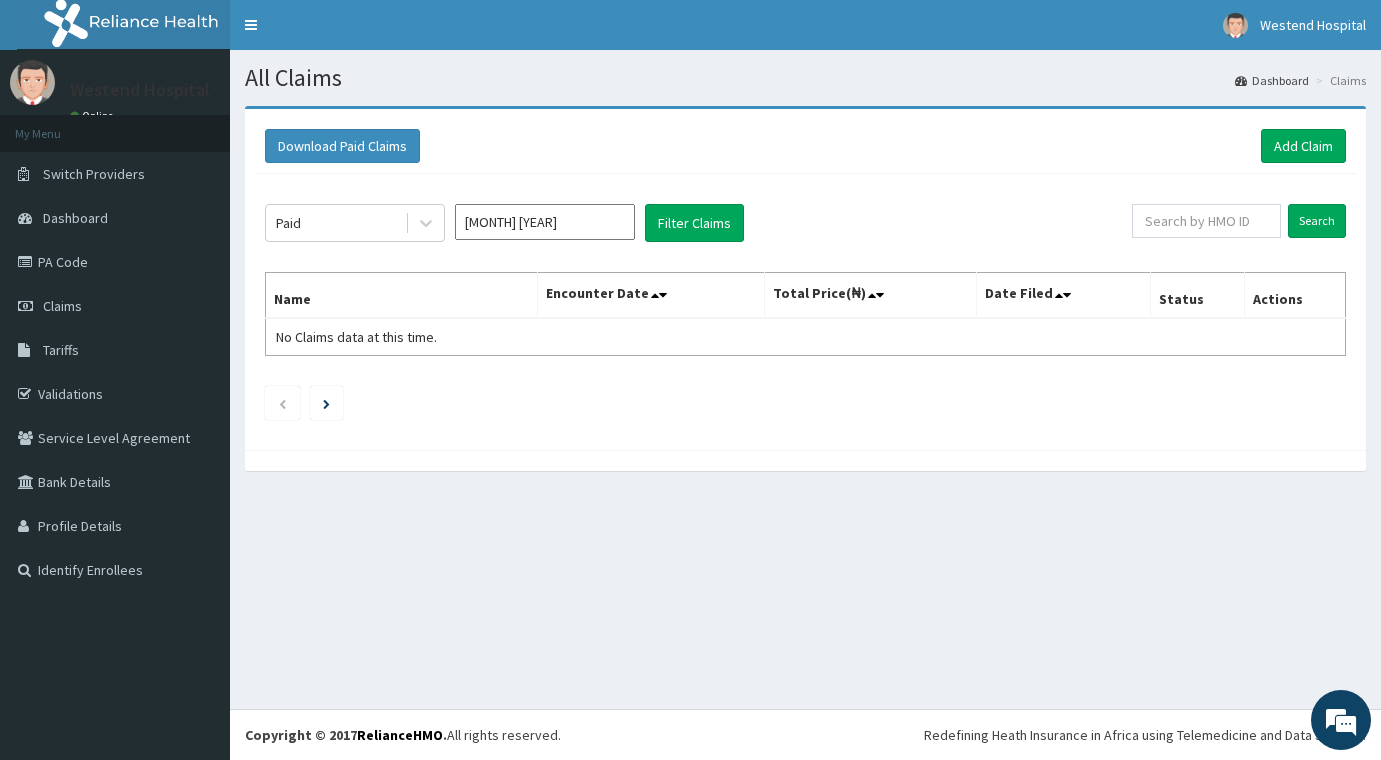 drag, startPoint x: 581, startPoint y: 209, endPoint x: 578, endPoint y: 227, distance: 18.248287 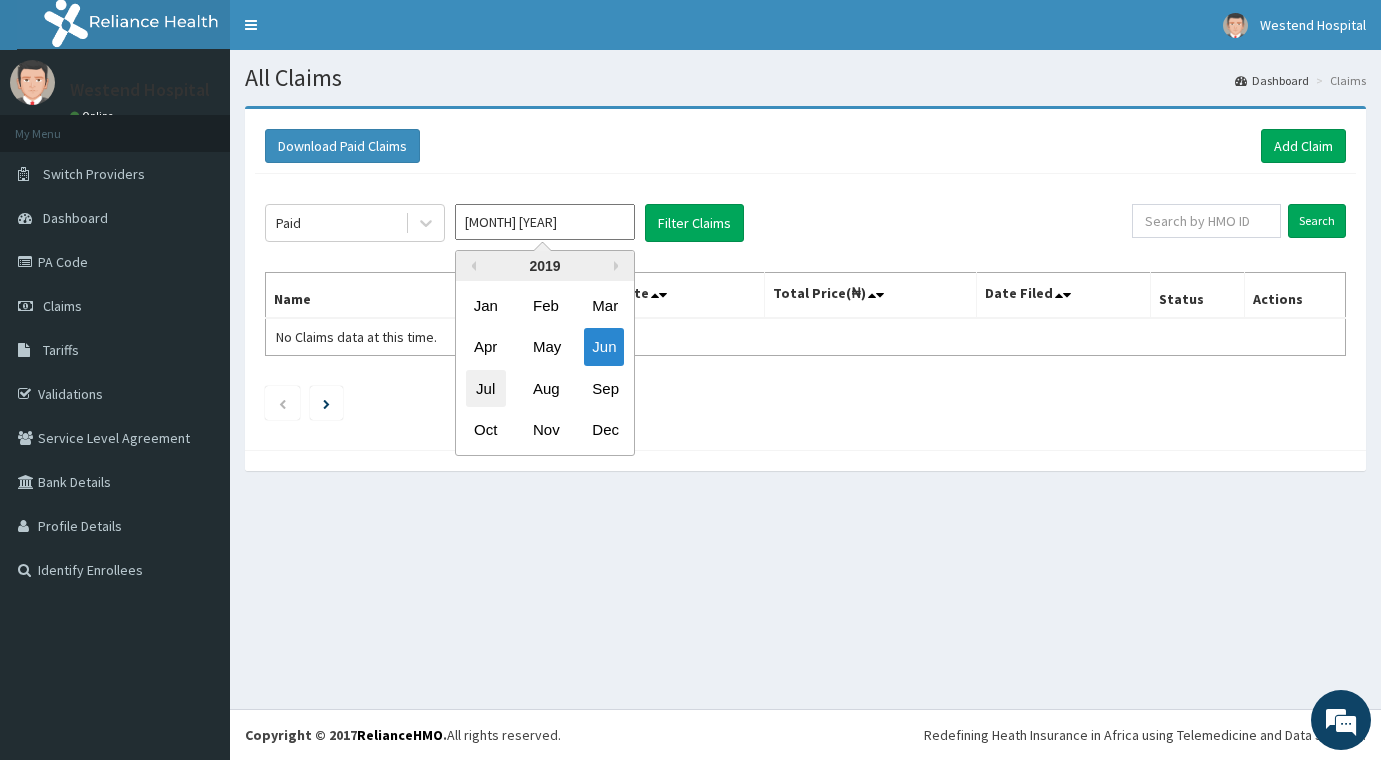 click on "Jul" at bounding box center (486, 388) 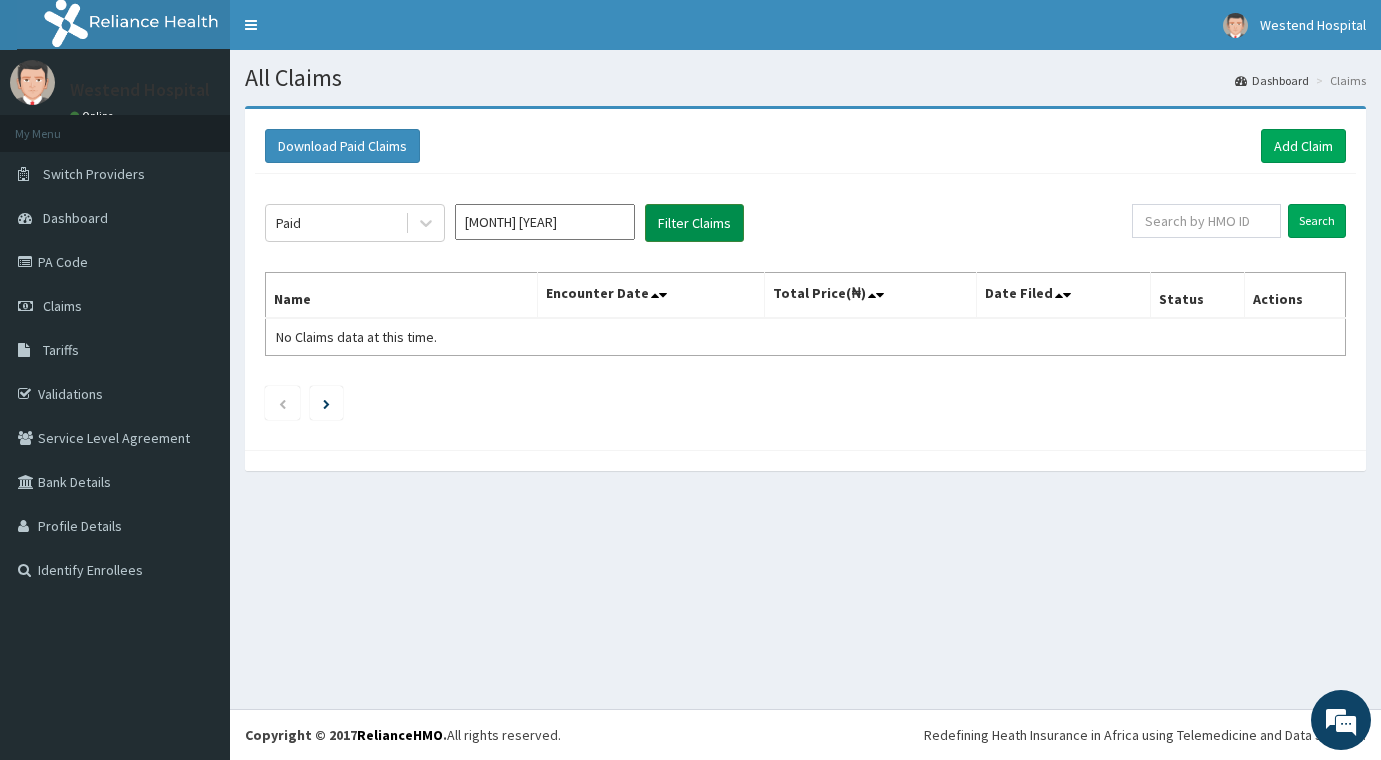 click on "Filter Claims" at bounding box center (694, 223) 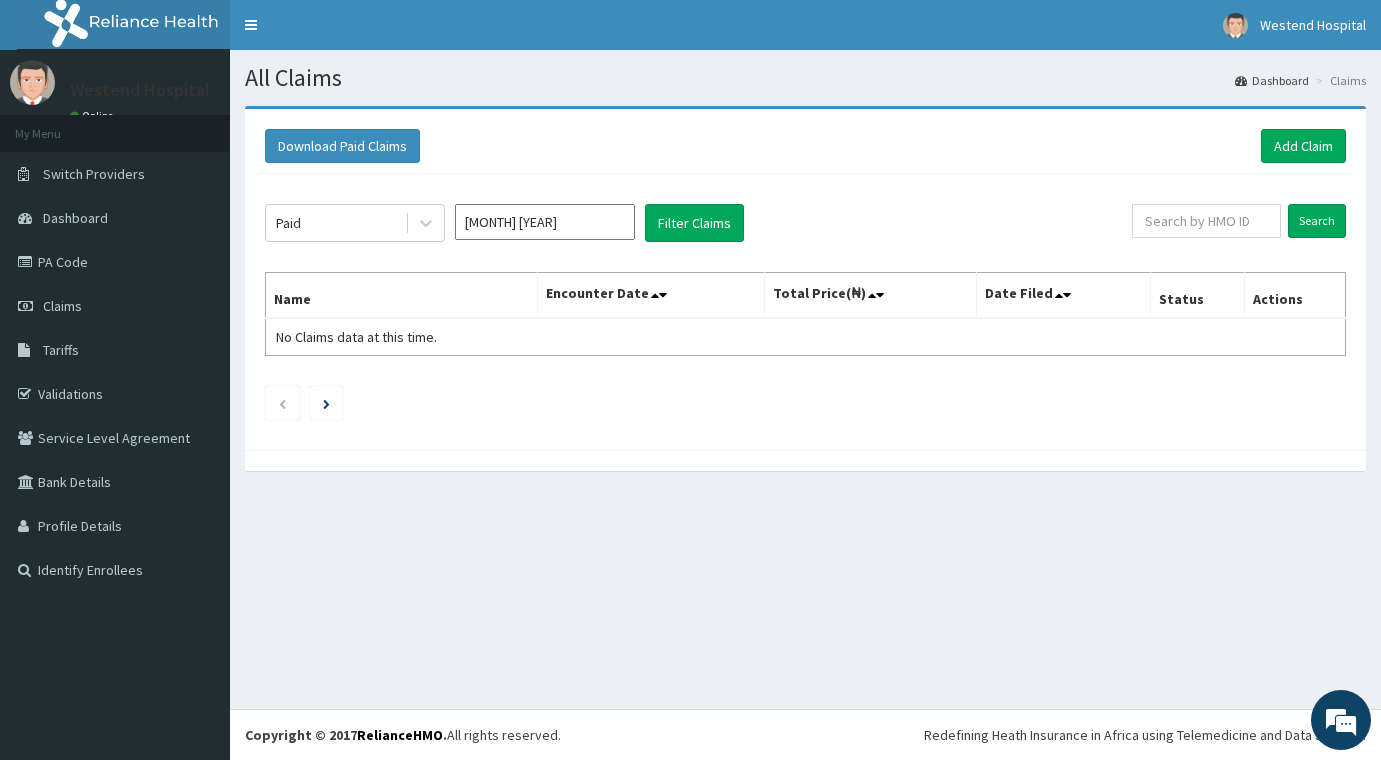 click on "Jul 2019" at bounding box center (545, 222) 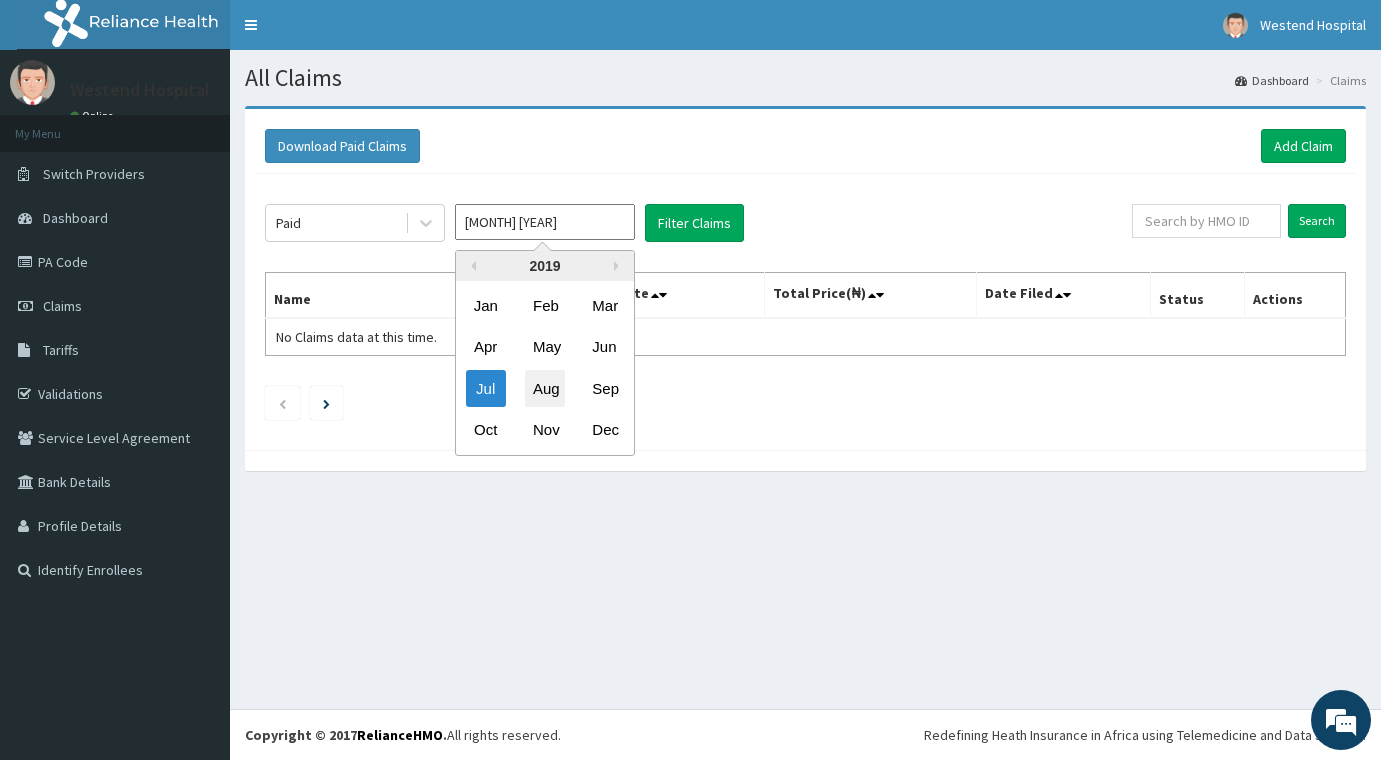 click on "Aug" at bounding box center (545, 388) 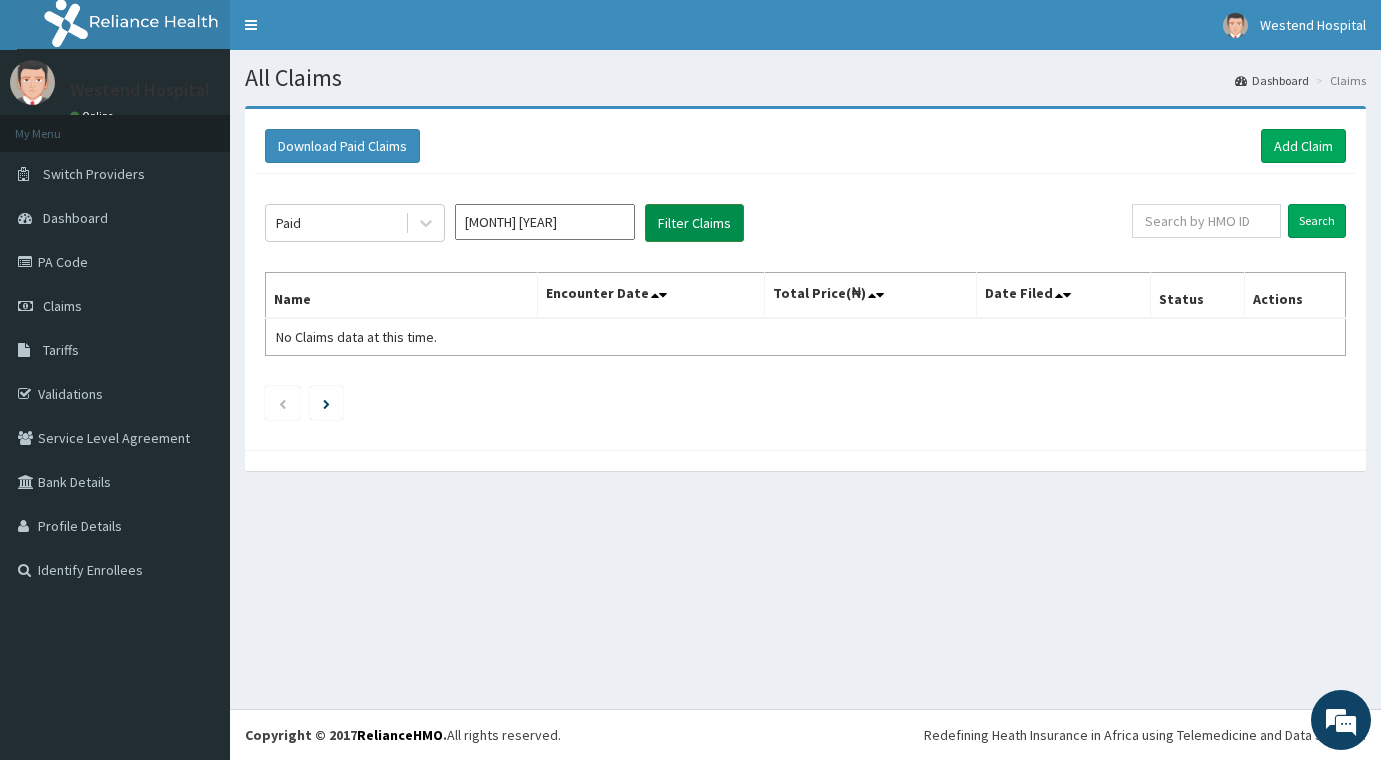 click on "Filter Claims" at bounding box center (694, 223) 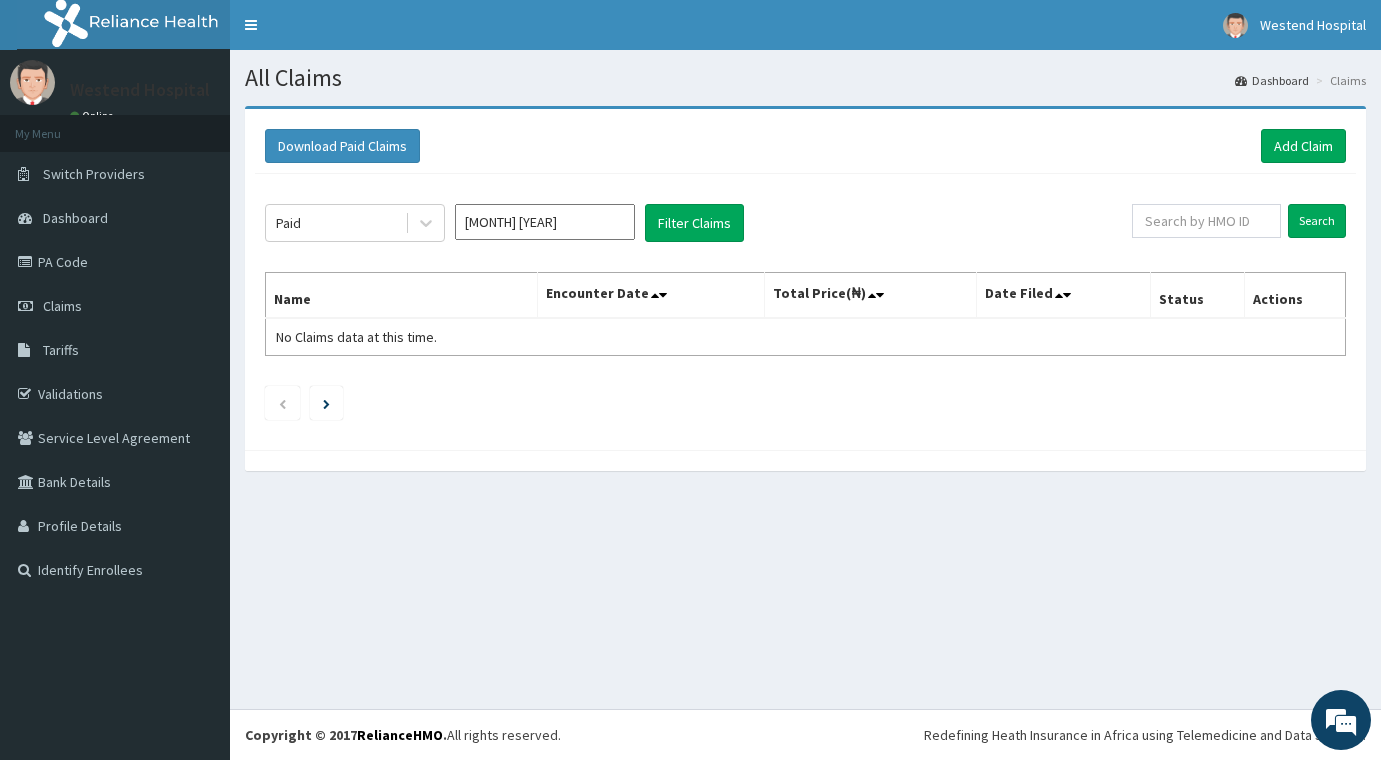 click on "Aug 2019" at bounding box center (545, 222) 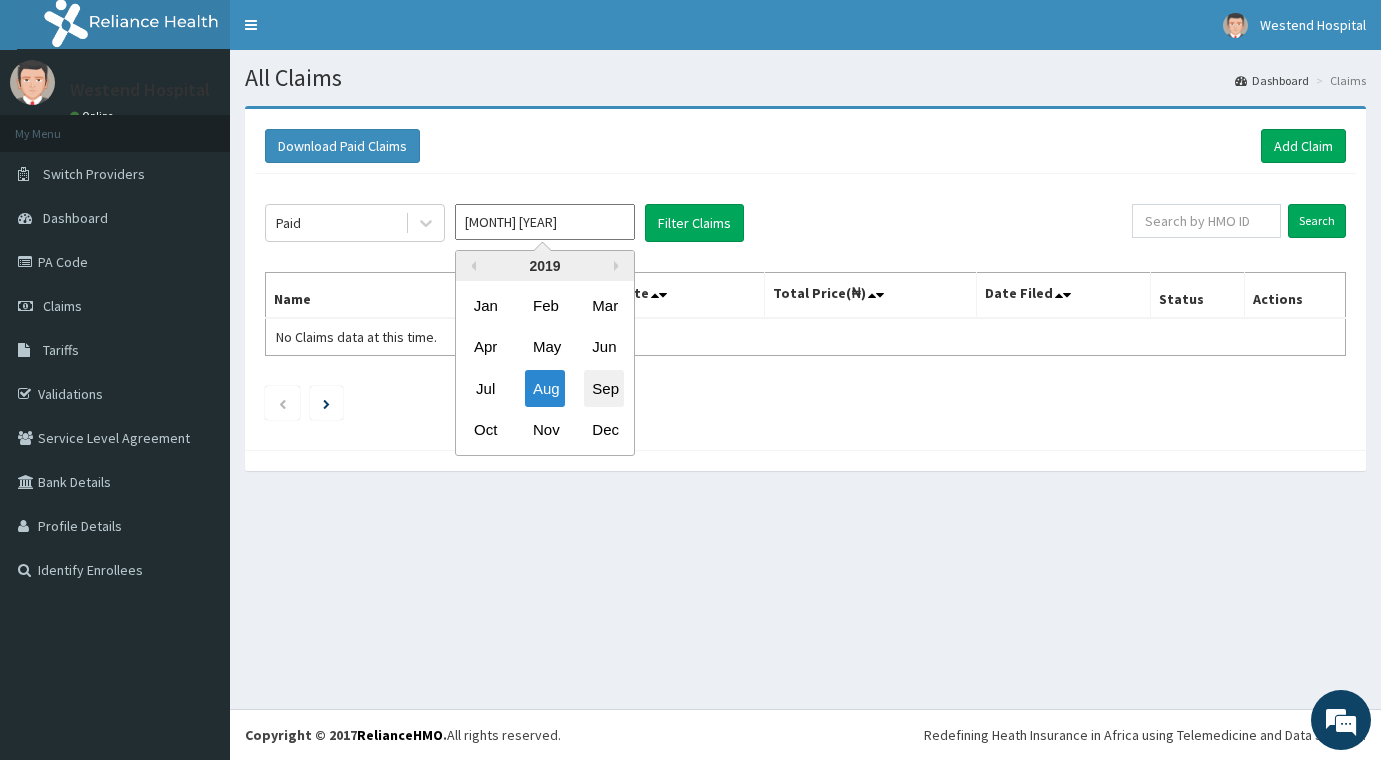 click on "Sep" at bounding box center (604, 388) 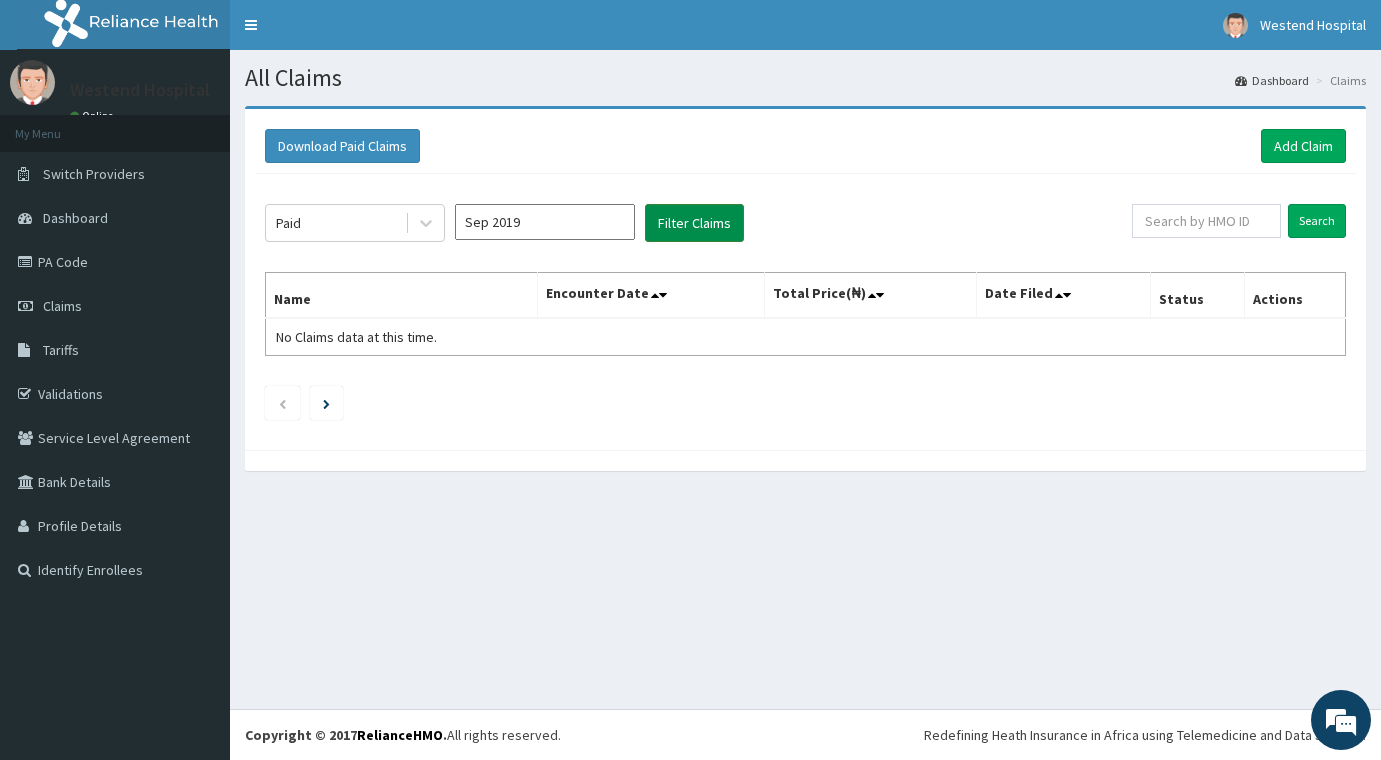 click on "Filter Claims" at bounding box center (694, 223) 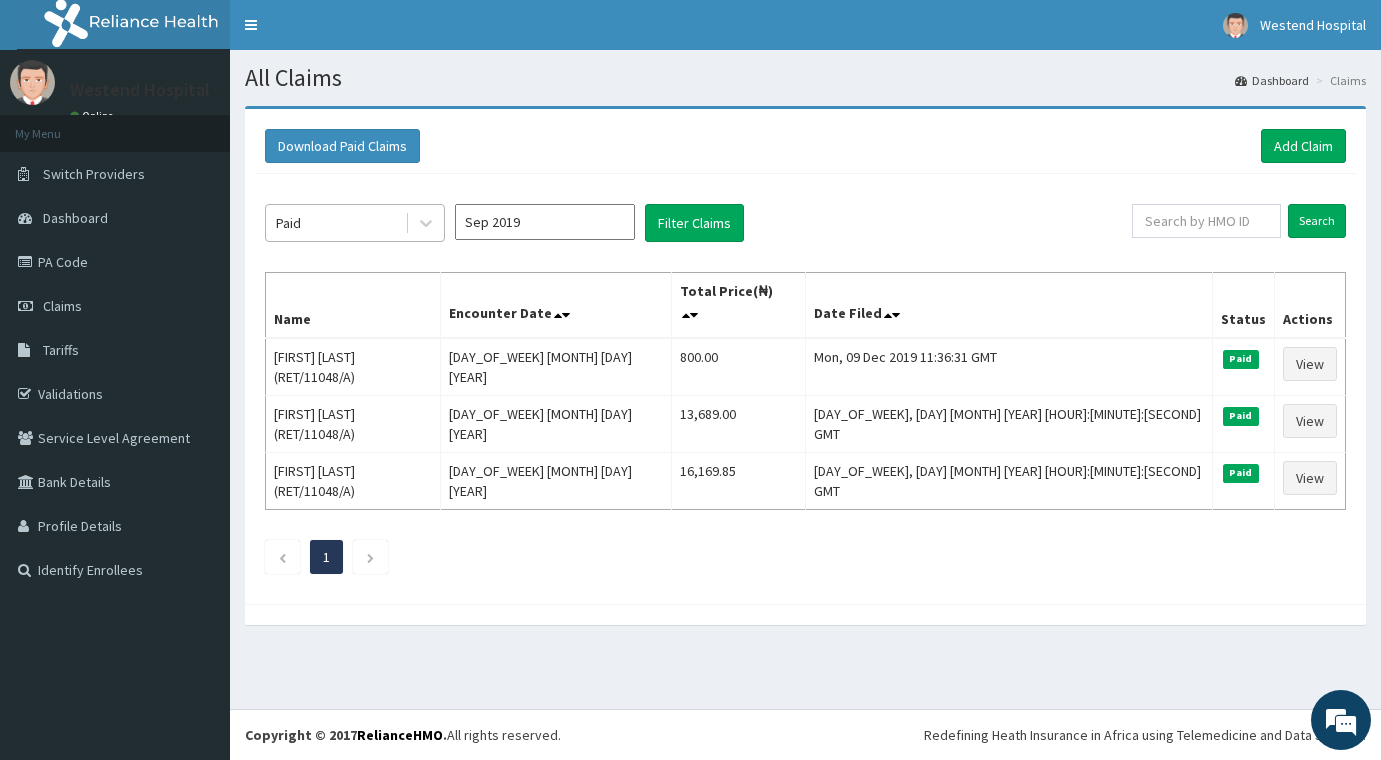 click at bounding box center [424, 223] 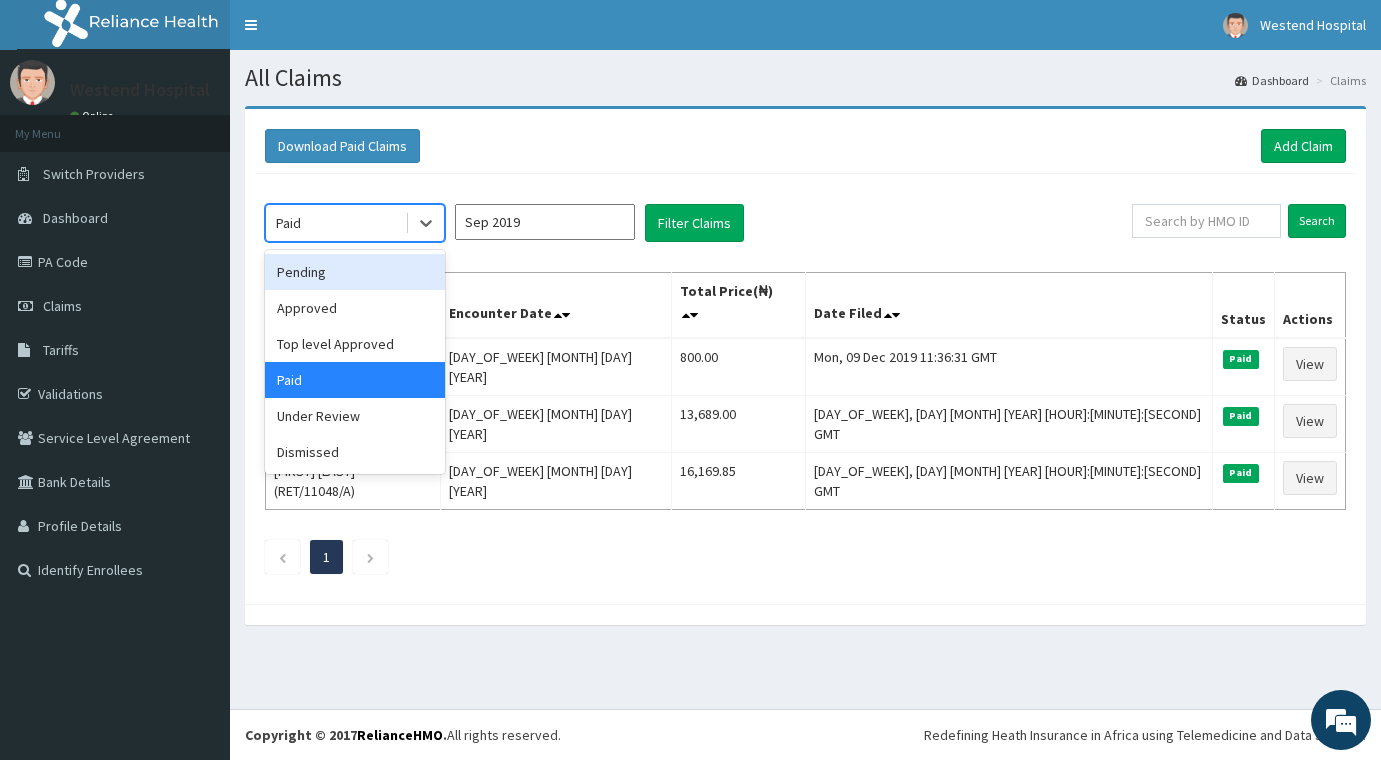 click on "Pending" at bounding box center [355, 272] 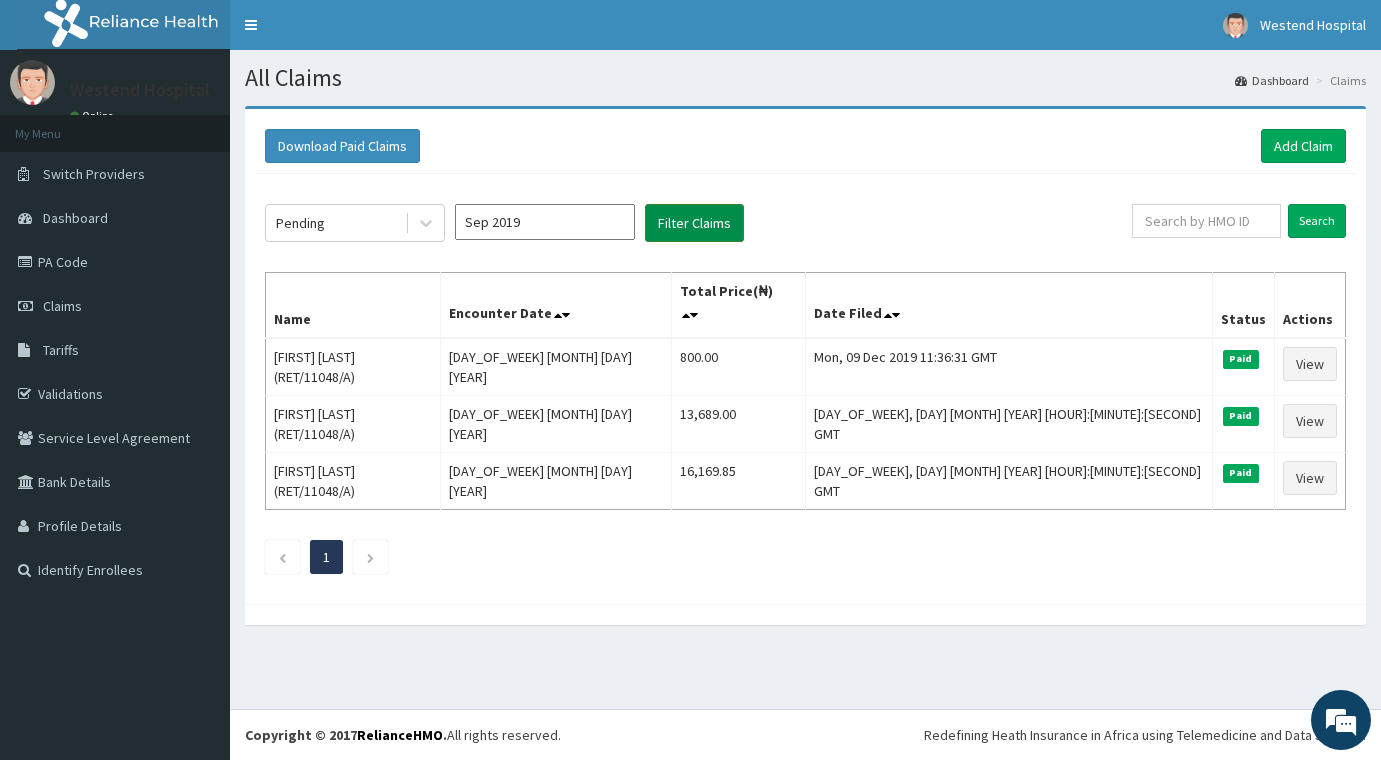 click on "Filter Claims" at bounding box center (694, 223) 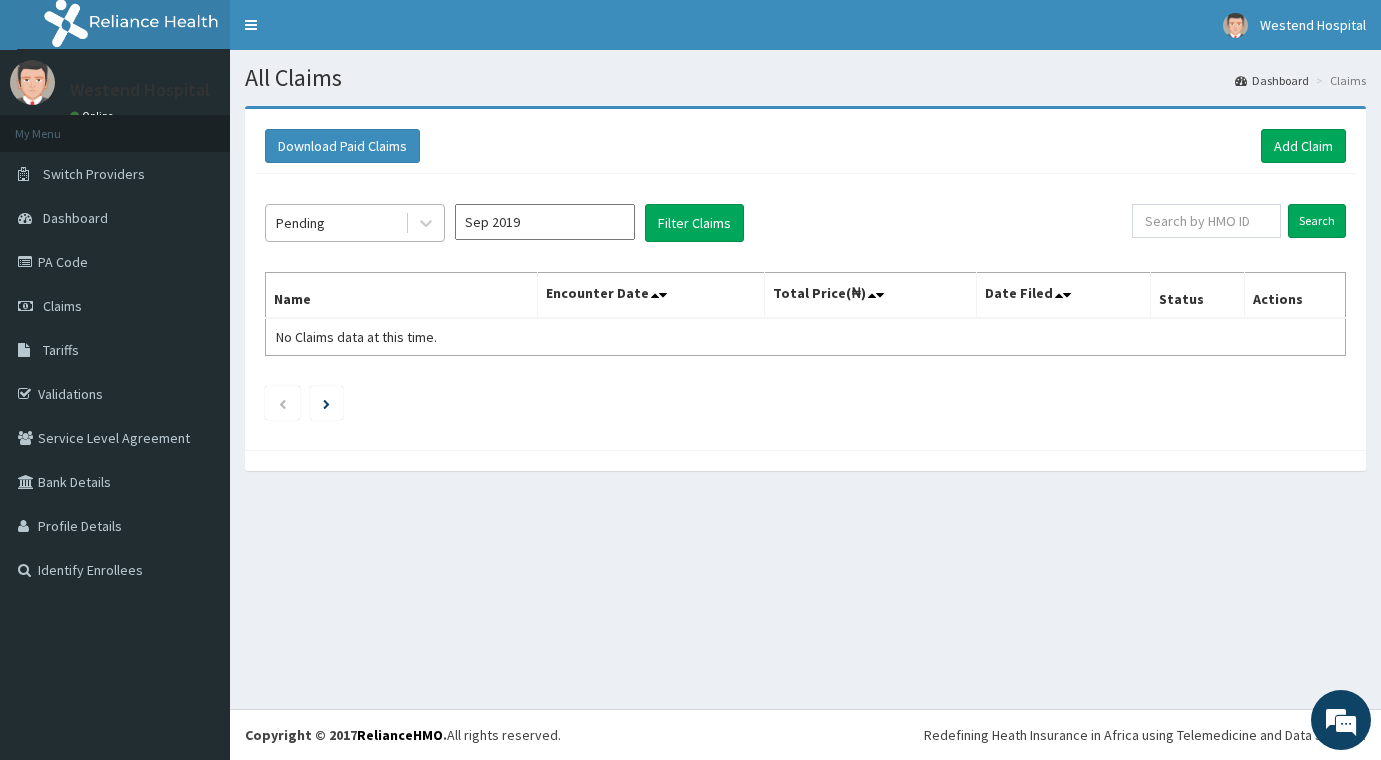 click on "Pending" at bounding box center (335, 223) 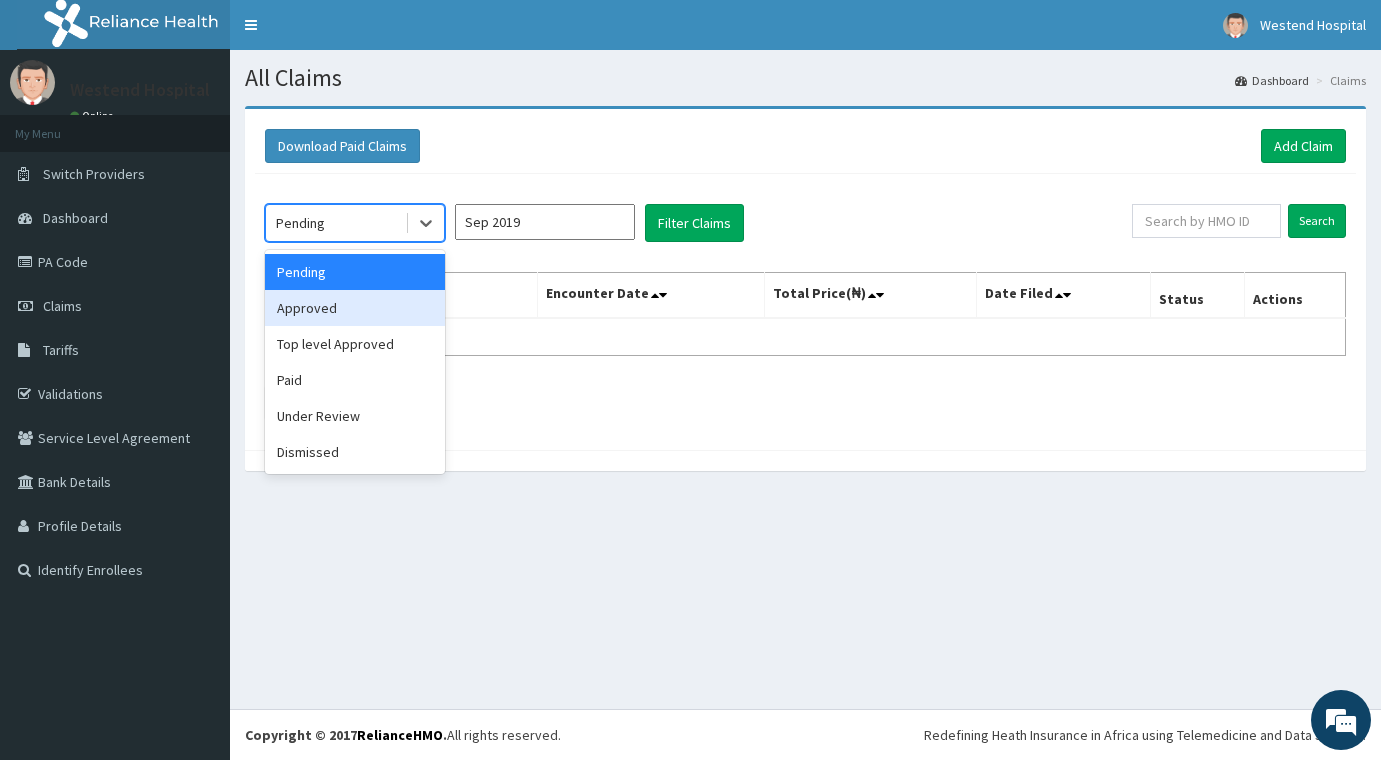 click on "Approved" at bounding box center [355, 308] 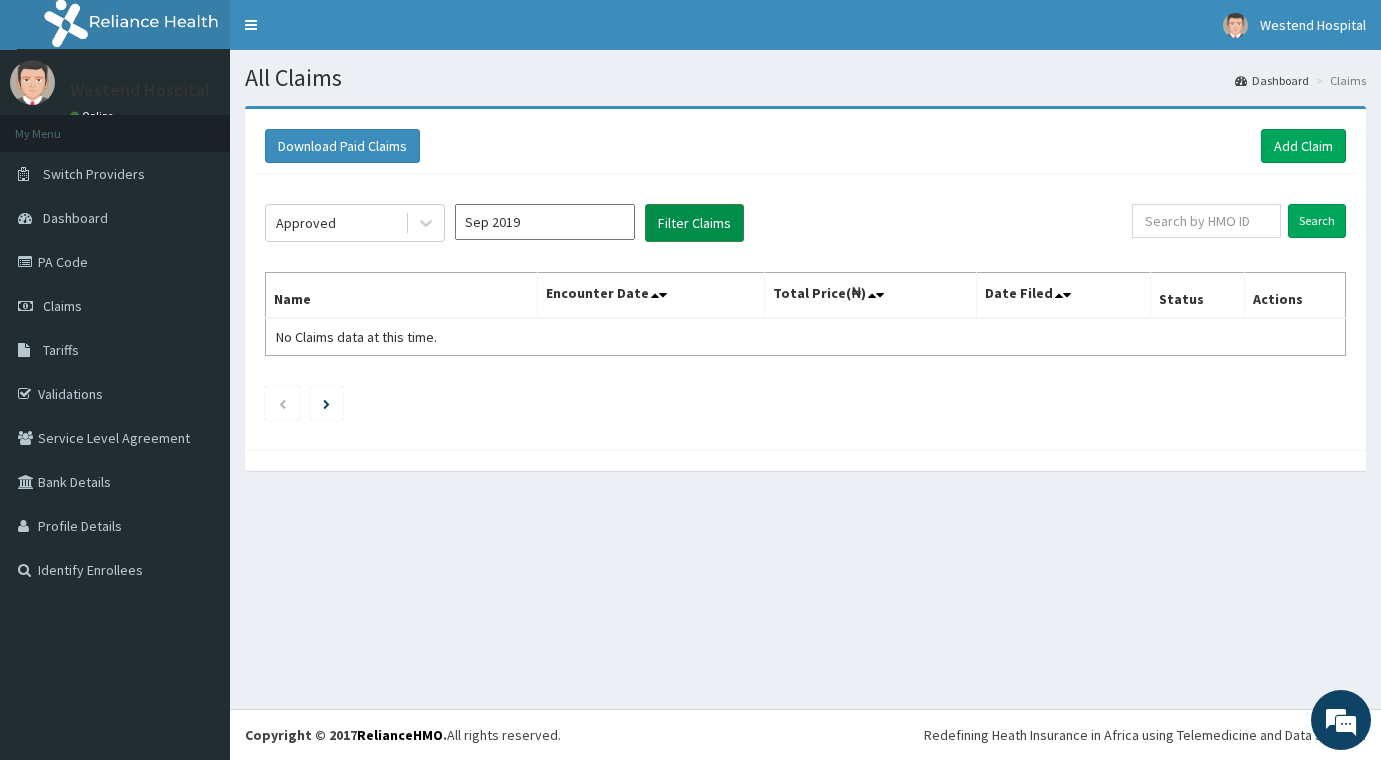 click on "Filter Claims" at bounding box center [694, 223] 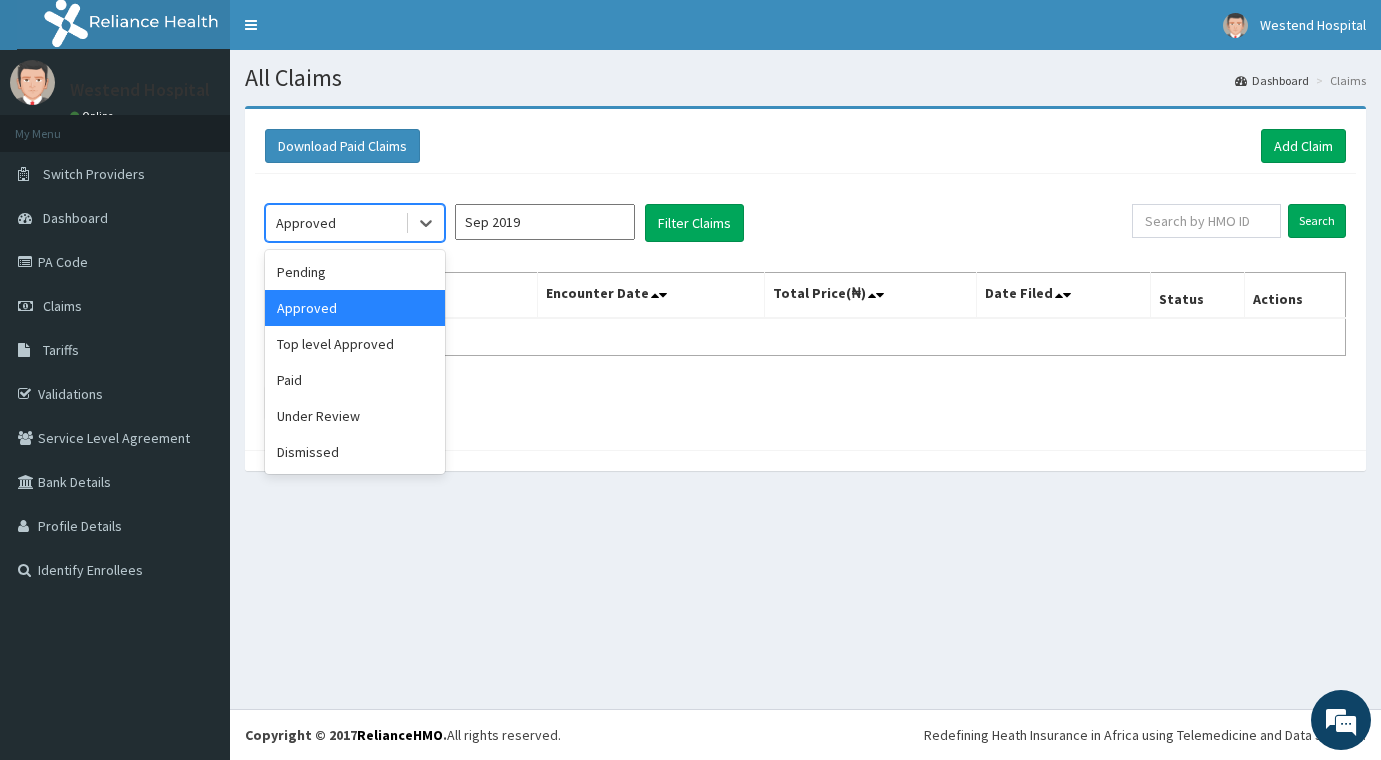 click on "Approved" at bounding box center [306, 223] 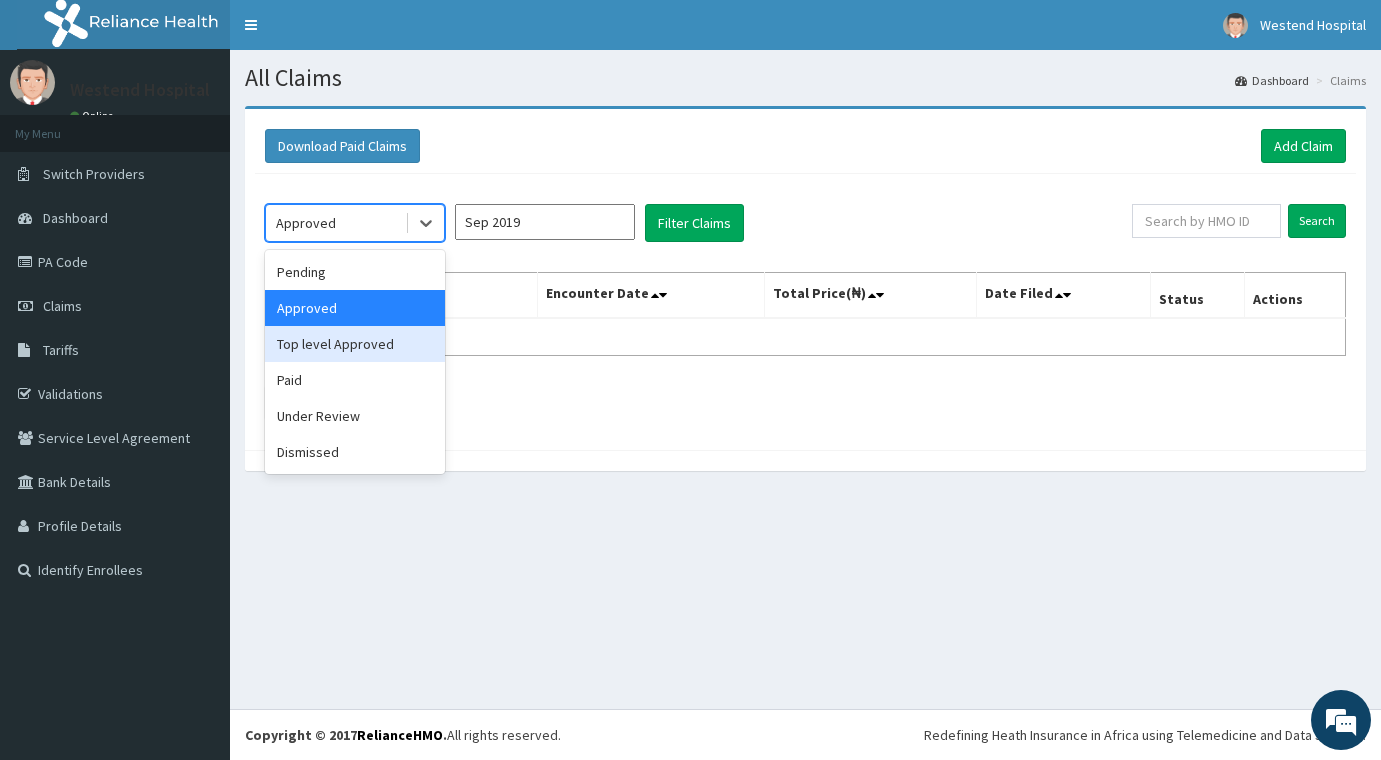 click on "Top level Approved" at bounding box center (355, 344) 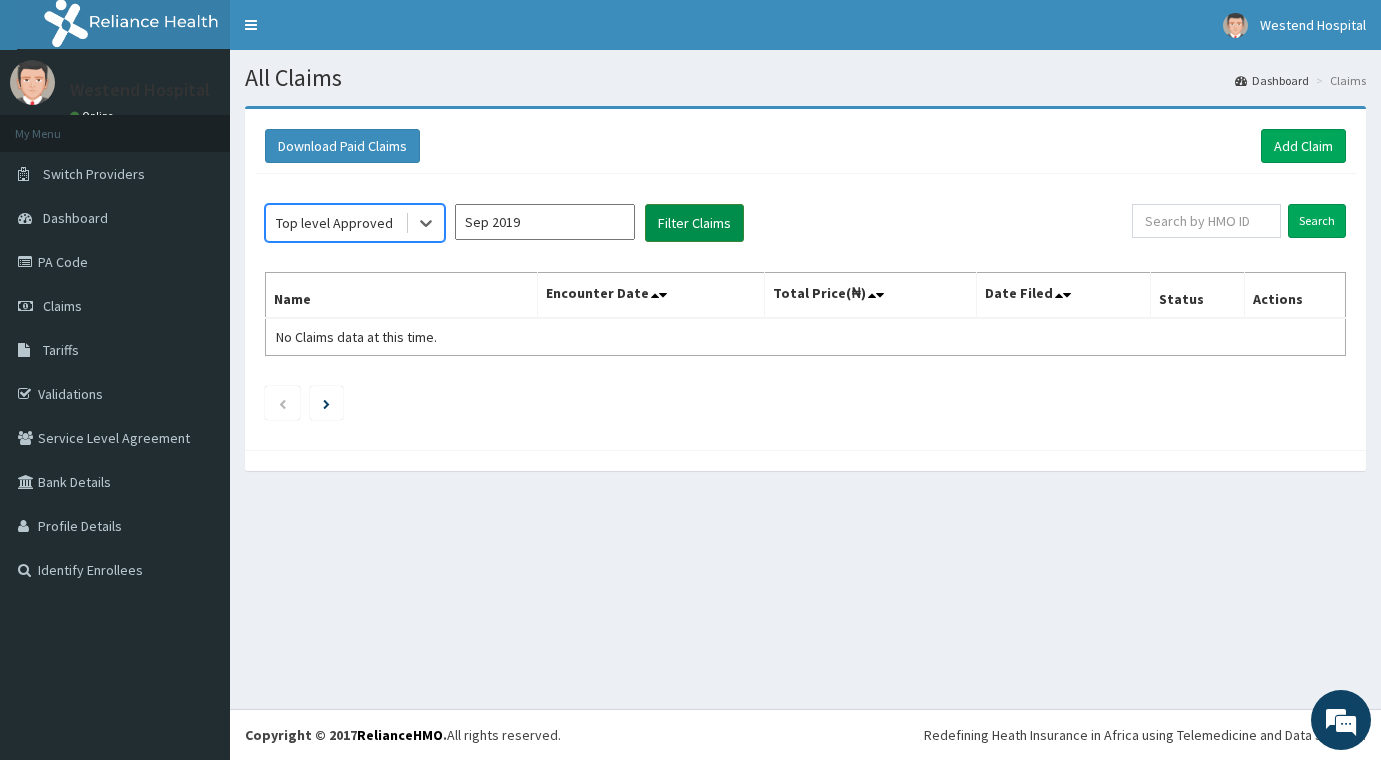 click on "Filter Claims" at bounding box center (694, 223) 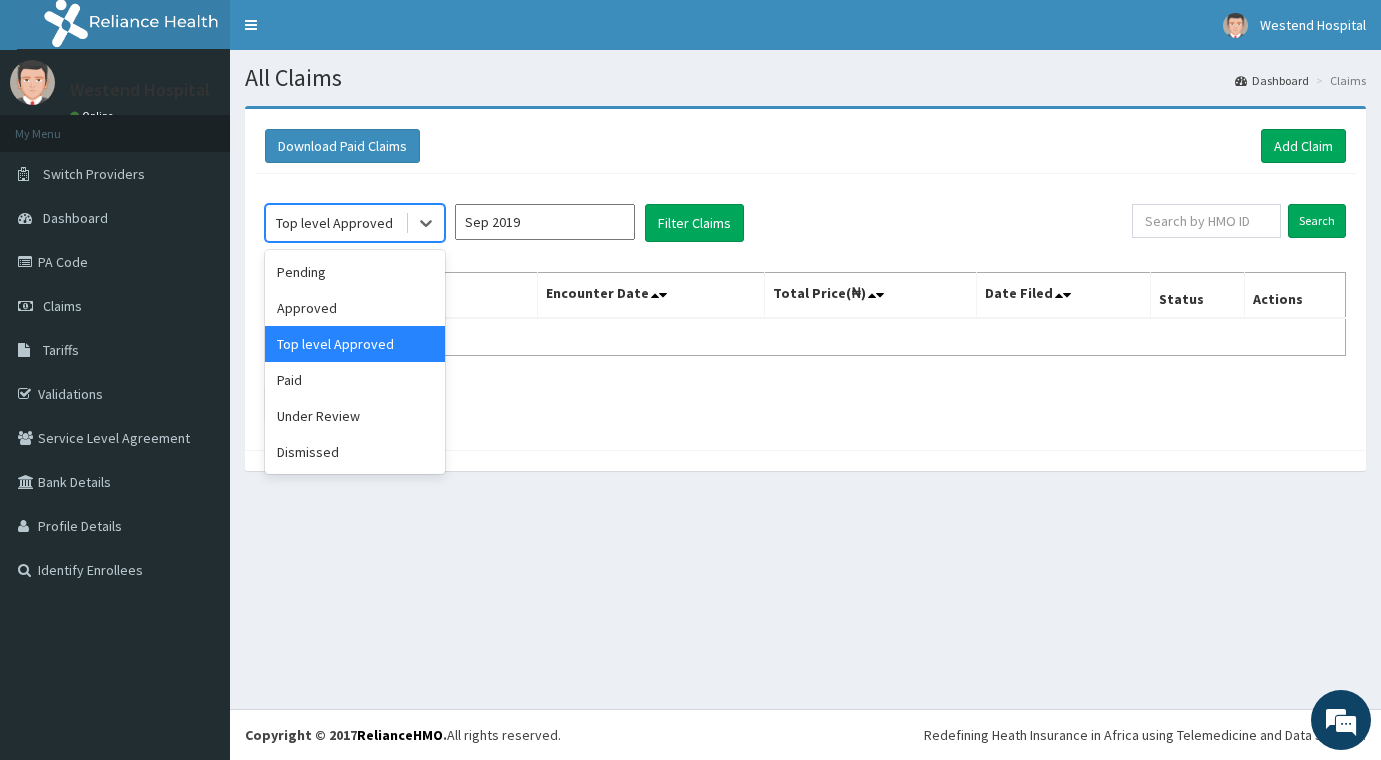 drag, startPoint x: 333, startPoint y: 218, endPoint x: 333, endPoint y: 245, distance: 27 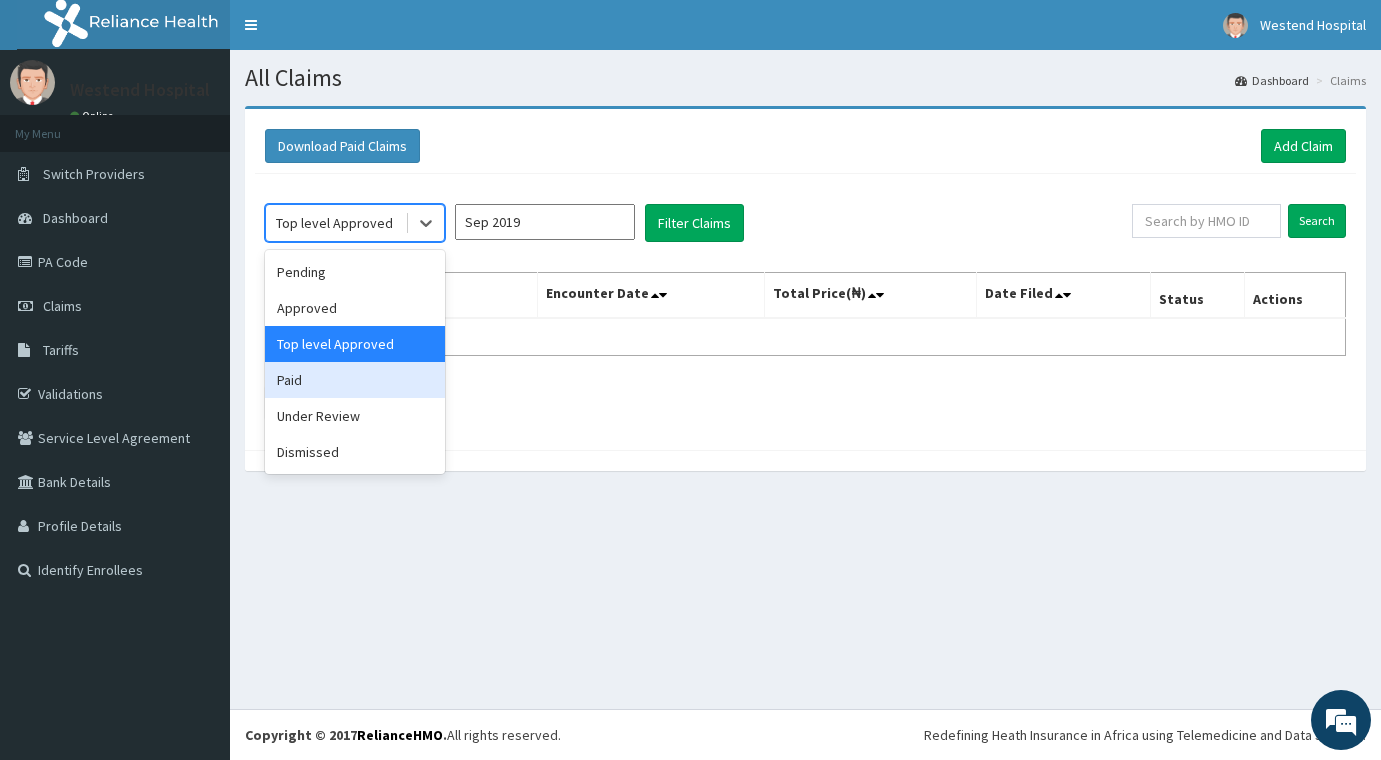 click on "Paid" at bounding box center (355, 380) 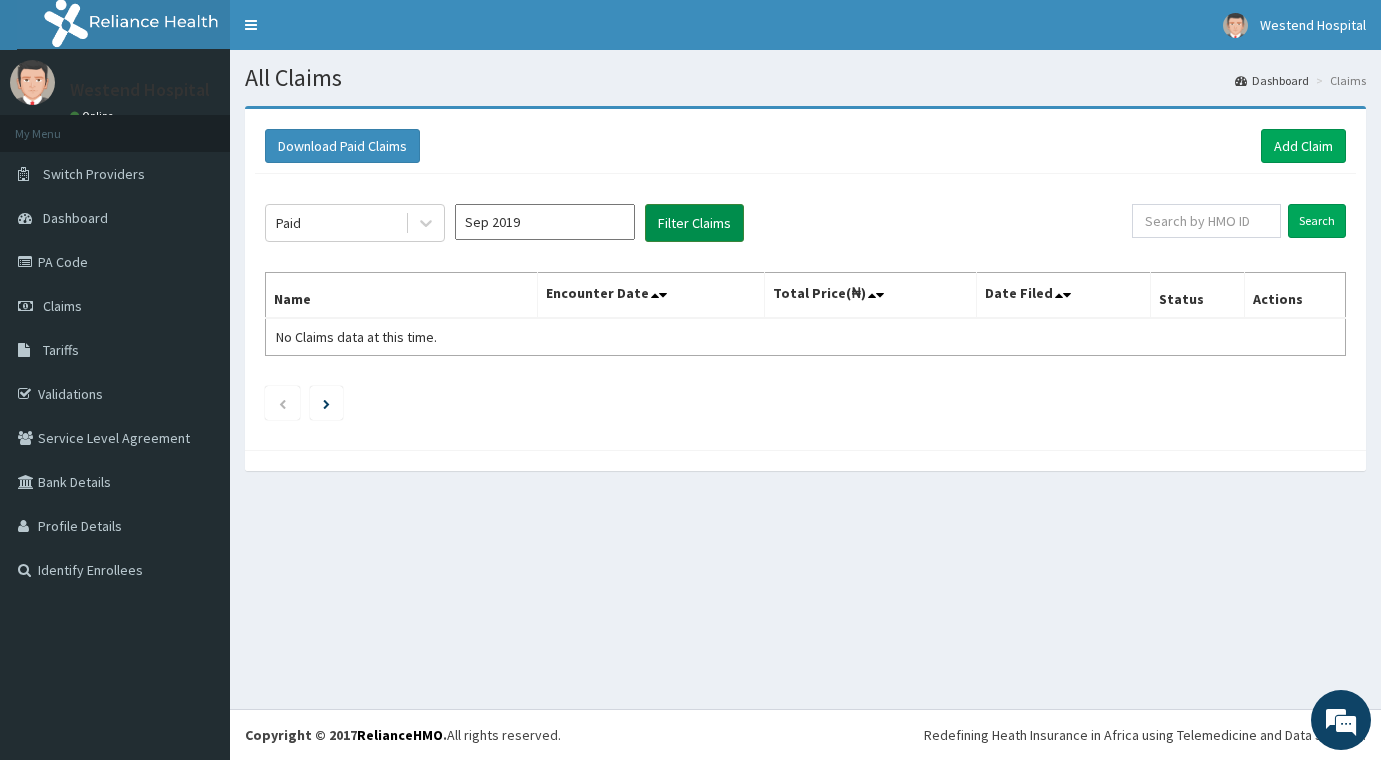 click on "Filter Claims" at bounding box center (694, 223) 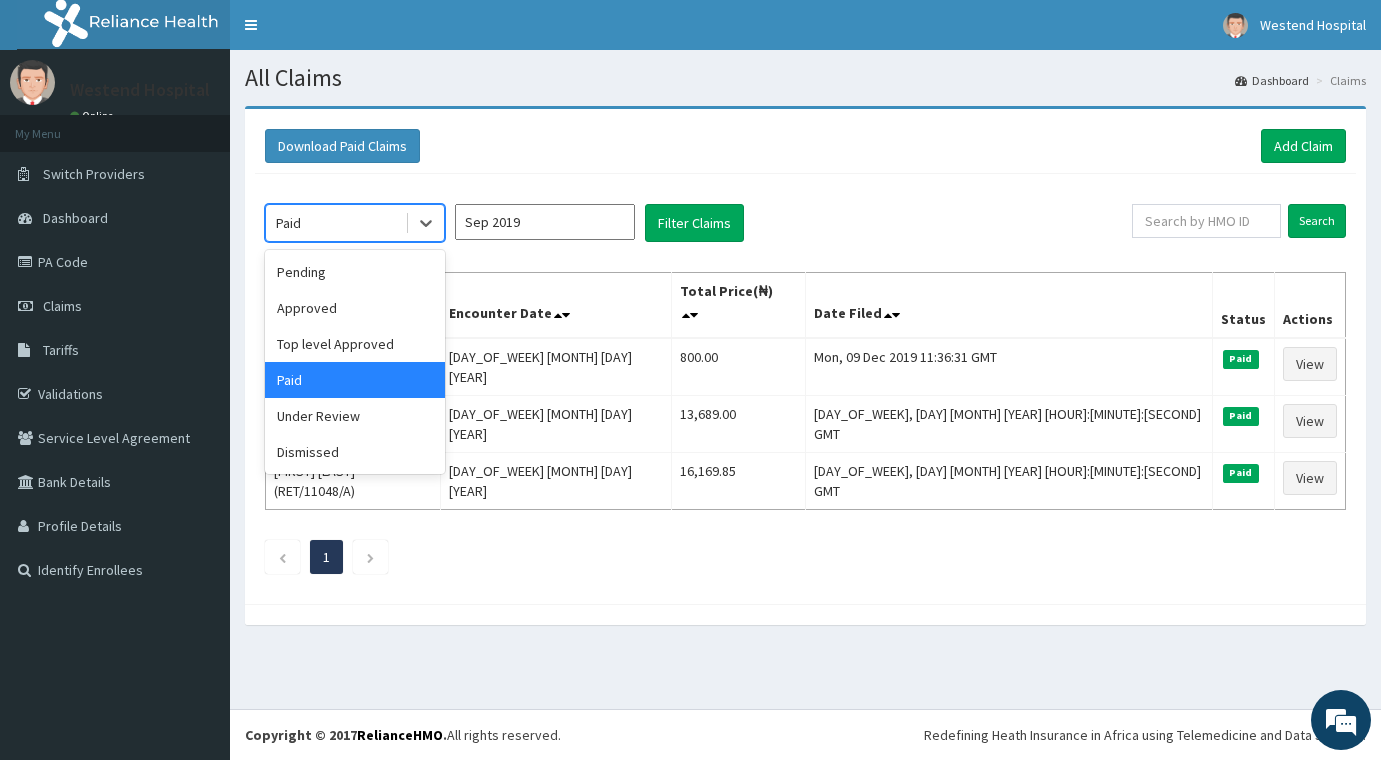 click on "Paid" at bounding box center (335, 223) 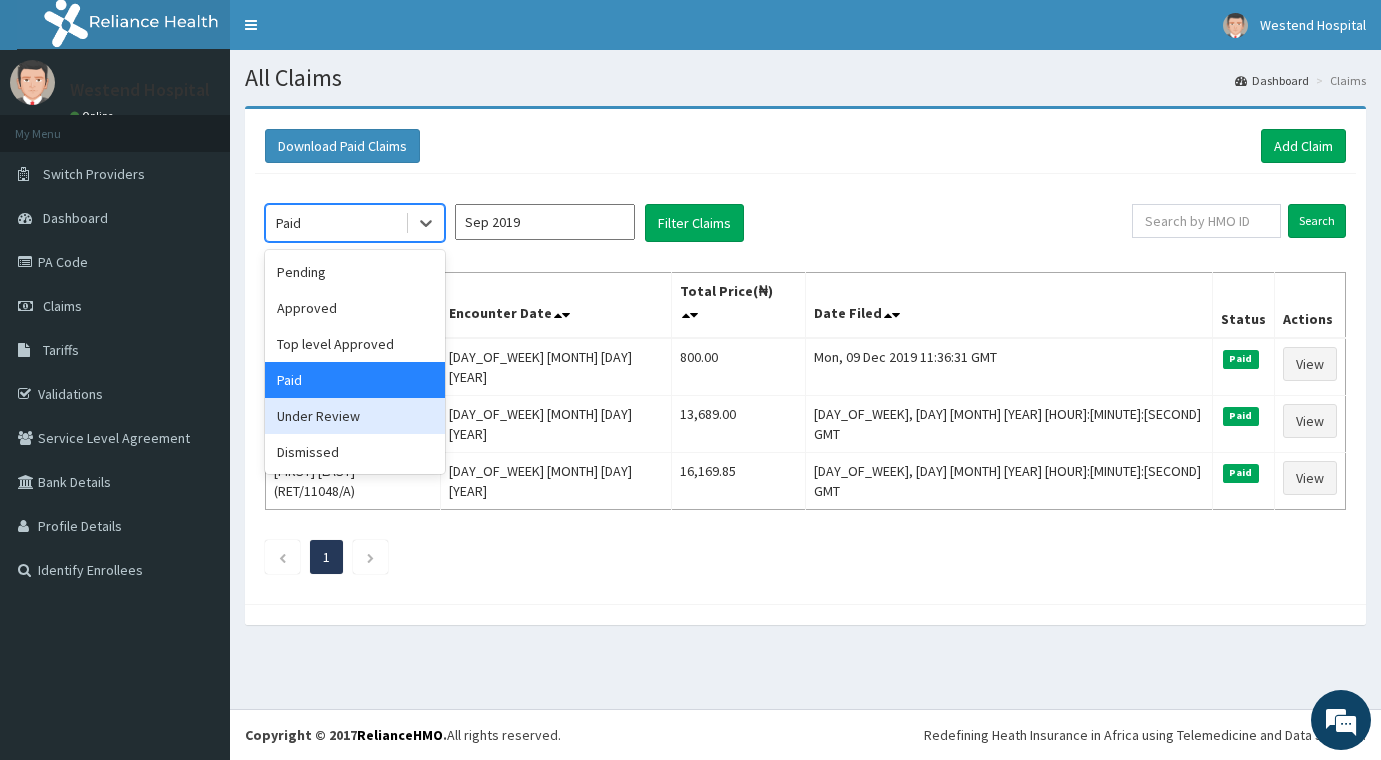 click on "Under Review" at bounding box center (355, 416) 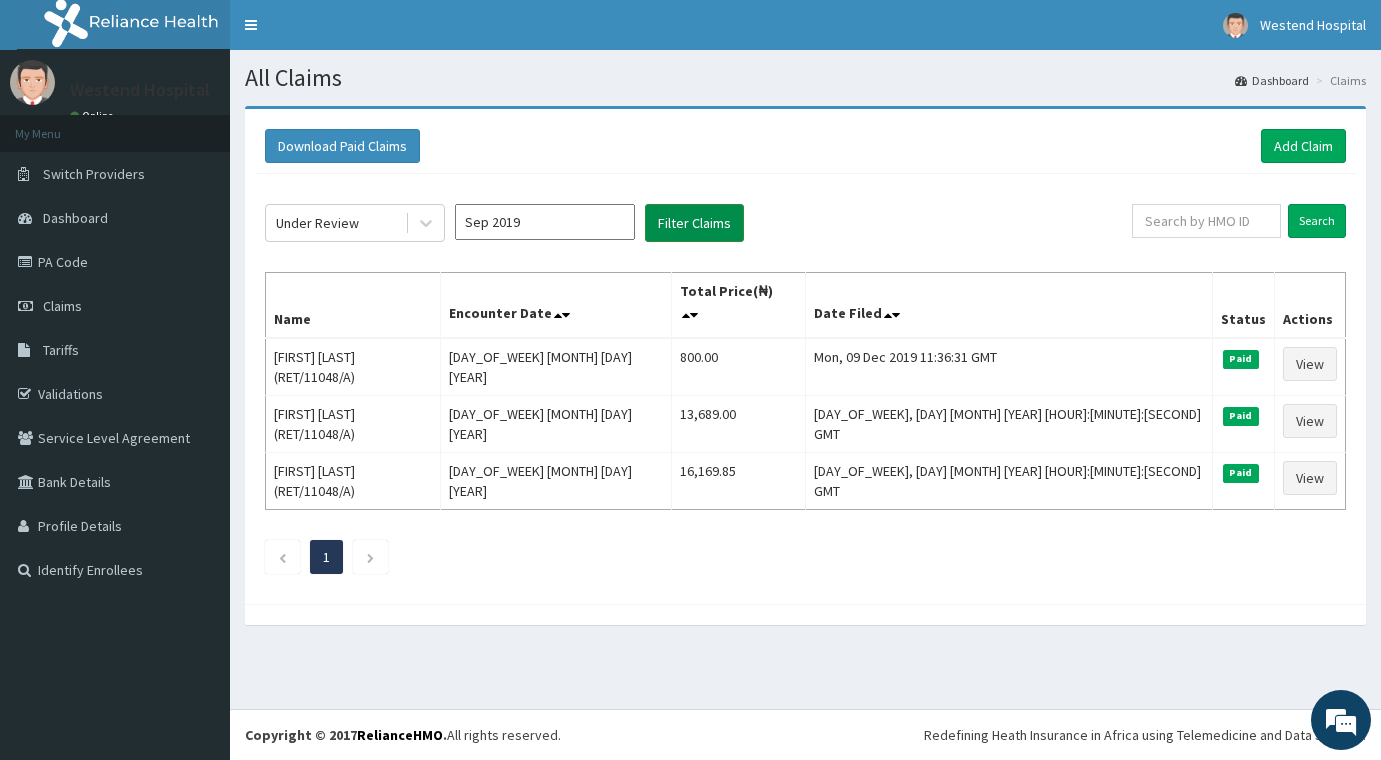 click on "Filter Claims" at bounding box center (694, 223) 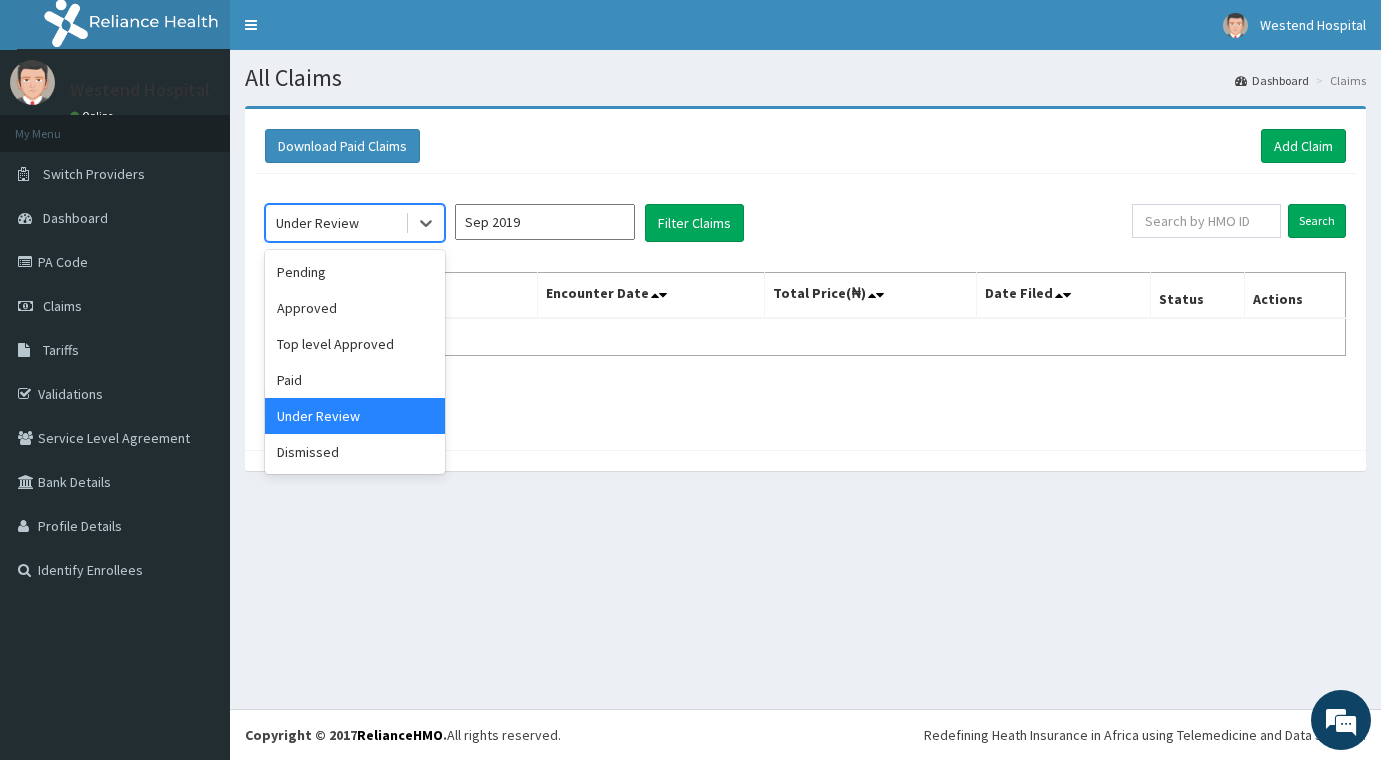 click on "Under Review" at bounding box center (317, 223) 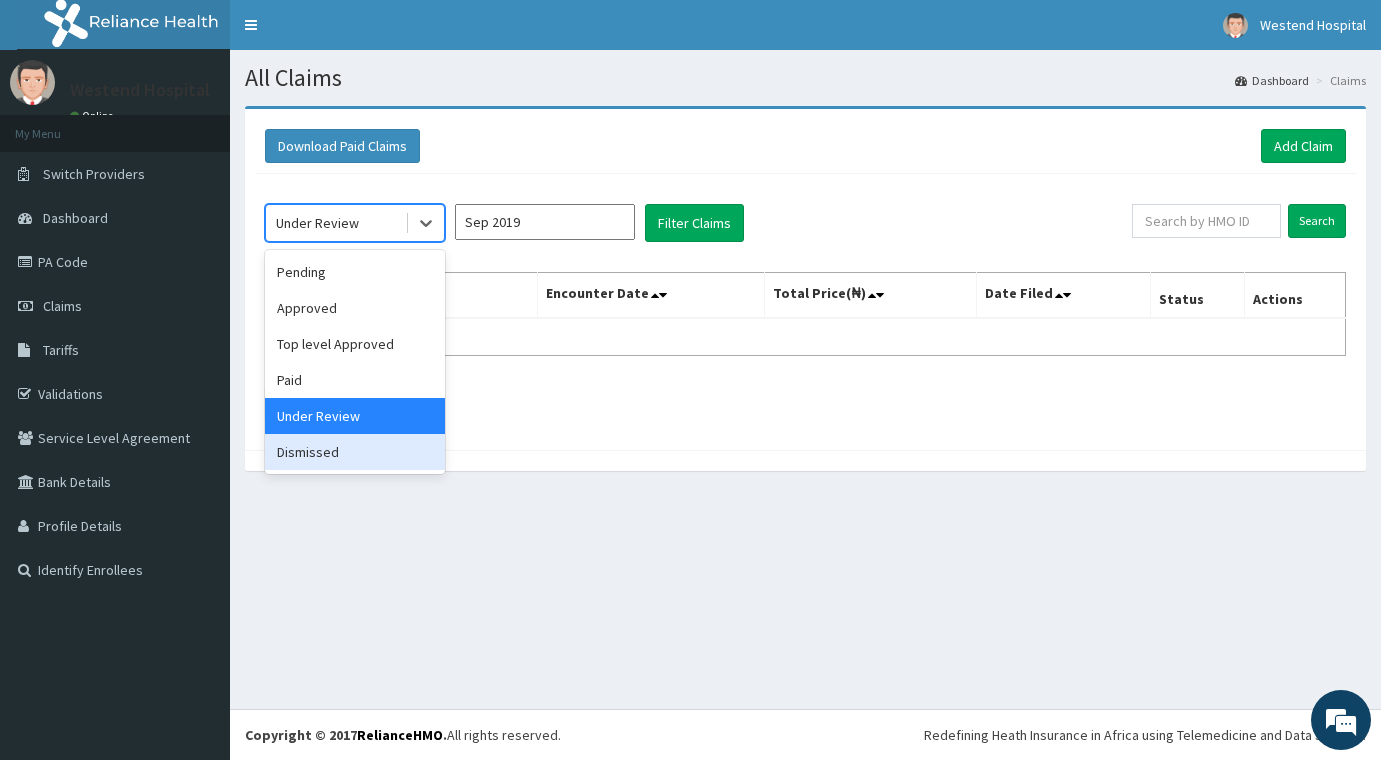 click on "Dismissed" at bounding box center [355, 452] 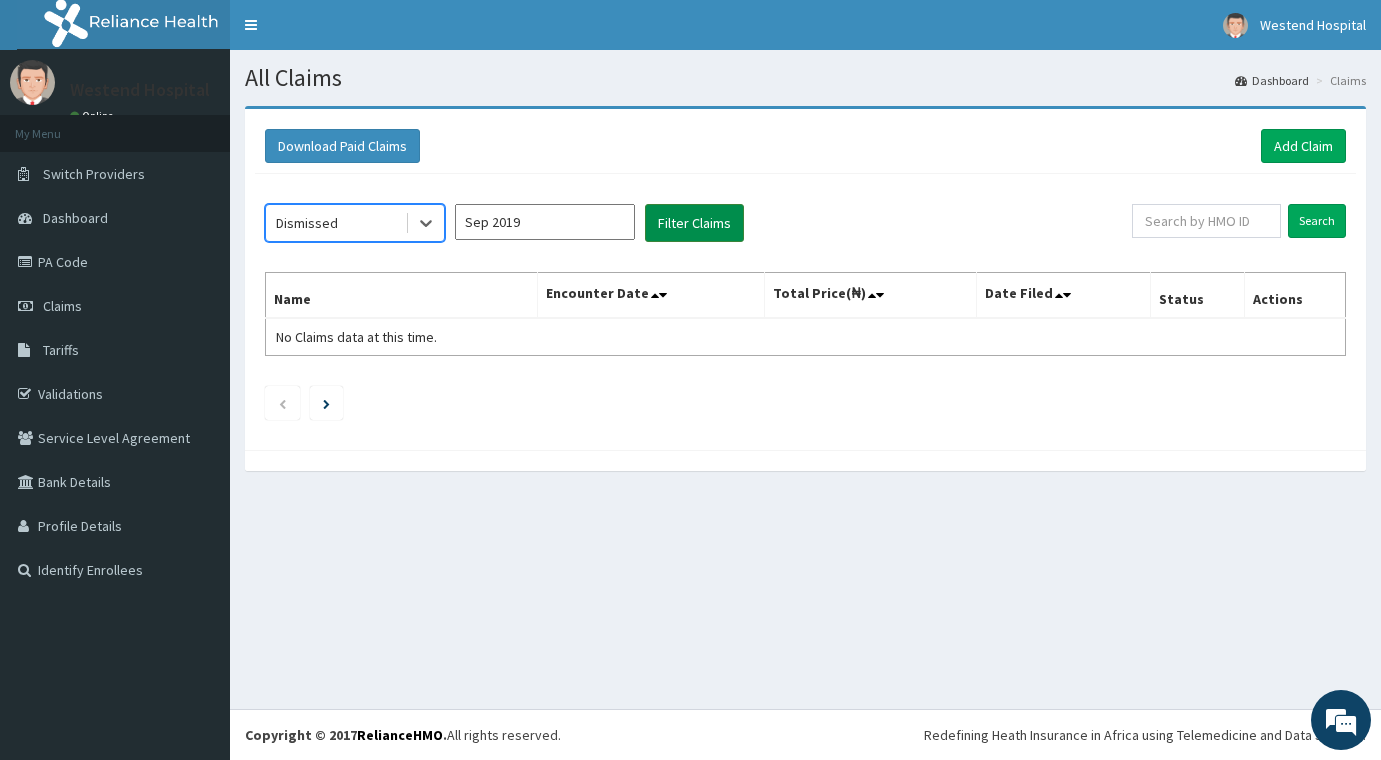 click on "Filter Claims" at bounding box center [694, 223] 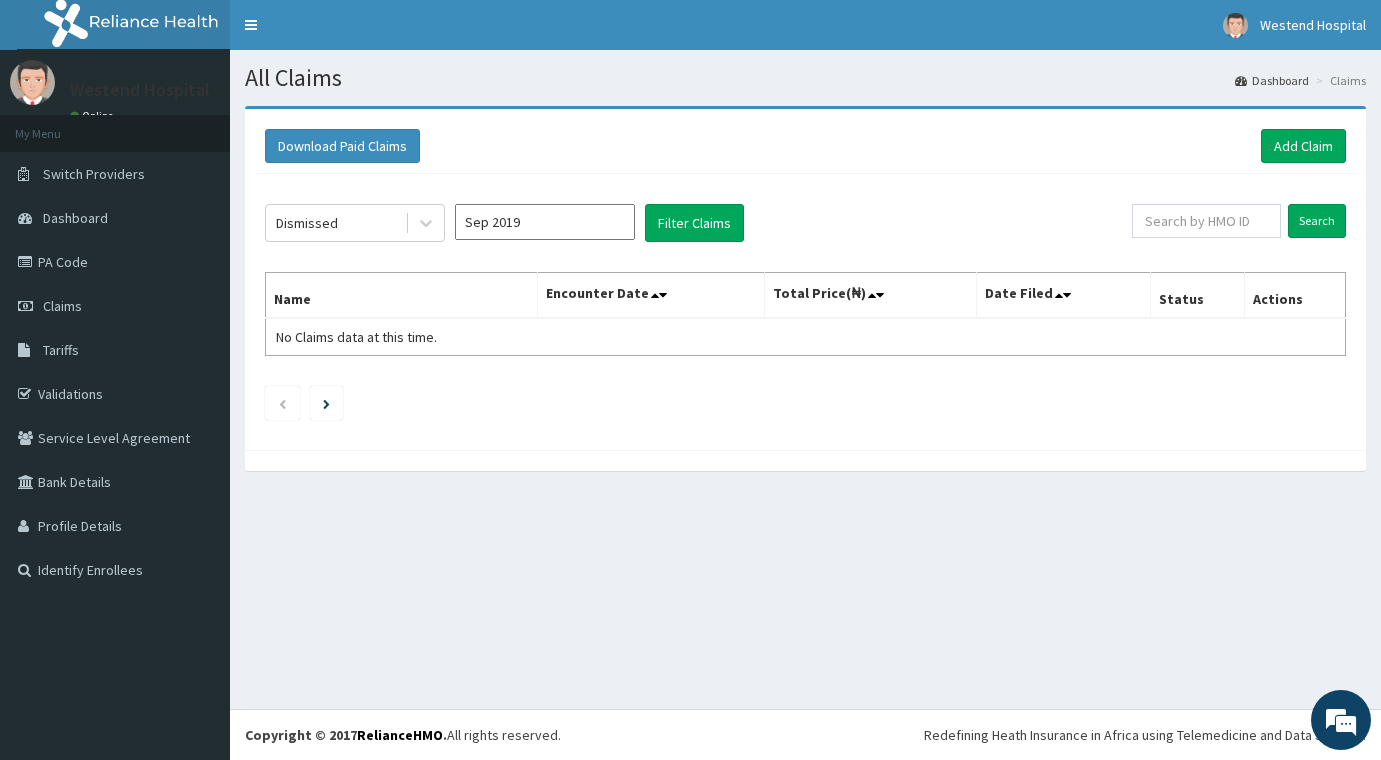 click on "Sep 2019" at bounding box center [545, 222] 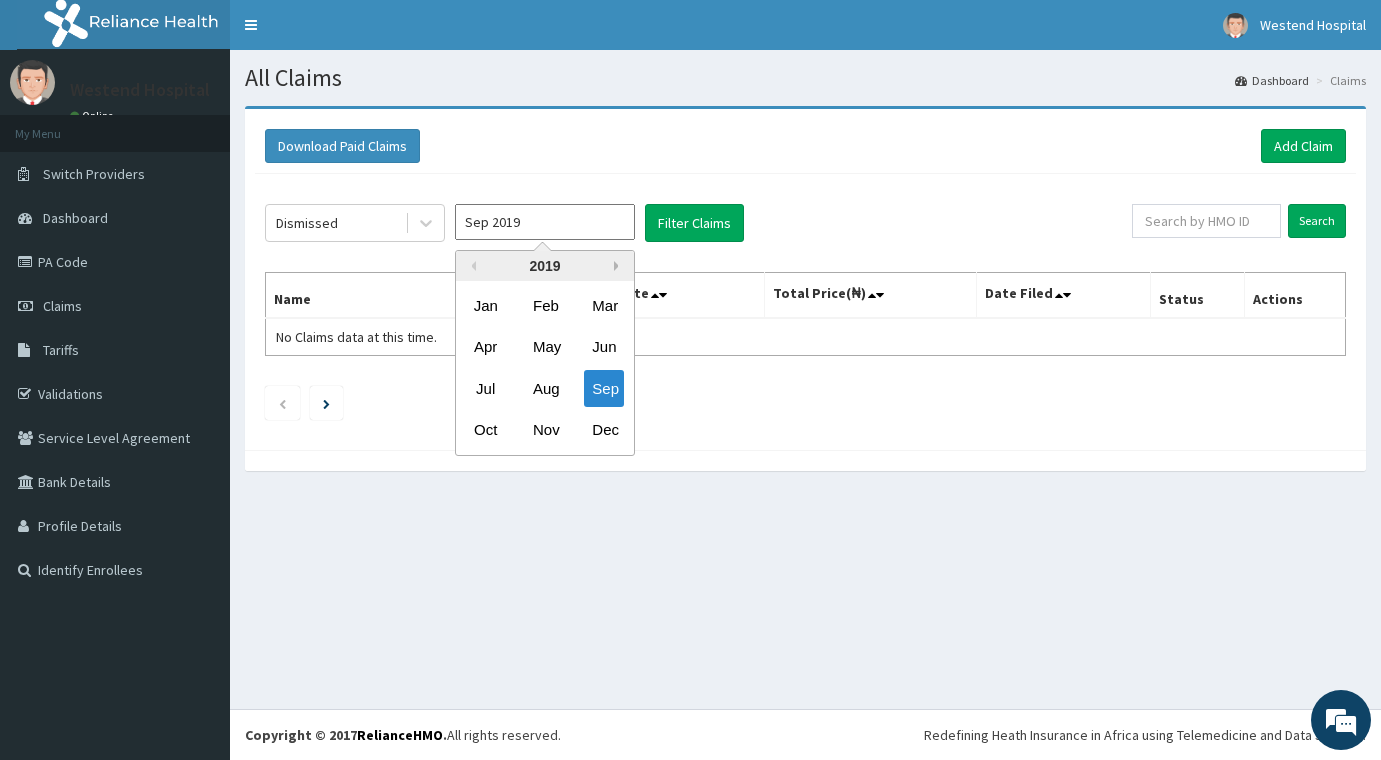 click on "Next Year" at bounding box center (619, 266) 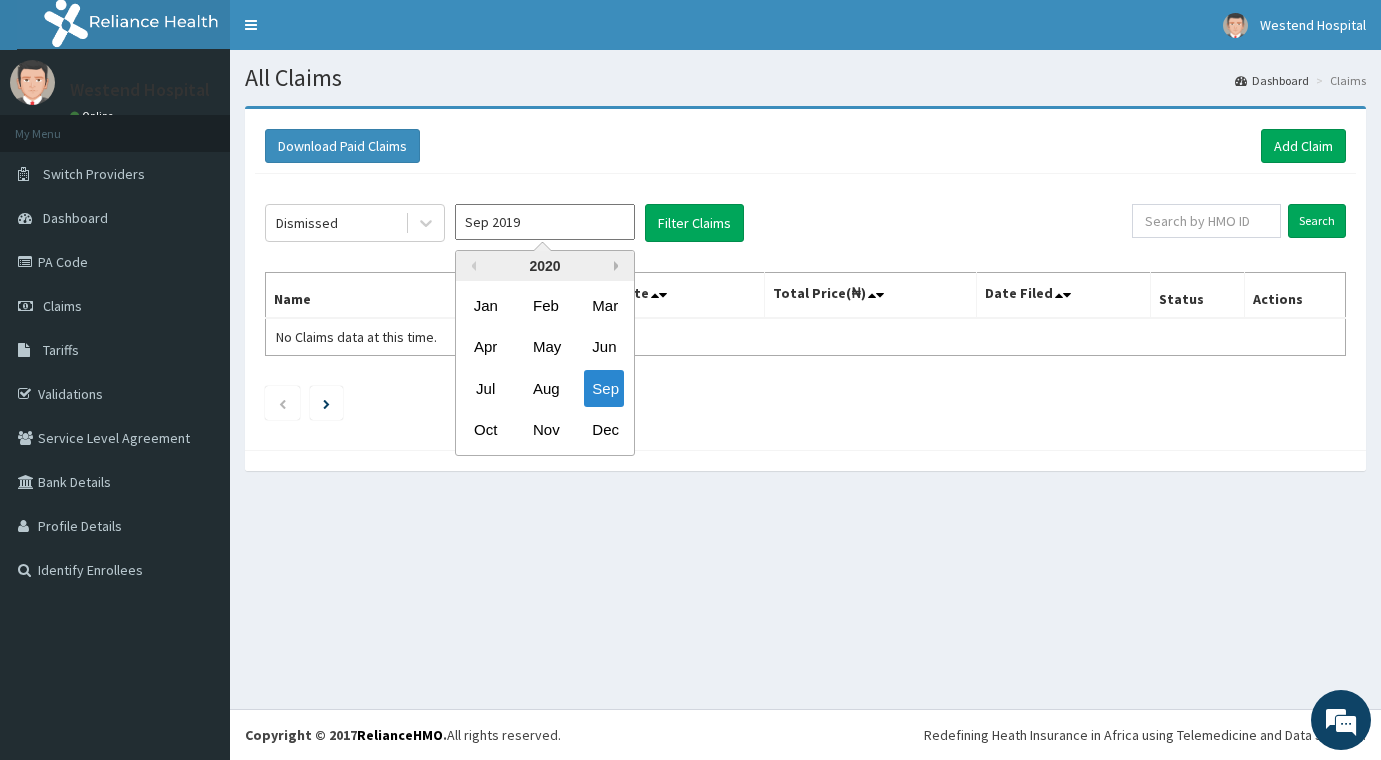 click on "Next Year" at bounding box center (619, 266) 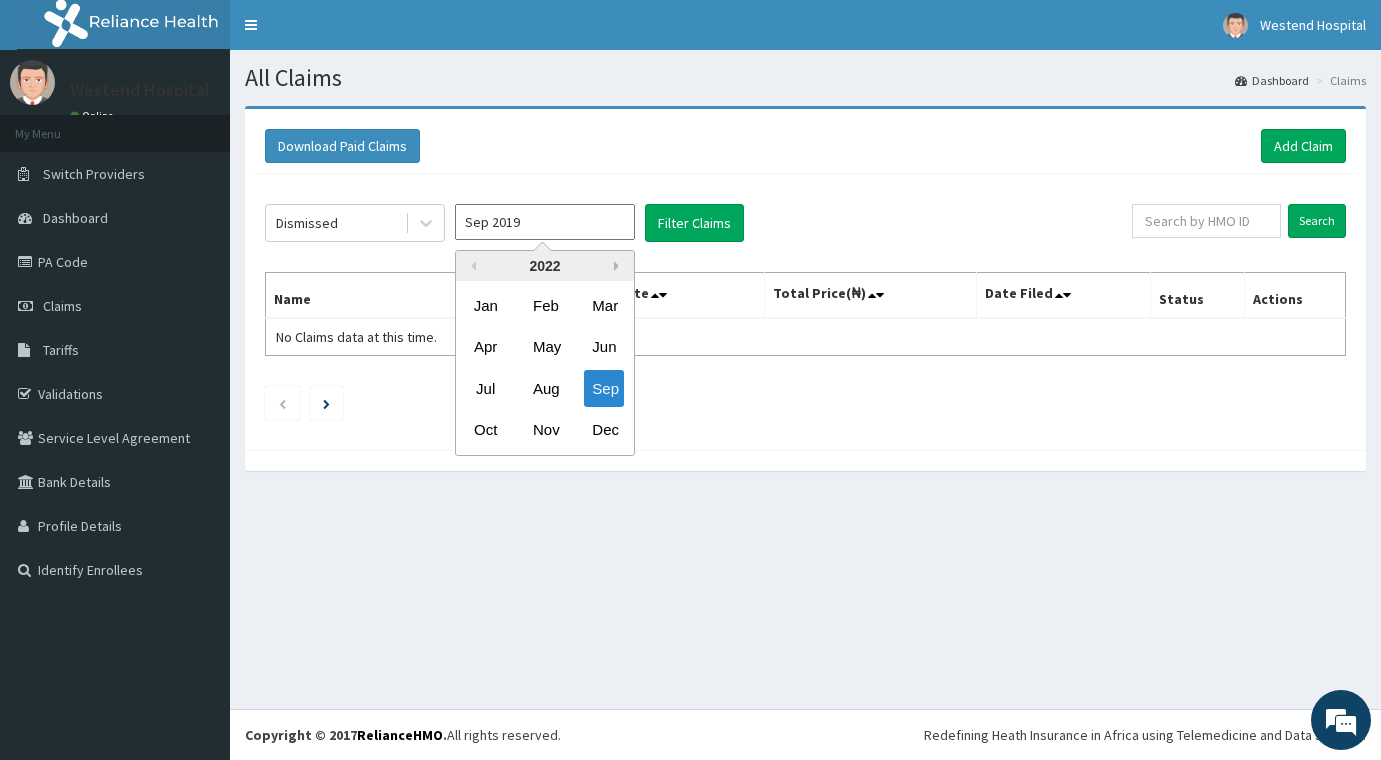 click on "Next Year" at bounding box center [619, 266] 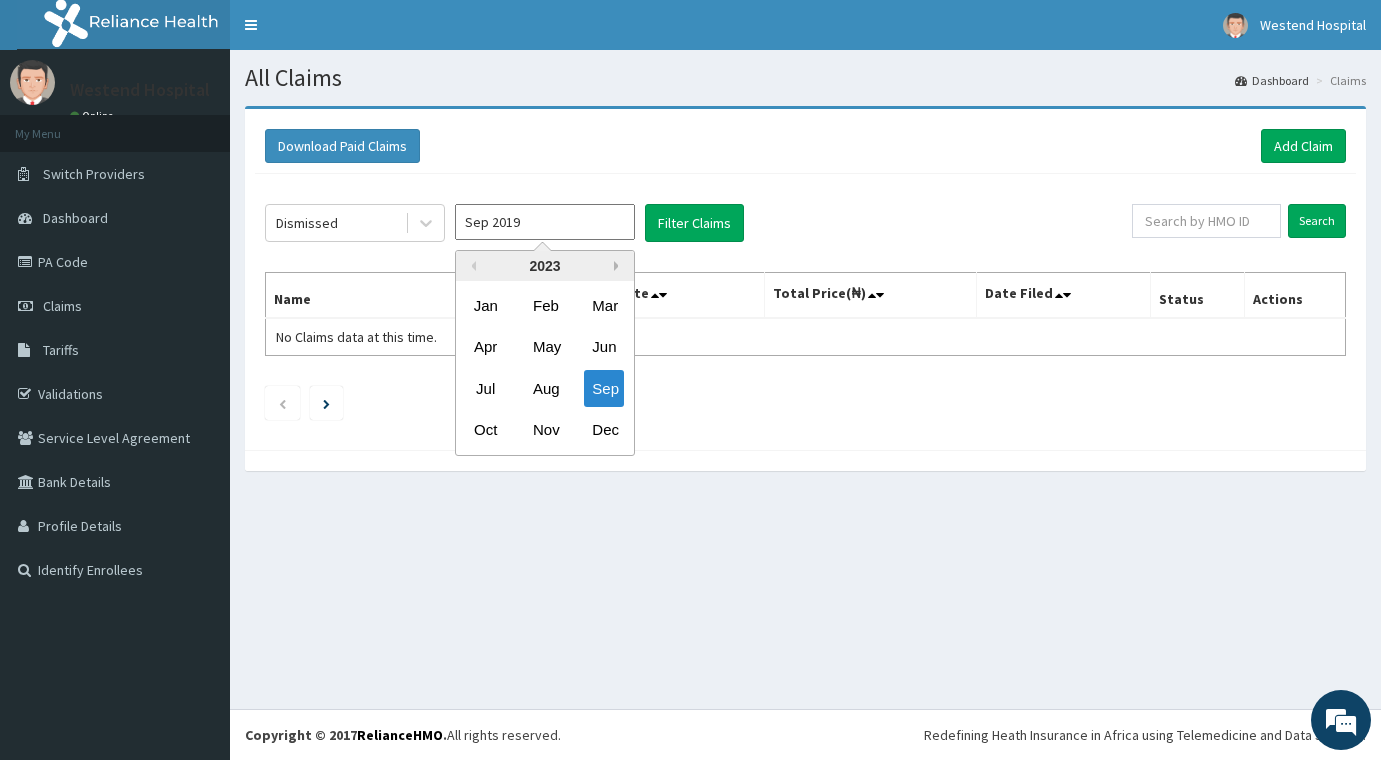 click on "Next Year" at bounding box center (619, 266) 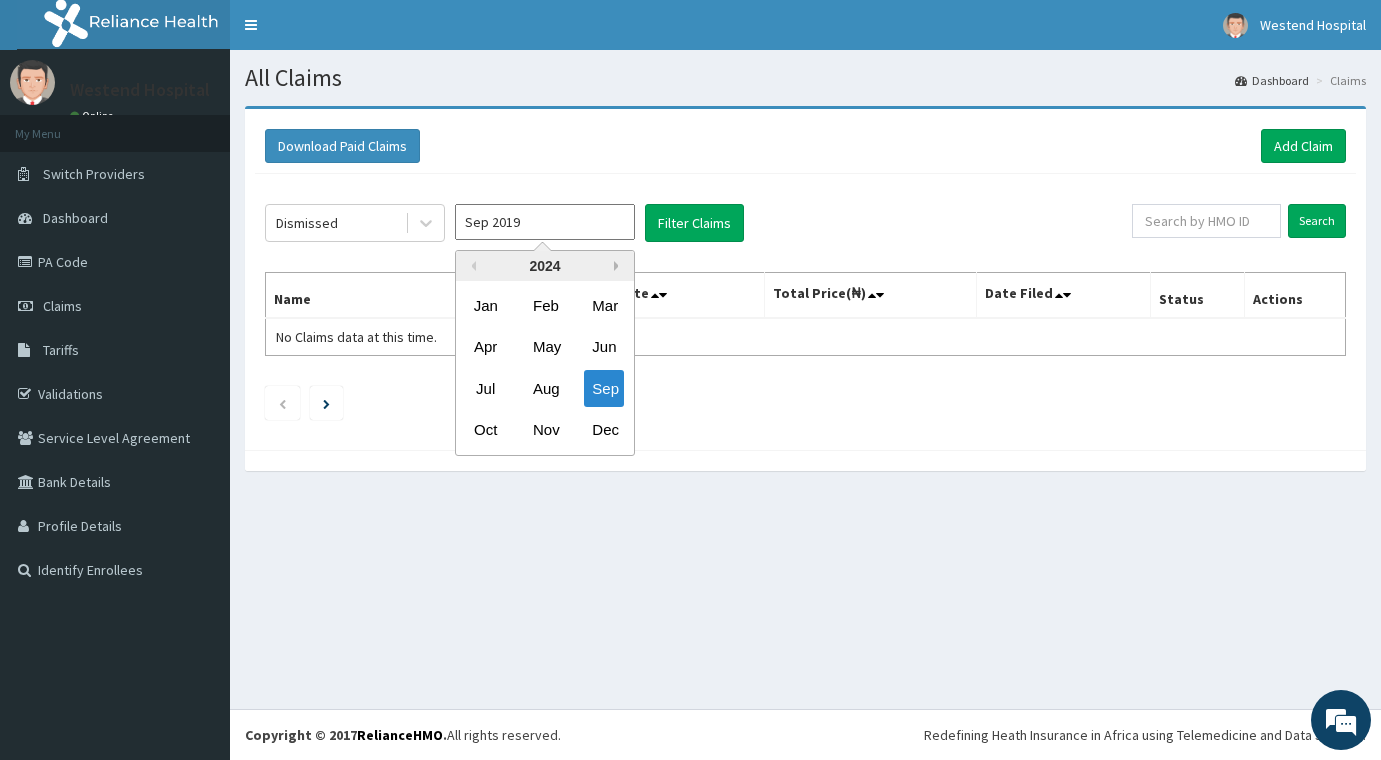 click on "Next Year" at bounding box center (619, 266) 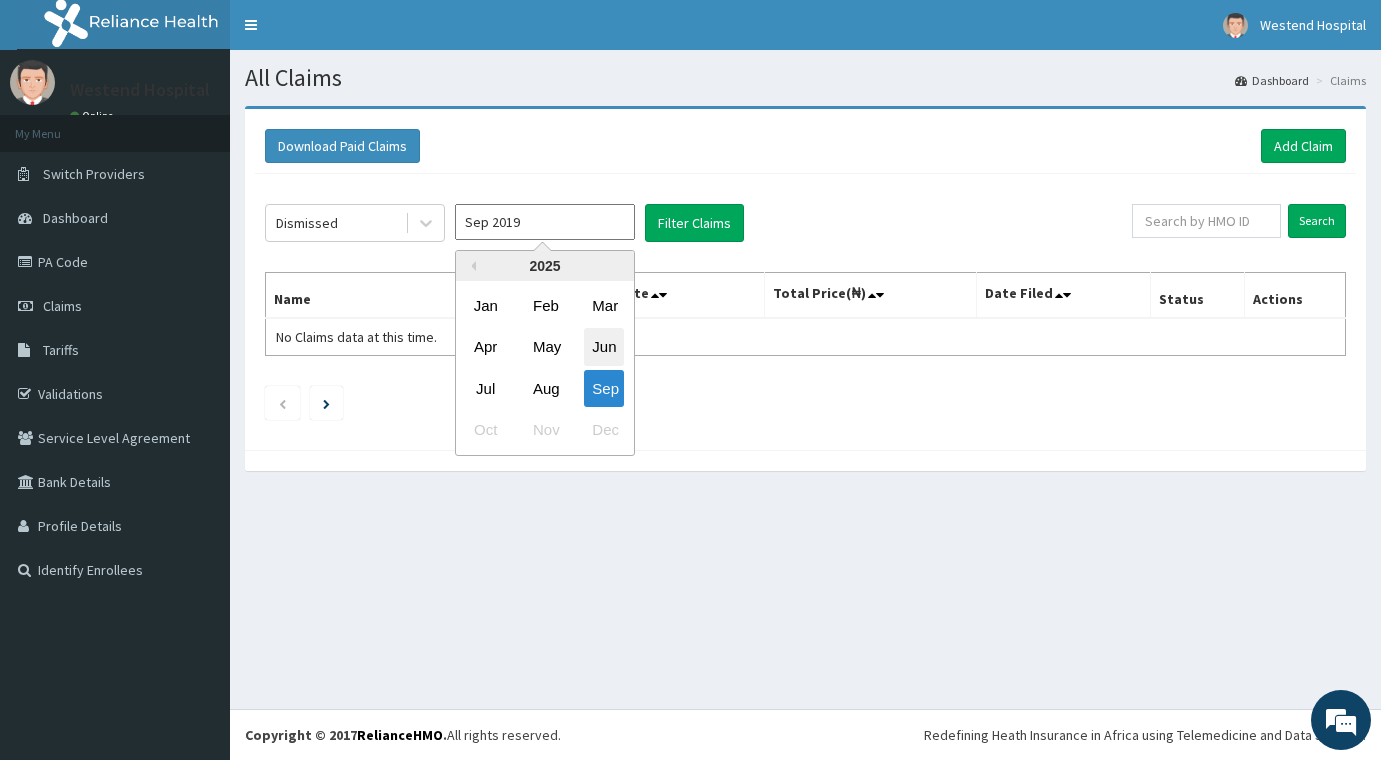 click on "Jun" at bounding box center (604, 347) 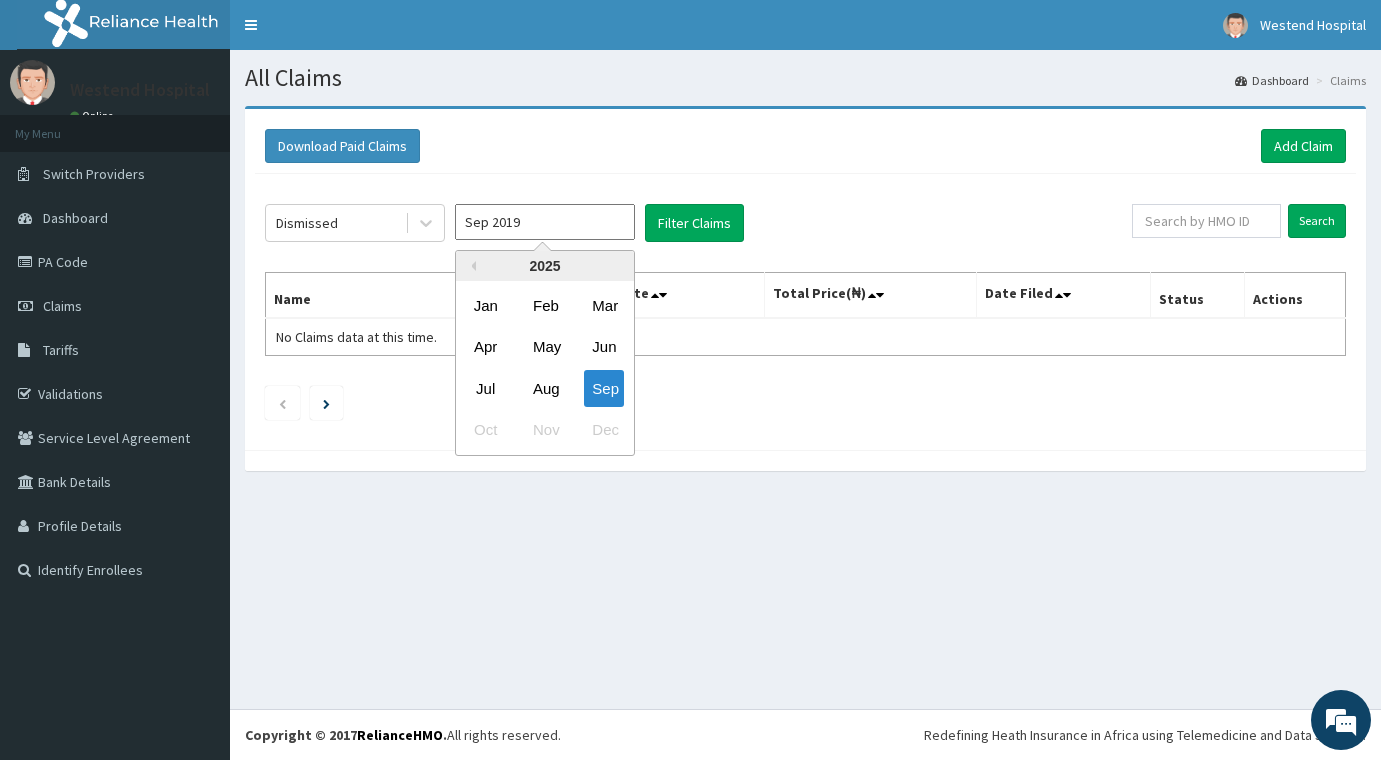 type on "Jun 2025" 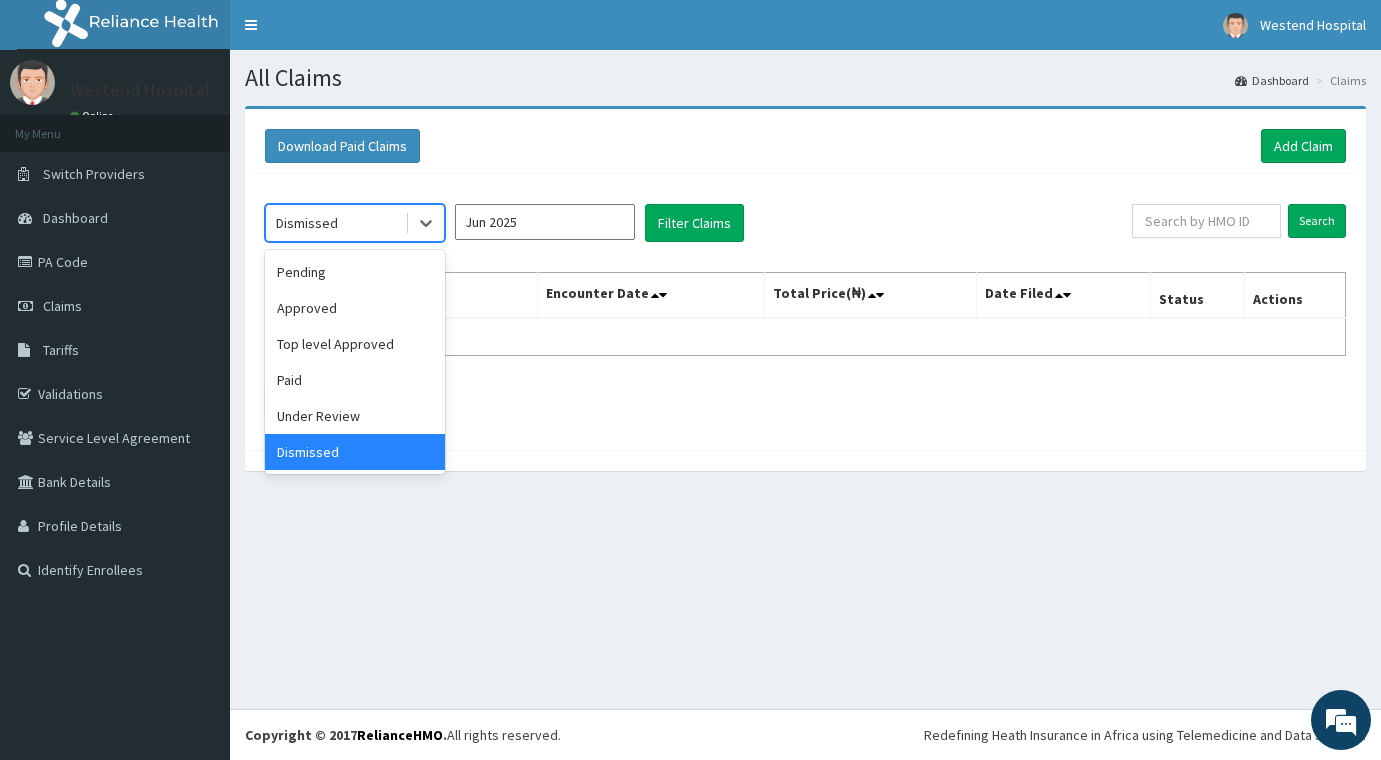 click on "Dismissed" at bounding box center (335, 223) 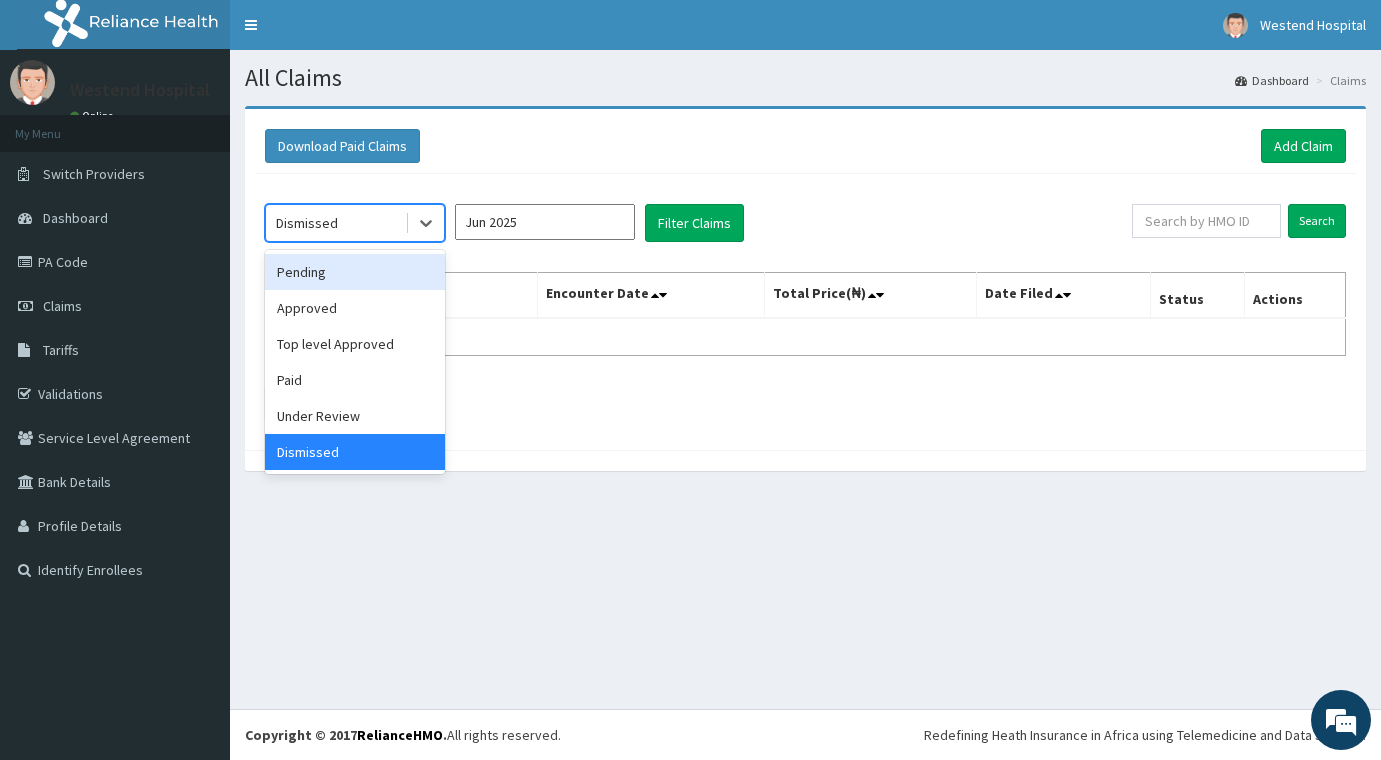 drag, startPoint x: 349, startPoint y: 280, endPoint x: 398, endPoint y: 280, distance: 49 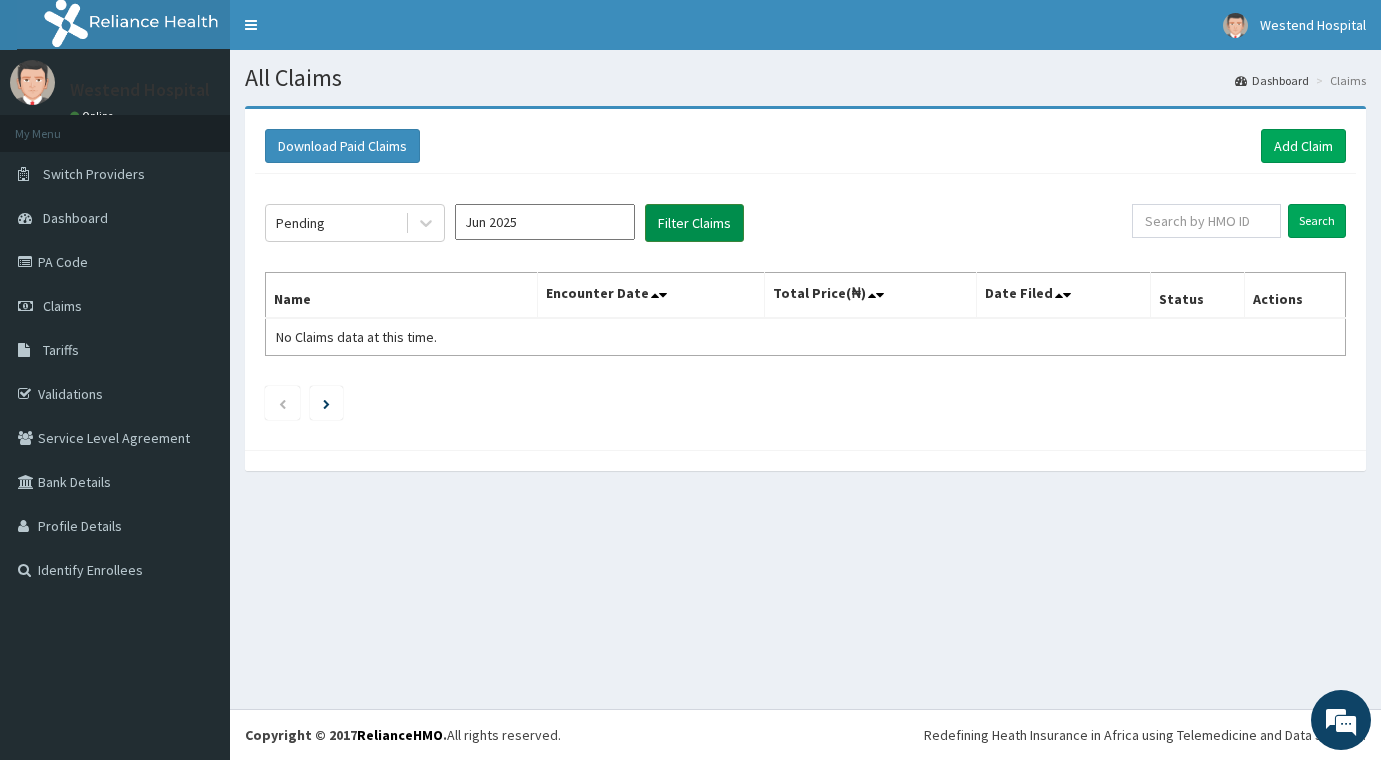 click on "Filter Claims" at bounding box center [694, 223] 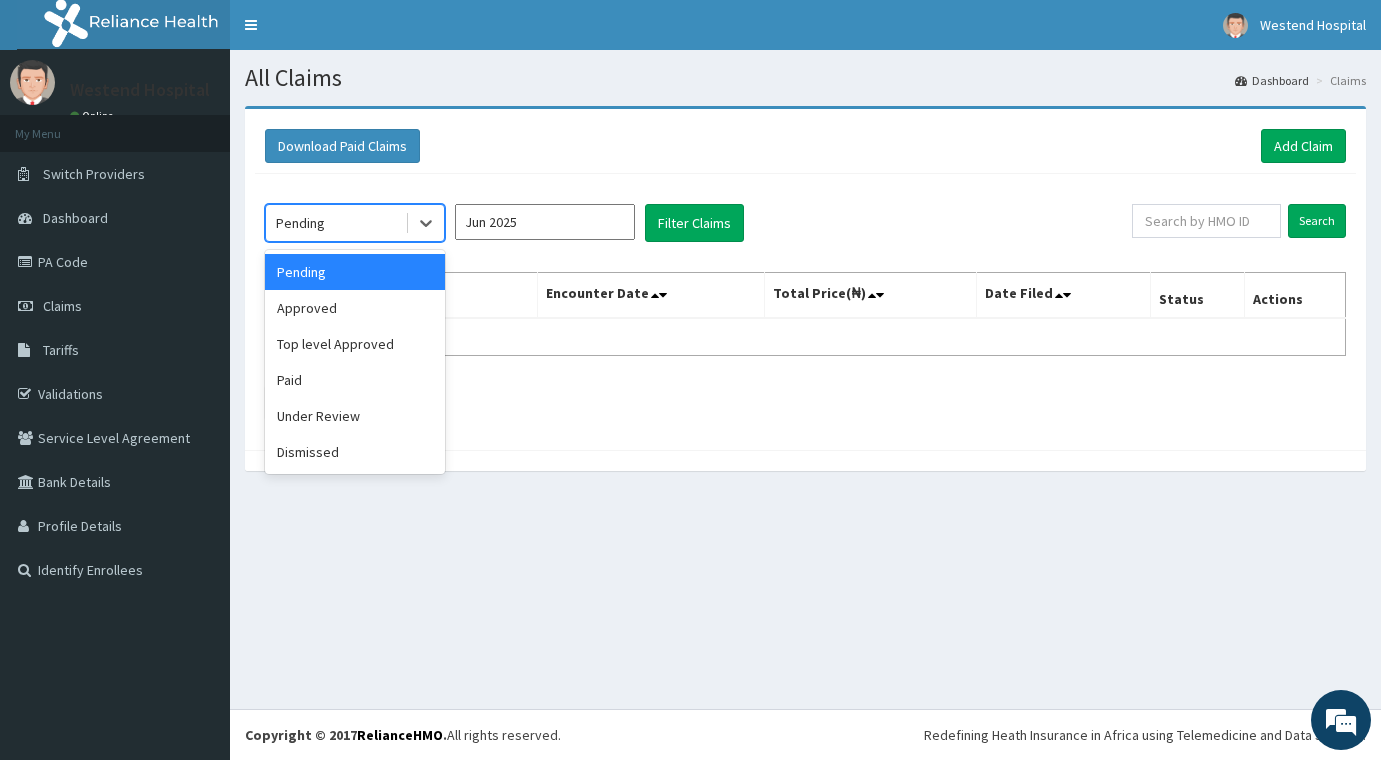 click on "Pending" at bounding box center [335, 223] 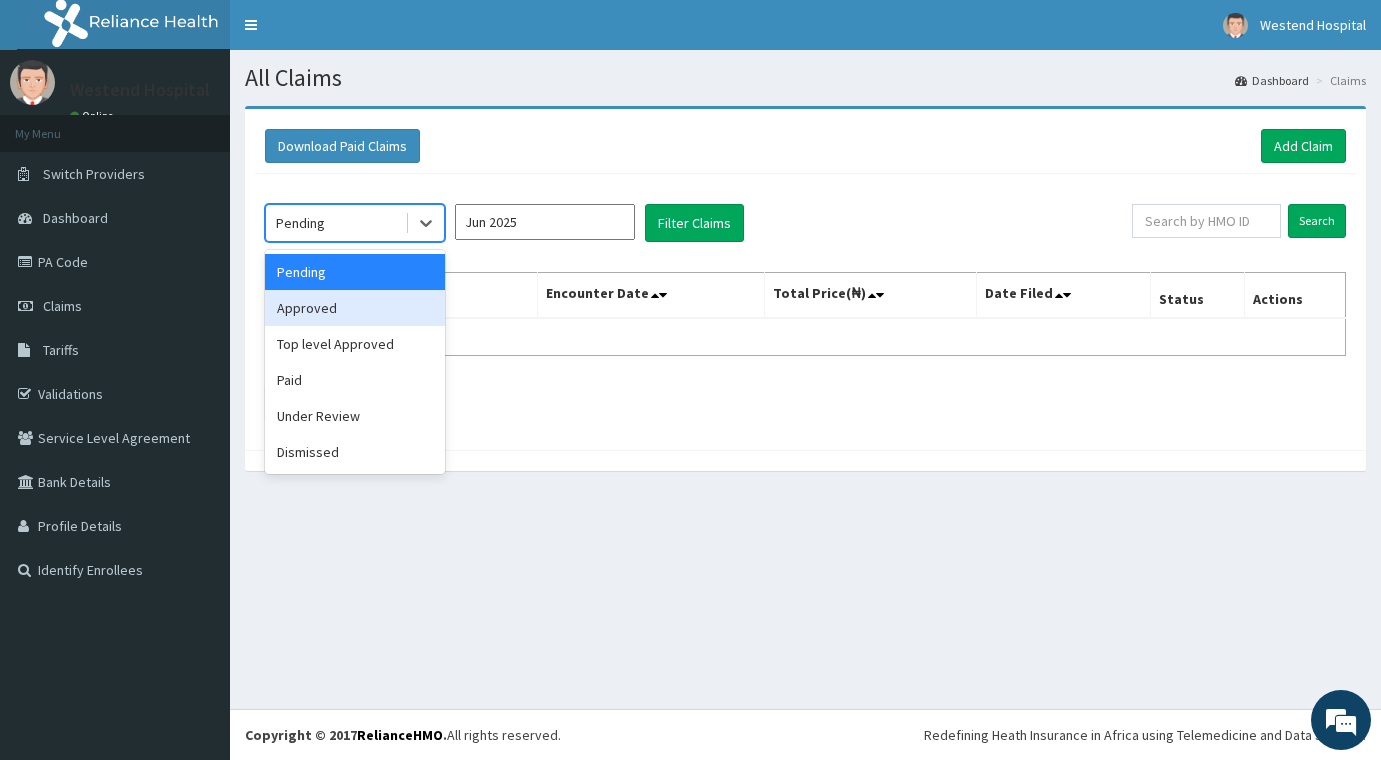 click on "Approved" at bounding box center [355, 308] 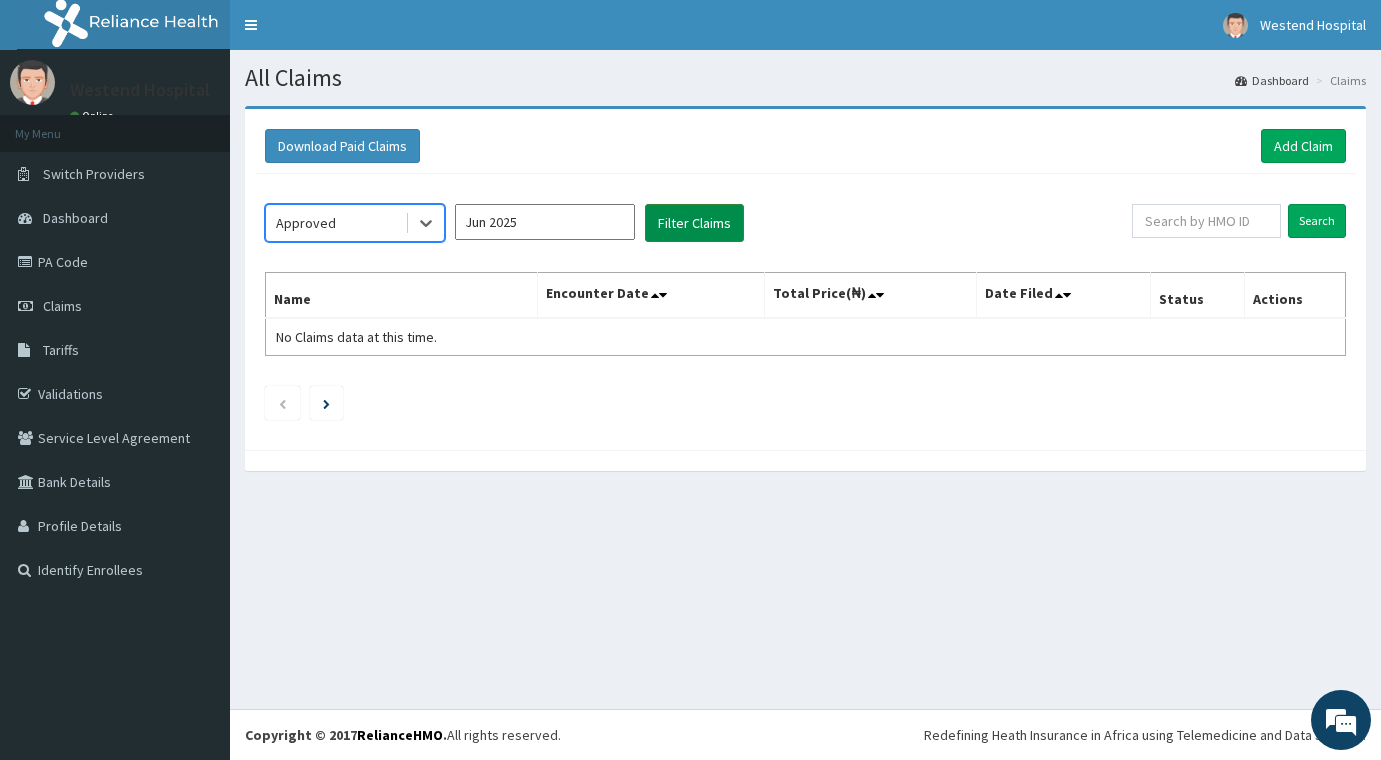 click on "Filter Claims" at bounding box center (694, 223) 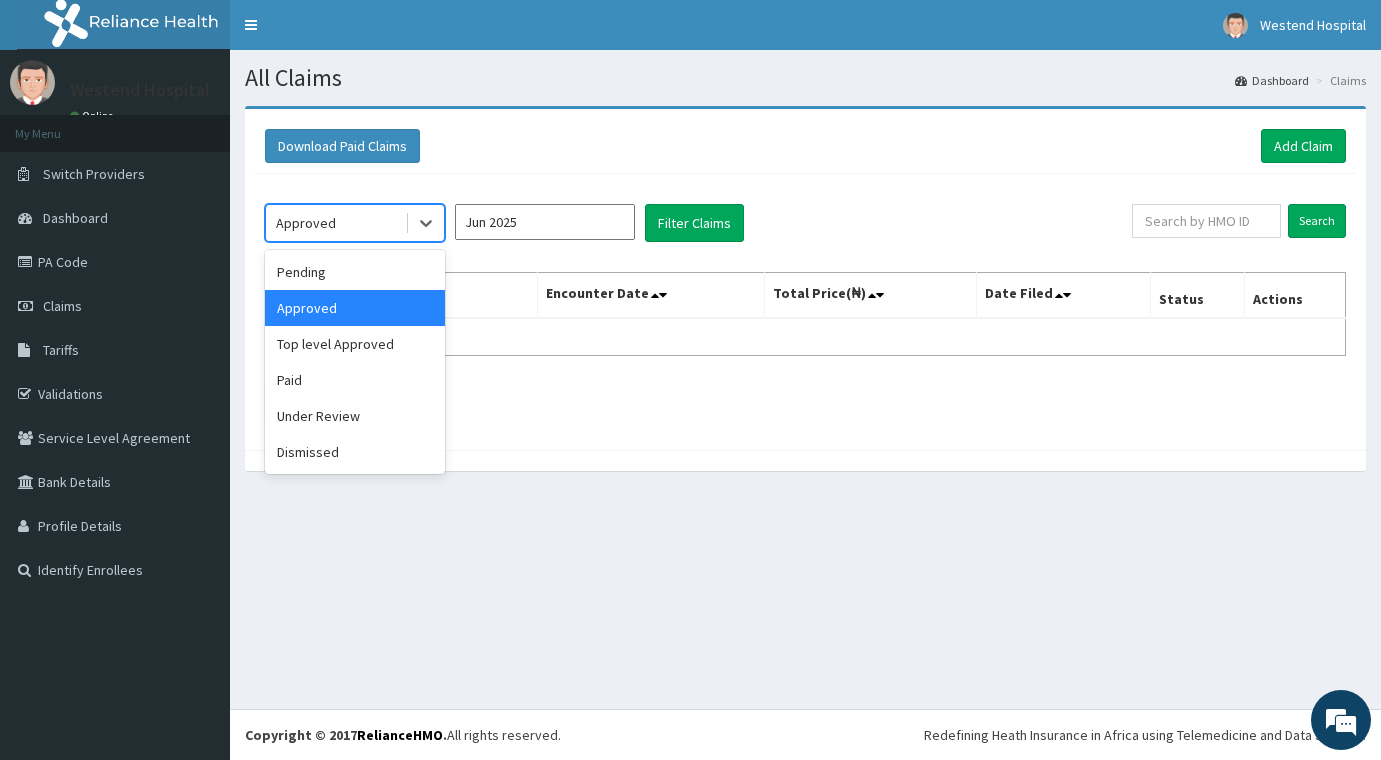 click on "Approved" at bounding box center [335, 223] 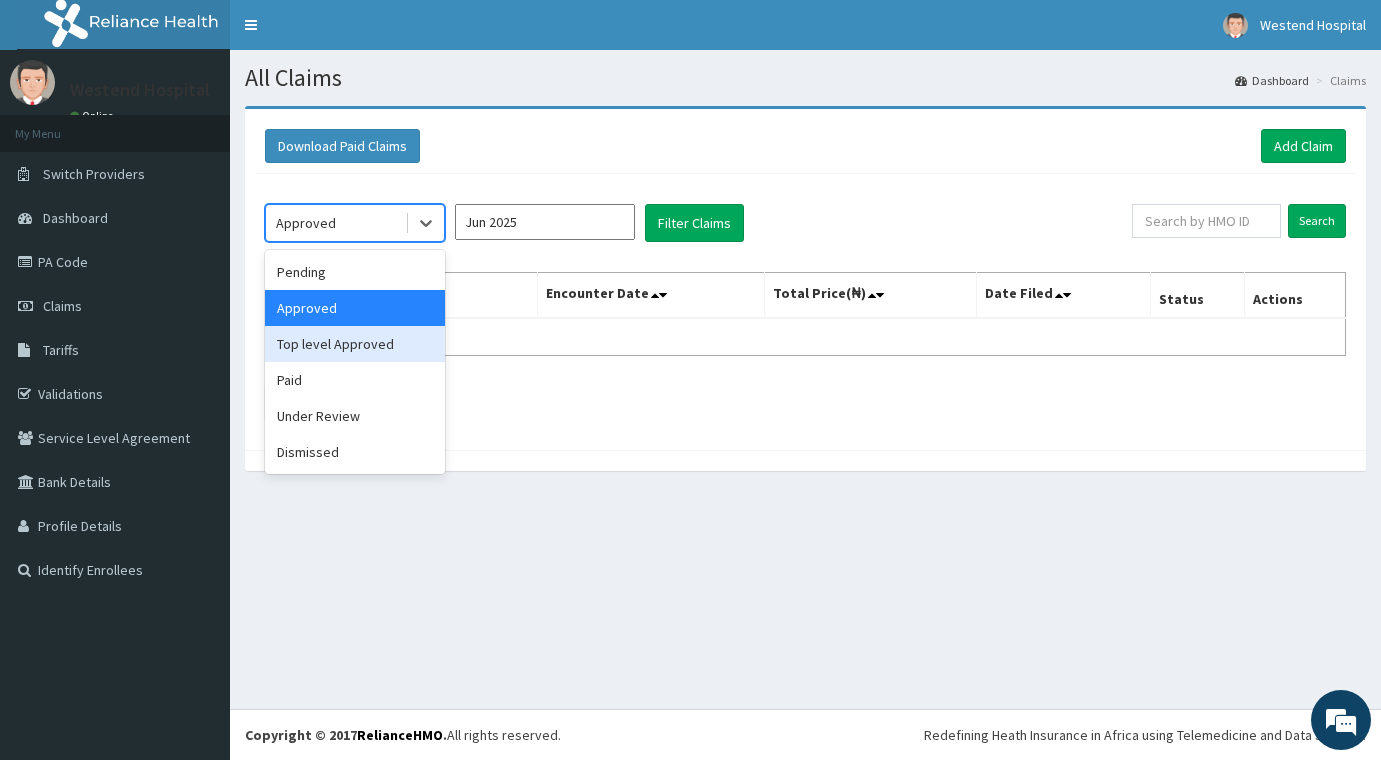 click on "Top level Approved" at bounding box center [355, 344] 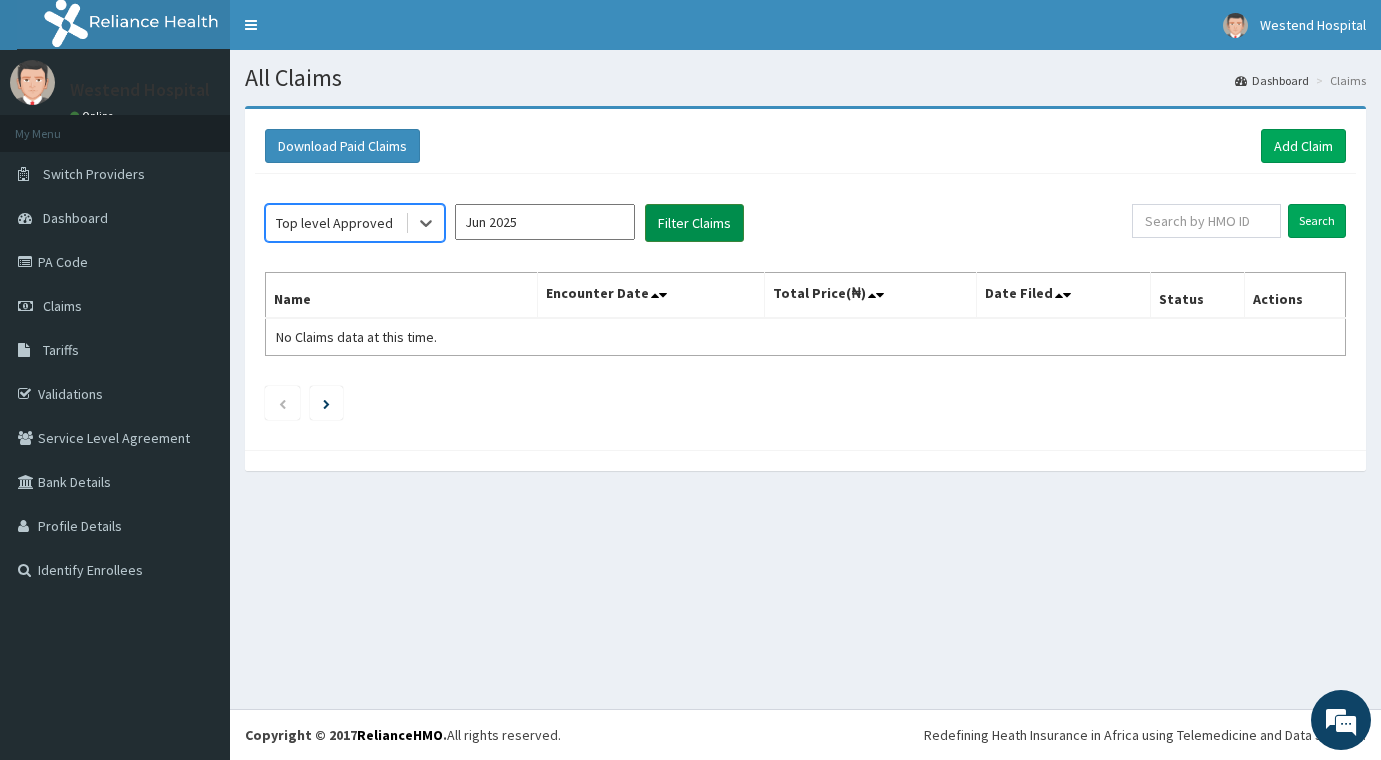 click on "Filter Claims" at bounding box center [694, 223] 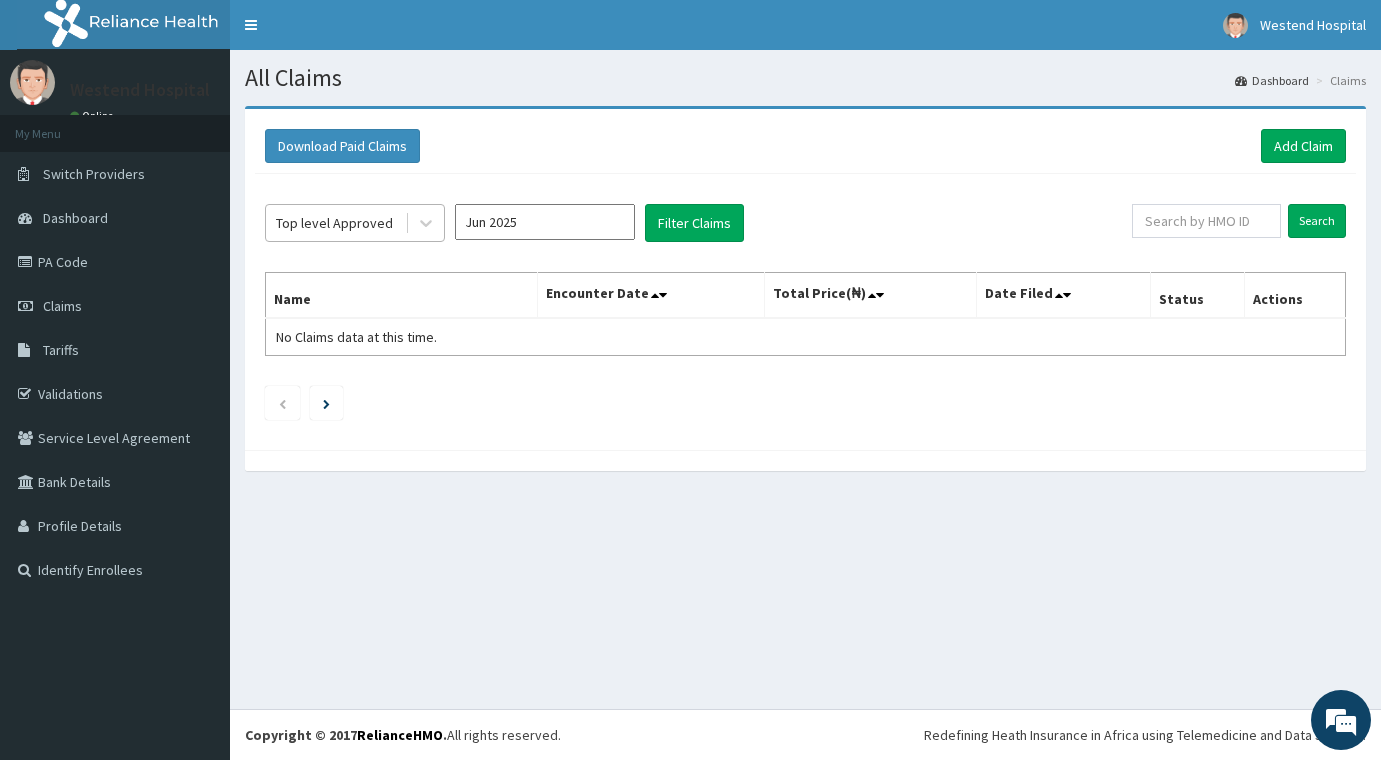 click on "Top level Approved" at bounding box center (334, 223) 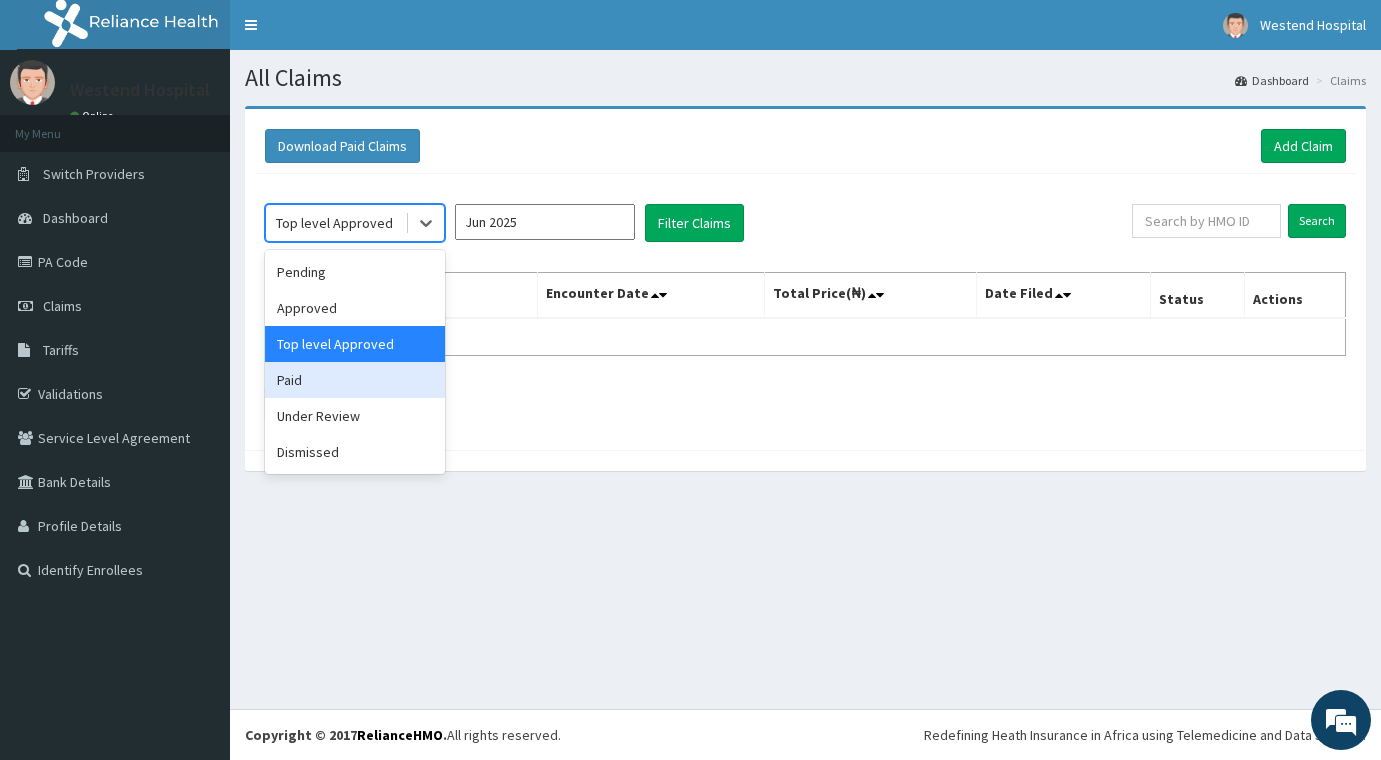 click on "Paid" at bounding box center (355, 380) 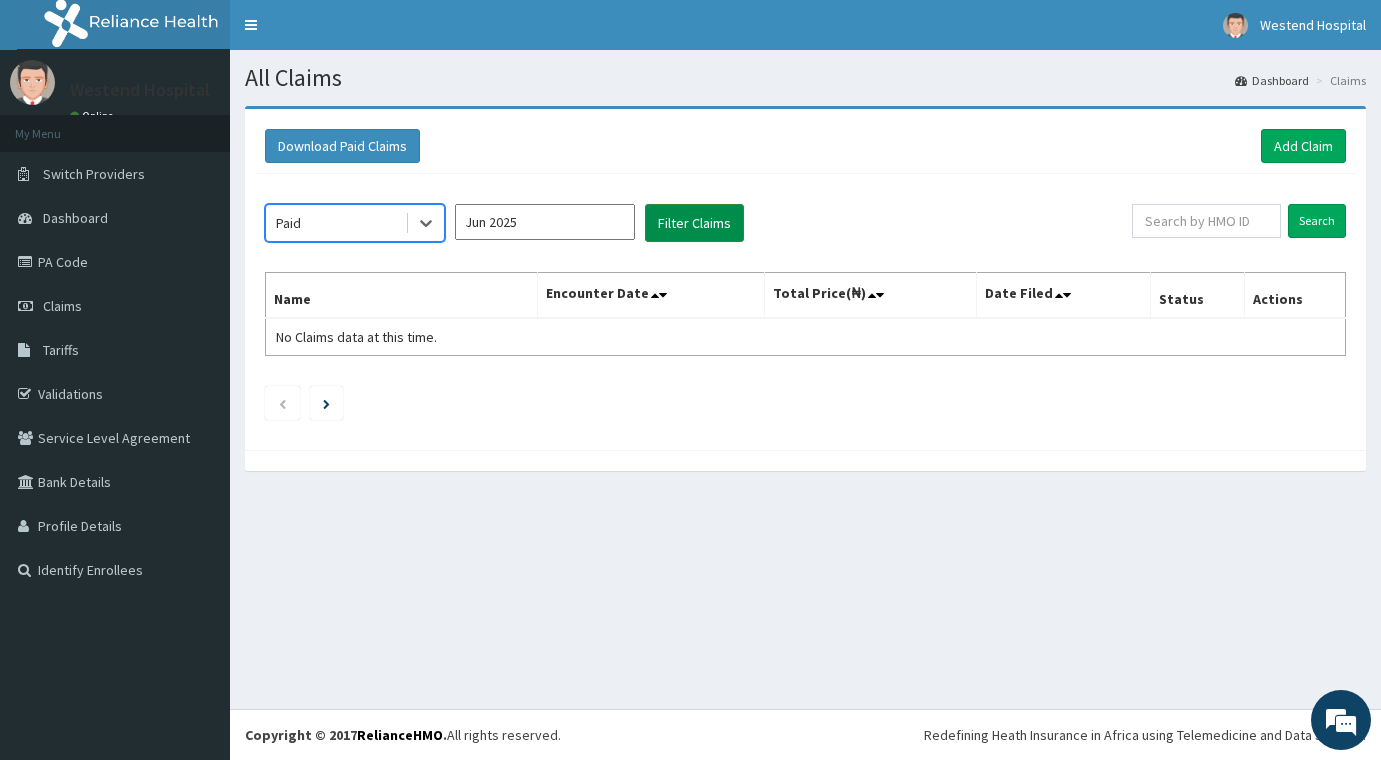 click on "Filter Claims" at bounding box center (694, 223) 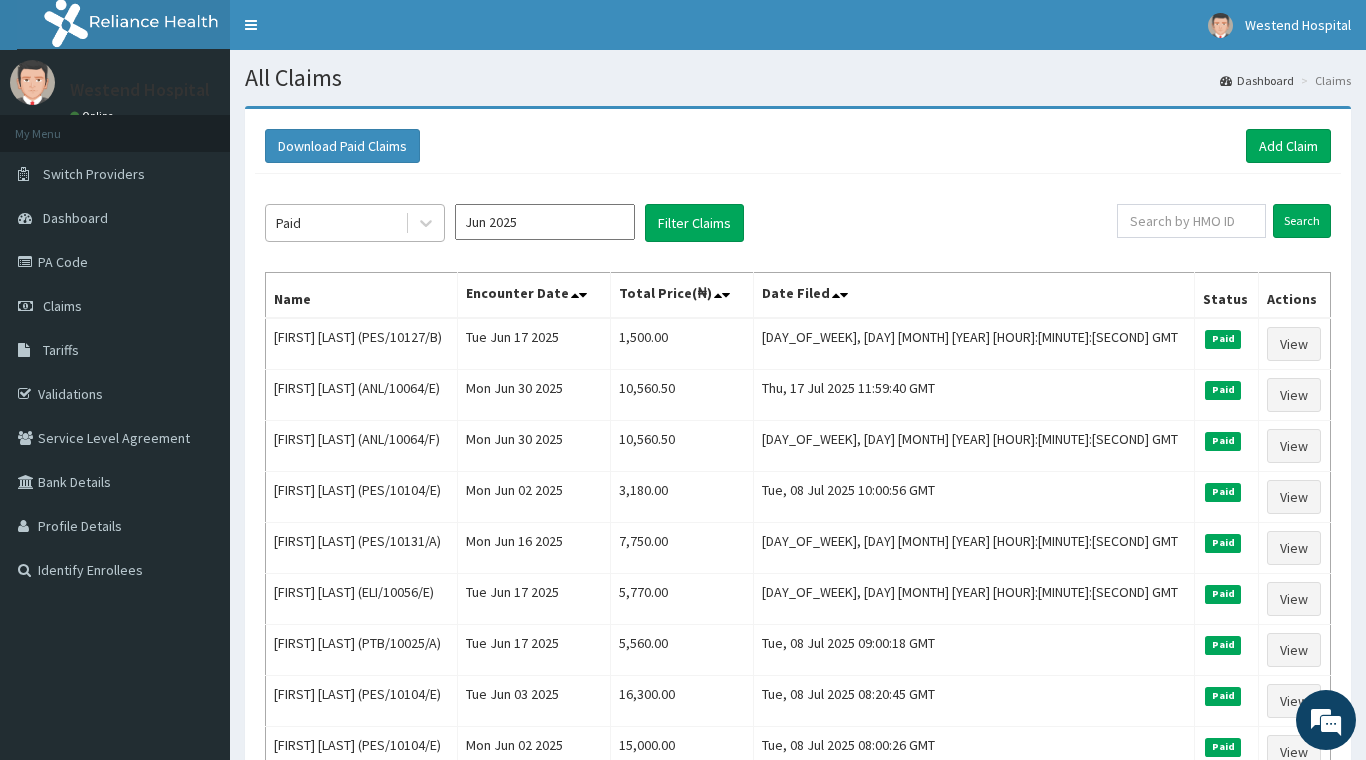 click on "Paid" at bounding box center (335, 223) 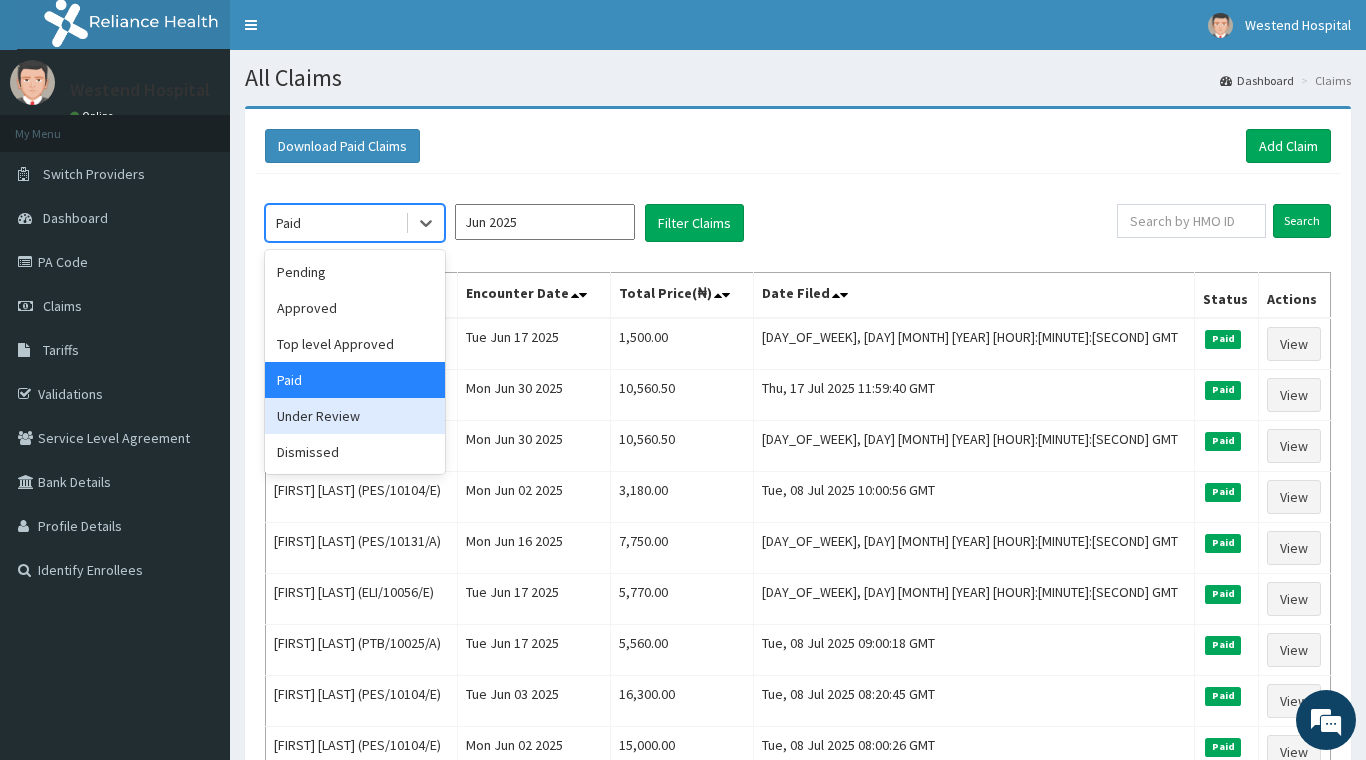 click on "Under Review" at bounding box center (355, 416) 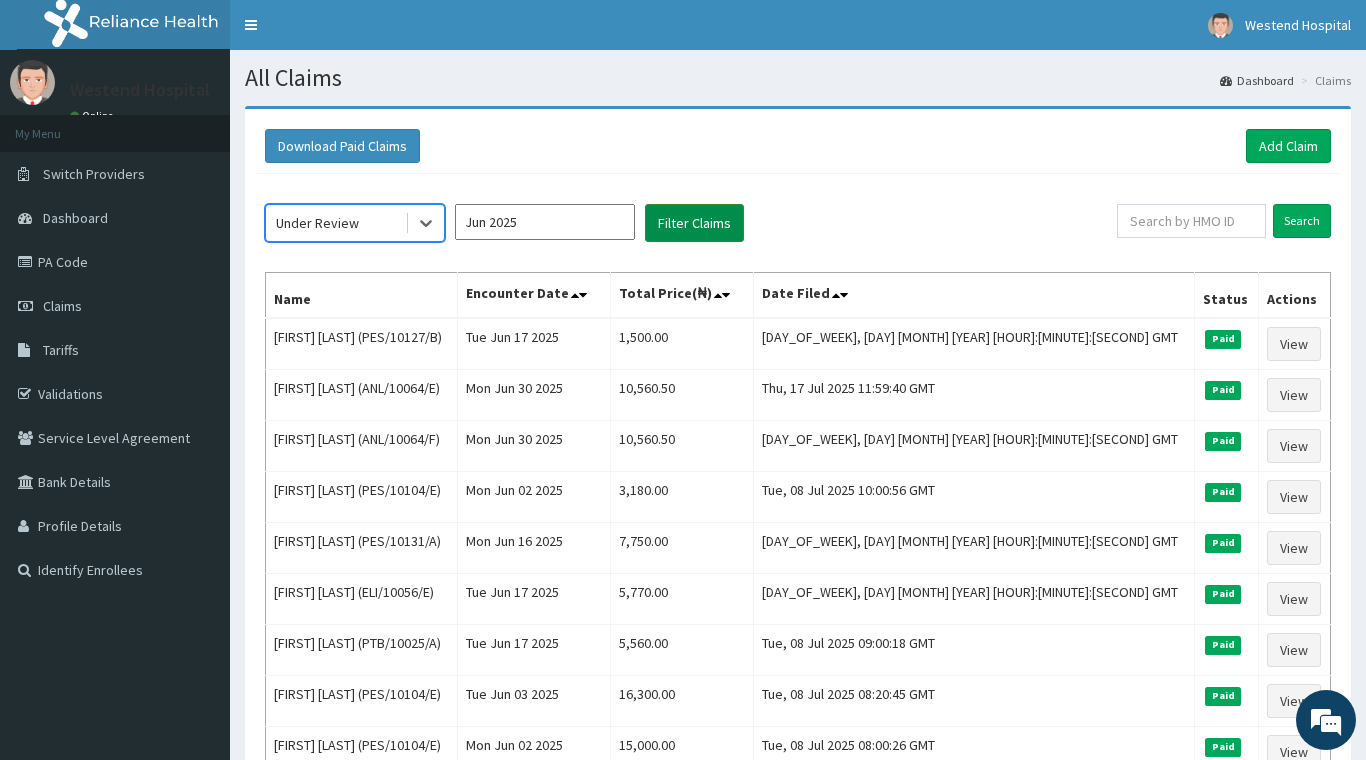 click on "Filter Claims" at bounding box center [694, 223] 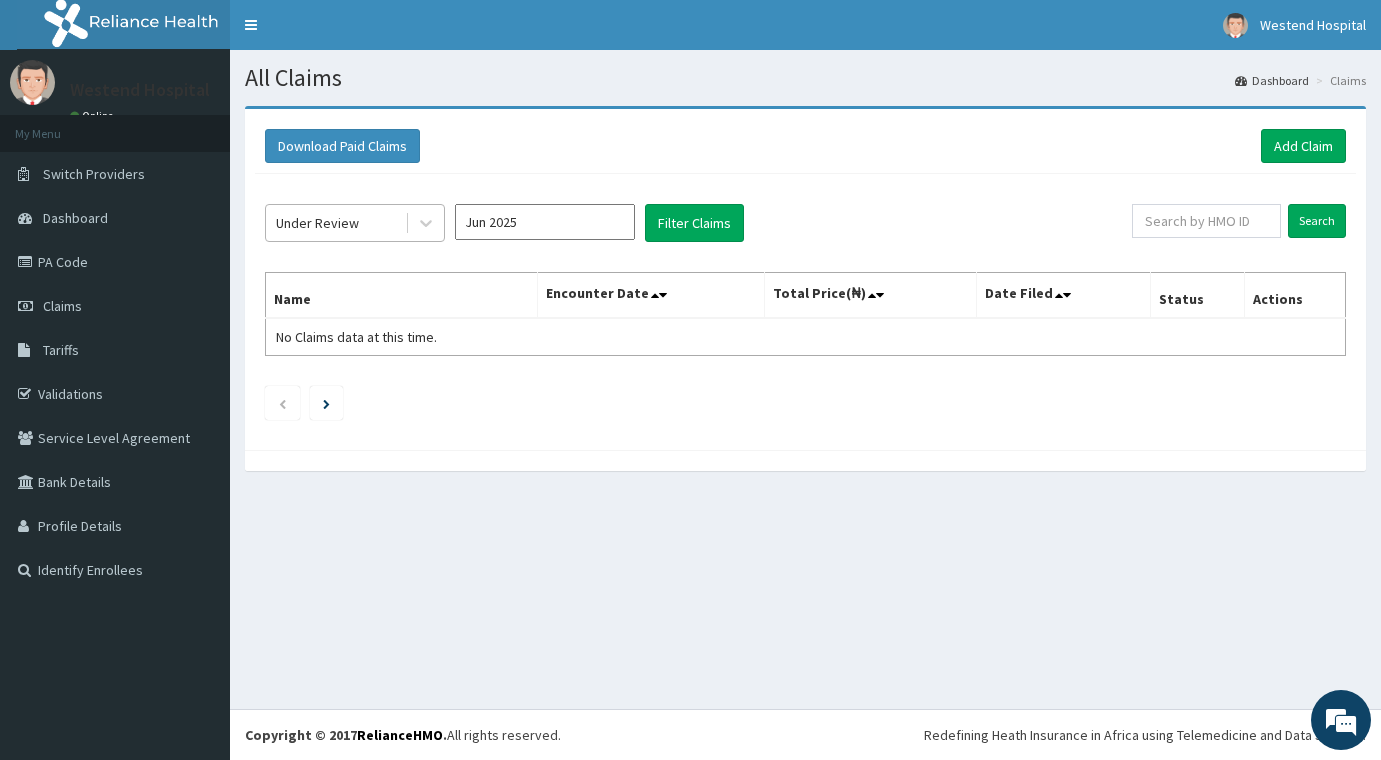 click on "Under Review" at bounding box center [317, 223] 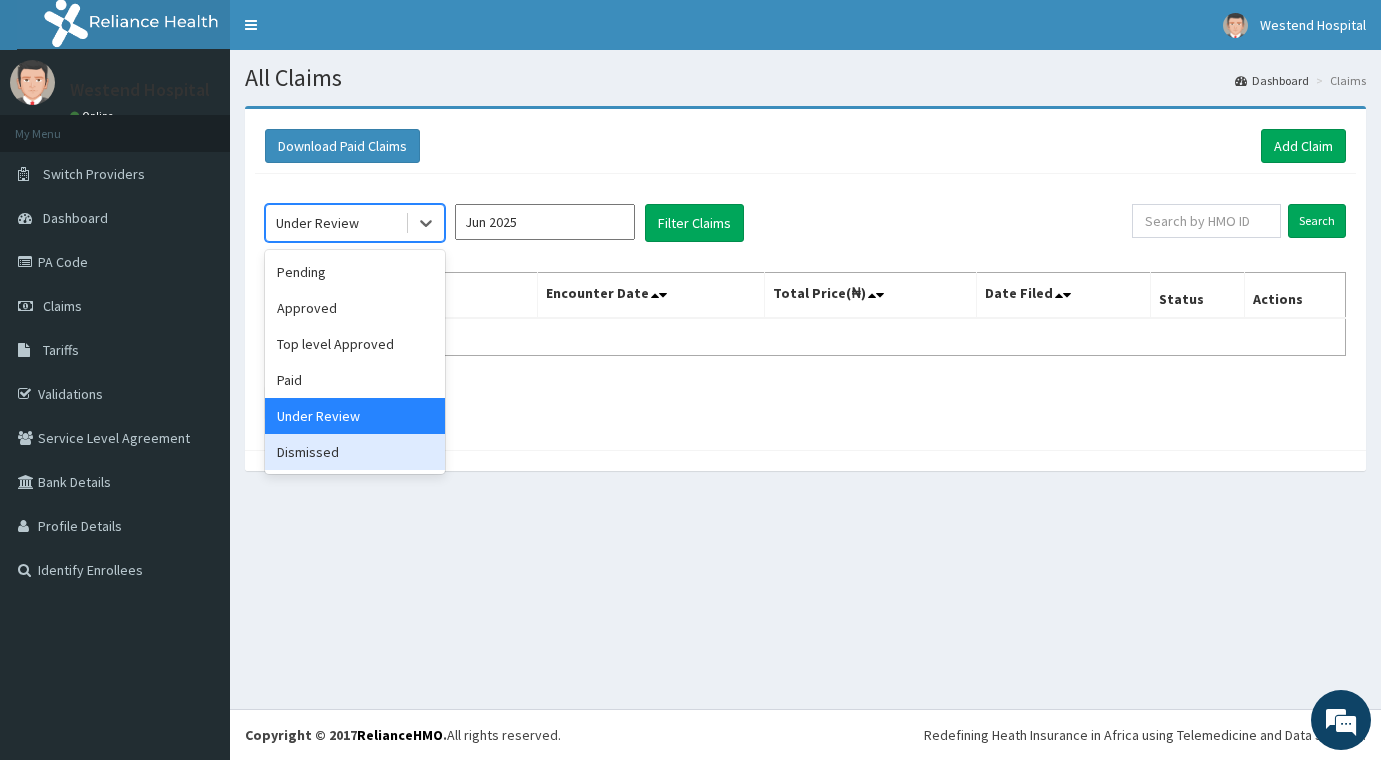 click on "Dismissed" at bounding box center (355, 452) 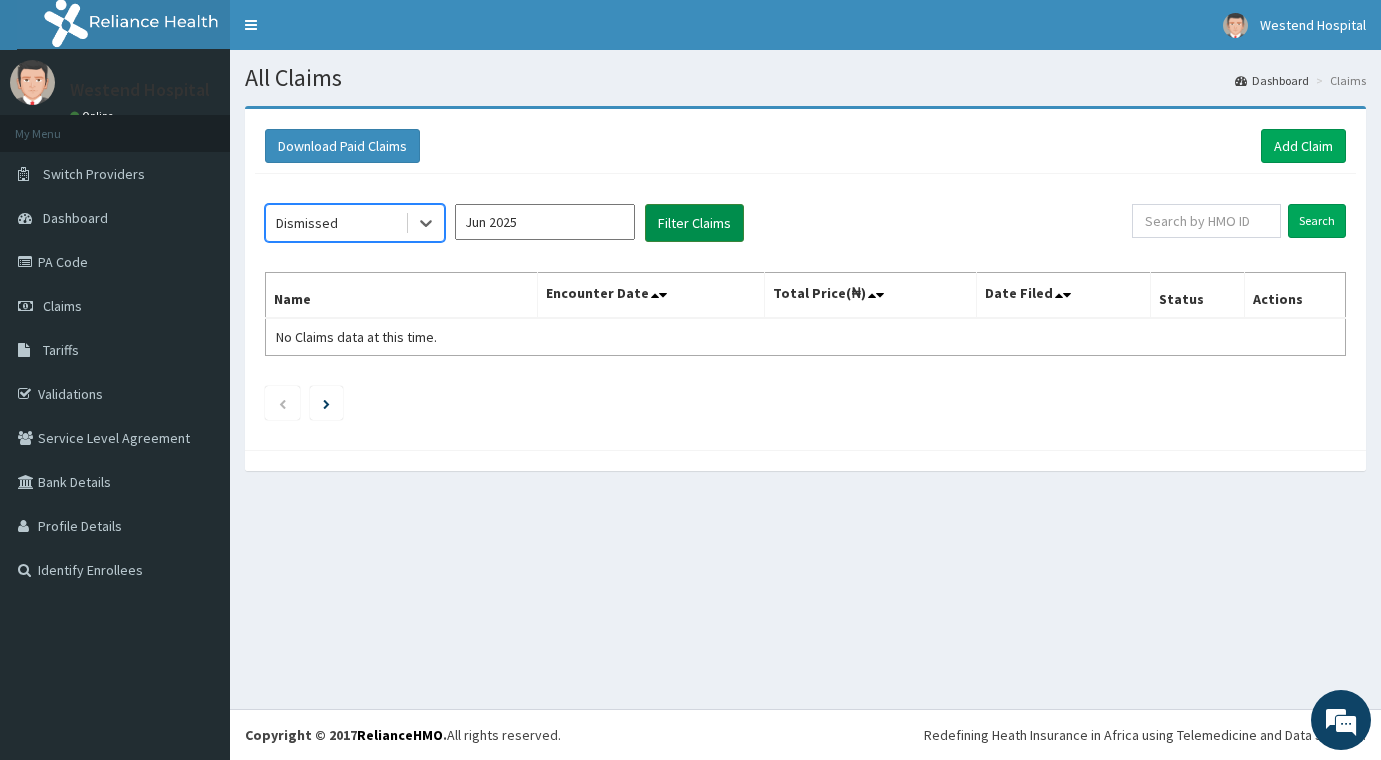 click on "Filter Claims" at bounding box center (694, 223) 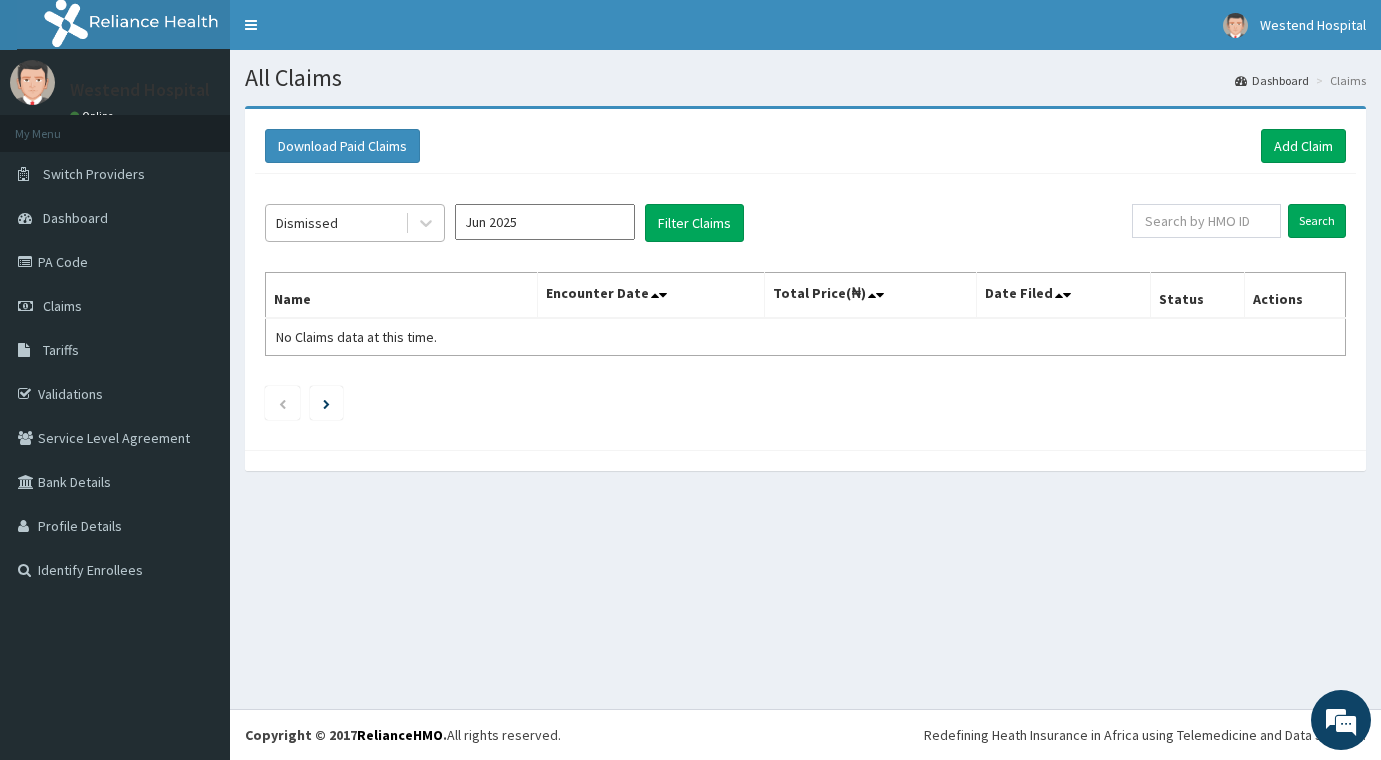 click on "Dismissed" at bounding box center (307, 223) 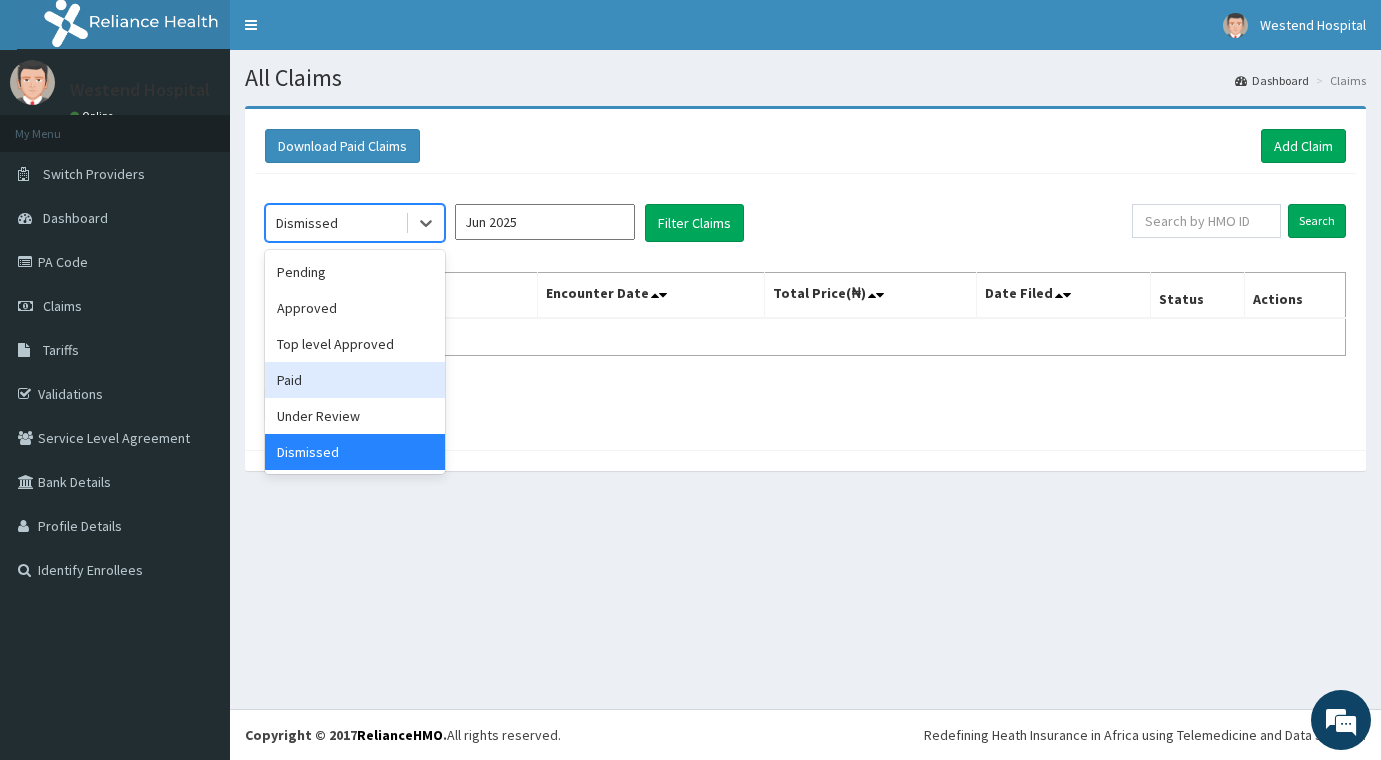 click on "Paid" at bounding box center (355, 380) 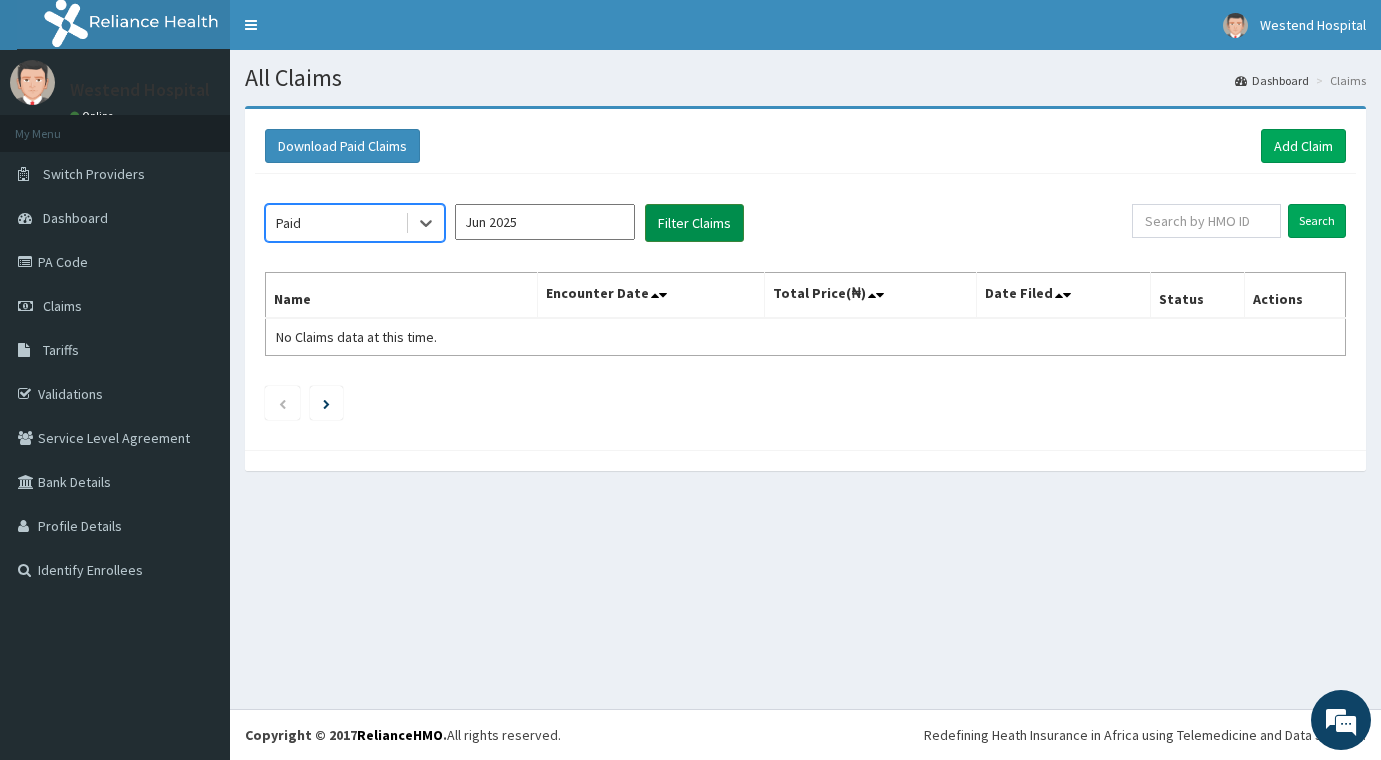 click on "Filter Claims" at bounding box center (694, 223) 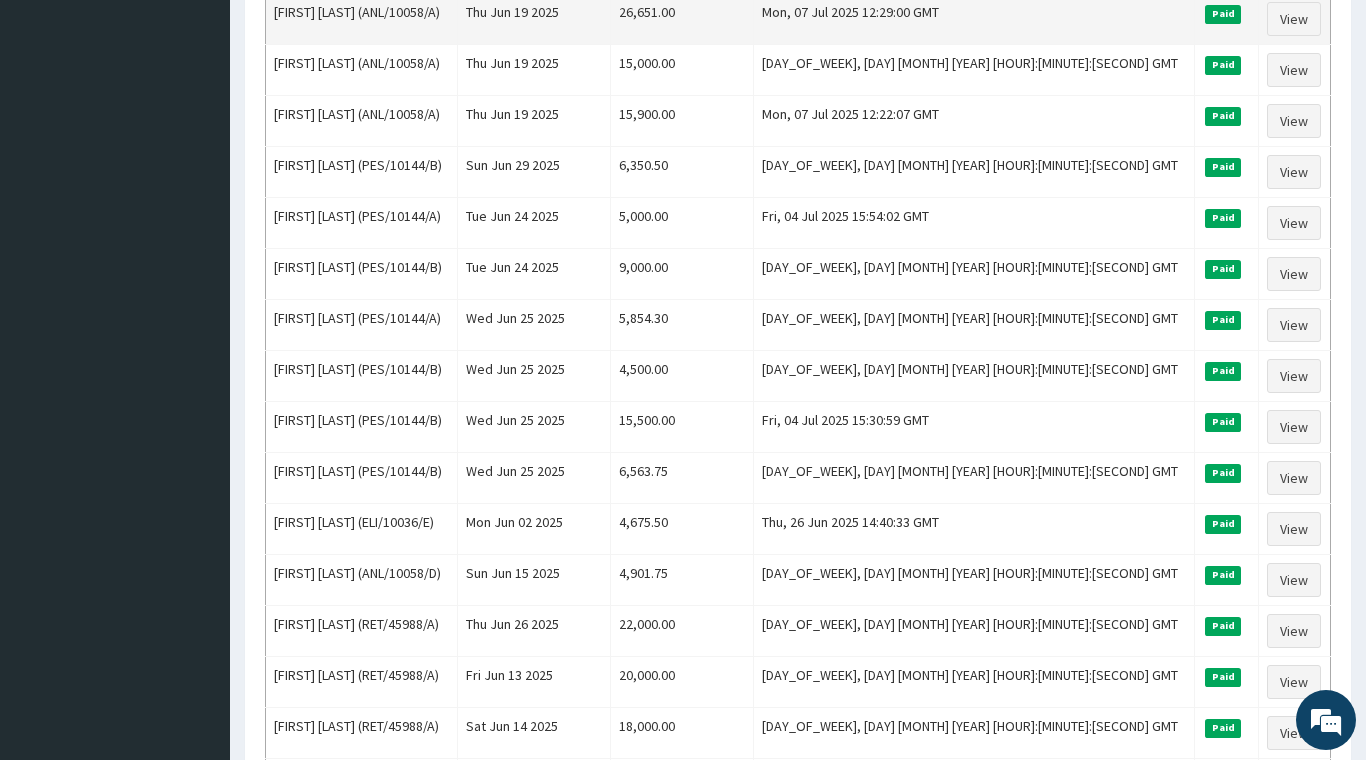 scroll, scrollTop: 1290, scrollLeft: 0, axis: vertical 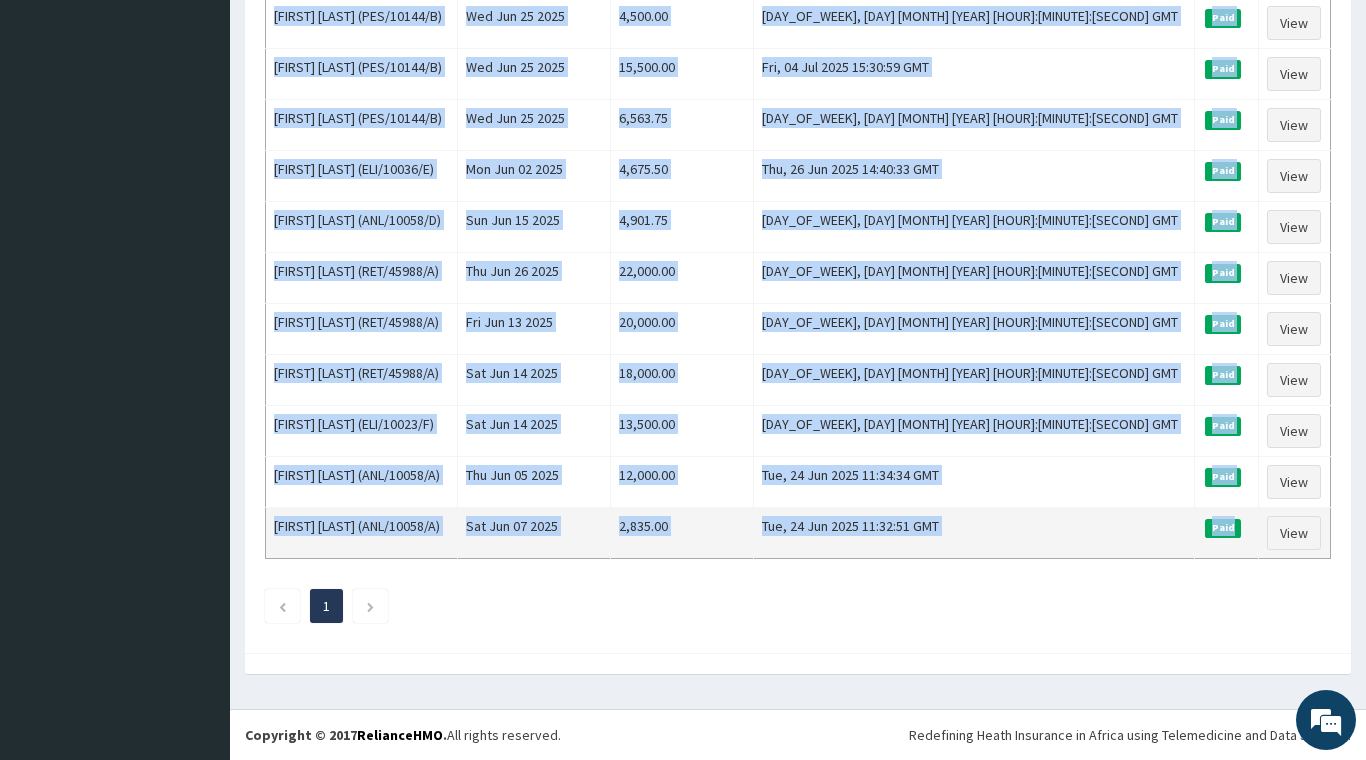 drag, startPoint x: 277, startPoint y: 297, endPoint x: 1226, endPoint y: 531, distance: 977.42365 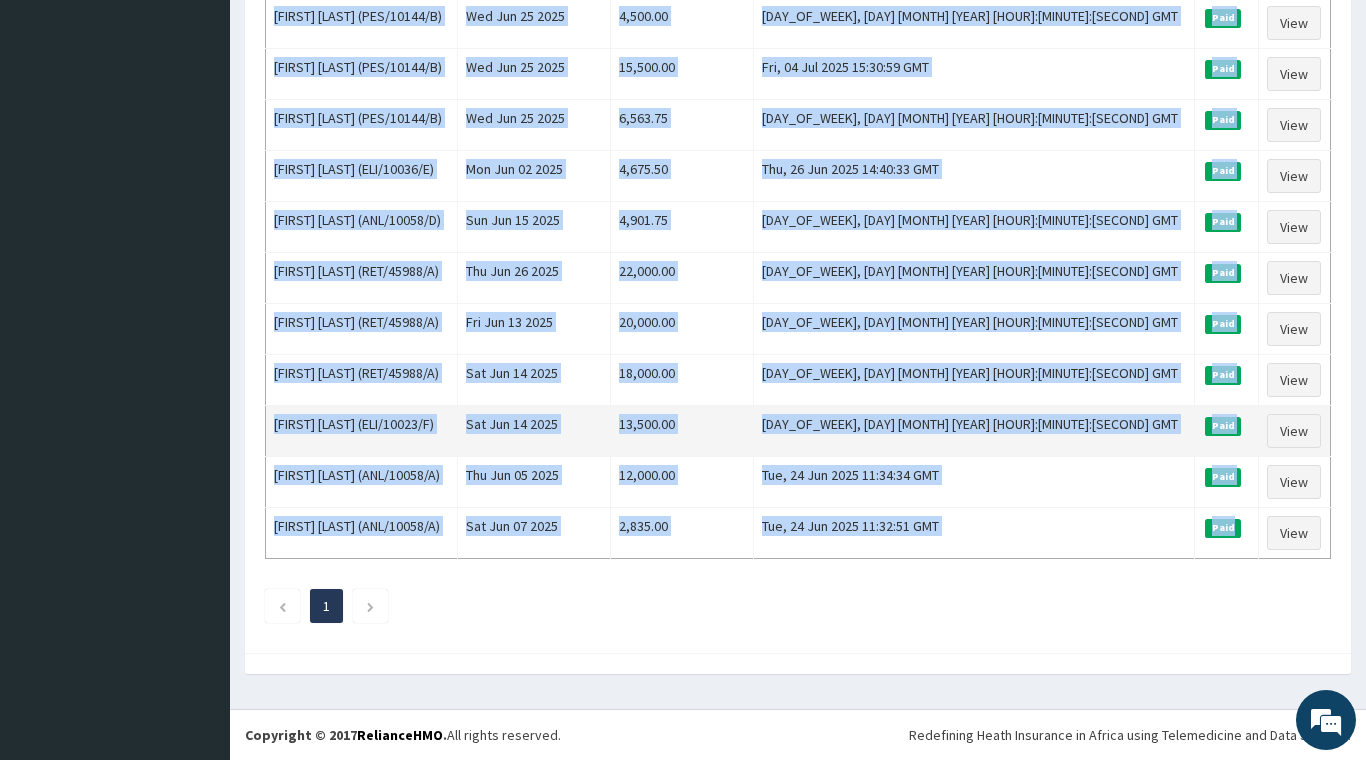 copy on "Name Encounter Date Total Price(₦) Date Filed Status Actions ANGELA OGHENETEGA (PES/10127/B) Tue Jun 17 2025 1,500.00 Sat, 19 Jul 2025 13:01:15 GMT Paid View Queeneth Ukaogo (ANL/10064/E) Mon Jun 30 2025 10,560.50 Thu, 17 Jul 2025 11:59:40 GMT Paid View Ivory Ukaogo (ANL/10064/F) Mon Jun 30 2025 10,560.50 Thu, 17 Jul 2025 11:52:45 GMT Paid View Ogheneruro Oghome (PES/10104/E) Mon Jun 02 2025 3,180.00 Tue, 08 Jul 2025 10:00:56 GMT Paid View Frank  Ogheneochuko (PES/10131/A) Mon Jun 16 2025 7,750.00 Tue, 08 Jul 2025 09:55:27 GMT Paid View Blessed Egerega (ELI/10056/E) Tue Jun 17 2025 5,770.00 Tue, 08 Jul 2025 09:12:21 GMT Paid View Precious Adebayo (PTB/10025/A) Tue Jun 17 2025 5,560.00 Tue, 08 Jul 2025 09:00:18 GMT Paid View Ogheneruro Oghome (PES/10104/E) Tue Jun 03 2025 16,300.00 Tue, 08 Jul 2025 08:20:45 GMT Paid View Ogheneruro Oghome (PES/10104/E) Mon Jun 02 2025 15,000.00 Tue, 08 Jul 2025 08:00:26 GMT Paid View Isaac Osiobe (RET/45988/A) Wed Jun 11 2025 37,785.00 Mon, 07 Jul 2025 13:05:15 GMT Paid Vie..." 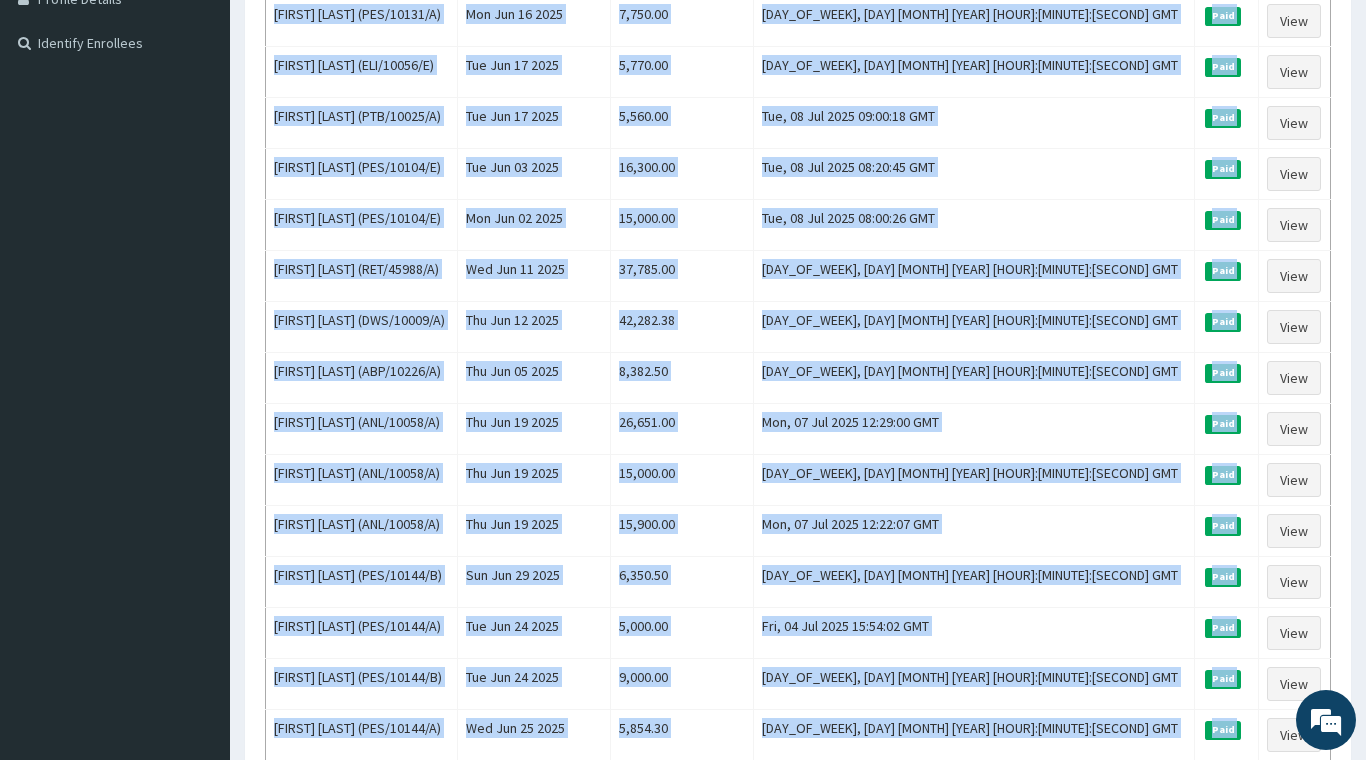 scroll, scrollTop: 500, scrollLeft: 0, axis: vertical 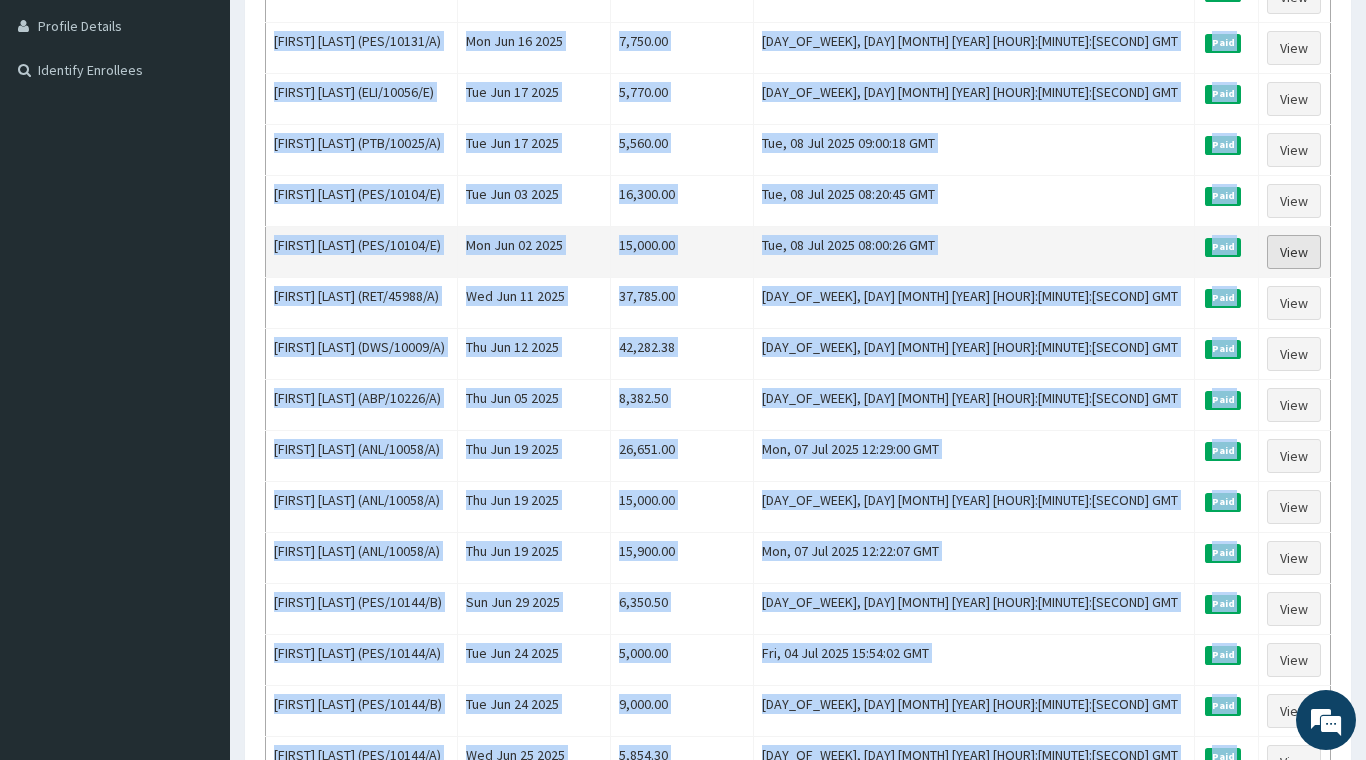 click on "View" at bounding box center [1294, 252] 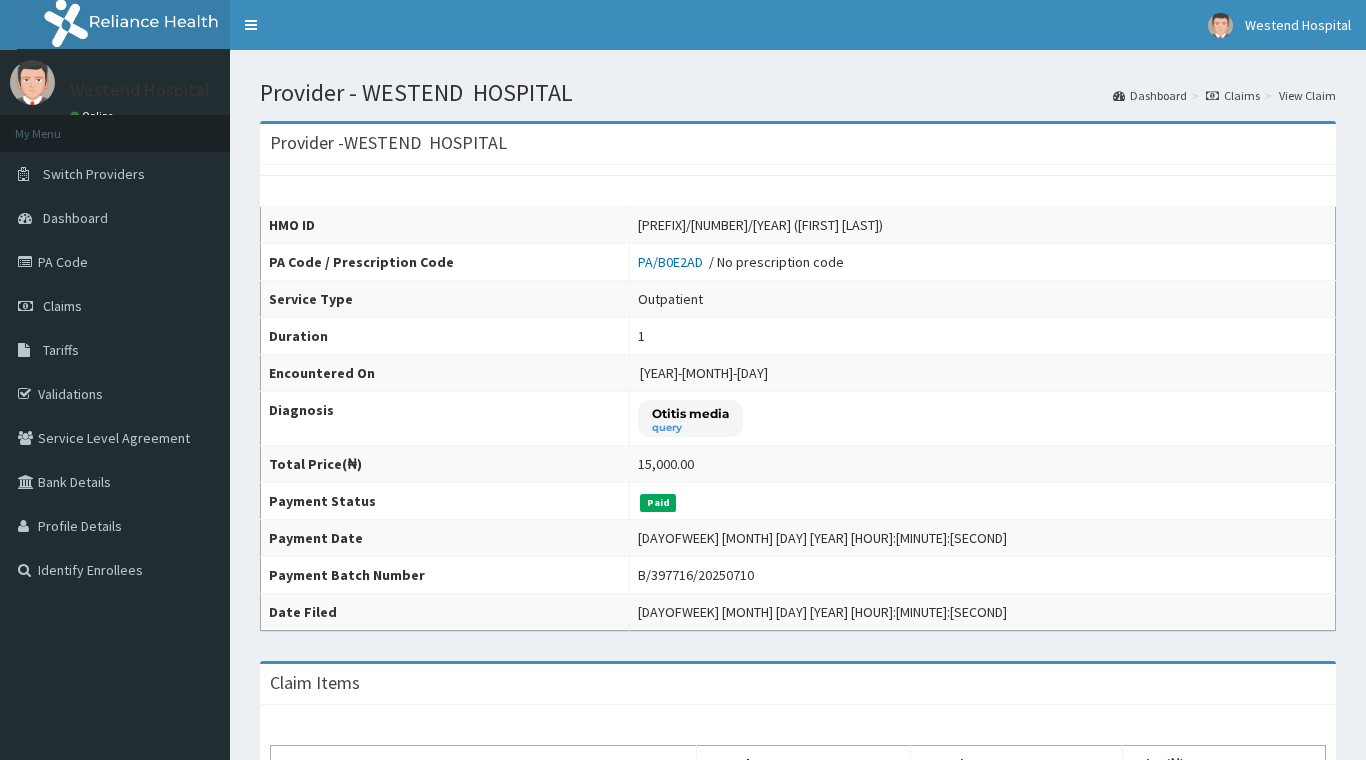 scroll, scrollTop: 0, scrollLeft: 0, axis: both 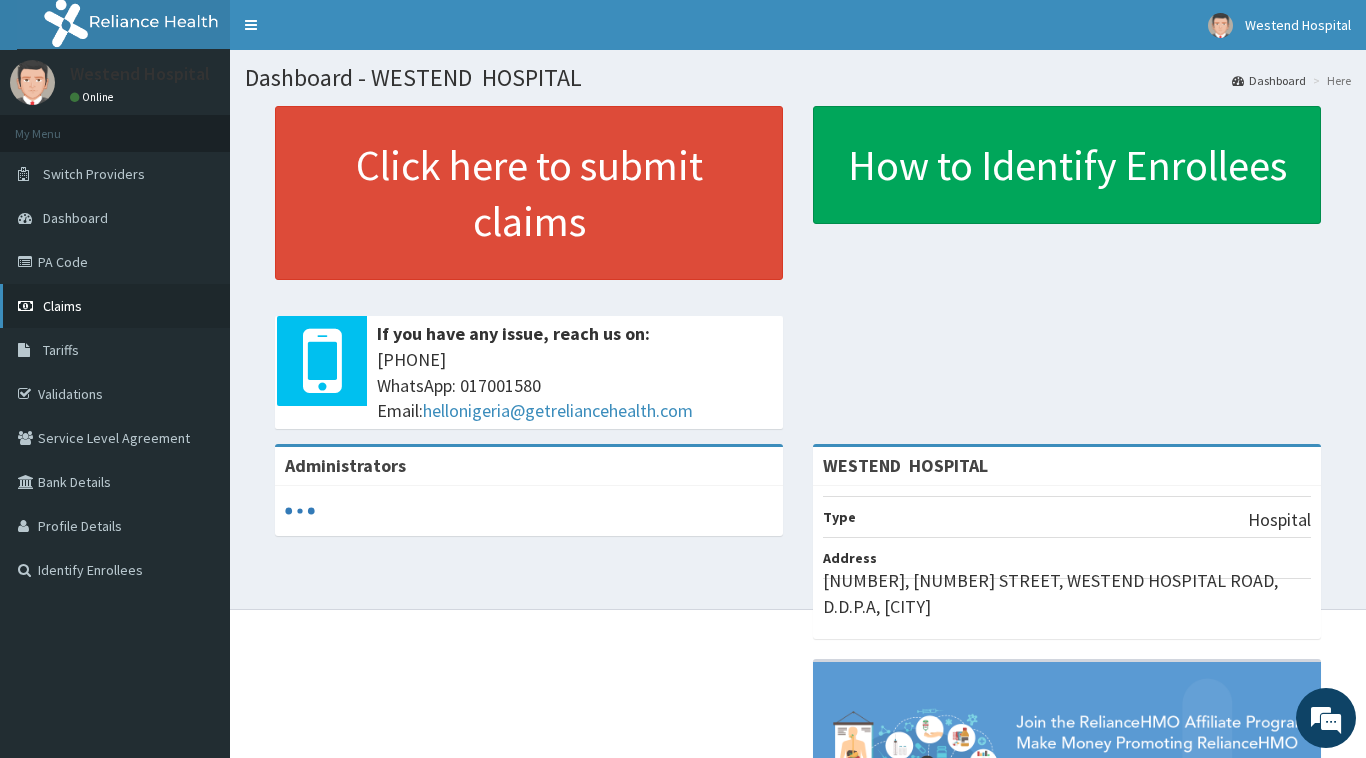 click on "Claims" at bounding box center (62, 306) 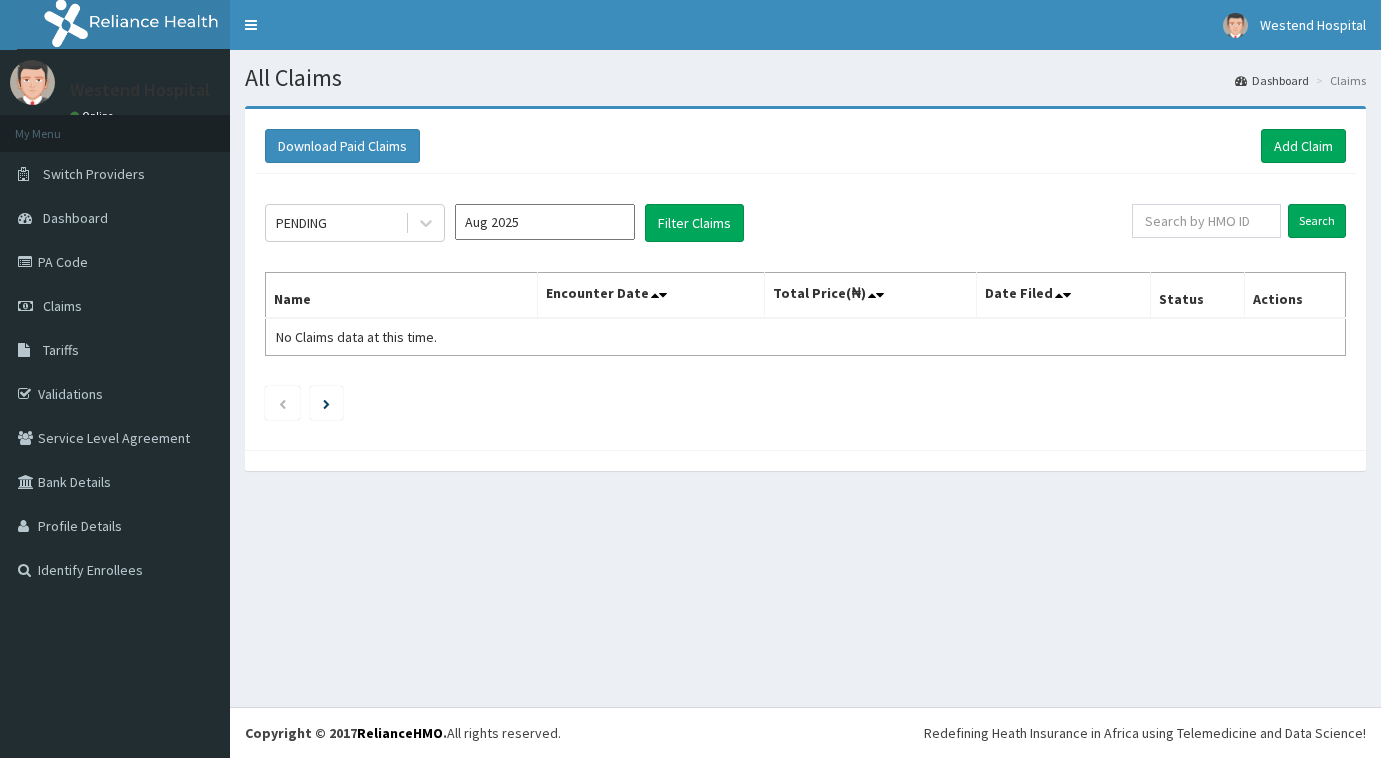 scroll, scrollTop: 0, scrollLeft: 0, axis: both 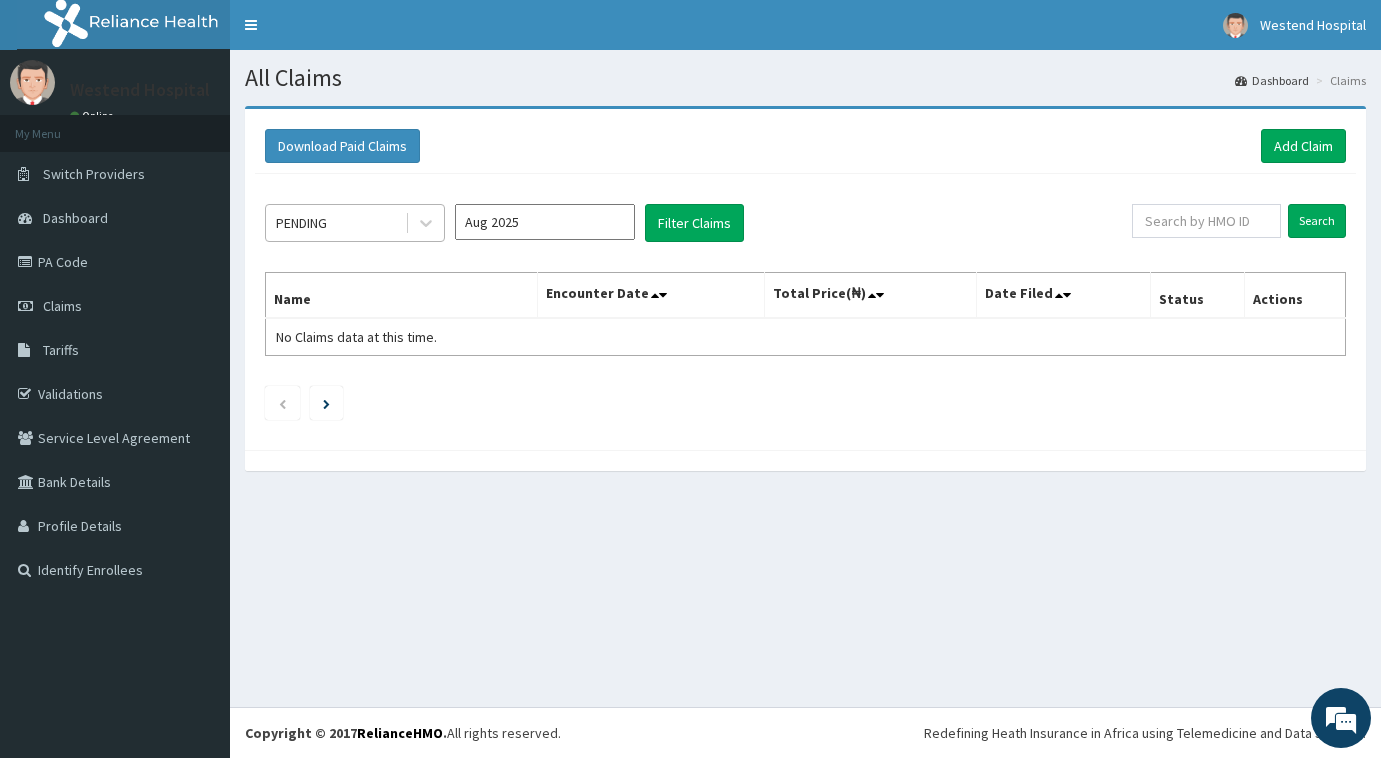 click on "PENDING" at bounding box center (335, 223) 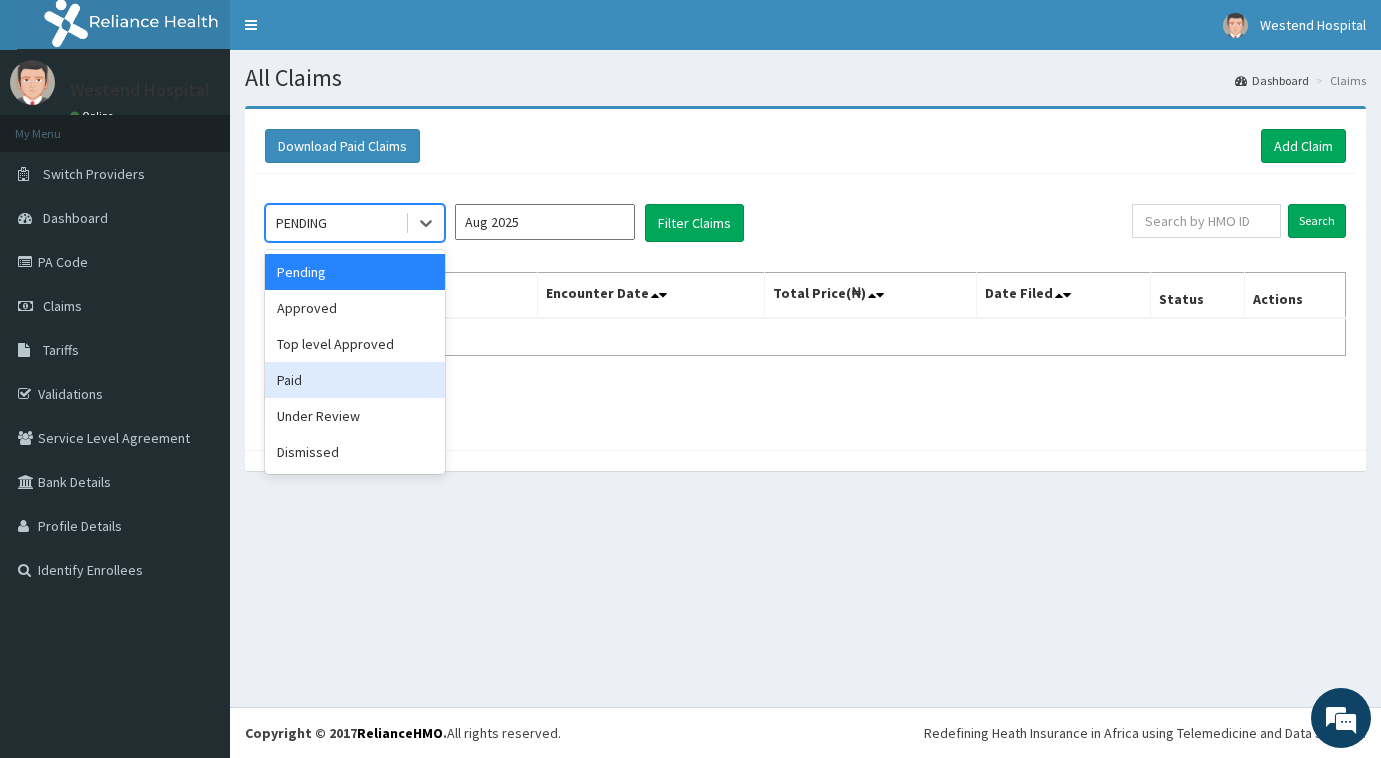 click on "Paid" at bounding box center (355, 380) 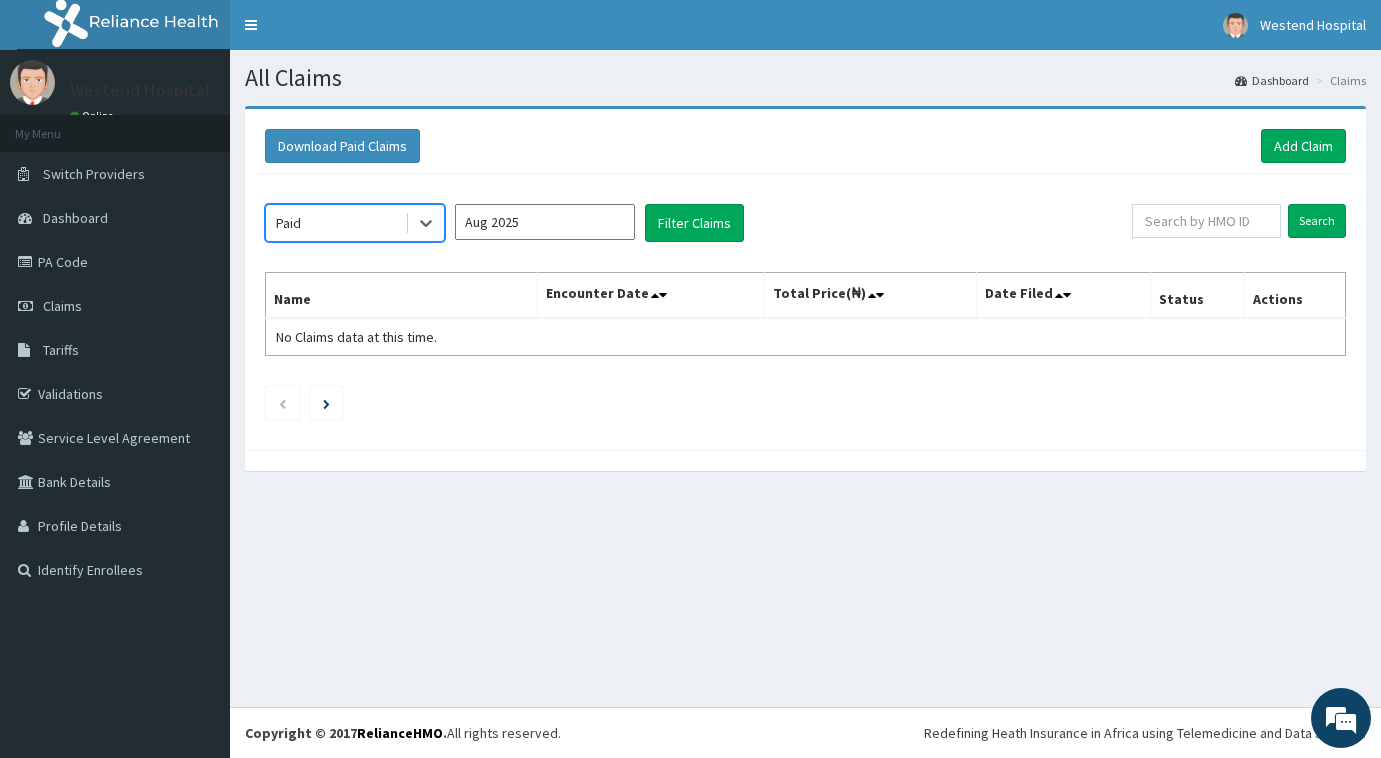 click on "Aug 2025" at bounding box center [545, 222] 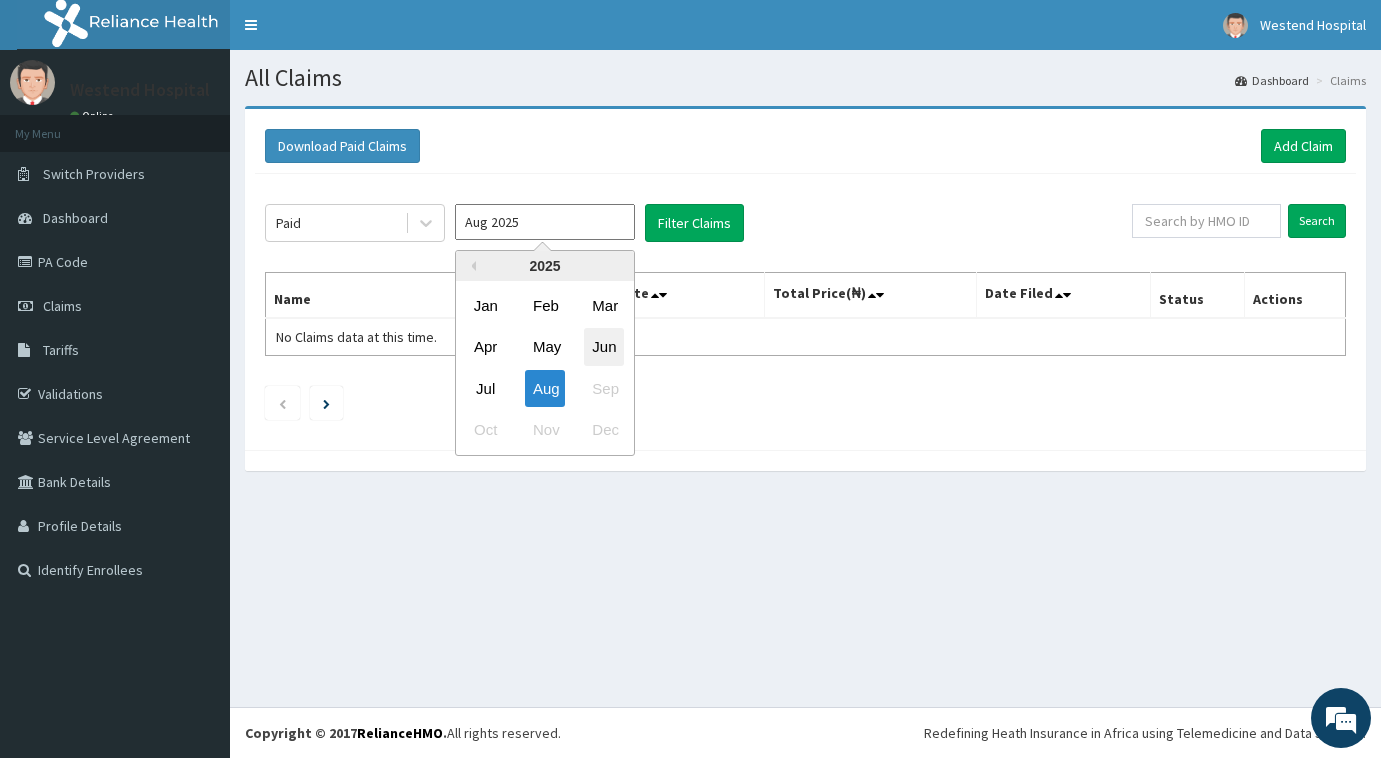 click on "Jun" at bounding box center [604, 347] 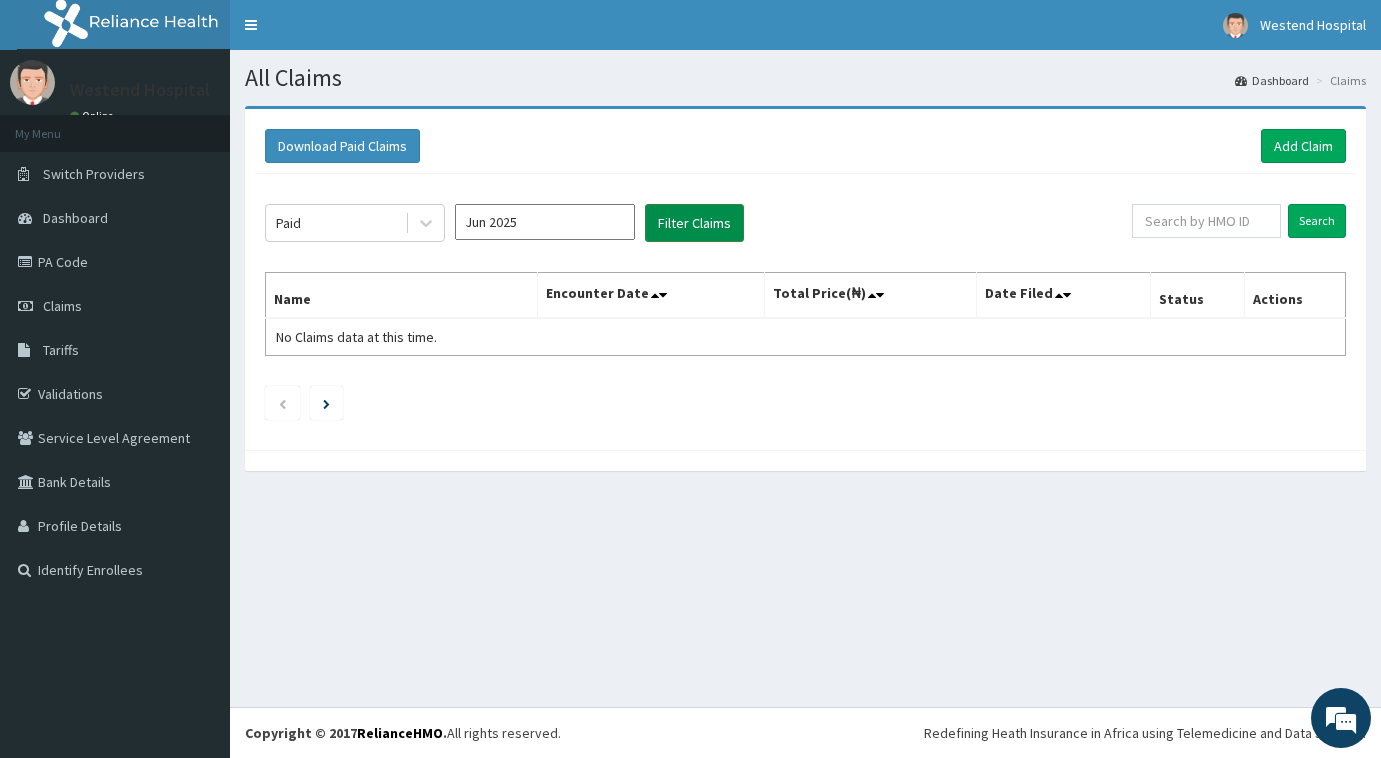 click on "Filter Claims" at bounding box center (694, 223) 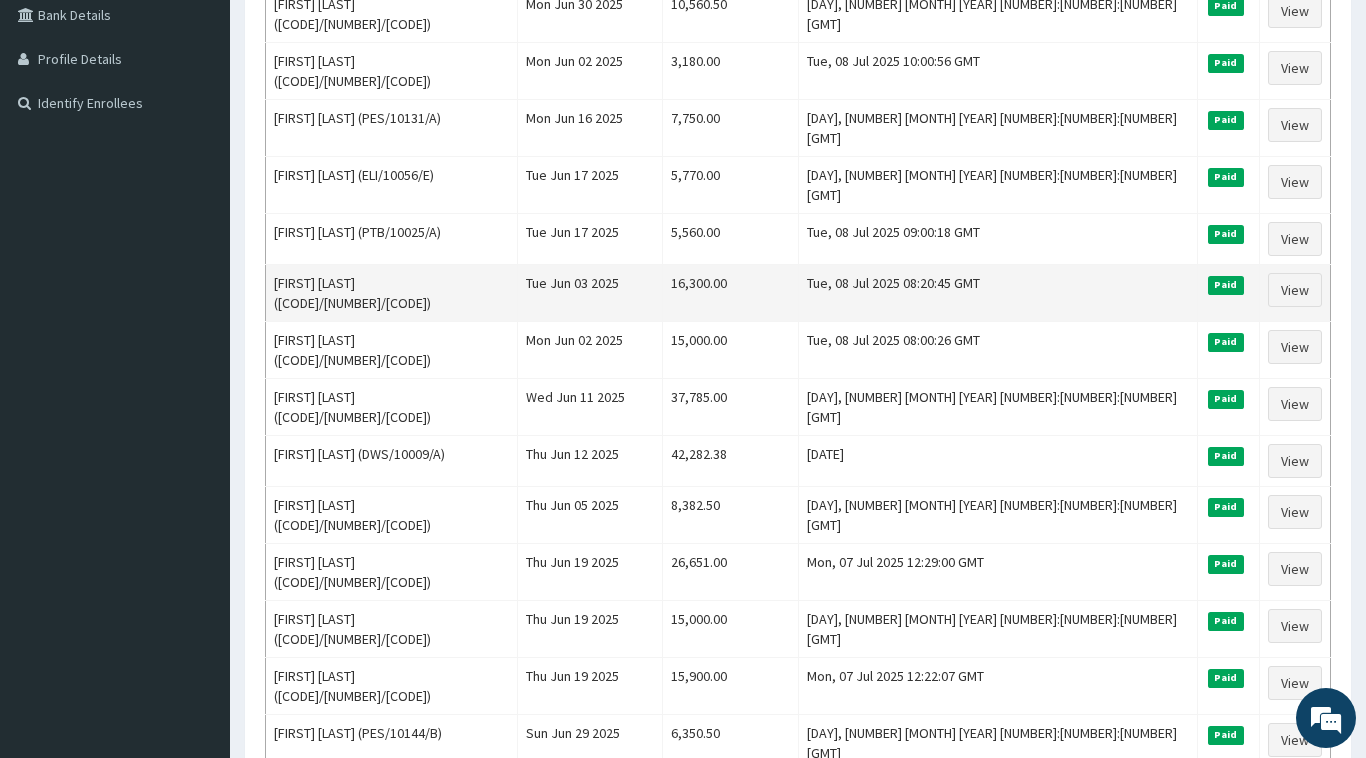 scroll, scrollTop: 500, scrollLeft: 0, axis: vertical 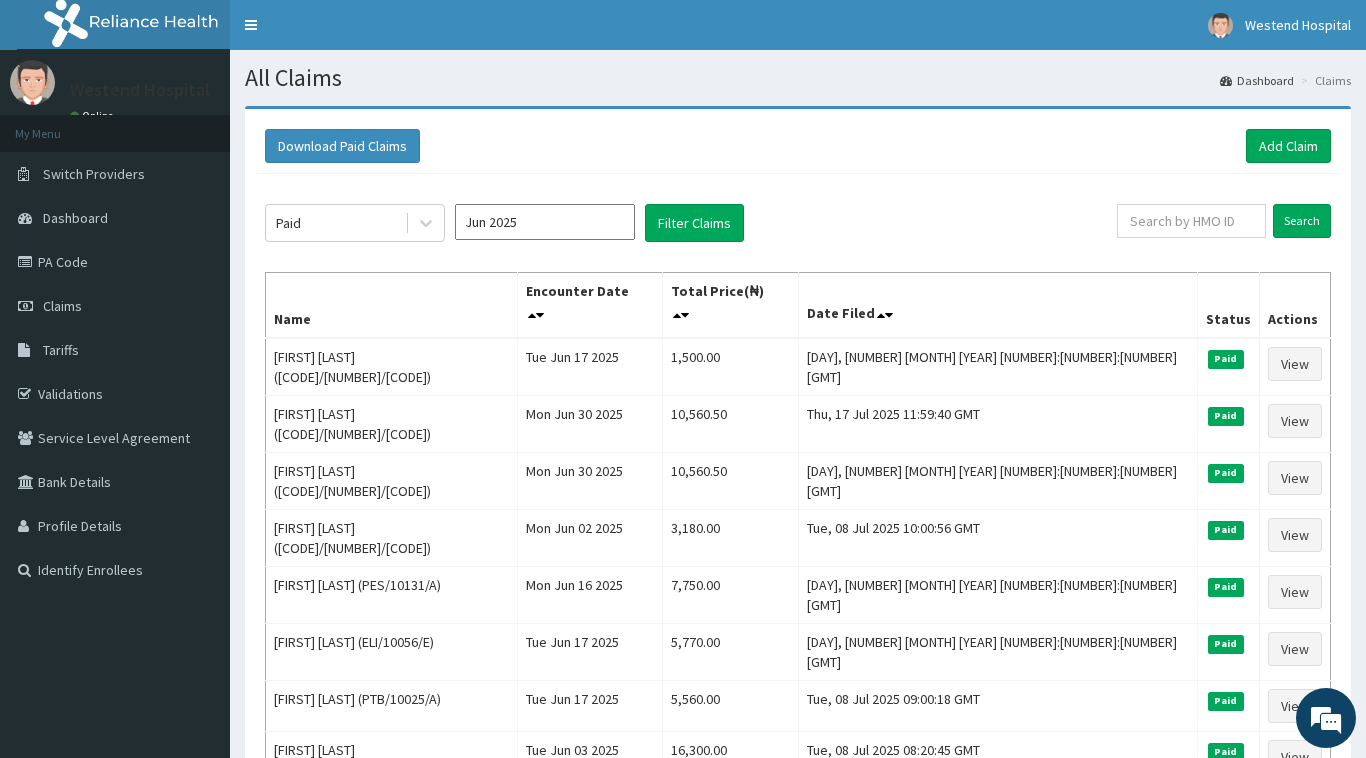 click on "Jun 2025" at bounding box center (545, 222) 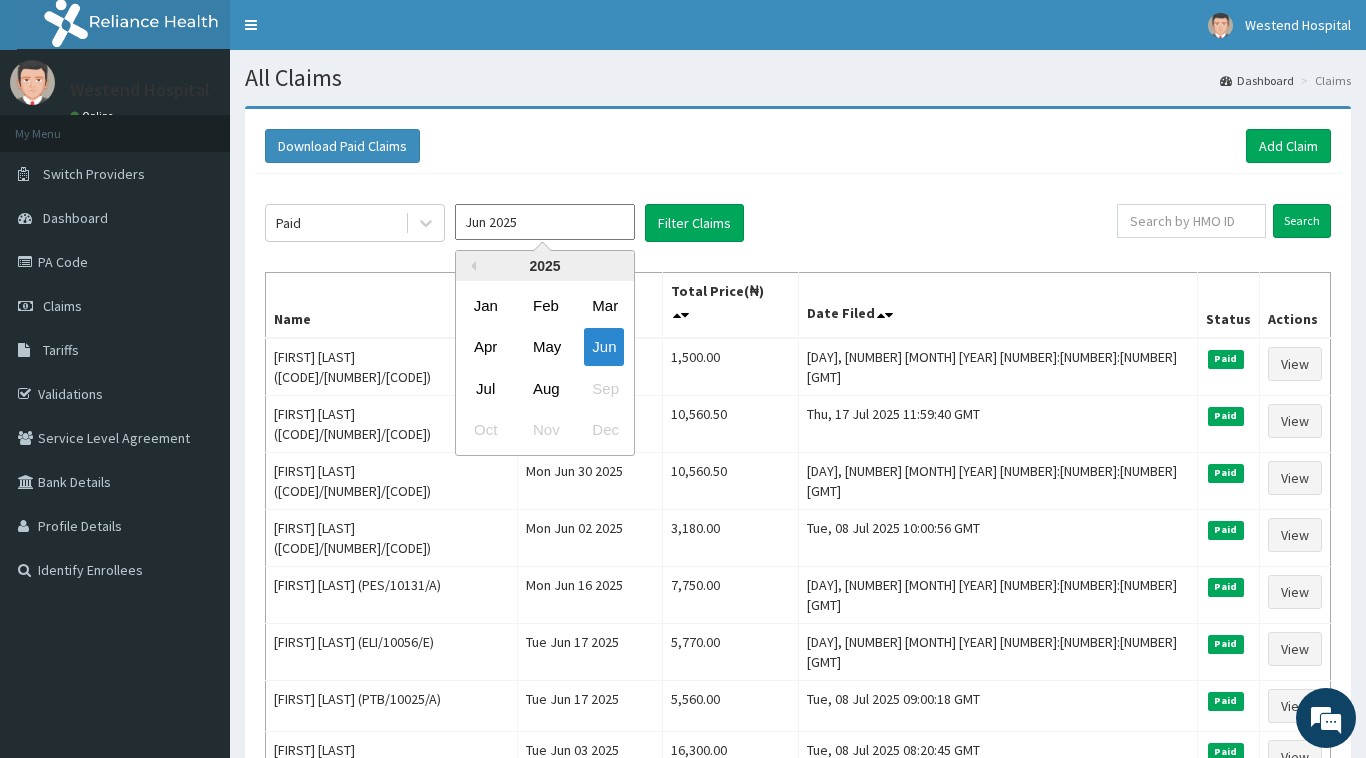 click on "2025" at bounding box center [545, 266] 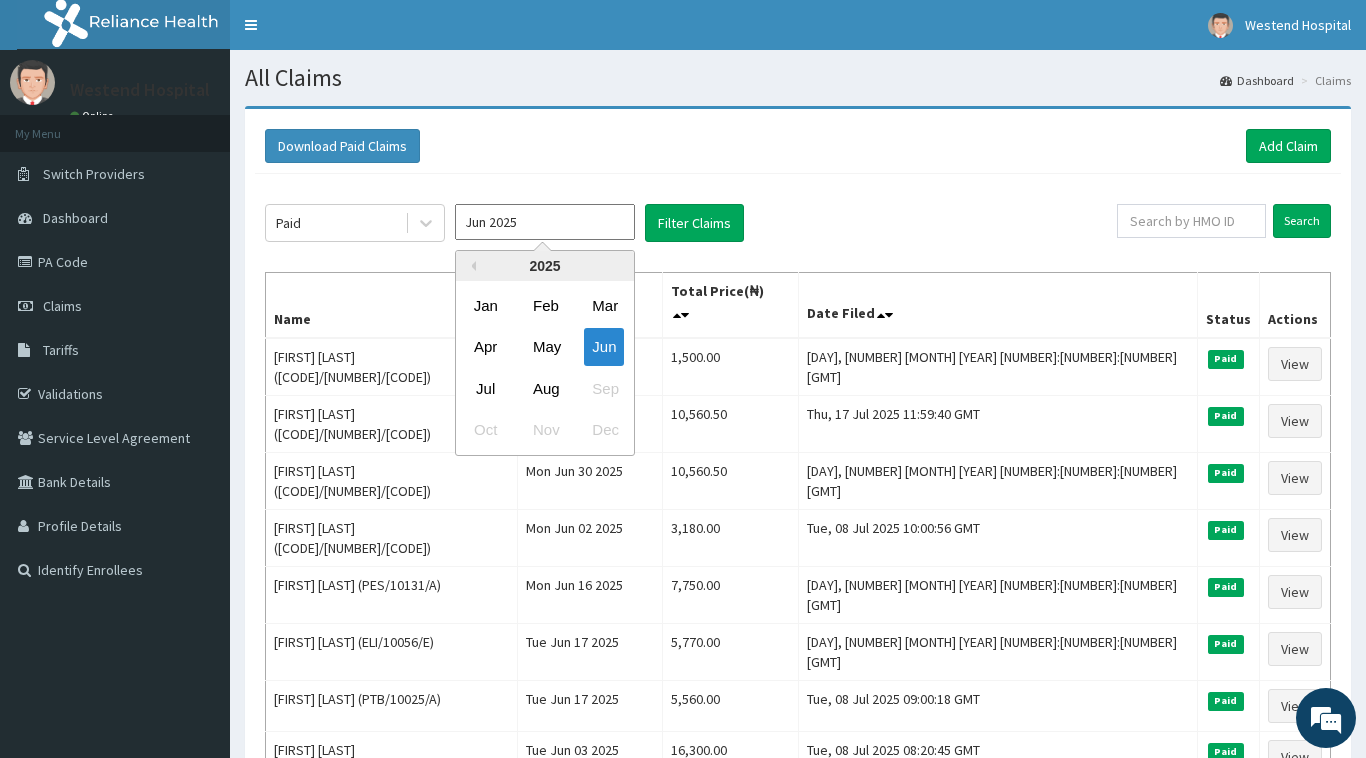 click on "Previous Year 2025 Jan Feb Mar Apr May Jun Jul Aug Sep Oct Nov Dec" at bounding box center (545, 353) 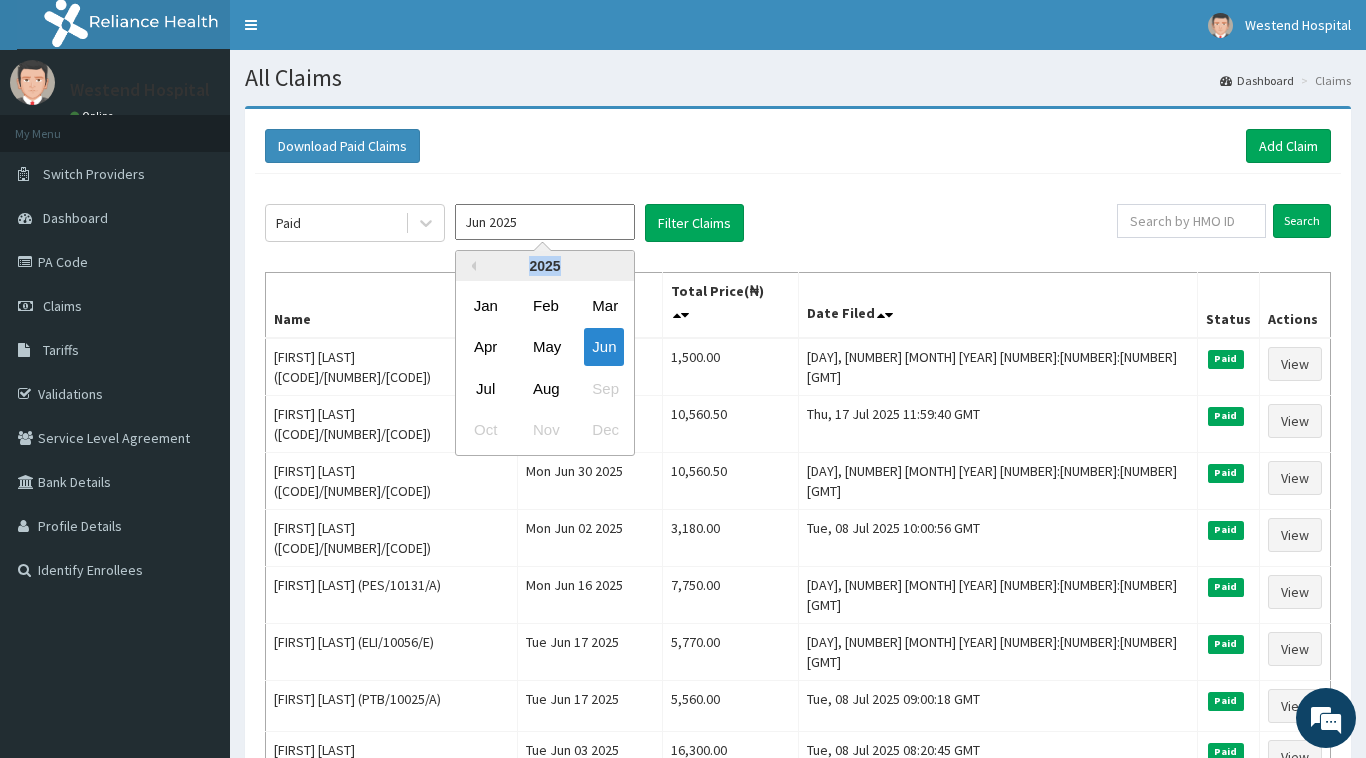 click on "2025" at bounding box center (545, 266) 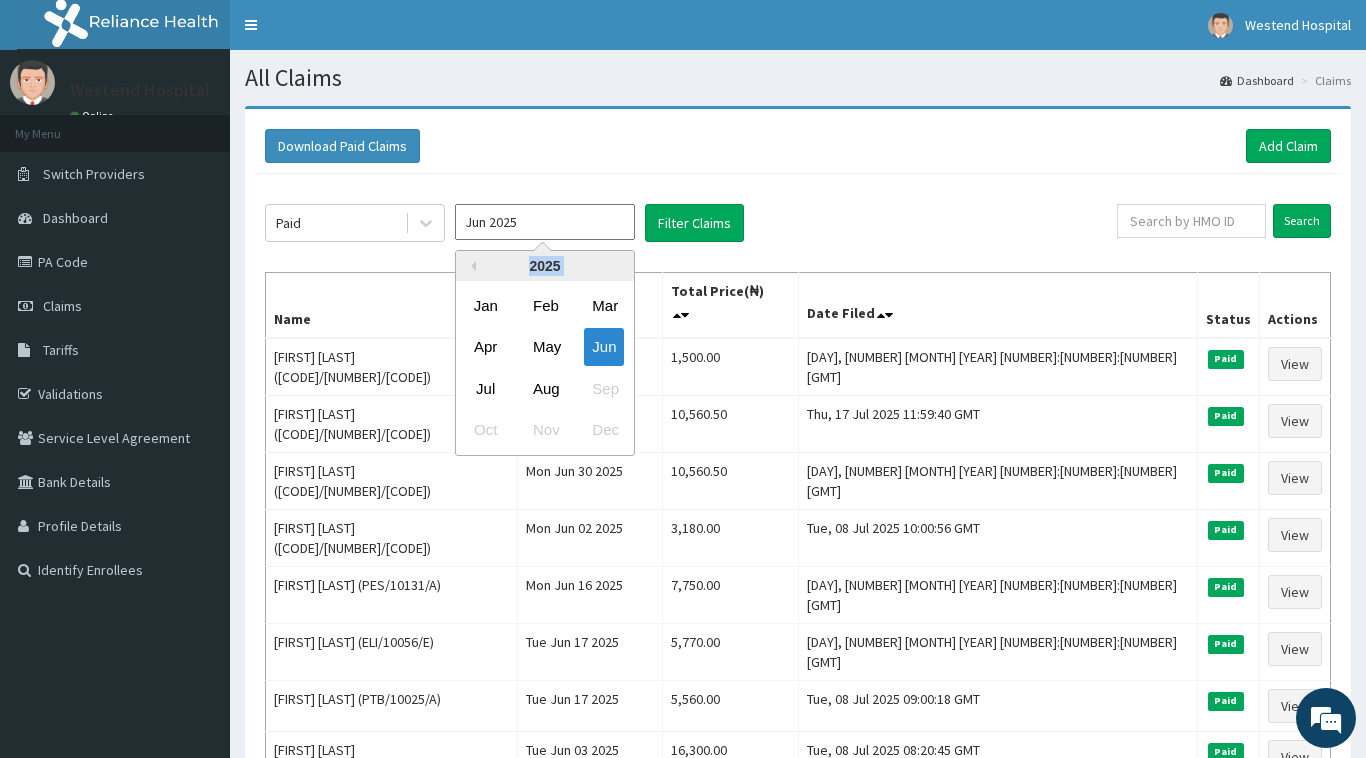 click on "2025" at bounding box center (545, 266) 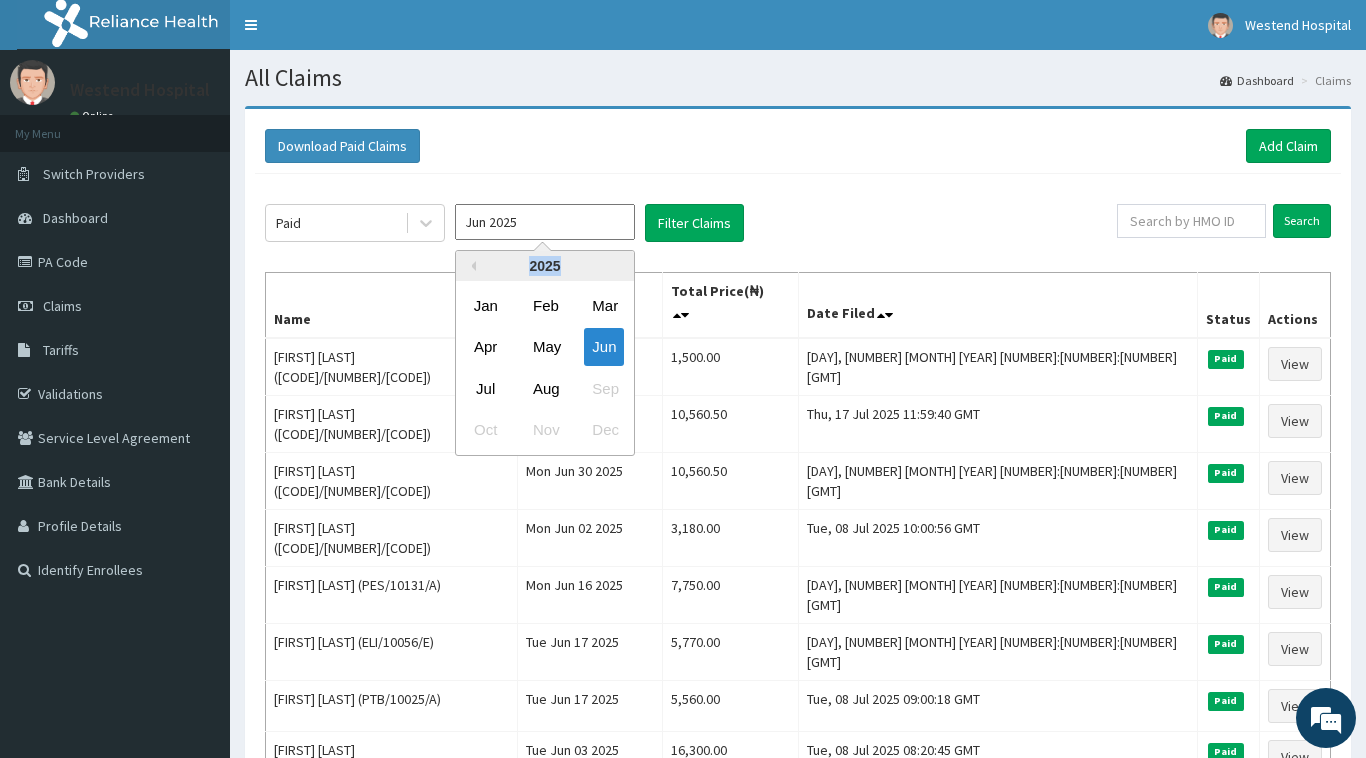 click on "2025" at bounding box center (545, 266) 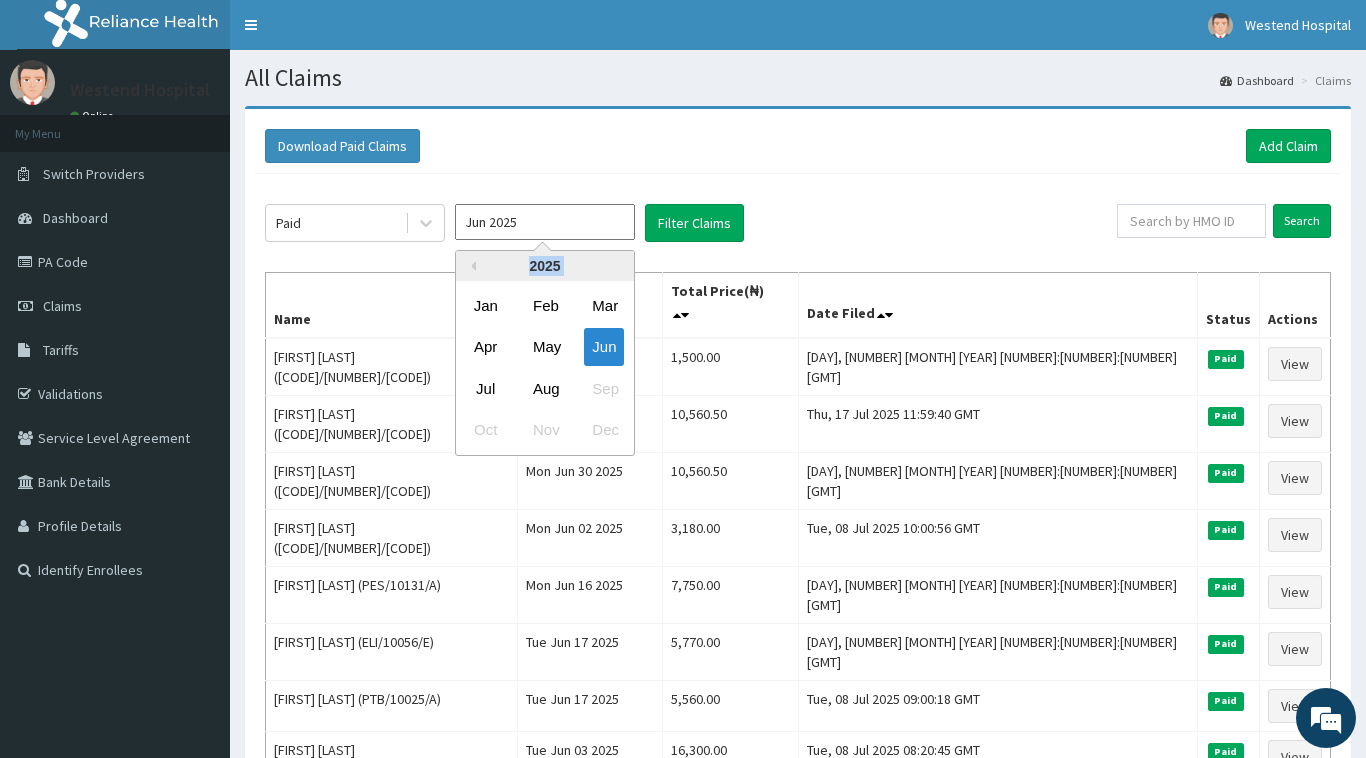 click on "2025" at bounding box center (545, 266) 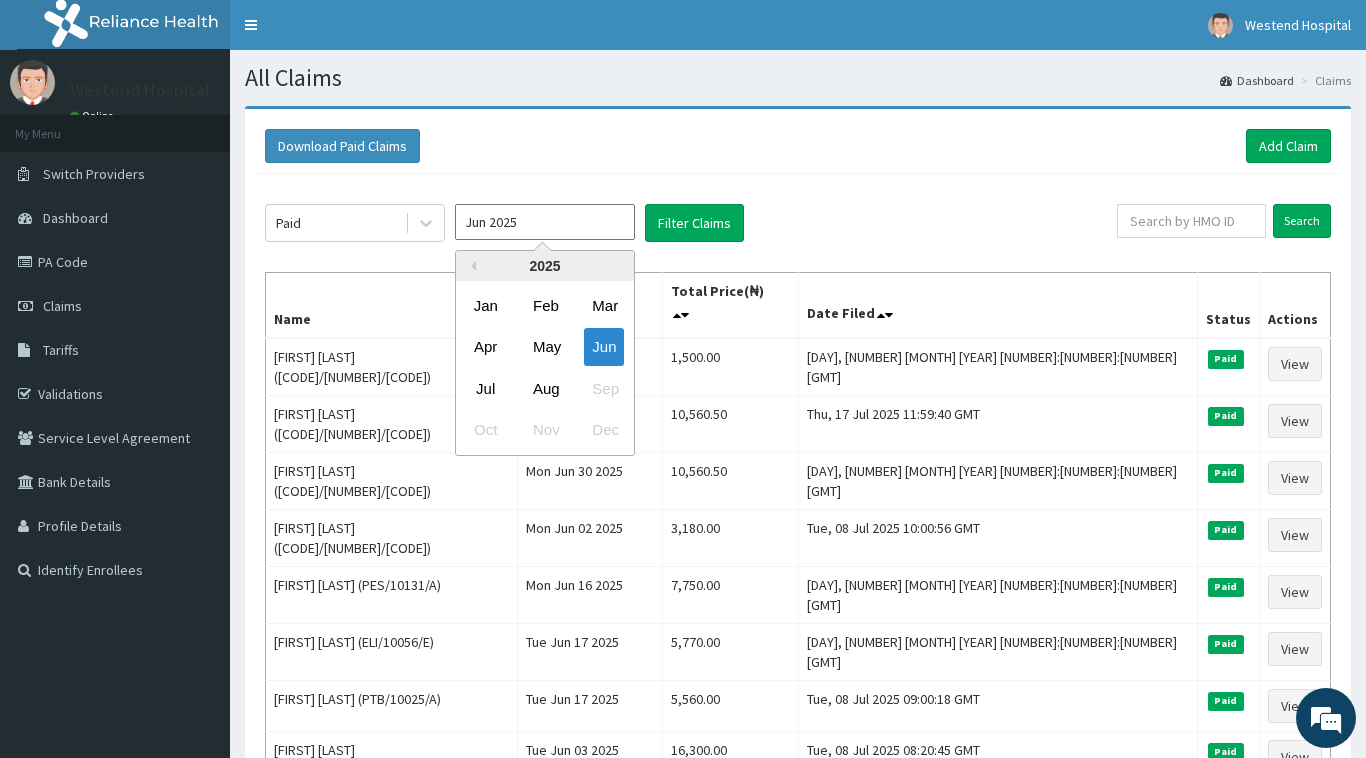 click on "Jan" at bounding box center [486, 305] 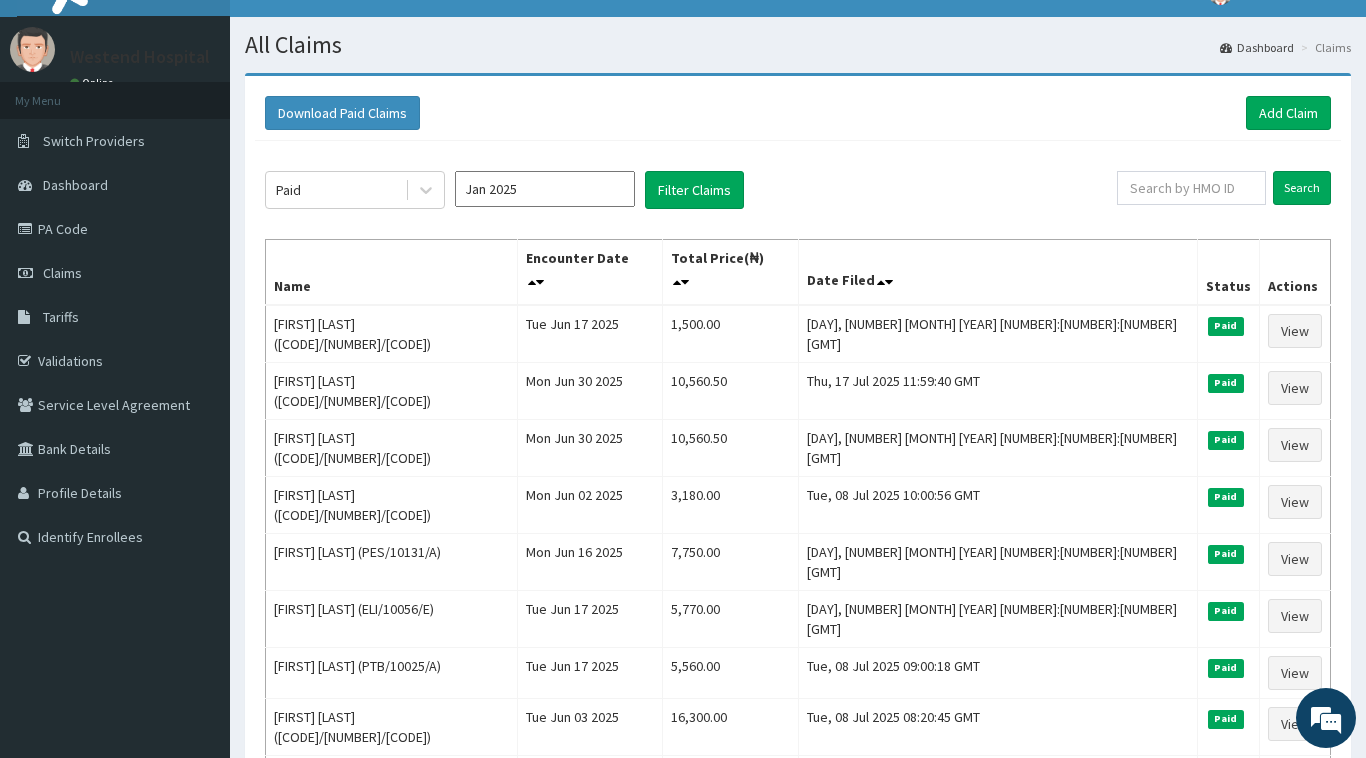 scroll, scrollTop: 0, scrollLeft: 0, axis: both 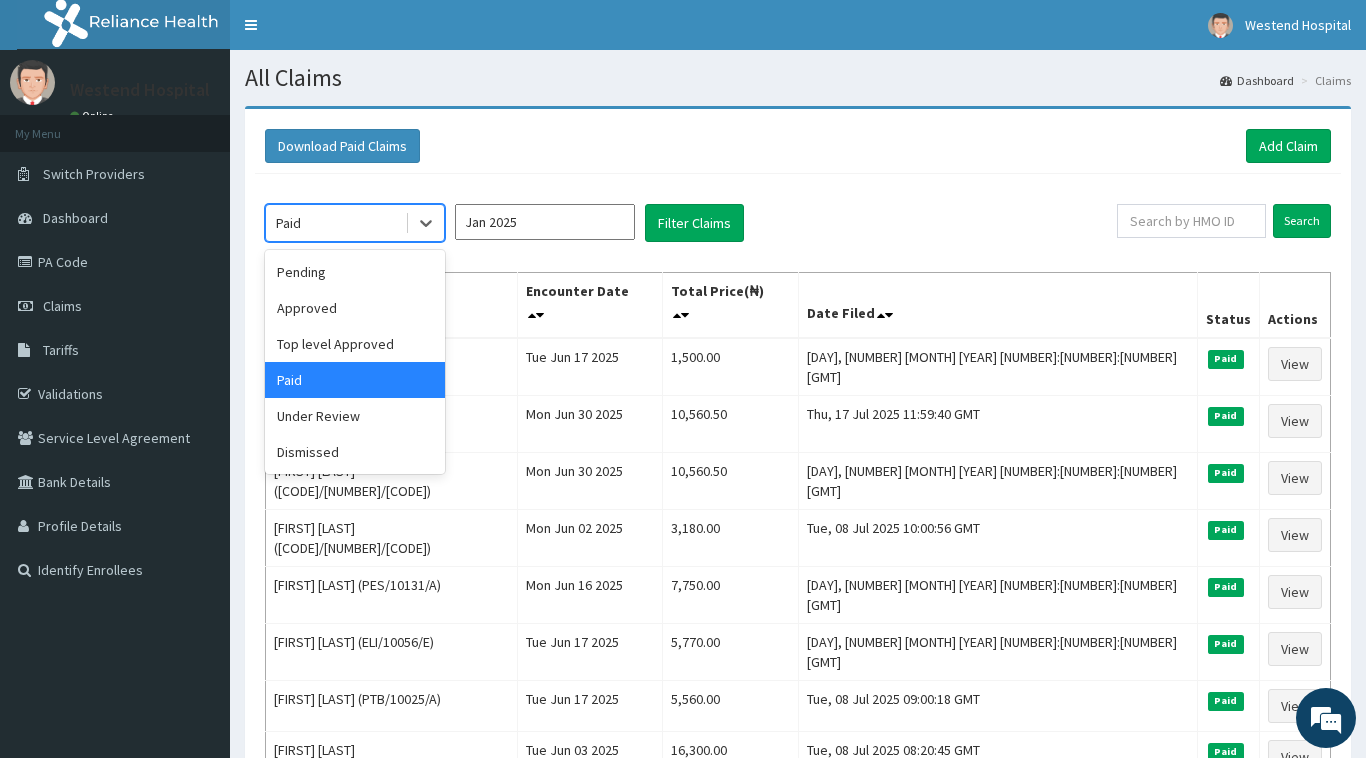 click on "Paid" at bounding box center [335, 223] 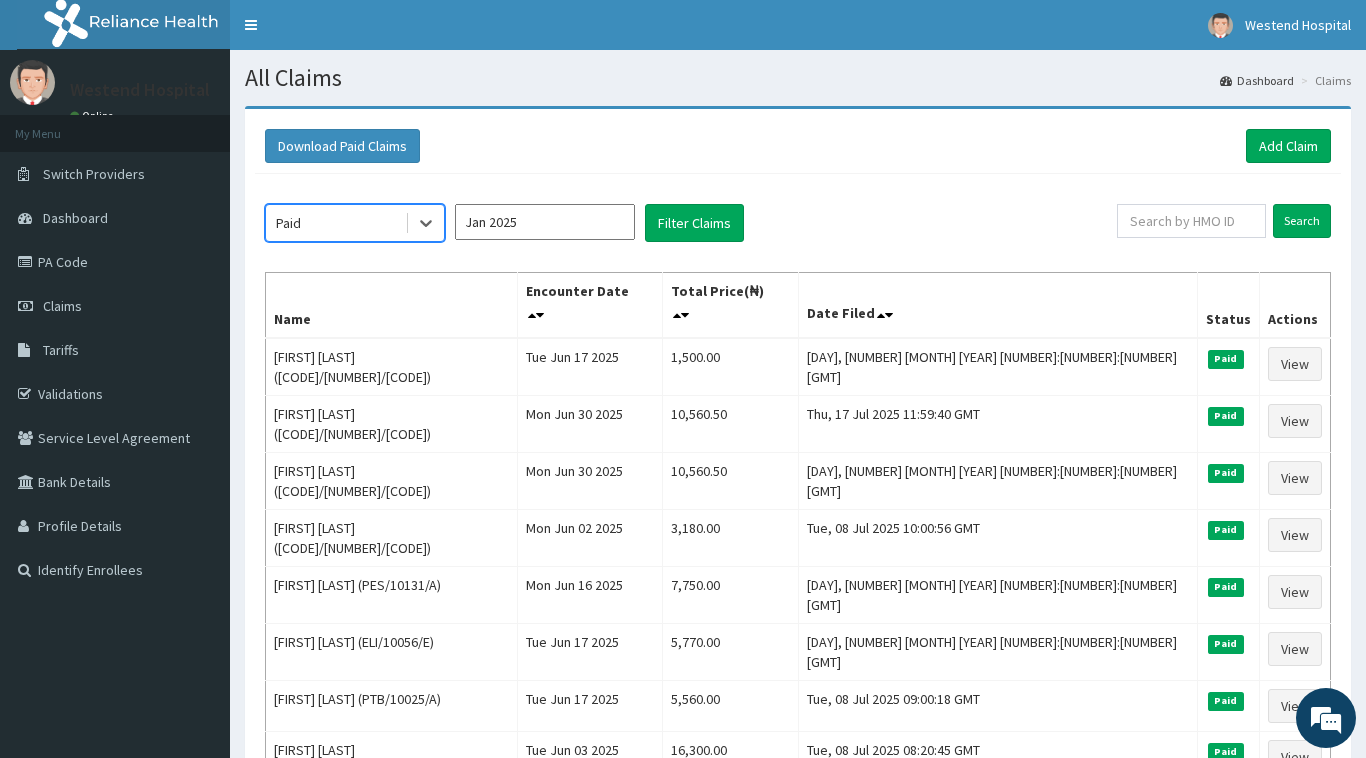 click on "Jan 2025" at bounding box center (545, 222) 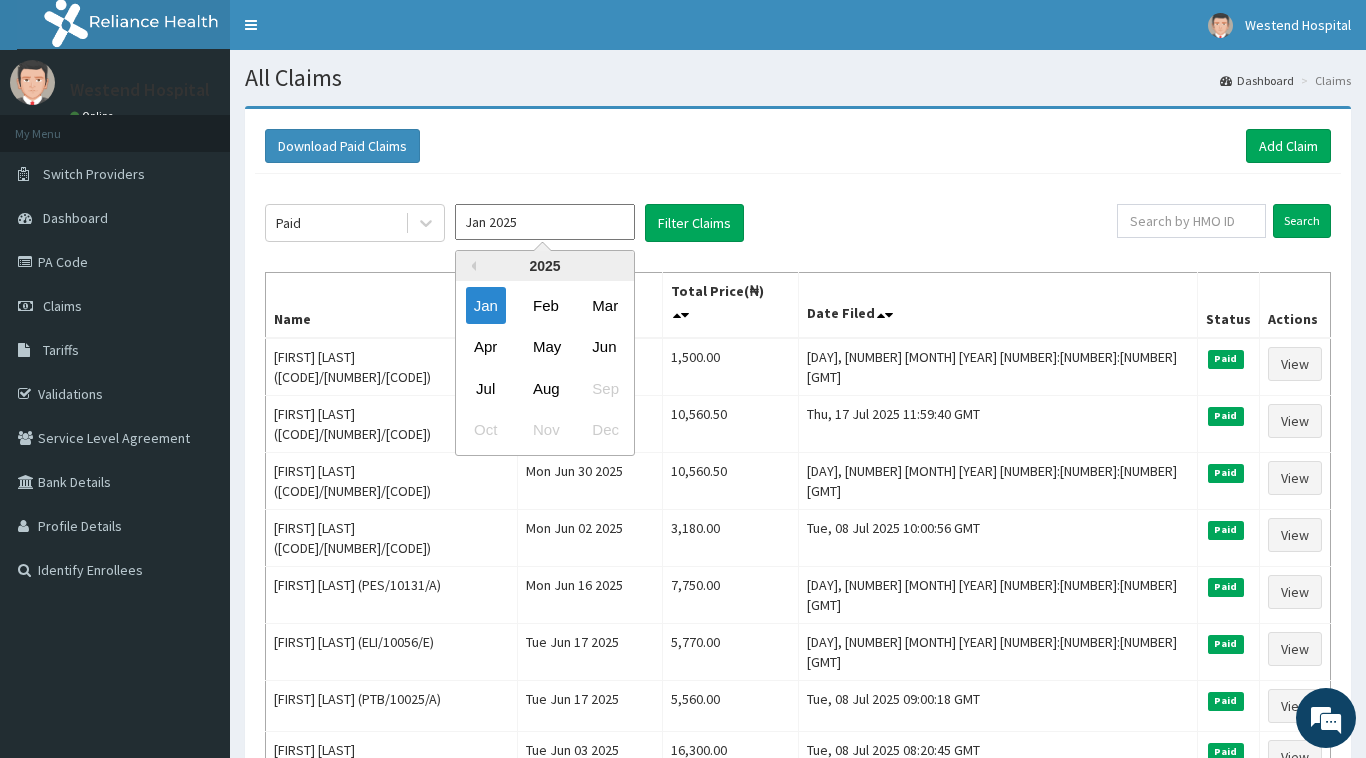 click on "2025" at bounding box center (545, 266) 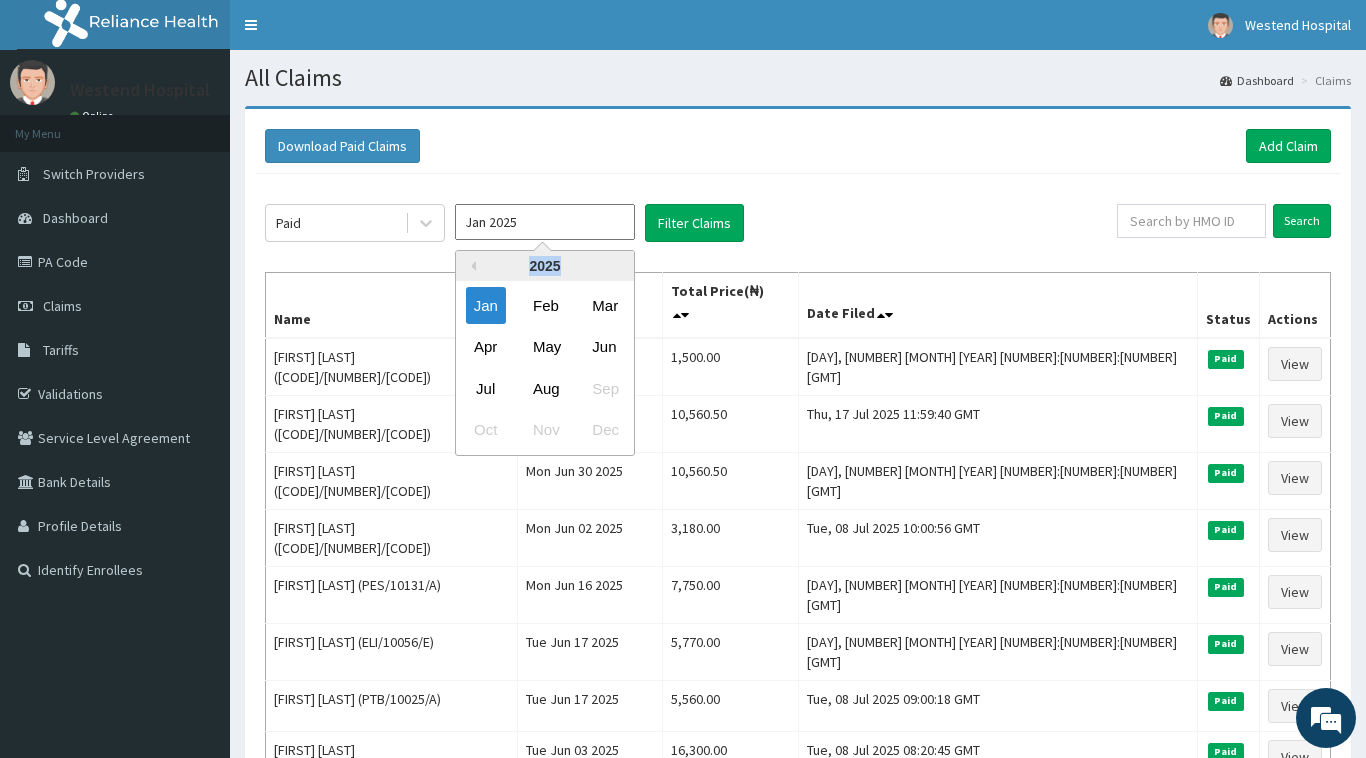 click on "2025" at bounding box center [545, 266] 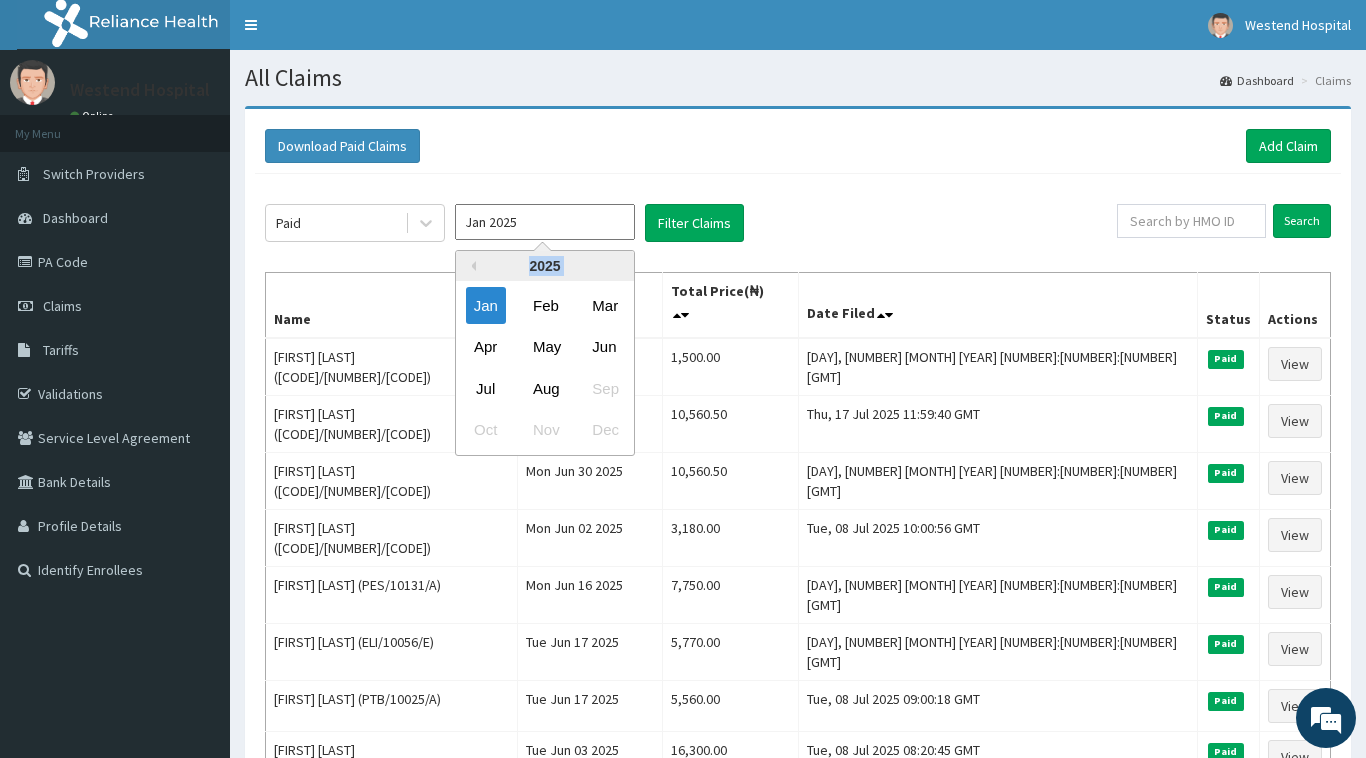 click on "2025" at bounding box center [545, 266] 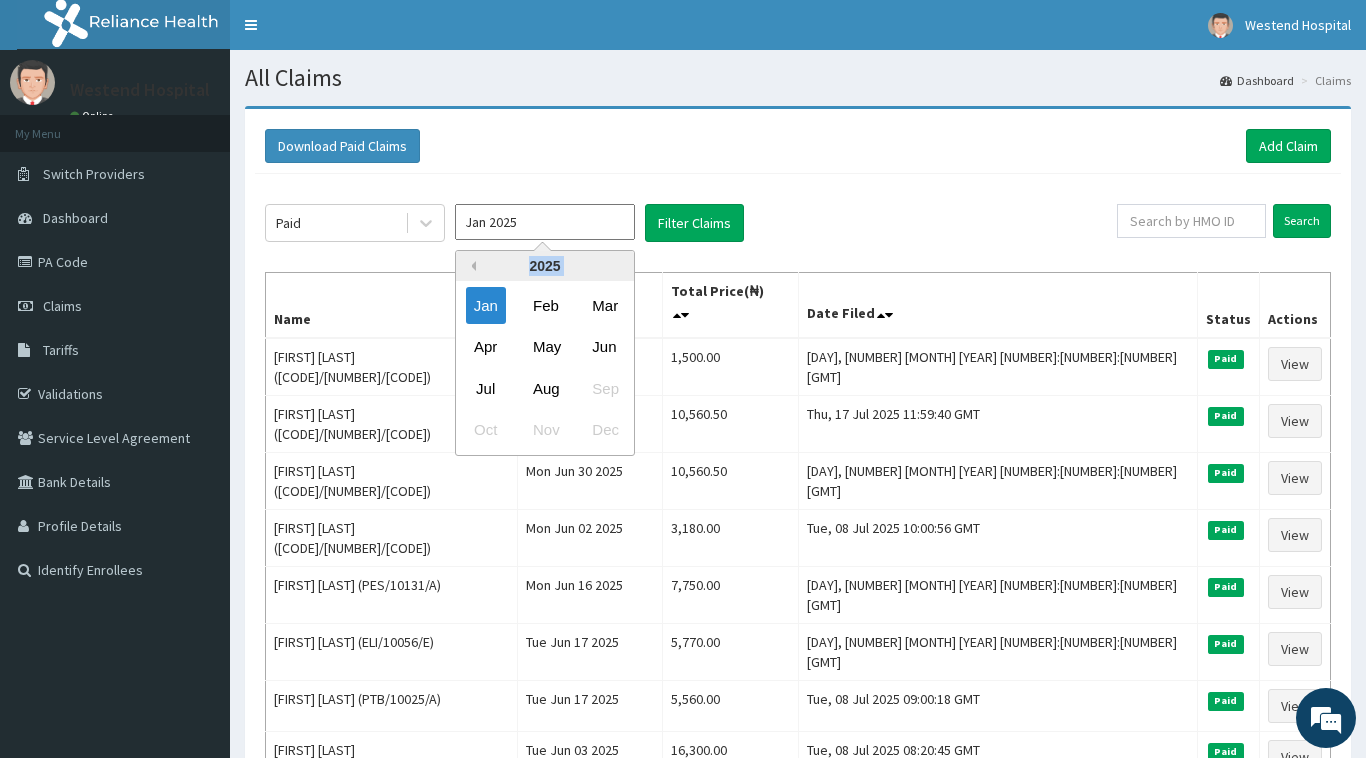 click on "Previous Year" at bounding box center (471, 266) 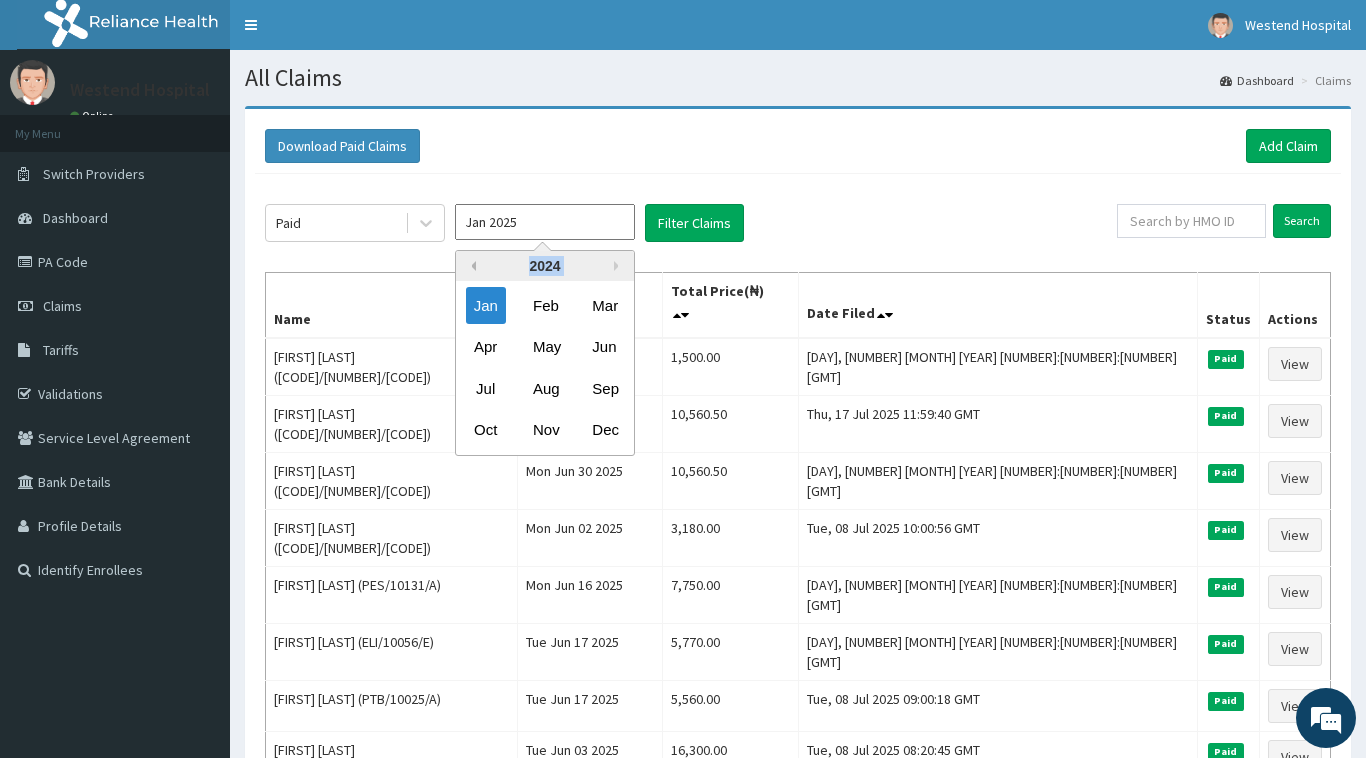 click on "Previous Year" at bounding box center (471, 266) 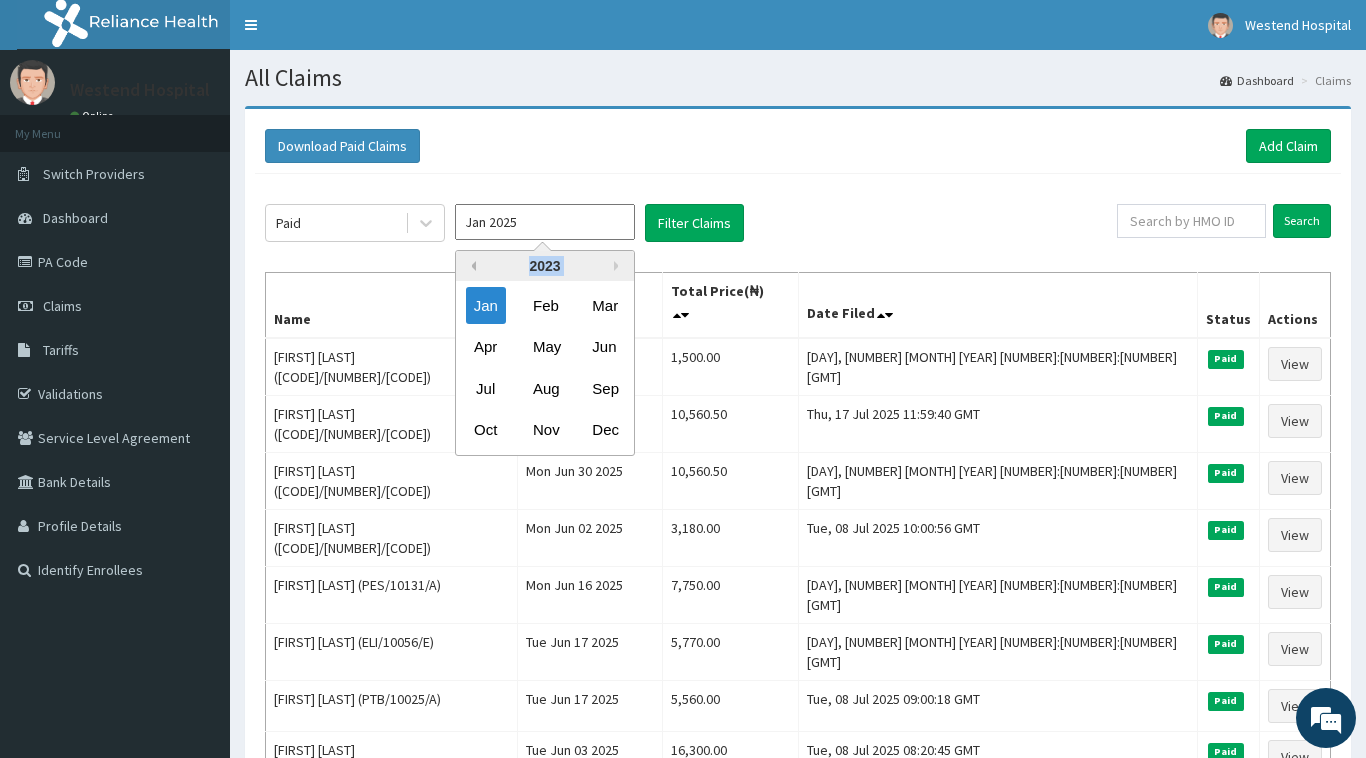 click on "Previous Year" at bounding box center (471, 266) 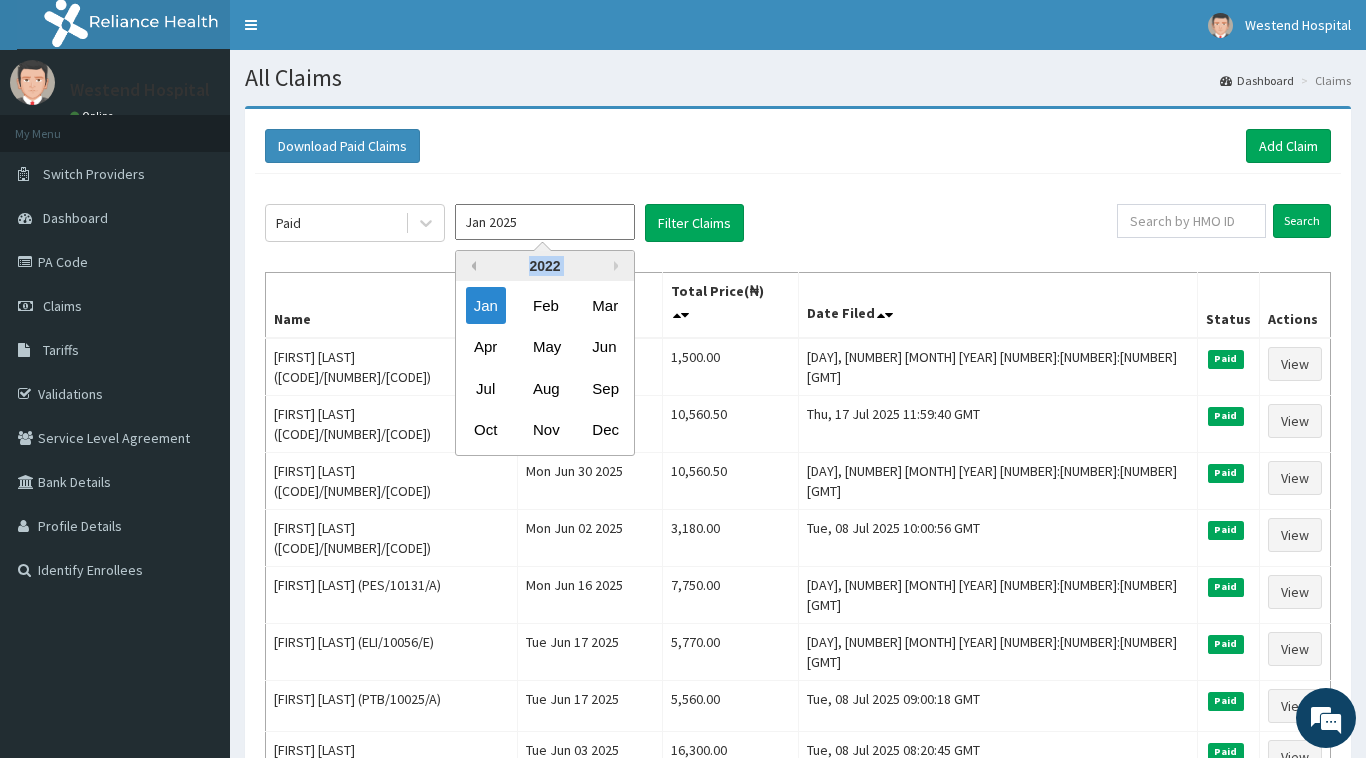 click on "Previous Year" at bounding box center [471, 266] 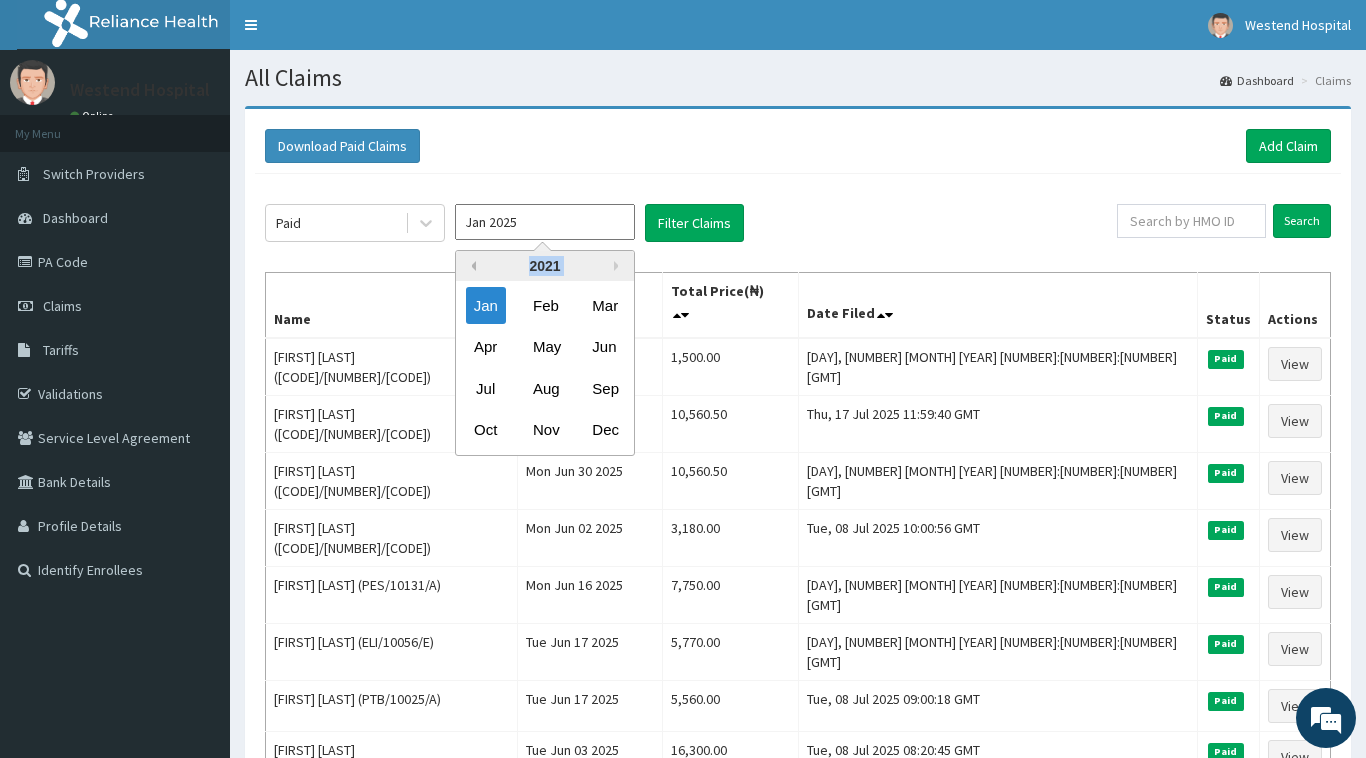 click on "Previous Year" at bounding box center (471, 266) 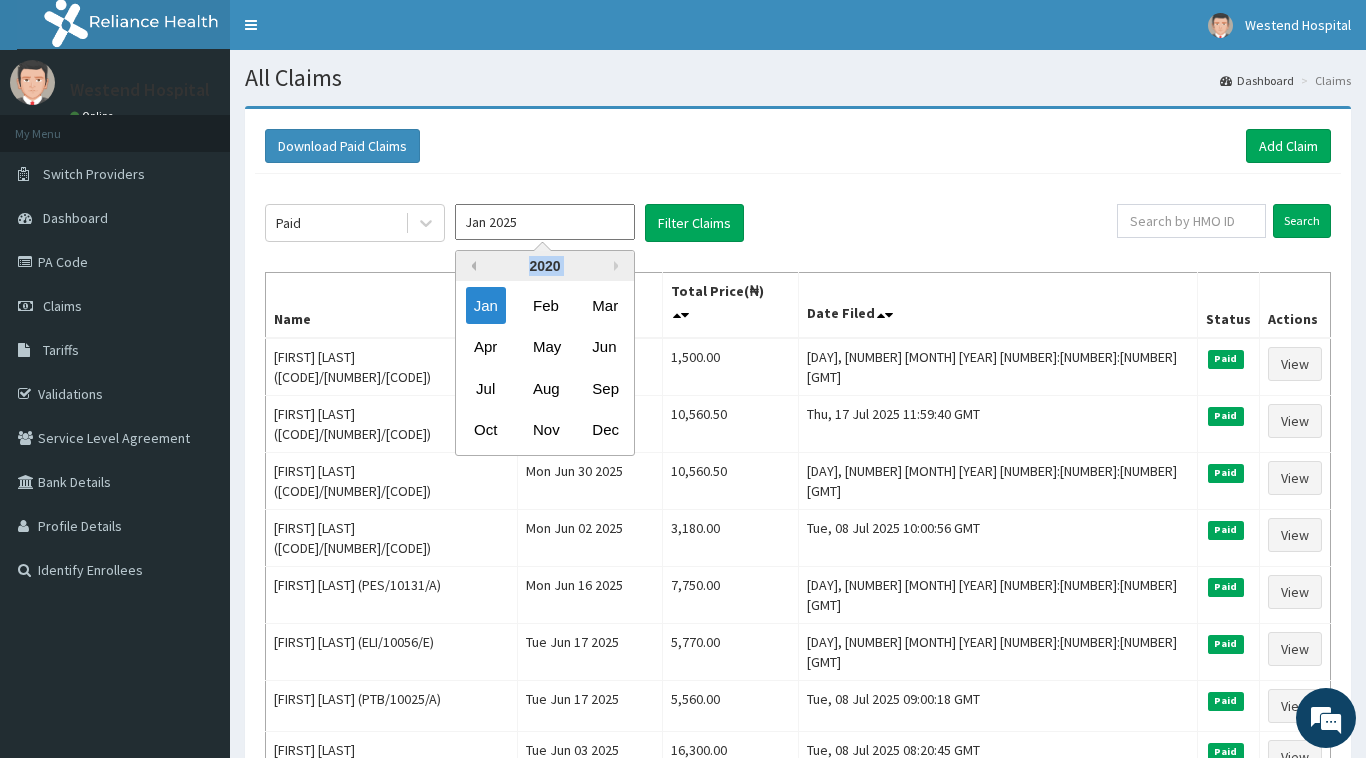 click on "Previous Year" at bounding box center (471, 266) 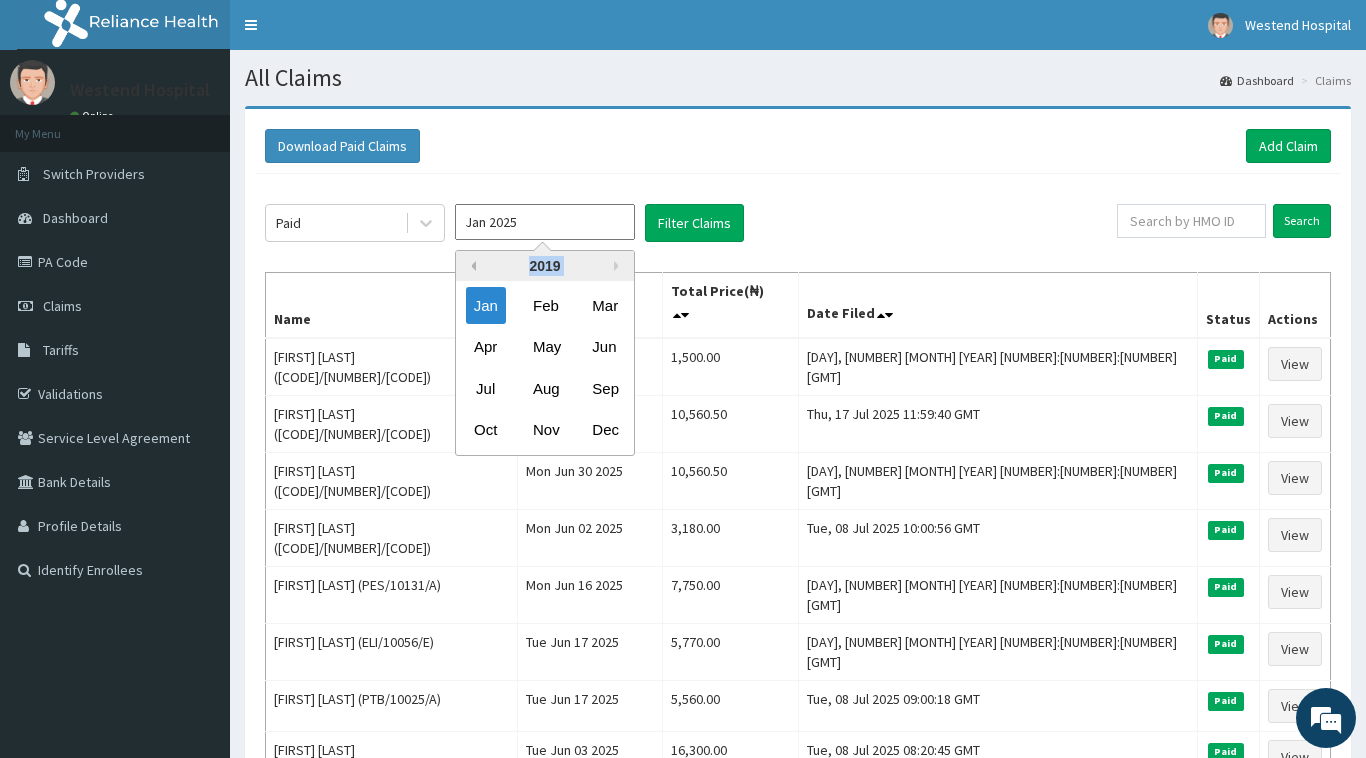 click on "Previous Year" at bounding box center [471, 266] 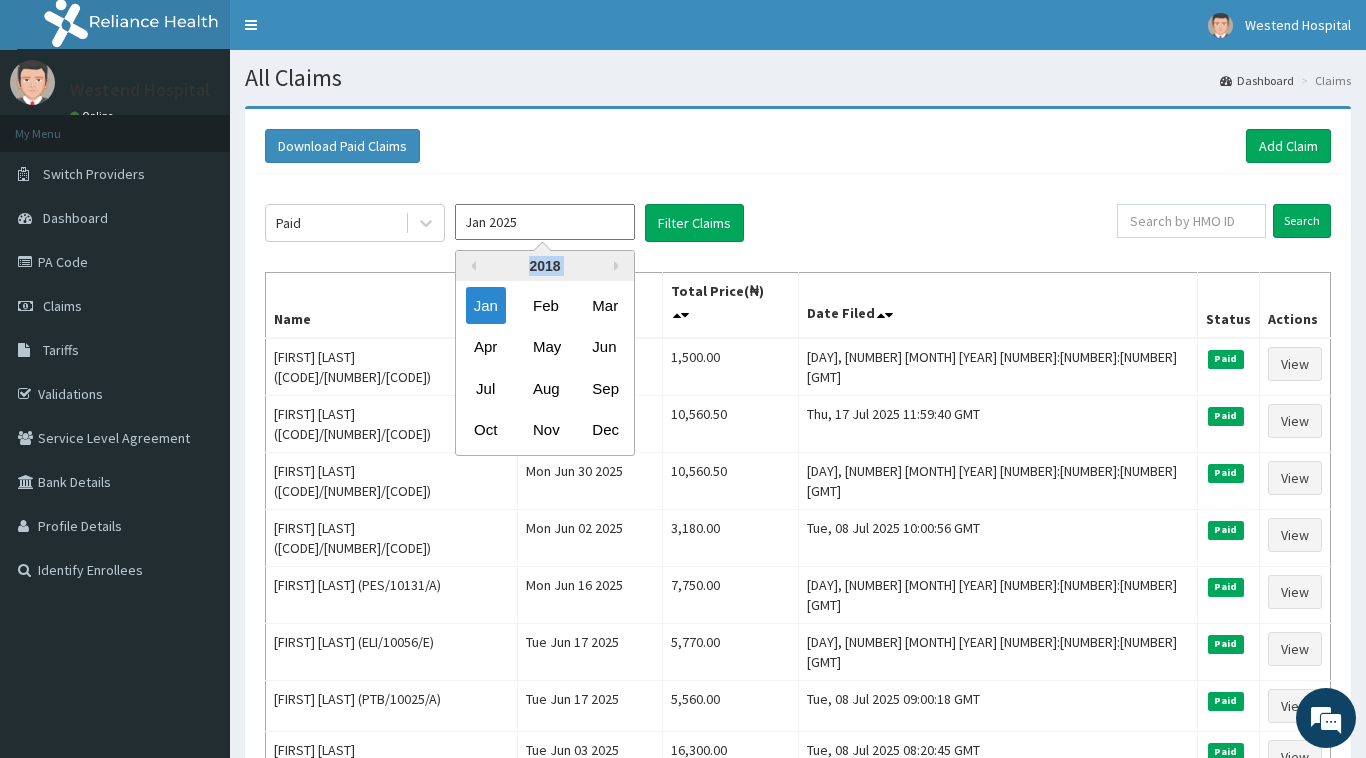 click on "2018" at bounding box center (545, 266) 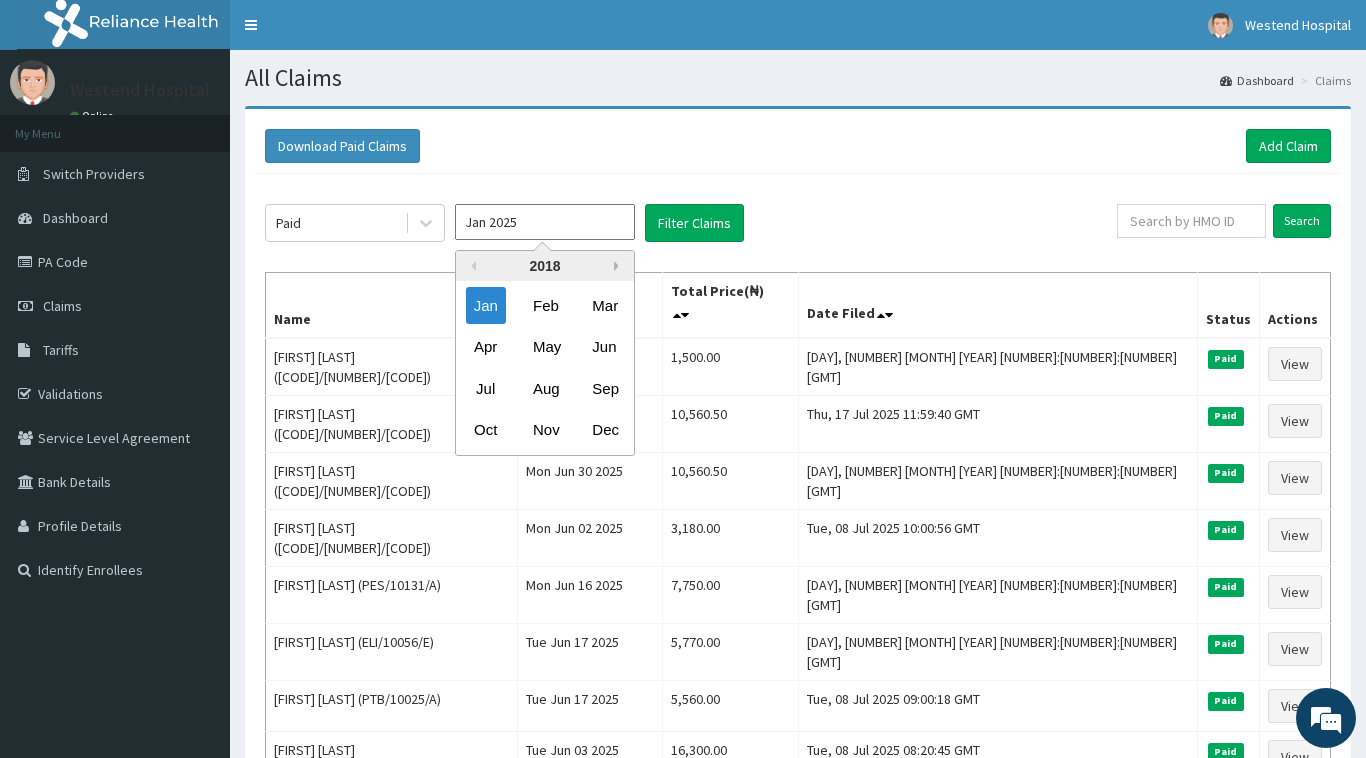 click on "Next Year" at bounding box center [619, 266] 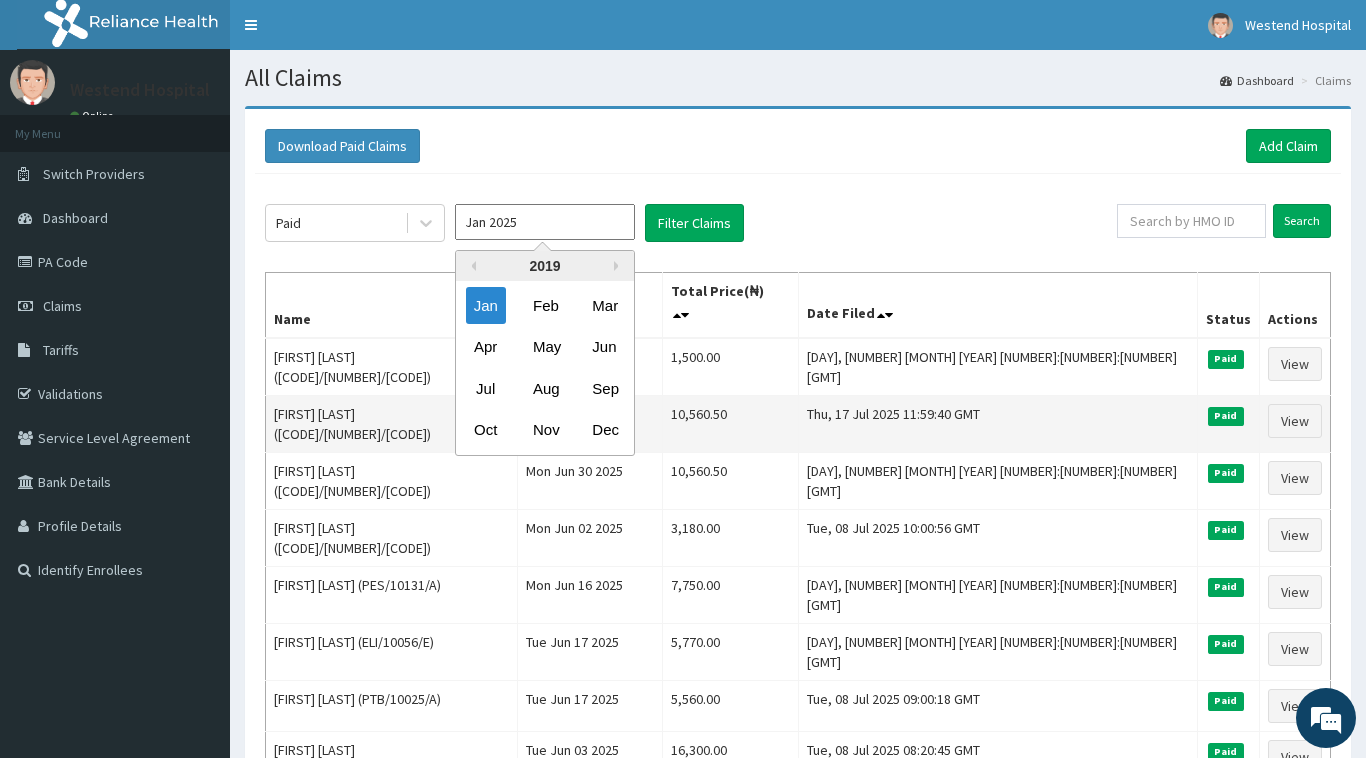 click on "Sep" at bounding box center [604, 388] 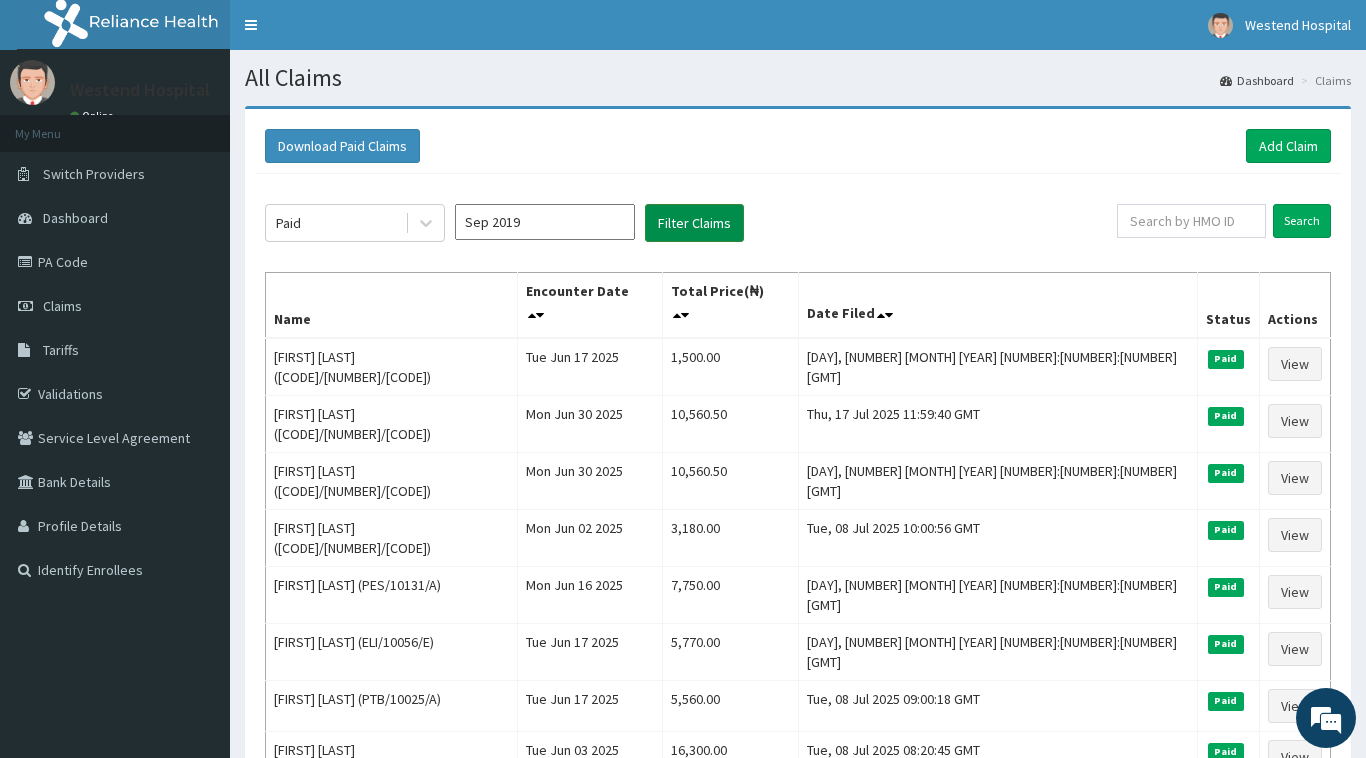 click on "Filter Claims" at bounding box center (694, 223) 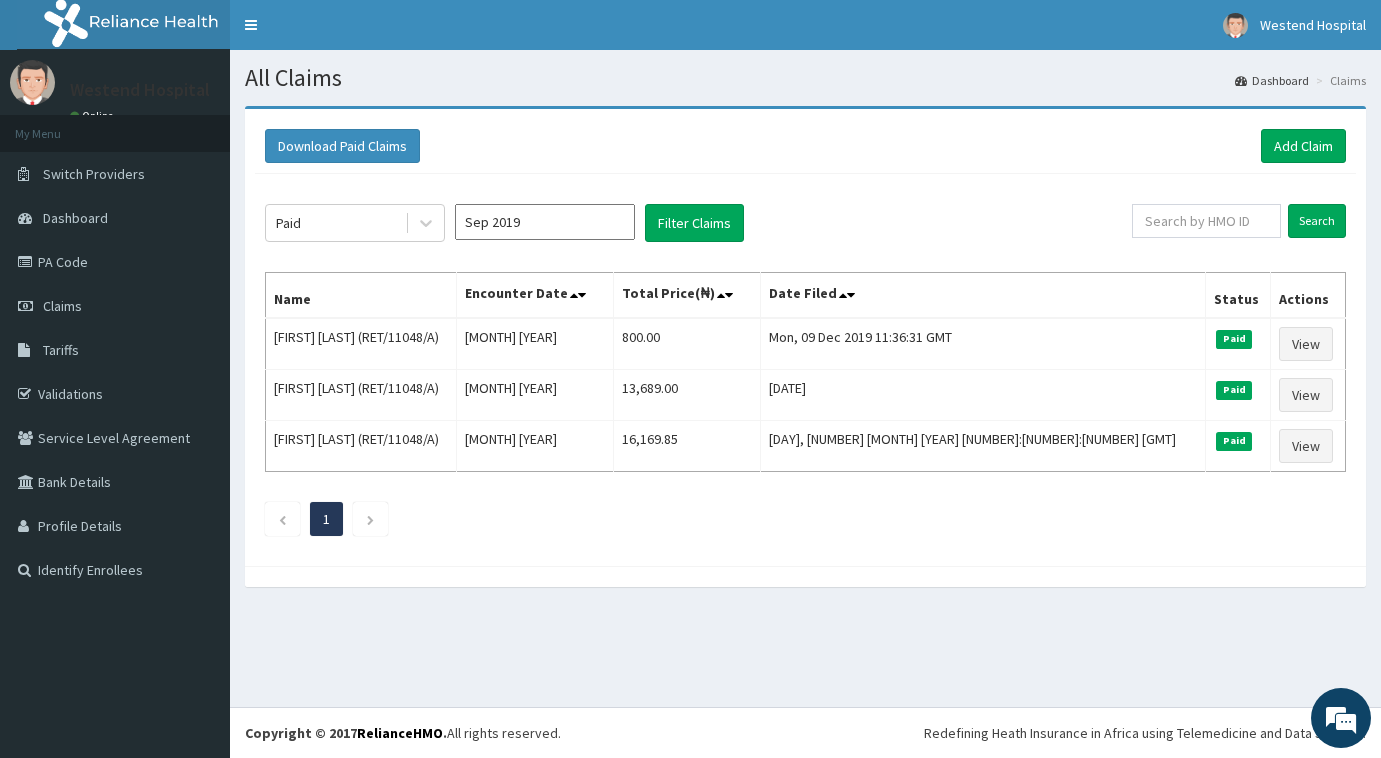 click on "Sep 2019" at bounding box center [545, 222] 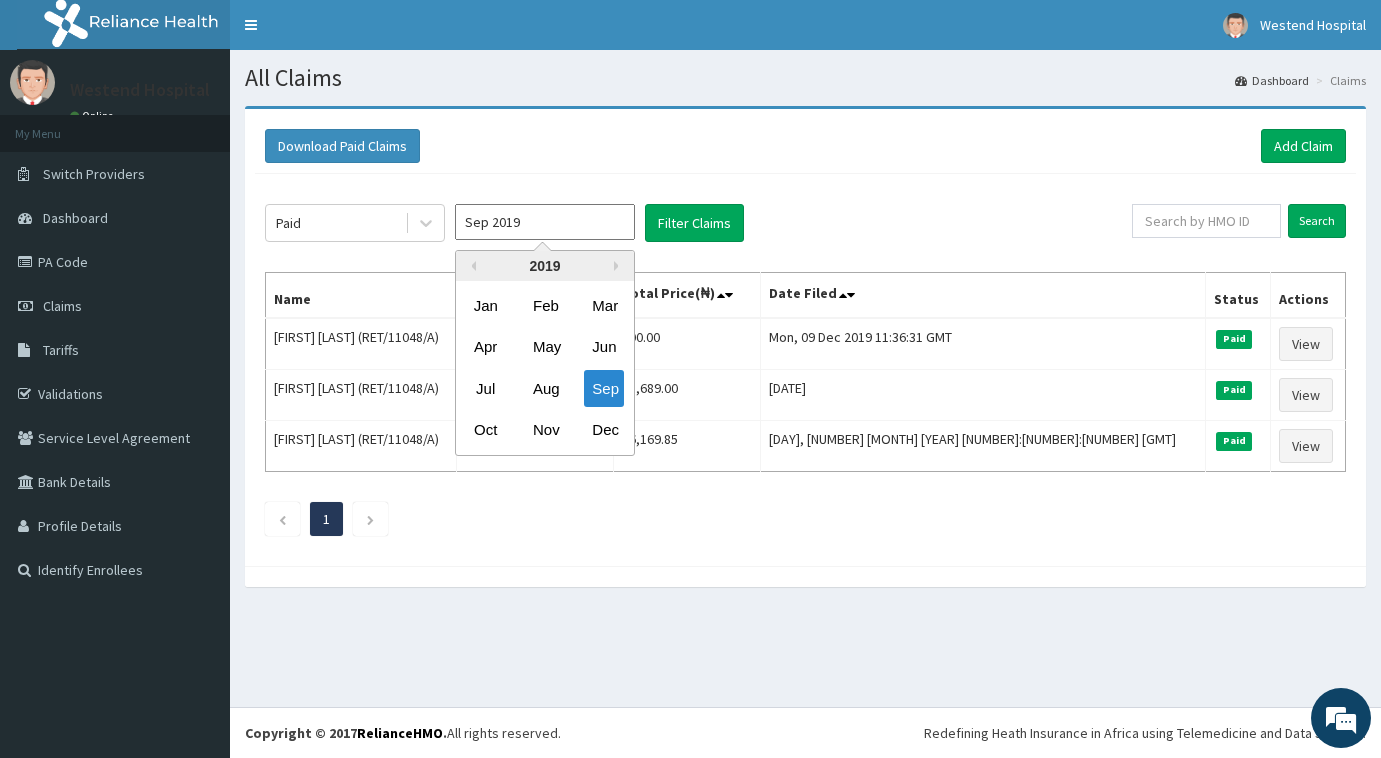 click on "2019" at bounding box center (545, 266) 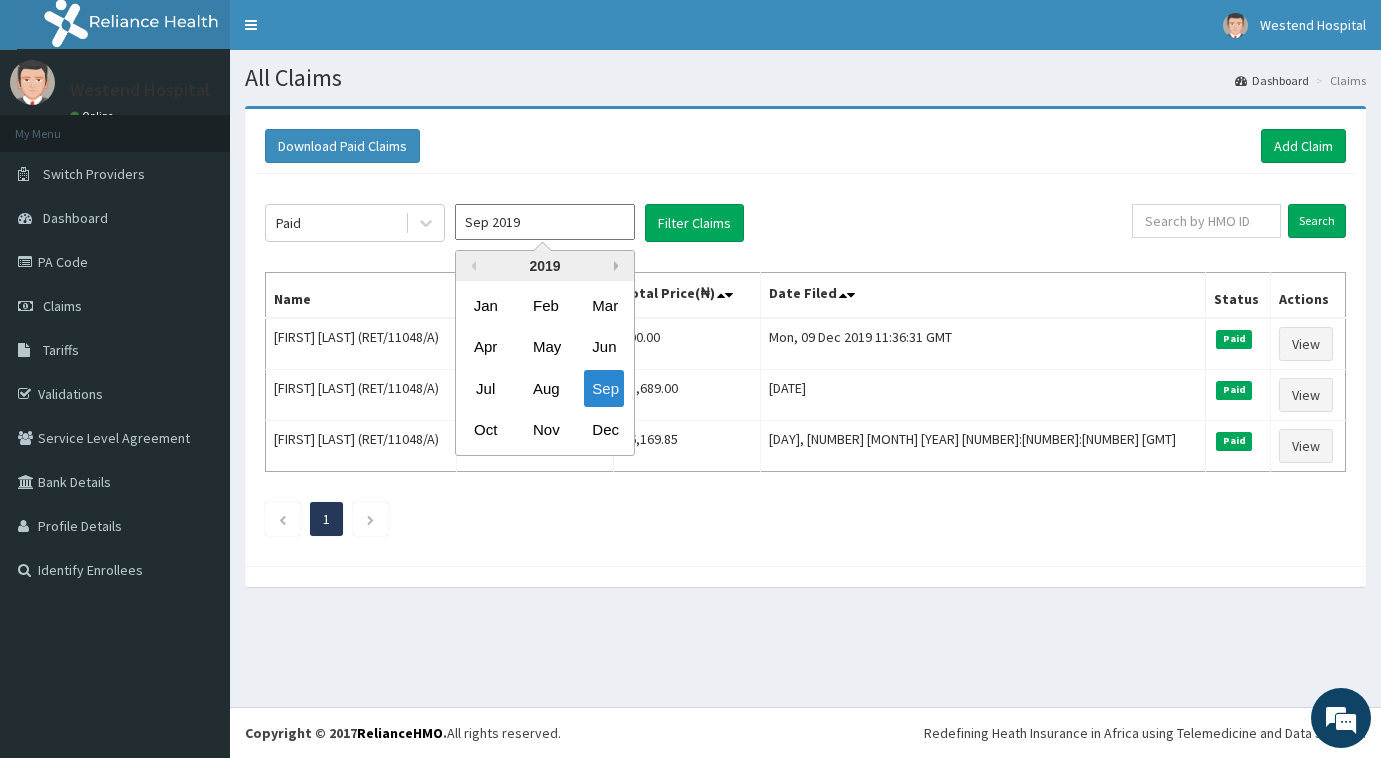 click on "Next Year" at bounding box center [619, 266] 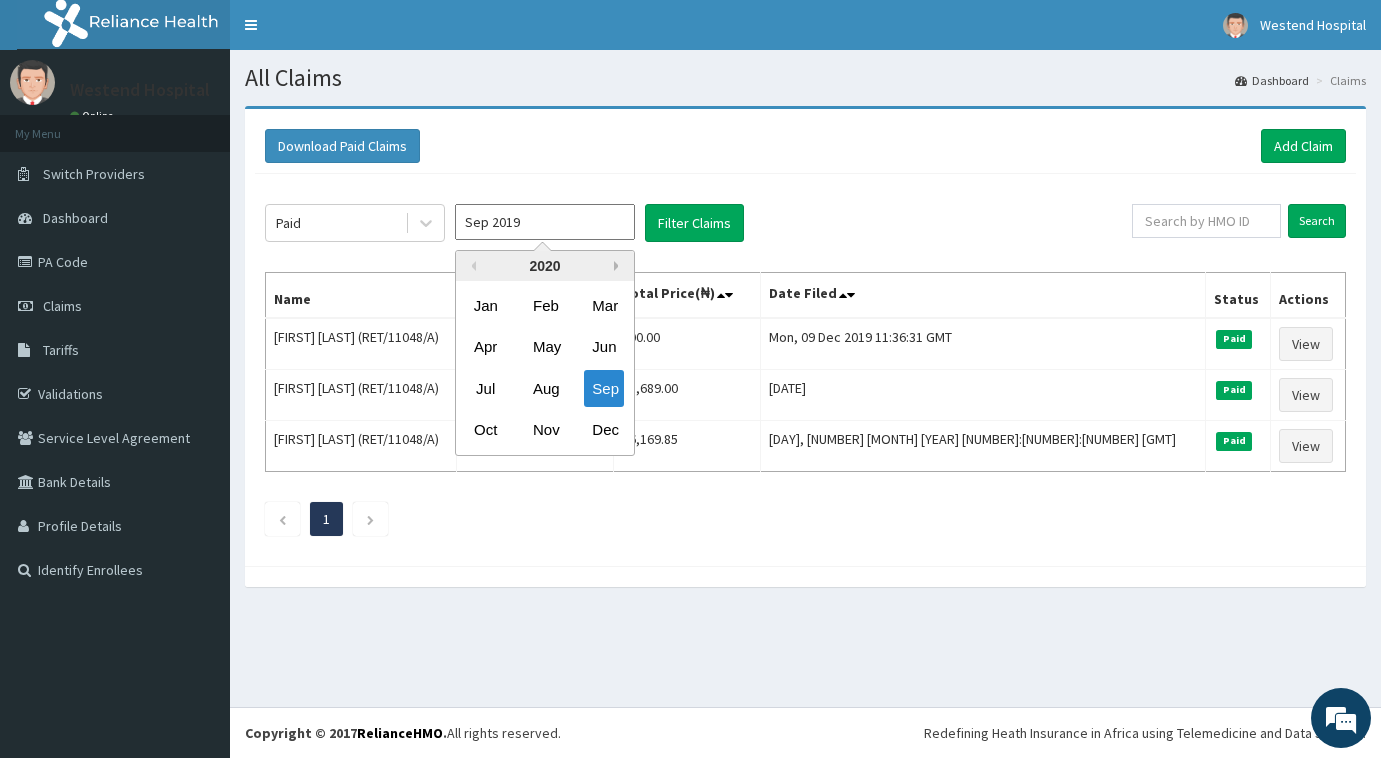 click on "Next Year" at bounding box center (619, 266) 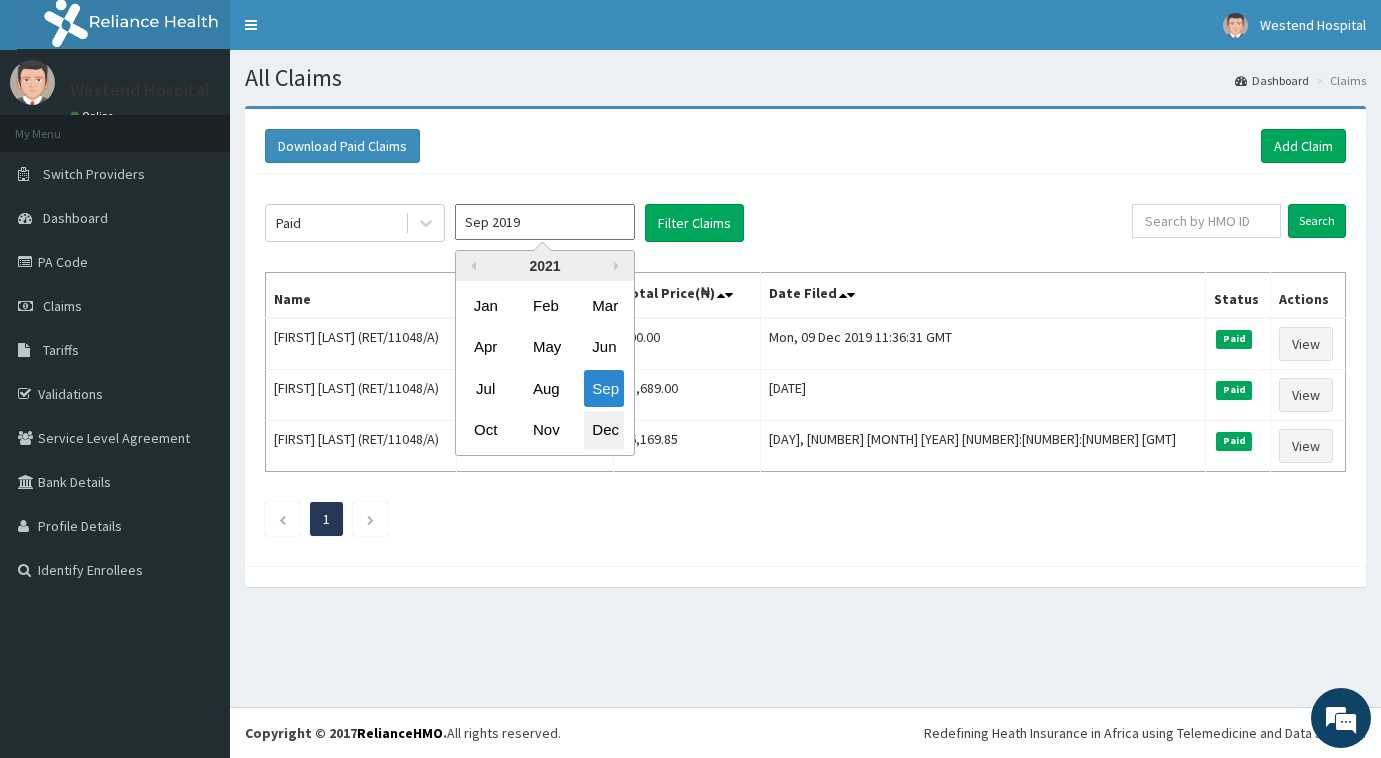 click on "Dec" at bounding box center (604, 430) 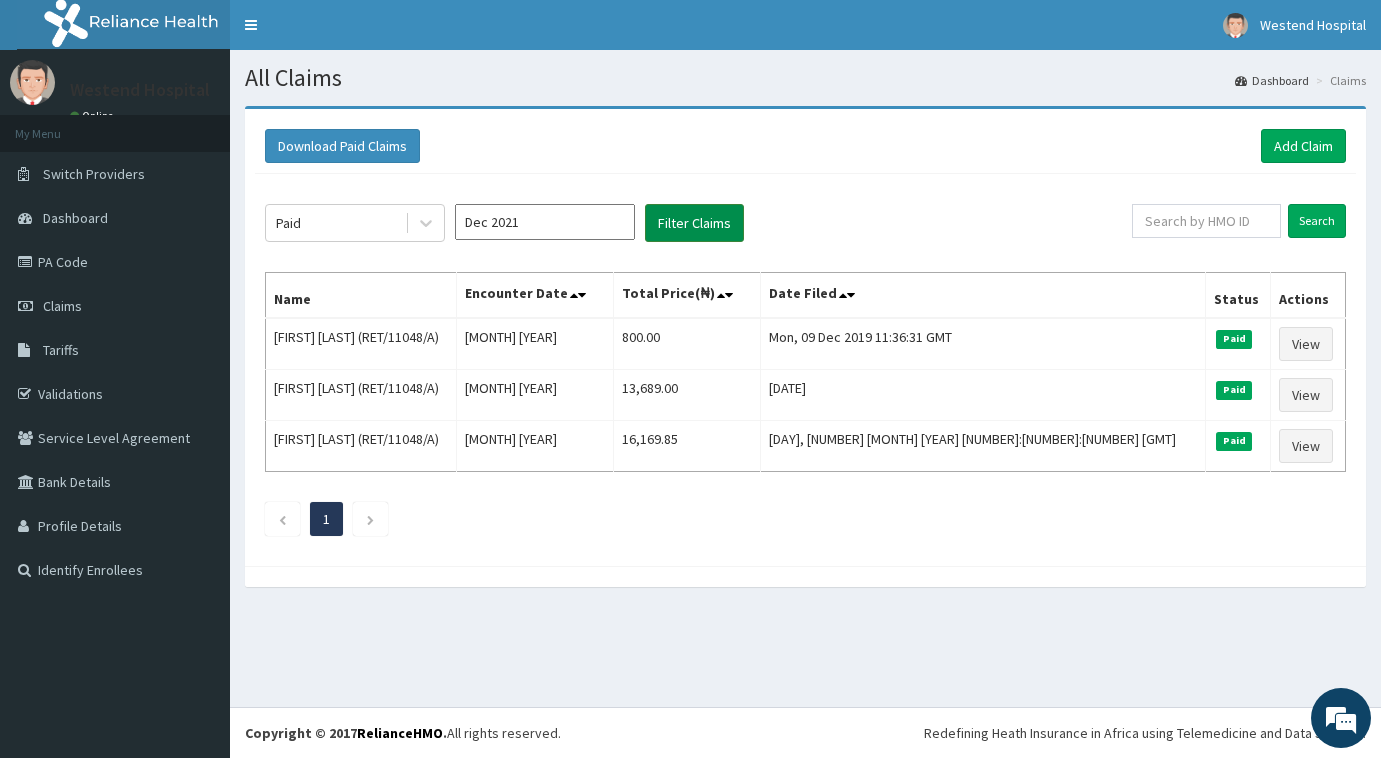 click on "Filter Claims" at bounding box center (694, 223) 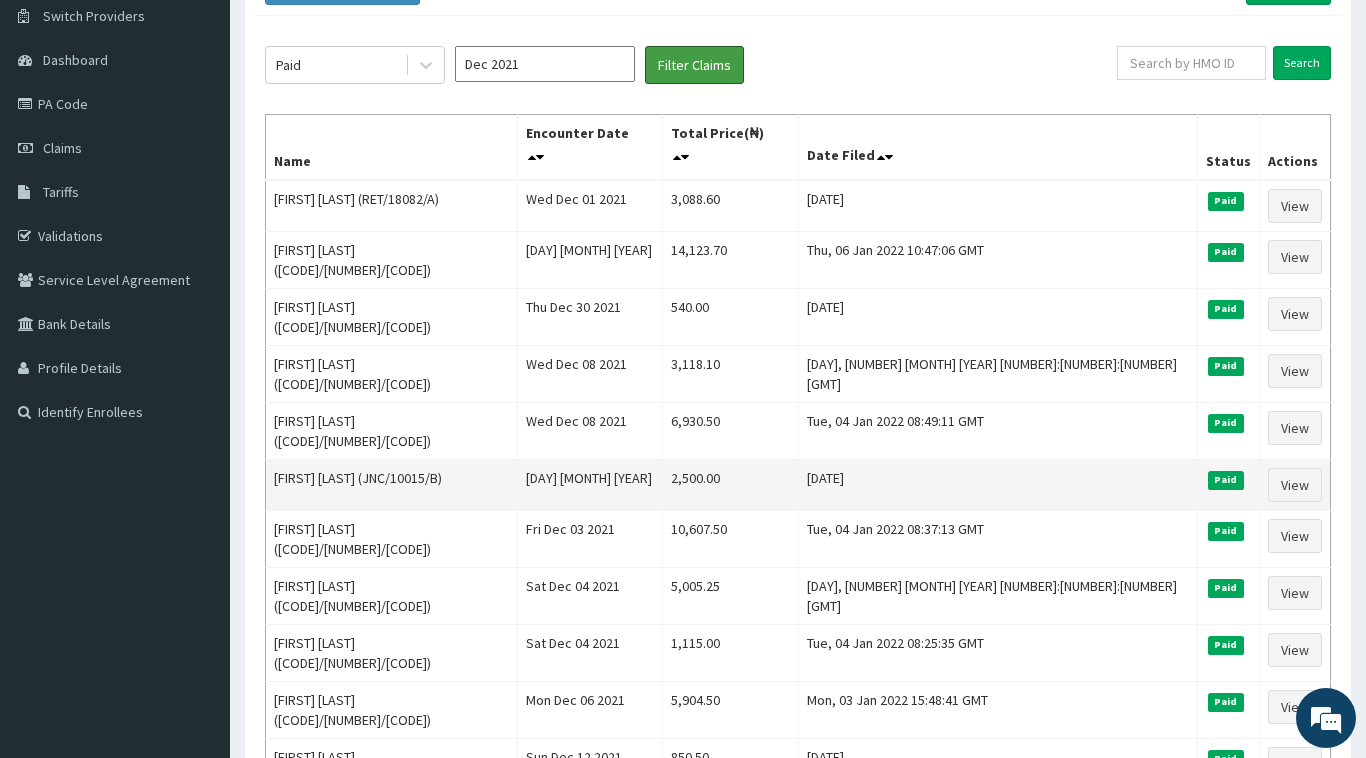 scroll, scrollTop: 0, scrollLeft: 0, axis: both 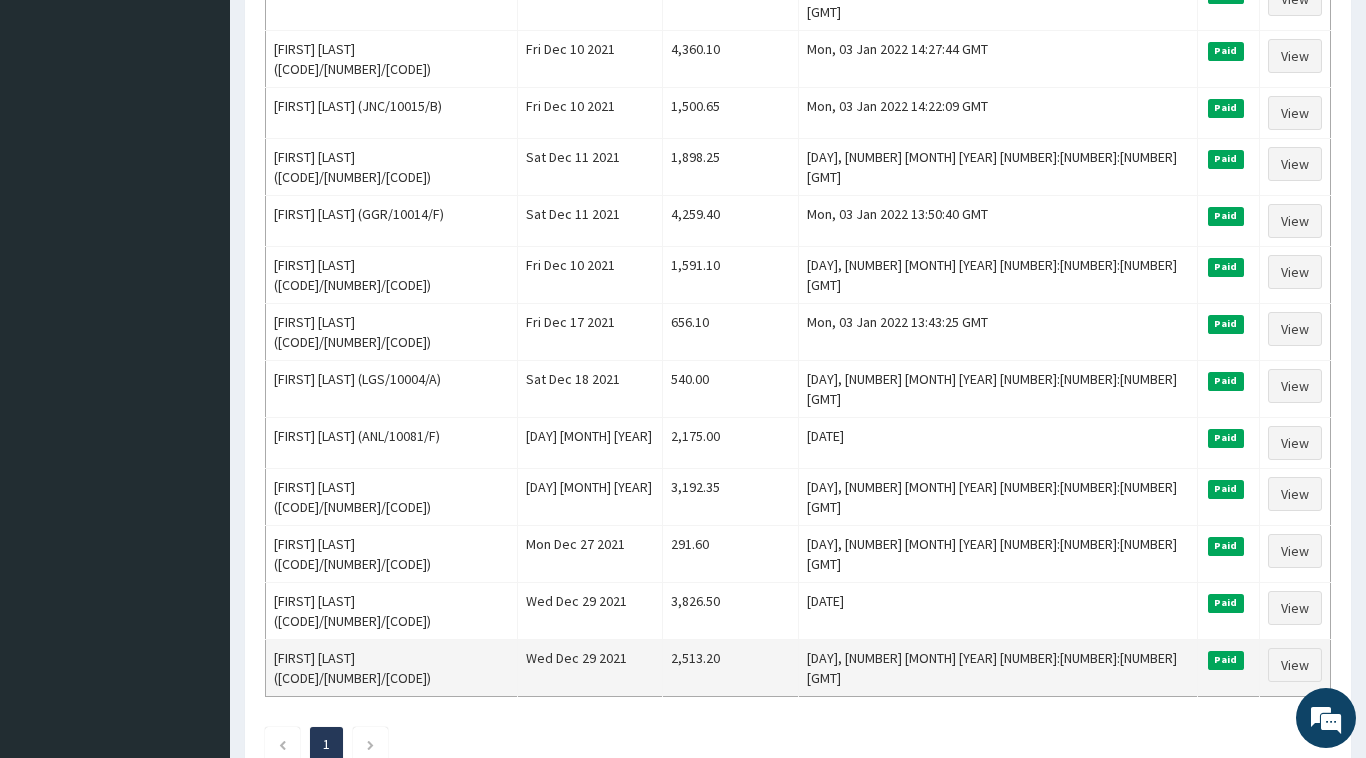 drag, startPoint x: 277, startPoint y: 332, endPoint x: 1284, endPoint y: 513, distance: 1023.1373 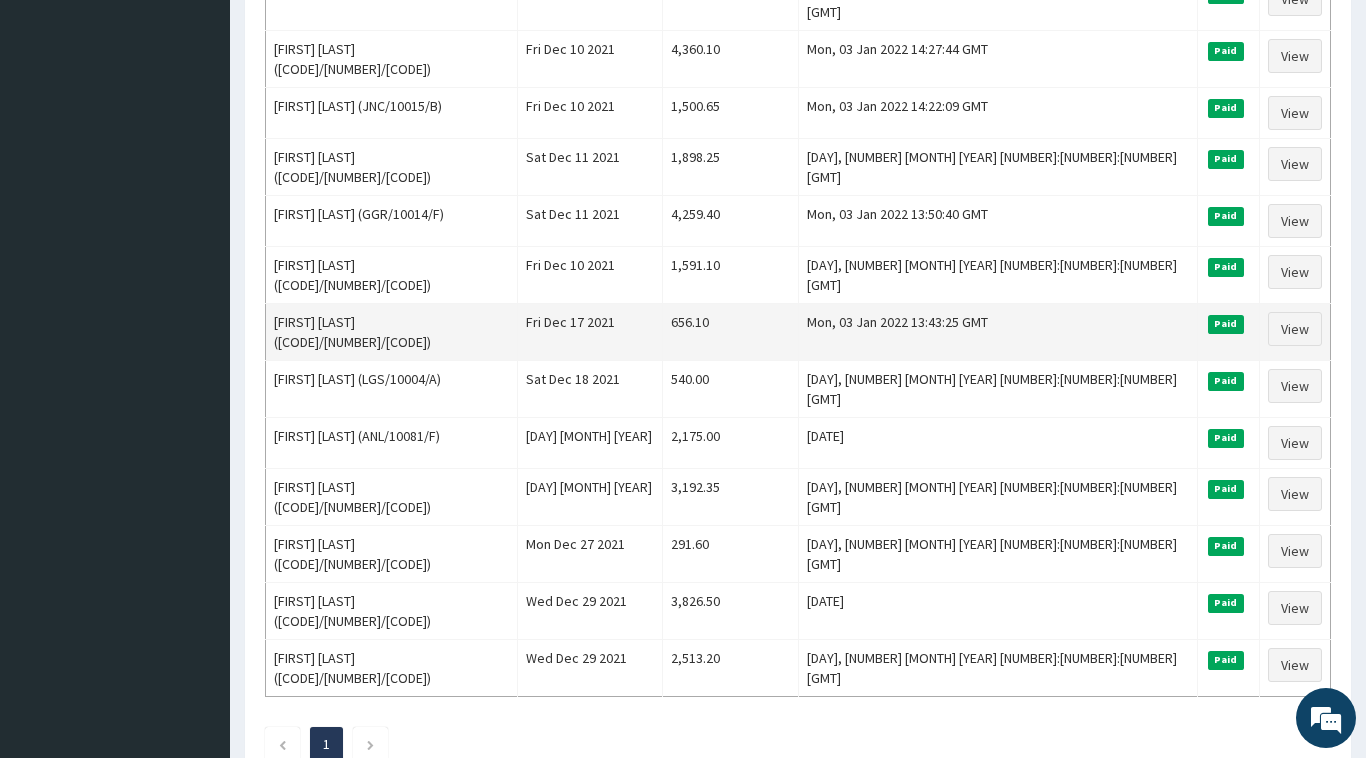 copy on "Name Encounter Date Total Price(₦) Date Filed Status Actions" 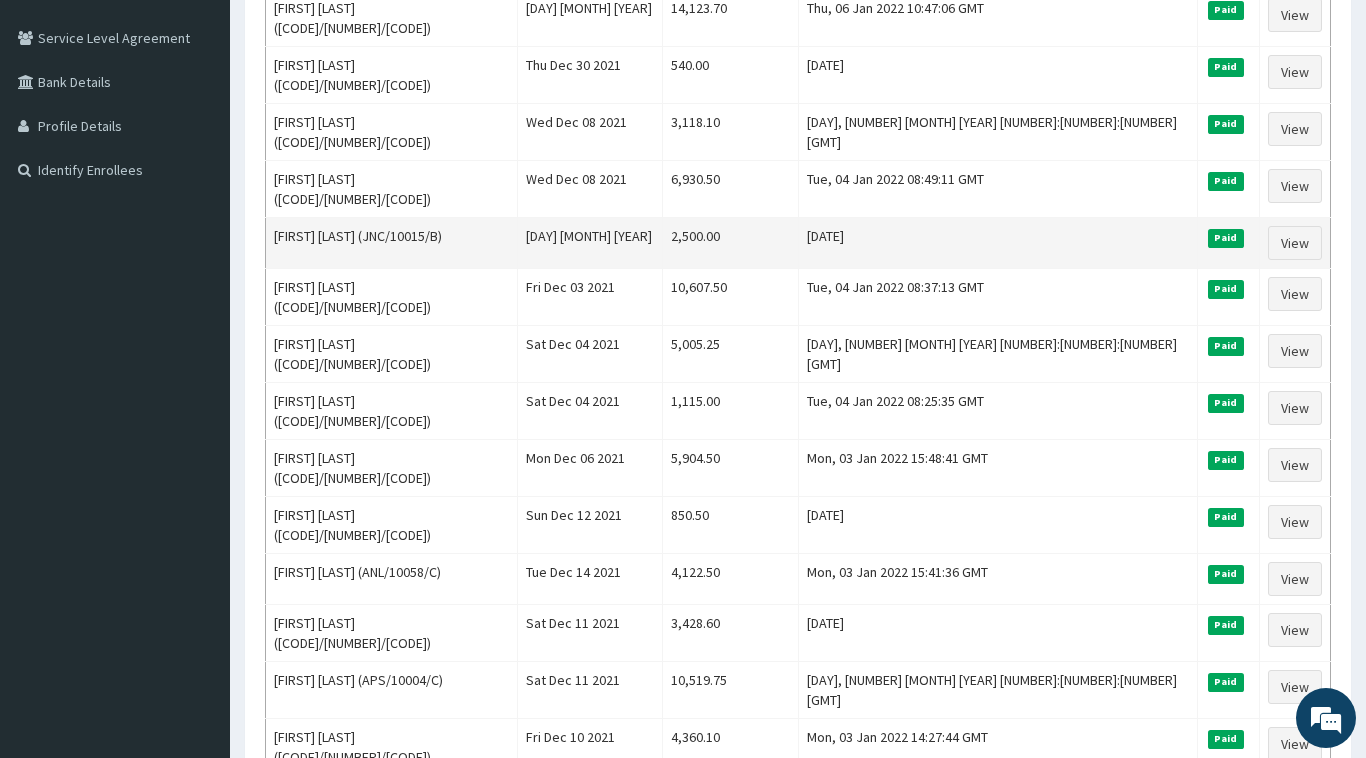 scroll, scrollTop: 0, scrollLeft: 0, axis: both 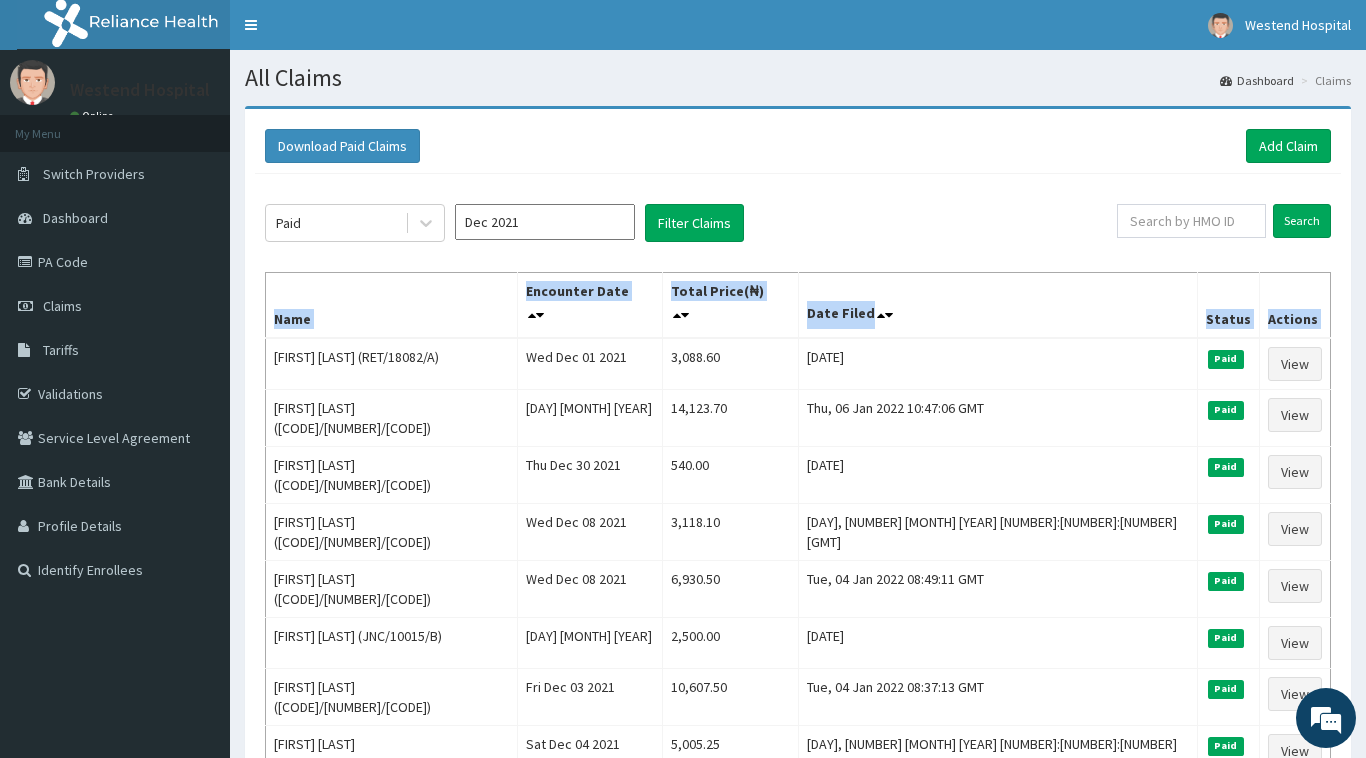 click on "Dec 2021" at bounding box center (545, 222) 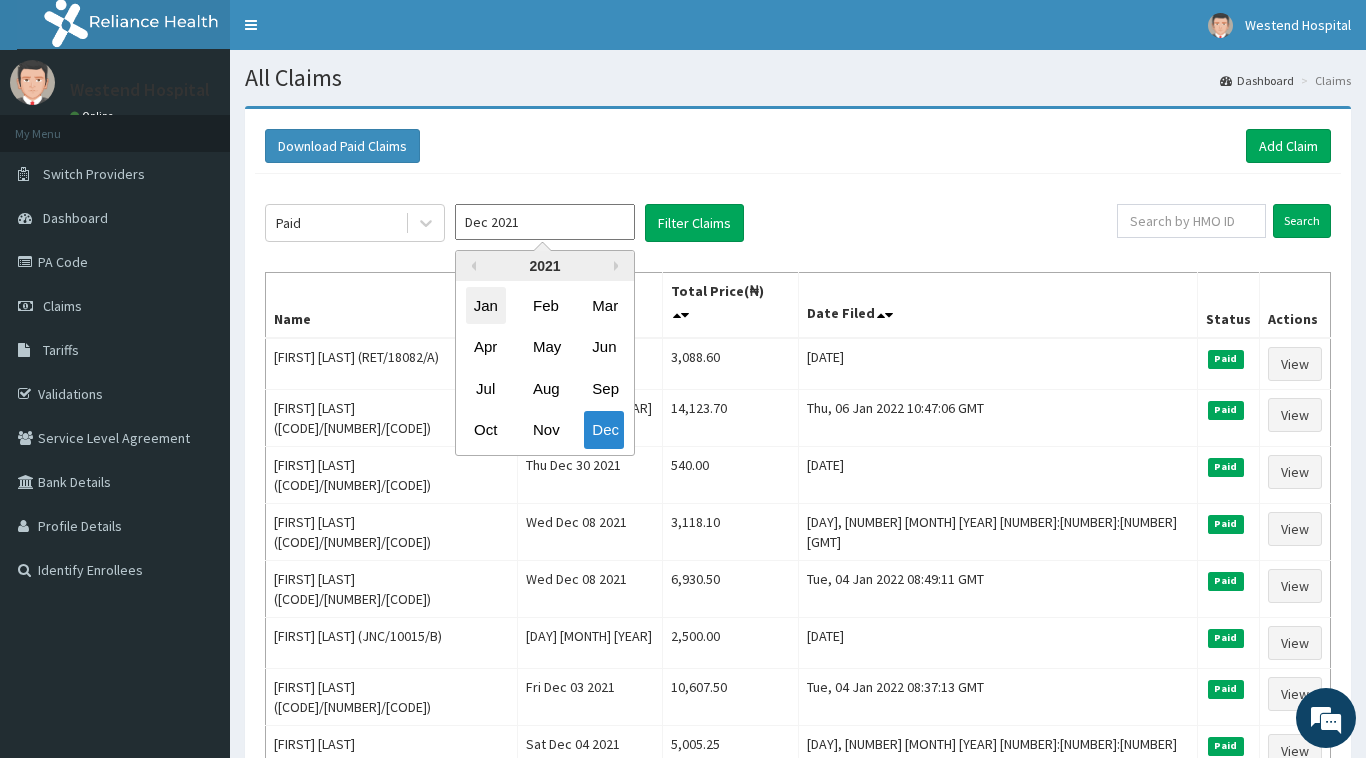 click on "Jan" at bounding box center (486, 305) 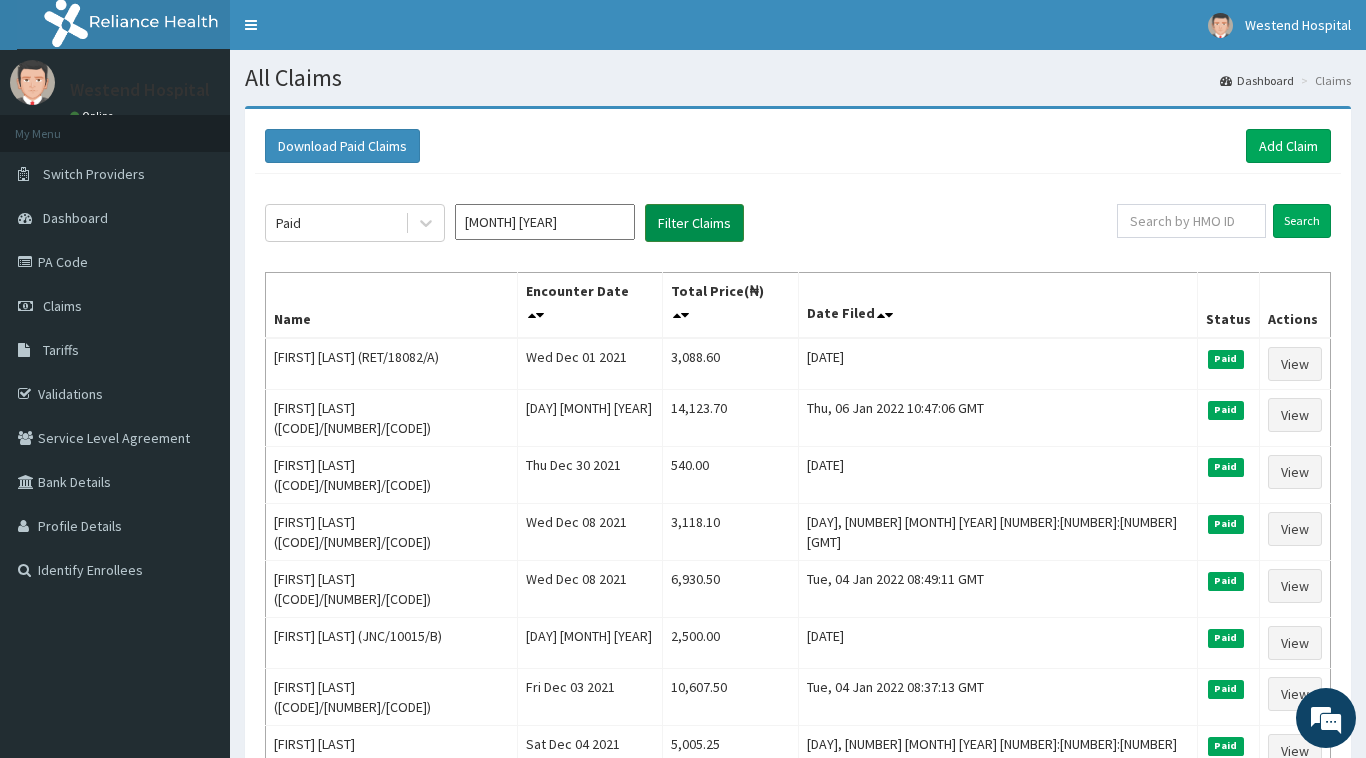 click on "Filter Claims" at bounding box center [694, 223] 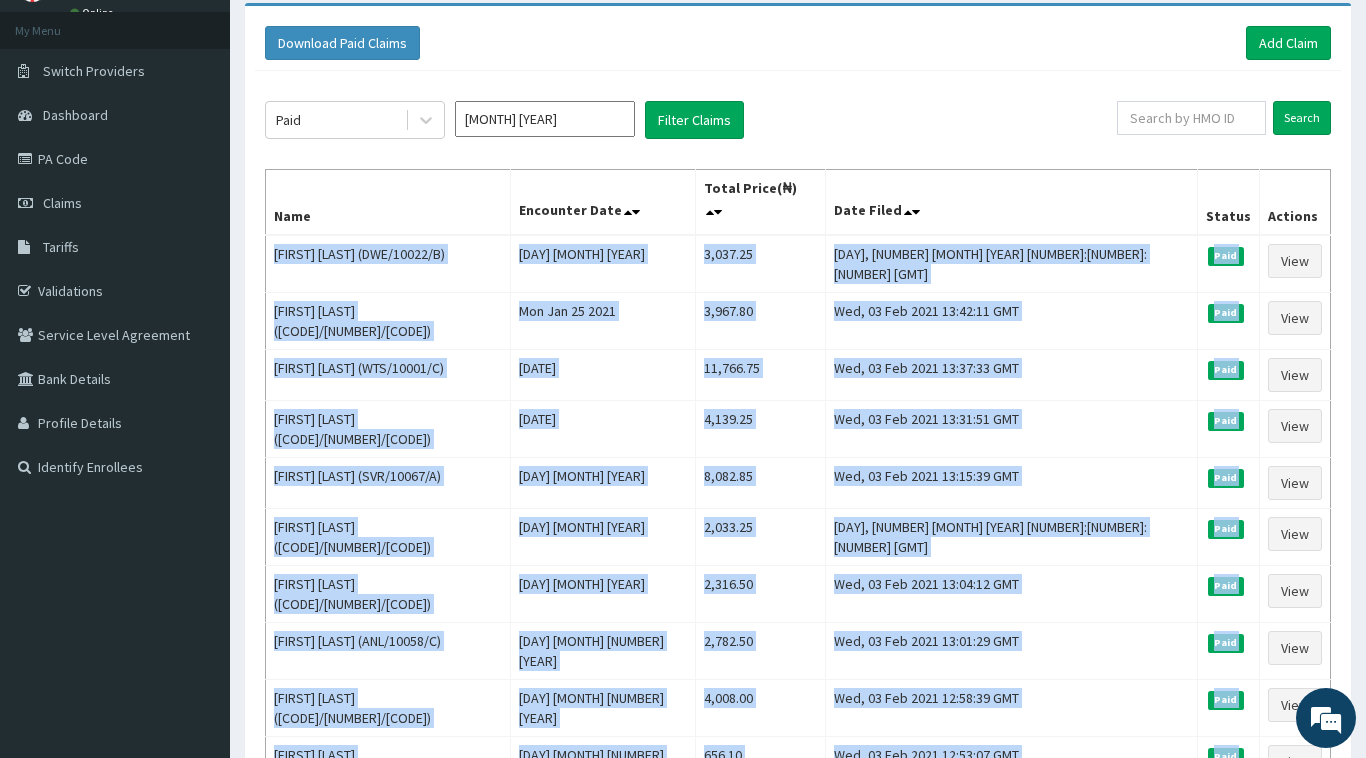 scroll, scrollTop: 527, scrollLeft: 0, axis: vertical 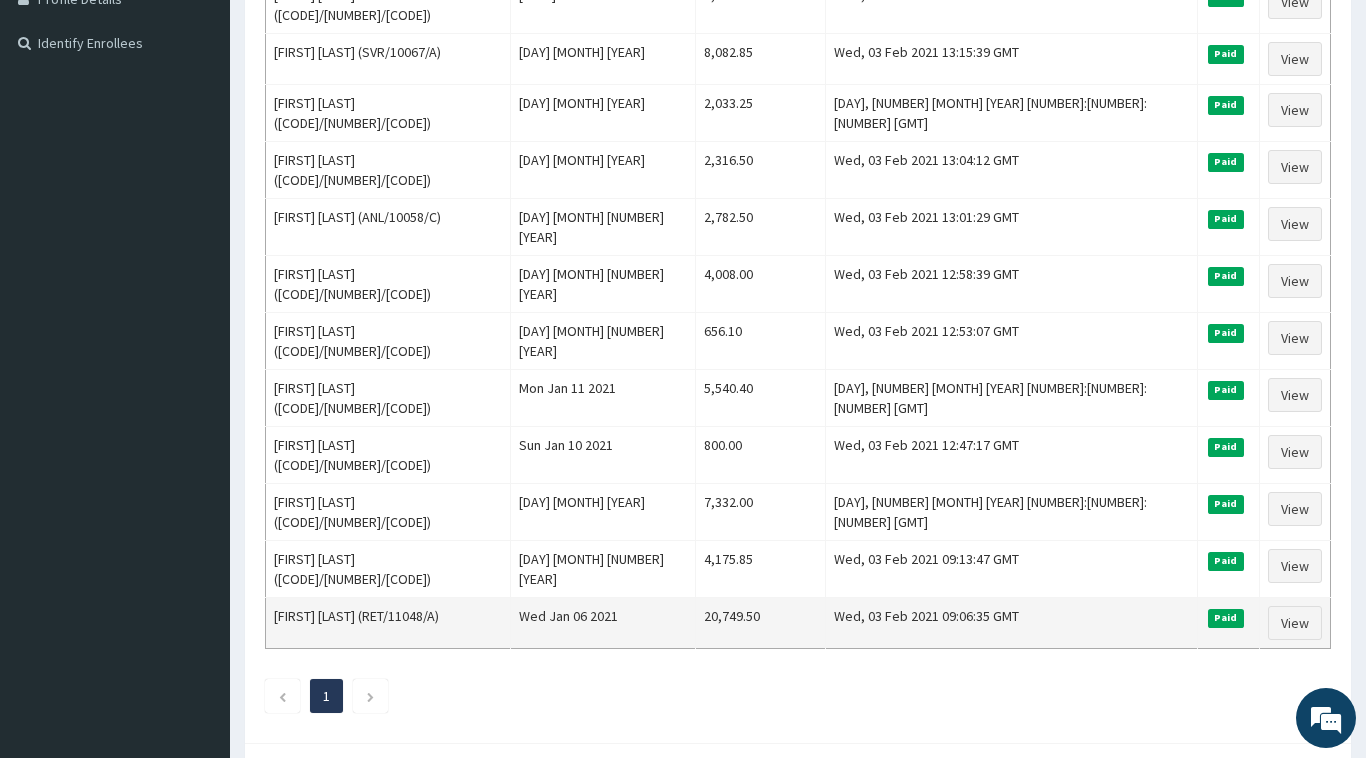 drag, startPoint x: 277, startPoint y: 340, endPoint x: 1246, endPoint y: 515, distance: 984.6756 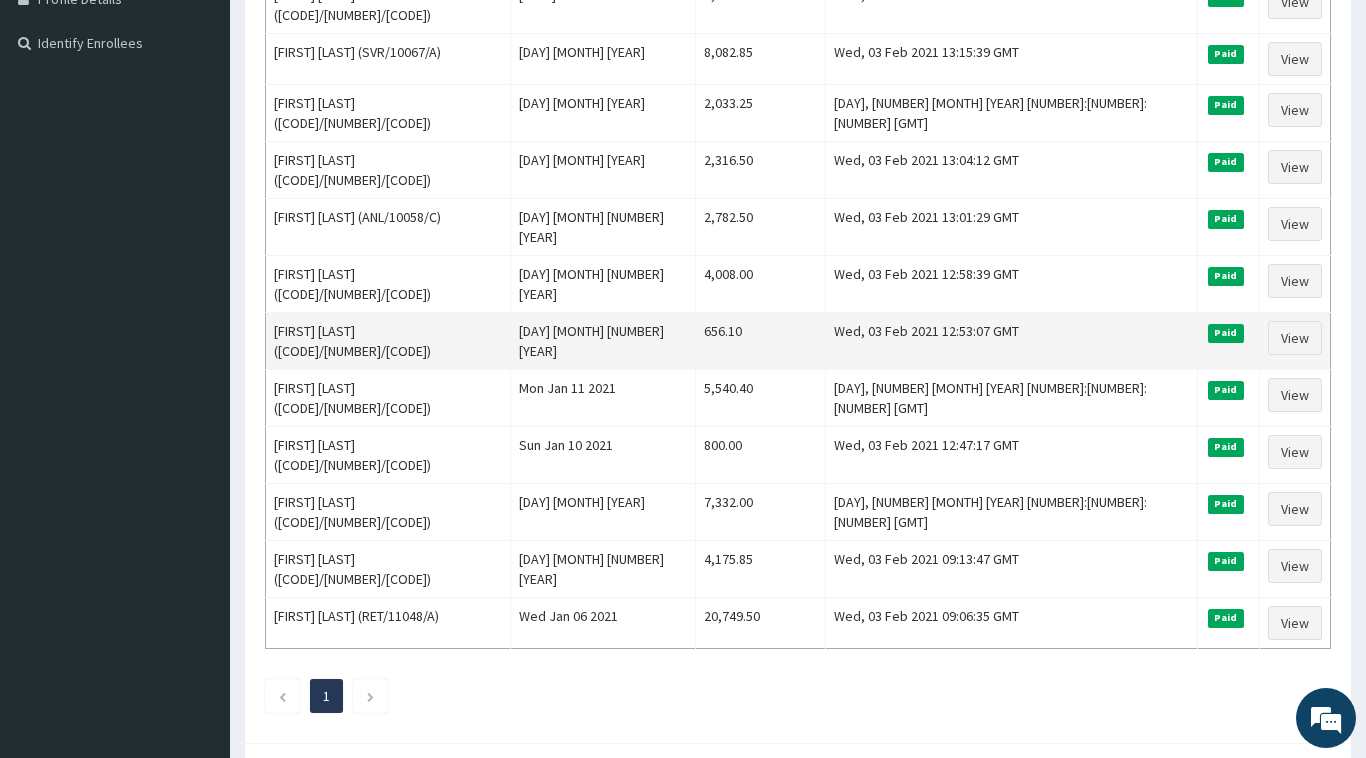 copy on "Name Encounter Date Total Price(₦) Date Filed Status Actions" 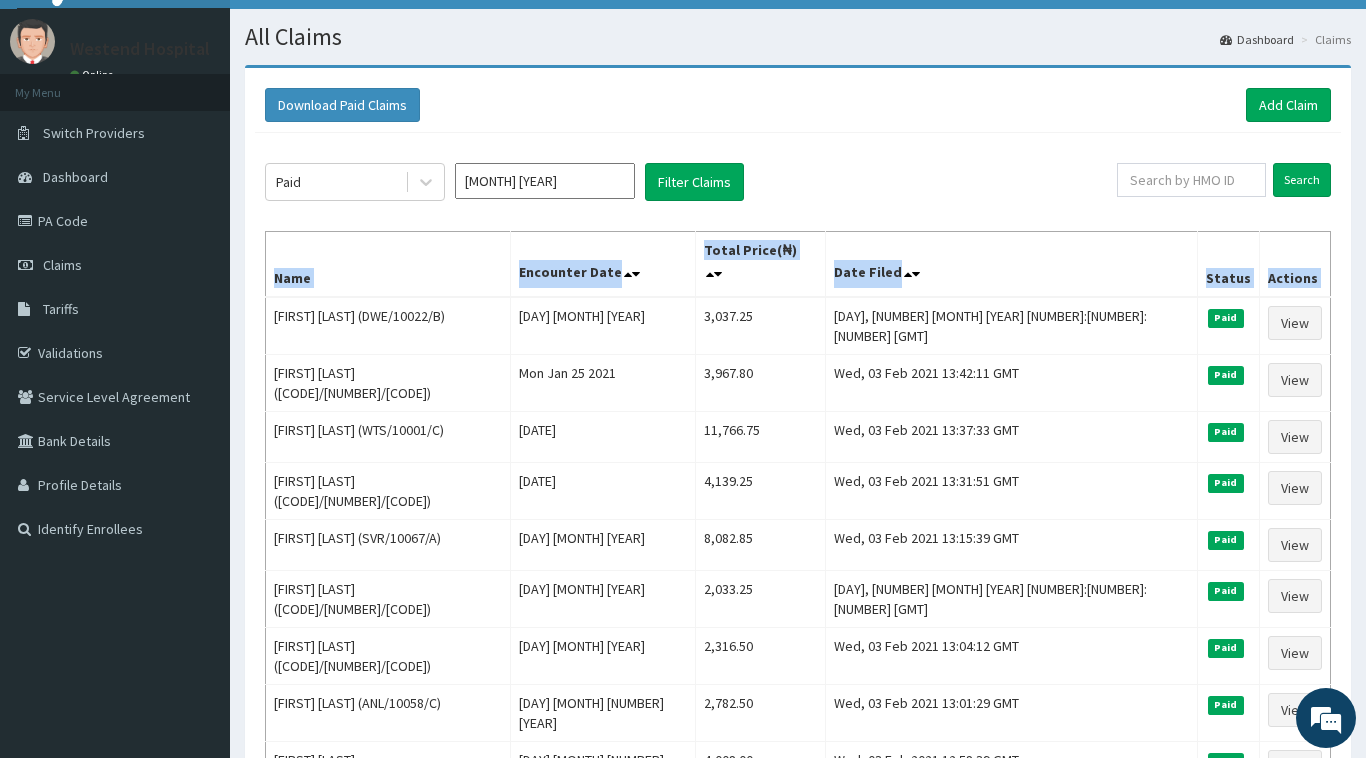scroll, scrollTop: 0, scrollLeft: 0, axis: both 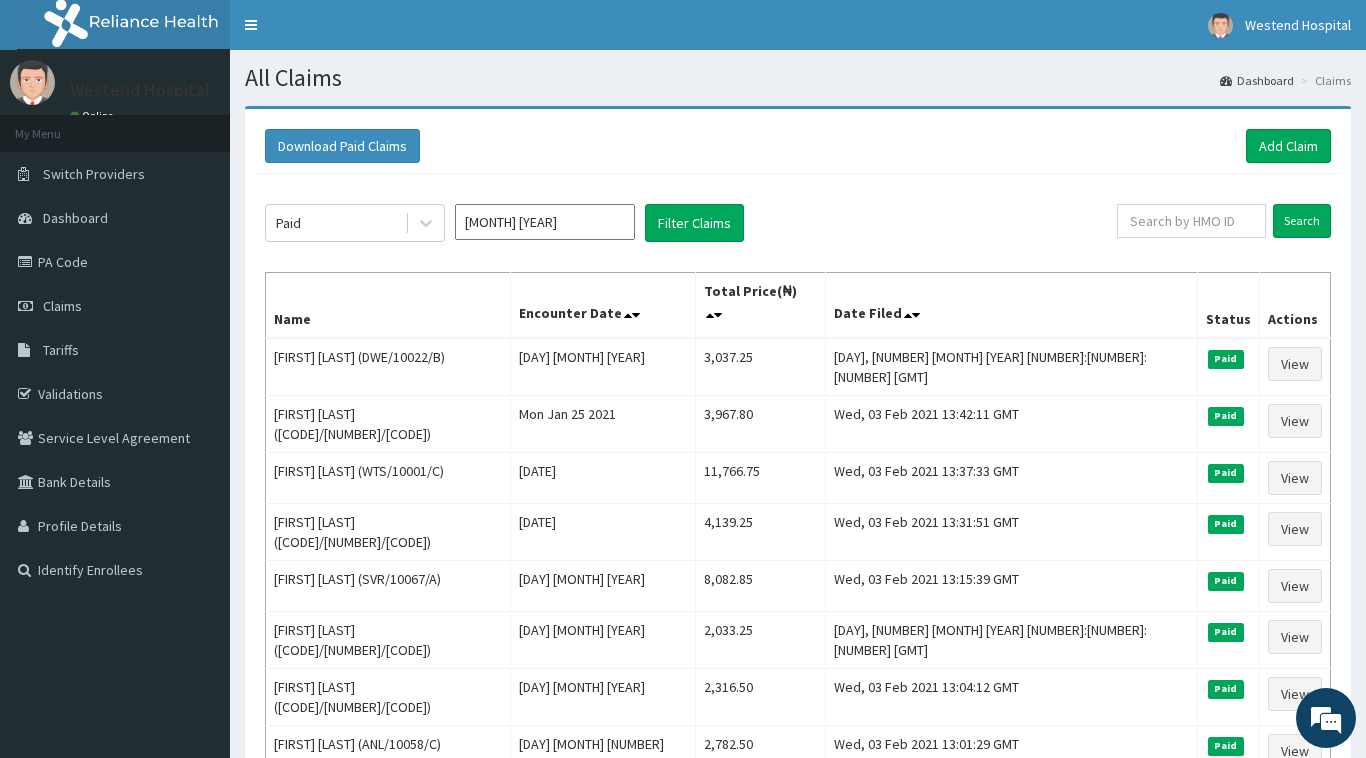 click on "Jan 2021" at bounding box center [545, 222] 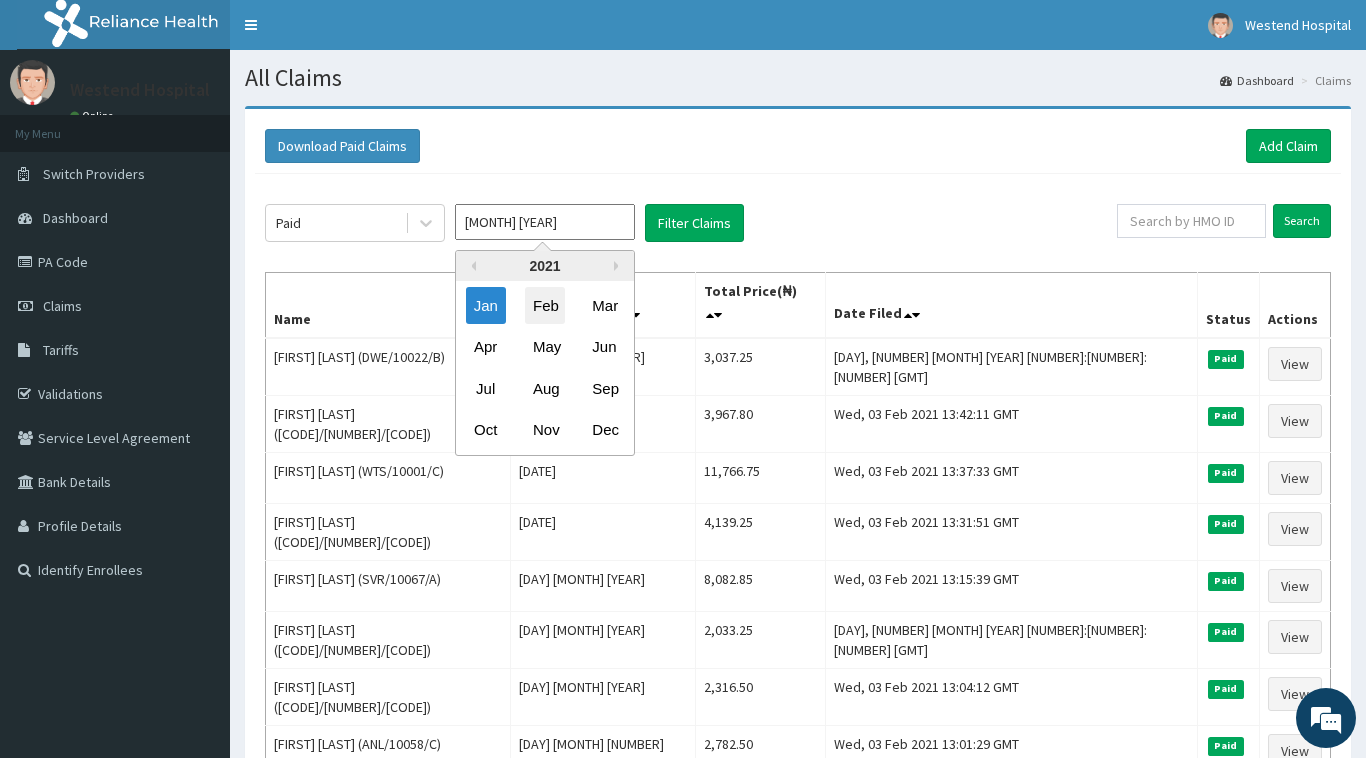 click on "Feb" at bounding box center (545, 305) 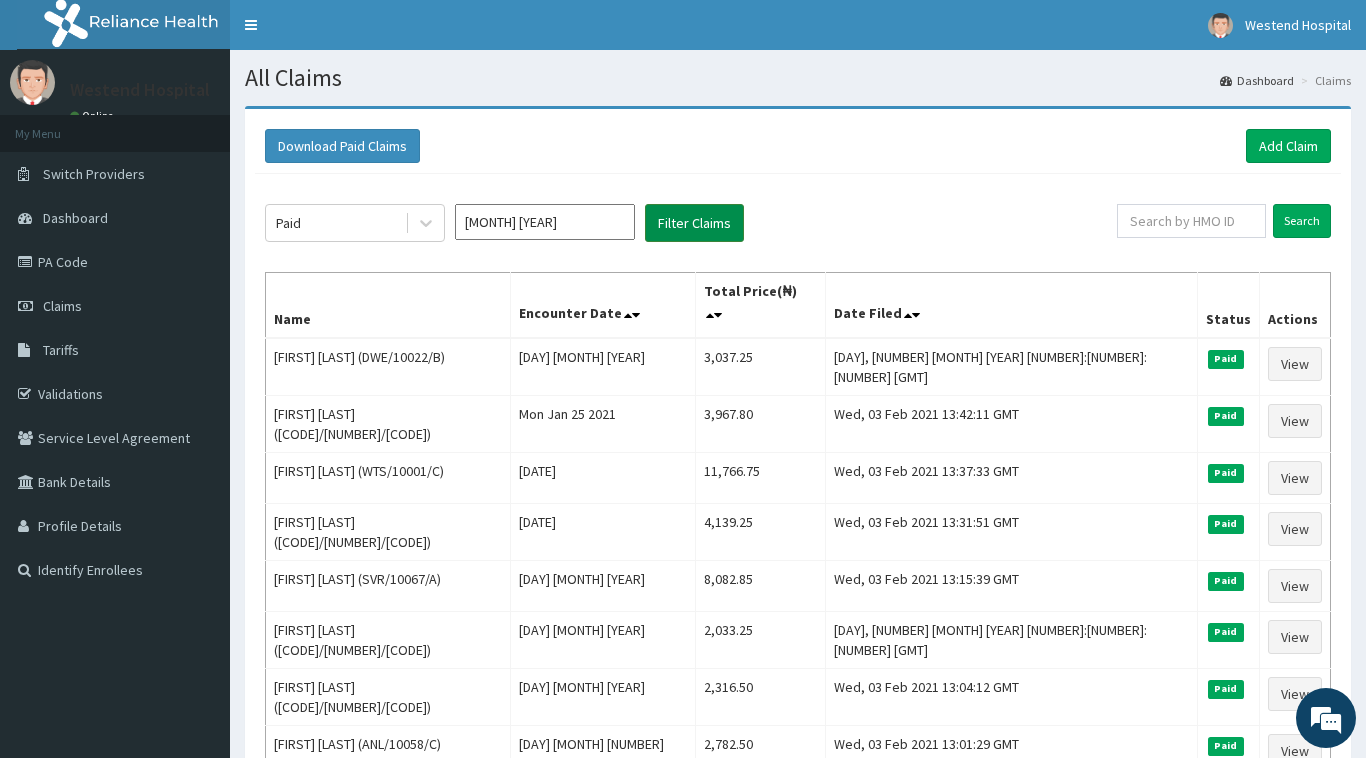 click on "Filter Claims" at bounding box center [694, 223] 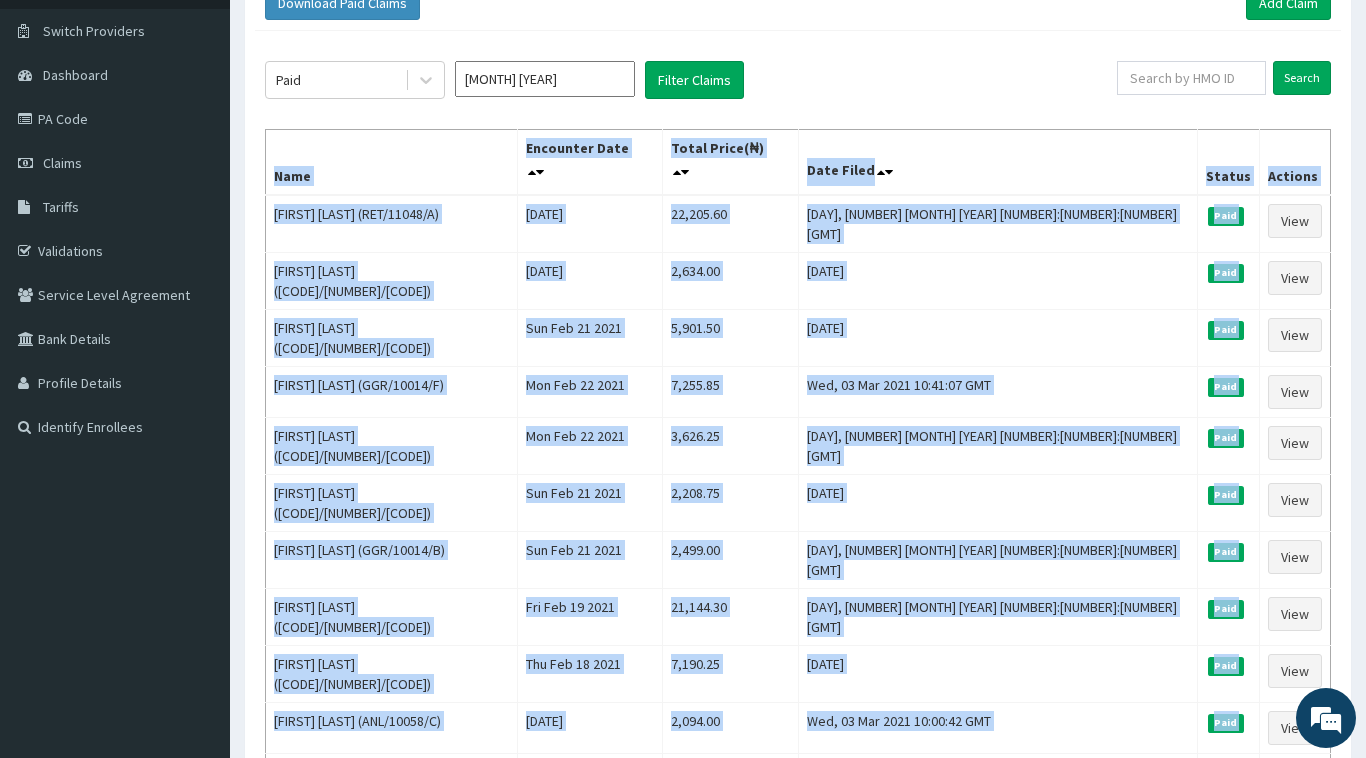 scroll, scrollTop: 374, scrollLeft: 0, axis: vertical 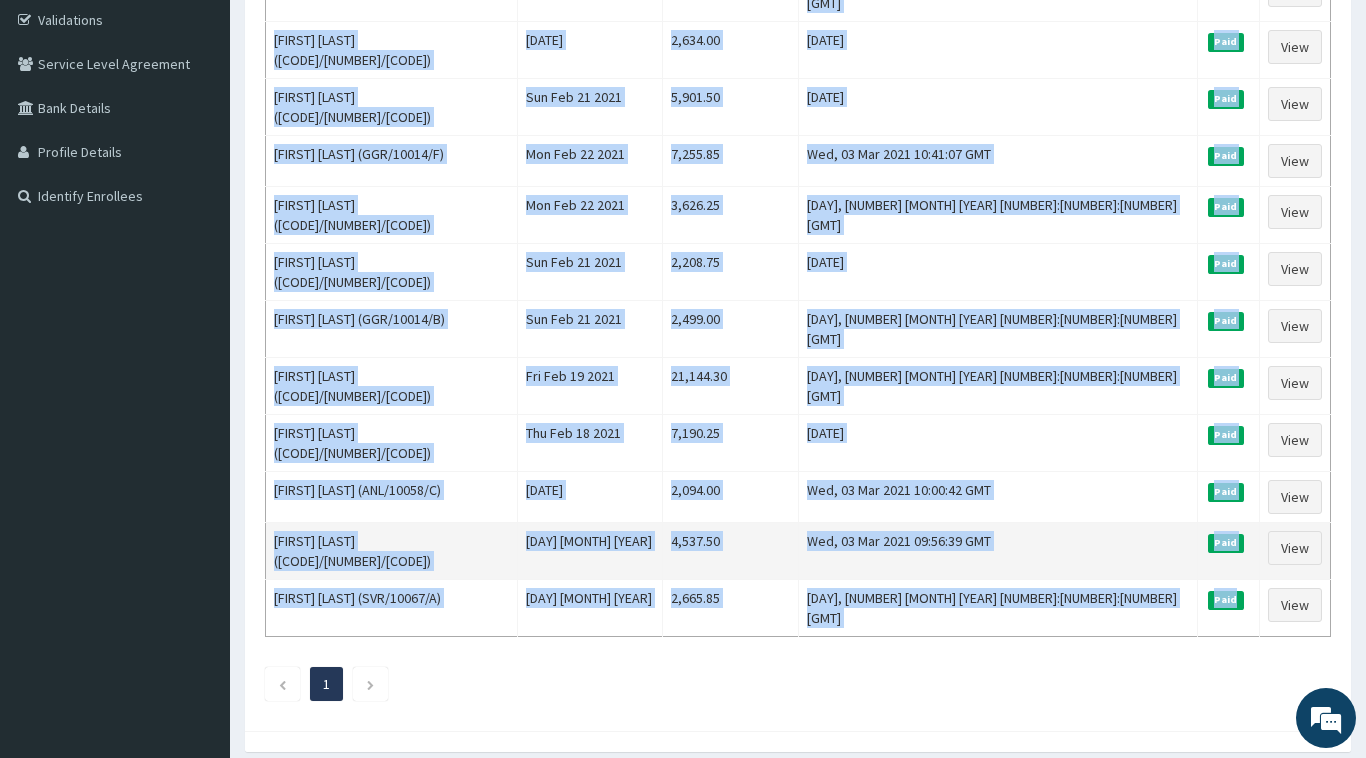 drag, startPoint x: 275, startPoint y: 298, endPoint x: 1200, endPoint y: 499, distance: 946.5865 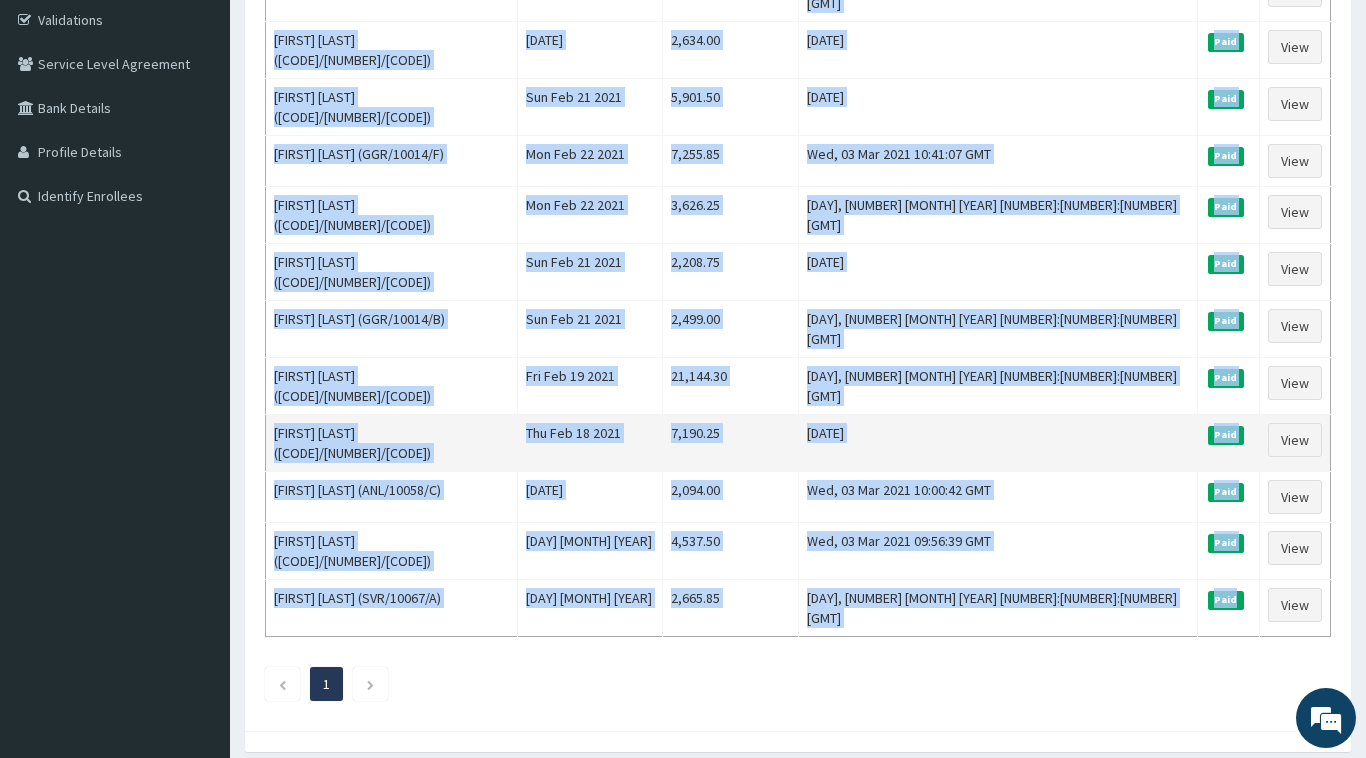 copy on "Name Encounter Date Total Price(₦) Date Filed Status Actions Harrison Osamezu (RET/11048/A) Thu Feb 04 2021 22,205.60 Mon, 08 Mar 2021 16:37:02 GMT Paid View MENE AUGUSTINE (ANL/10081/A) Tue Feb 23 2021 2,634.00 Wed, 03 Mar 2021 10:50:04 GMT Paid View Rickmond Ejairu (DWE/10022/D) Sun Feb 21 2021 5,901.50 Wed, 03 Mar 2021 10:45:17 GMT Paid View Ethan Kosi Okolo (GGR/10014/F) Mon Feb 22 2021 7,255.85 Wed, 03 Mar 2021 10:41:07 GMT Paid View Nathan Kamsi Okolo (GGR/10014/E) Mon Feb 22 2021 3,626.25 Wed, 03 Mar 2021 10:37:10 GMT Paid View Chiara Eliana Okolo (GGR/10014/C) Sun Feb 21 2021 2,208.75 Wed, 03 Mar 2021 10:33:41 GMT Paid View Onome Christabel Okolo (GGR/10014/B) Sun Feb 21 2021 2,499.00 Wed, 03 Mar 2021 10:31:16 GMT Paid View Chidi  Chigwe (SVR/10050/A) Fri Feb 19 2021 21,144.30 Wed, 03 Mar 2021 10:28:30 GMT Paid View EJAIRU ANDREW (DWE/10022/A) Thu Feb 18 2021 7,190.25 Wed, 03 Mar 2021 10:21:53 GMT Paid View Kelvin Okwu (ANL/10058/C) Wed Feb 17 2021 2,094.00 Wed, 03 Mar 2021 10:00:42 GMT Paid View A..." 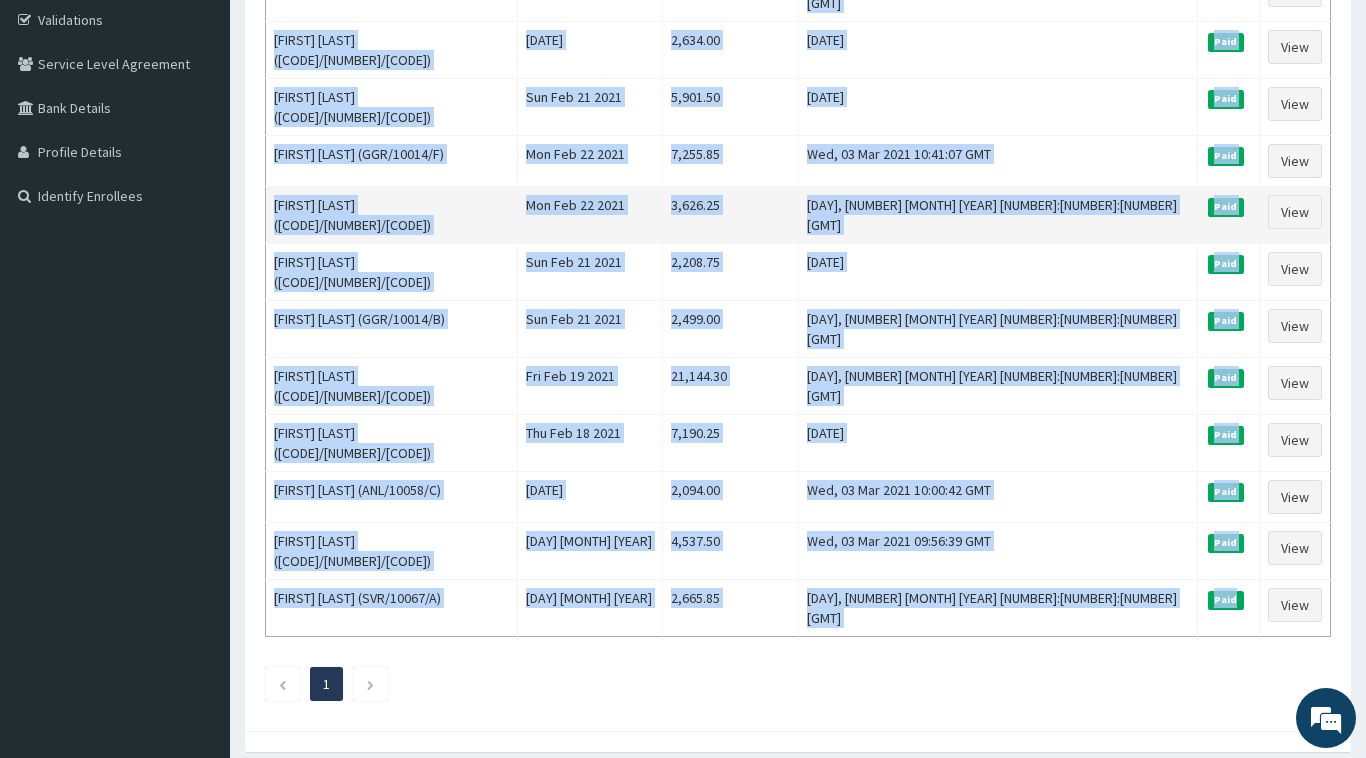 scroll, scrollTop: 0, scrollLeft: 0, axis: both 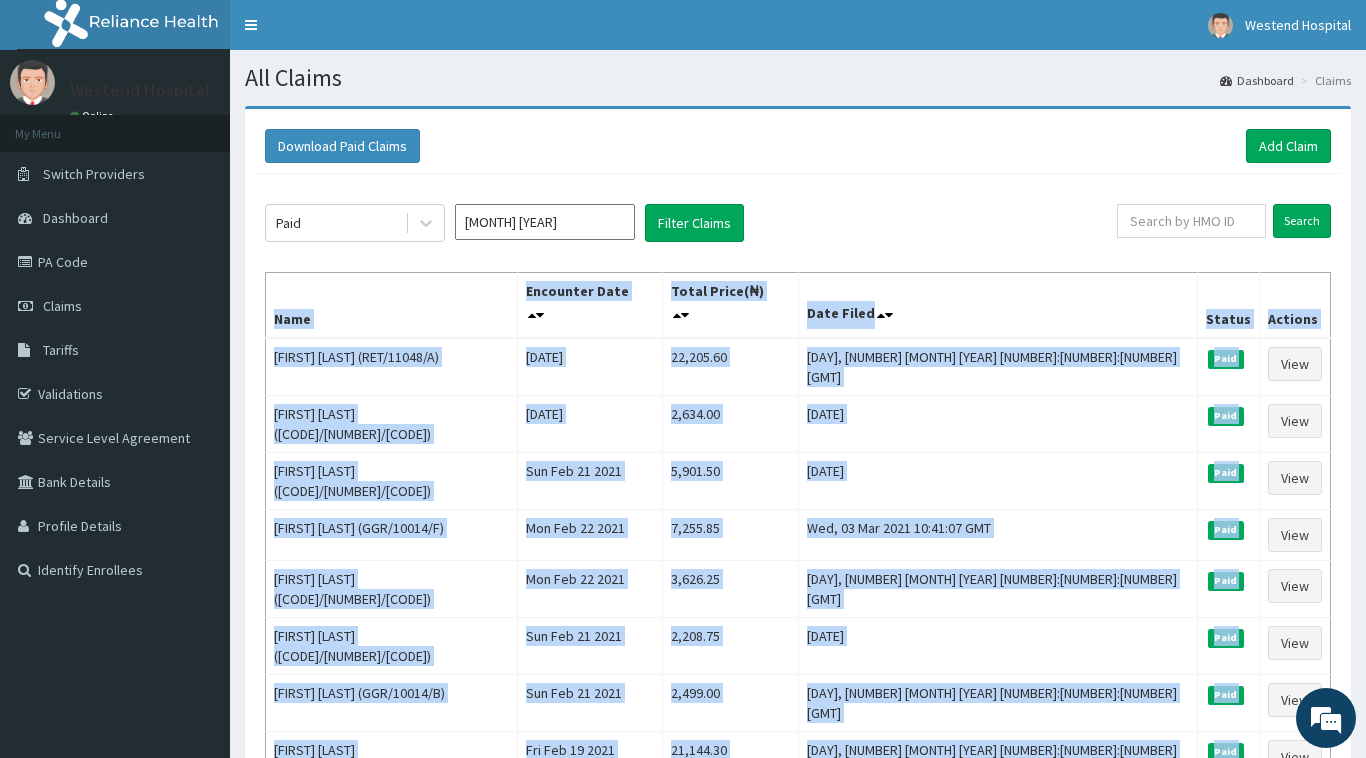 click on "Feb 2021" at bounding box center [545, 222] 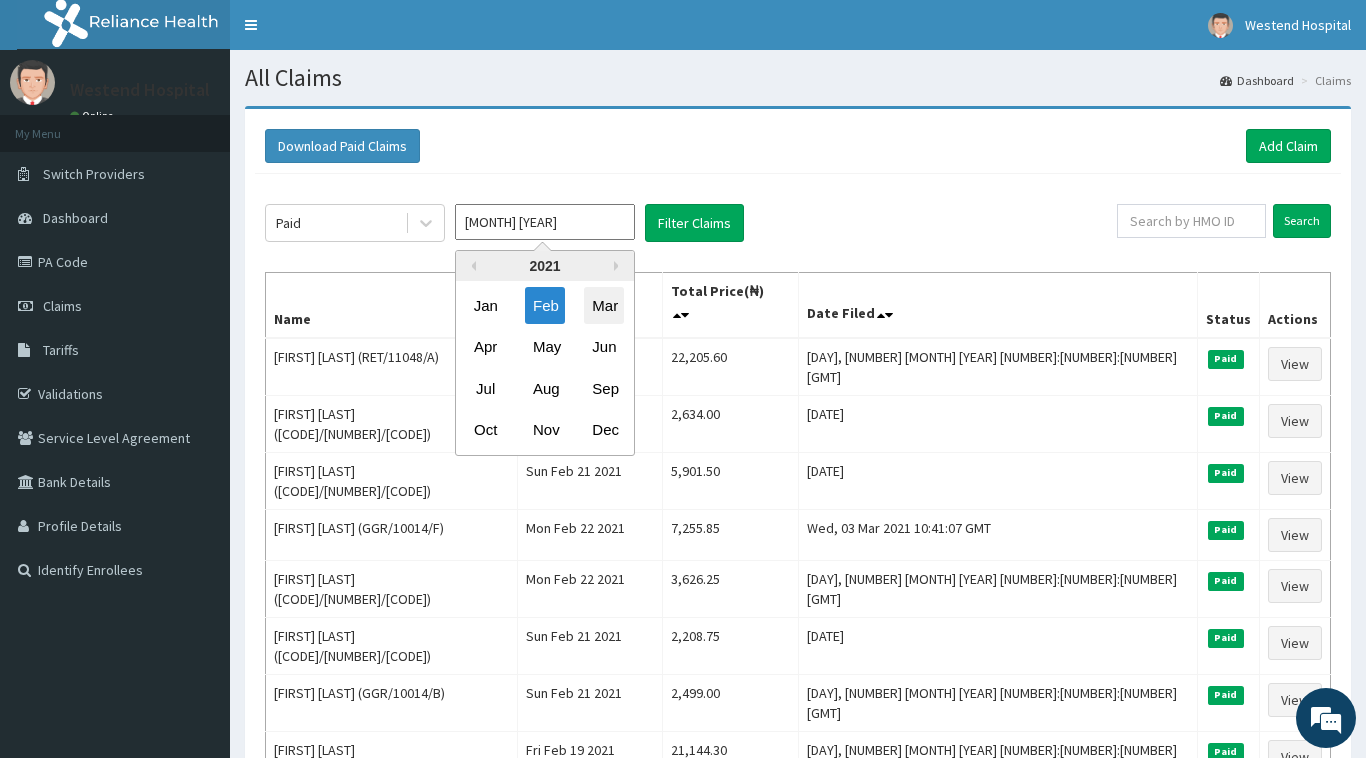 click on "Mar" at bounding box center [604, 305] 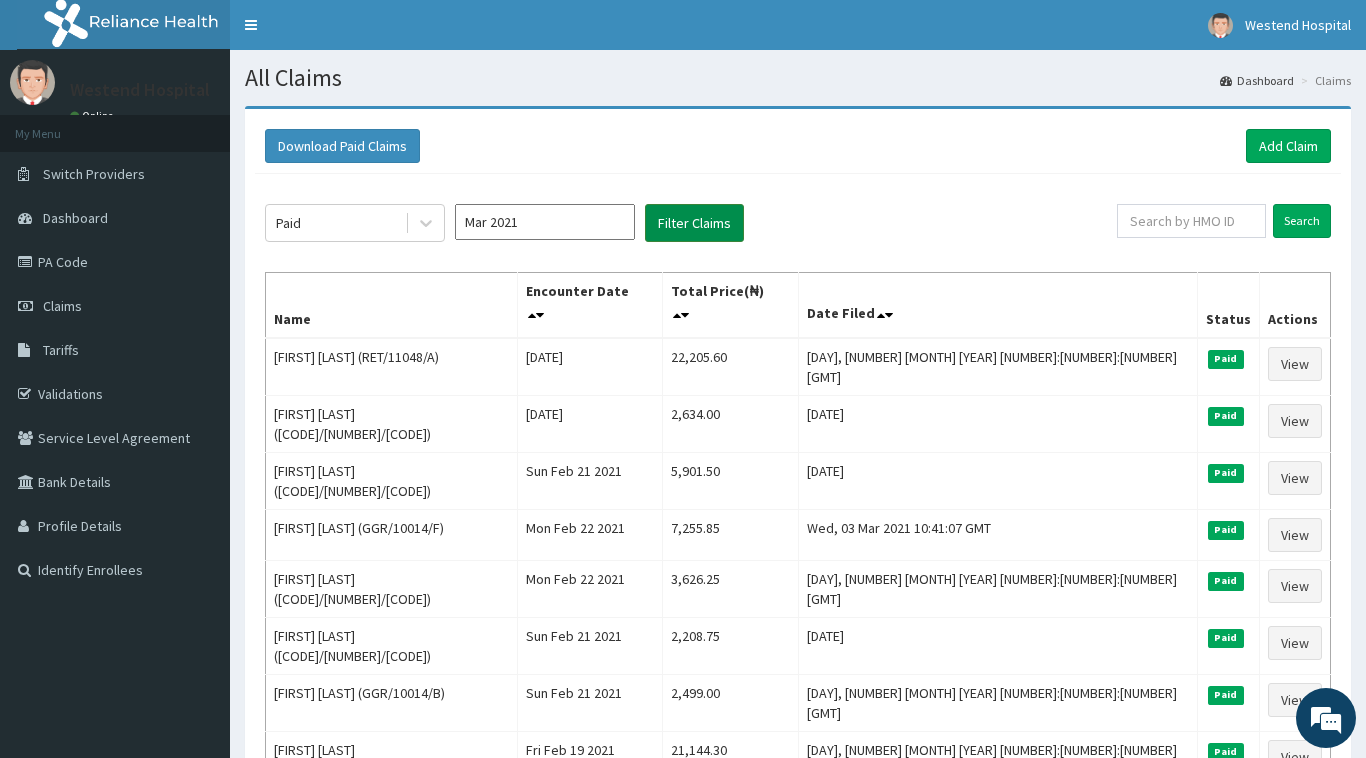 click on "Filter Claims" at bounding box center (694, 223) 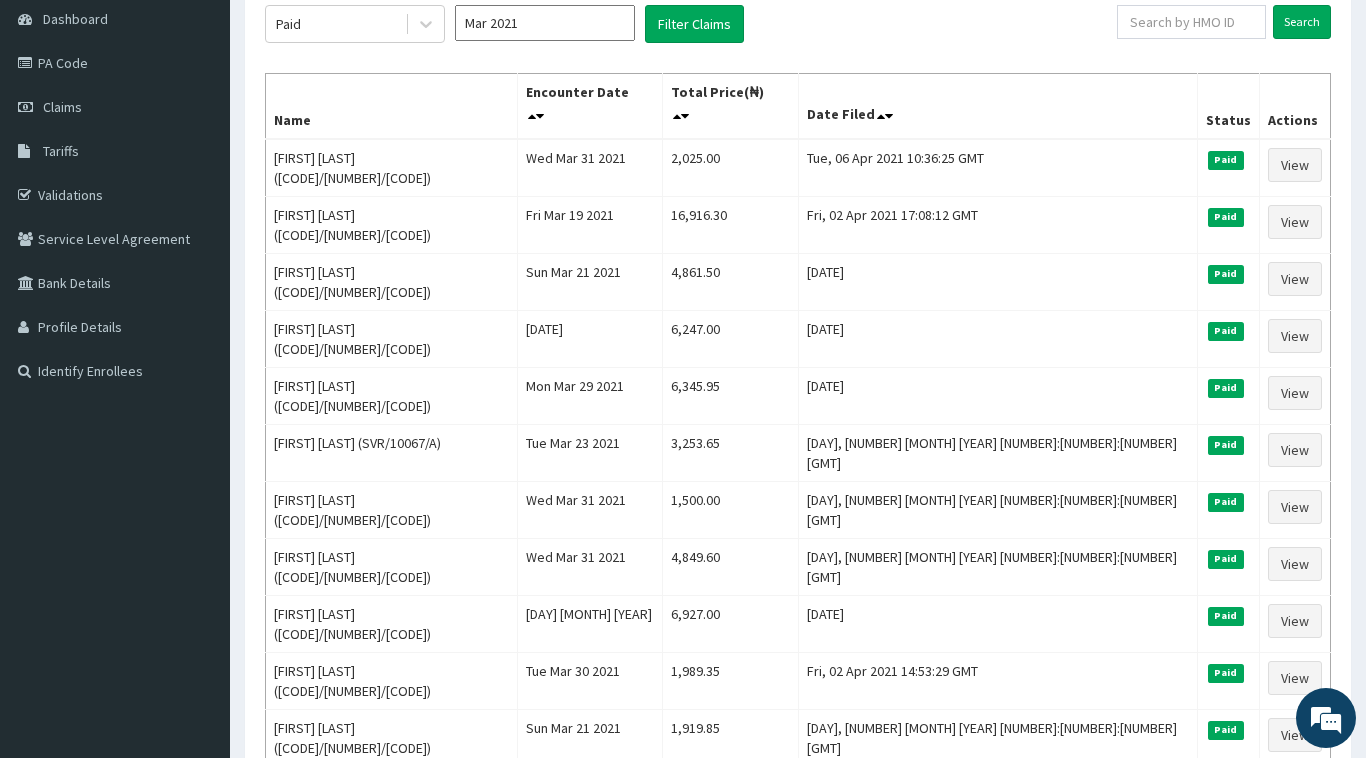 scroll, scrollTop: 629, scrollLeft: 0, axis: vertical 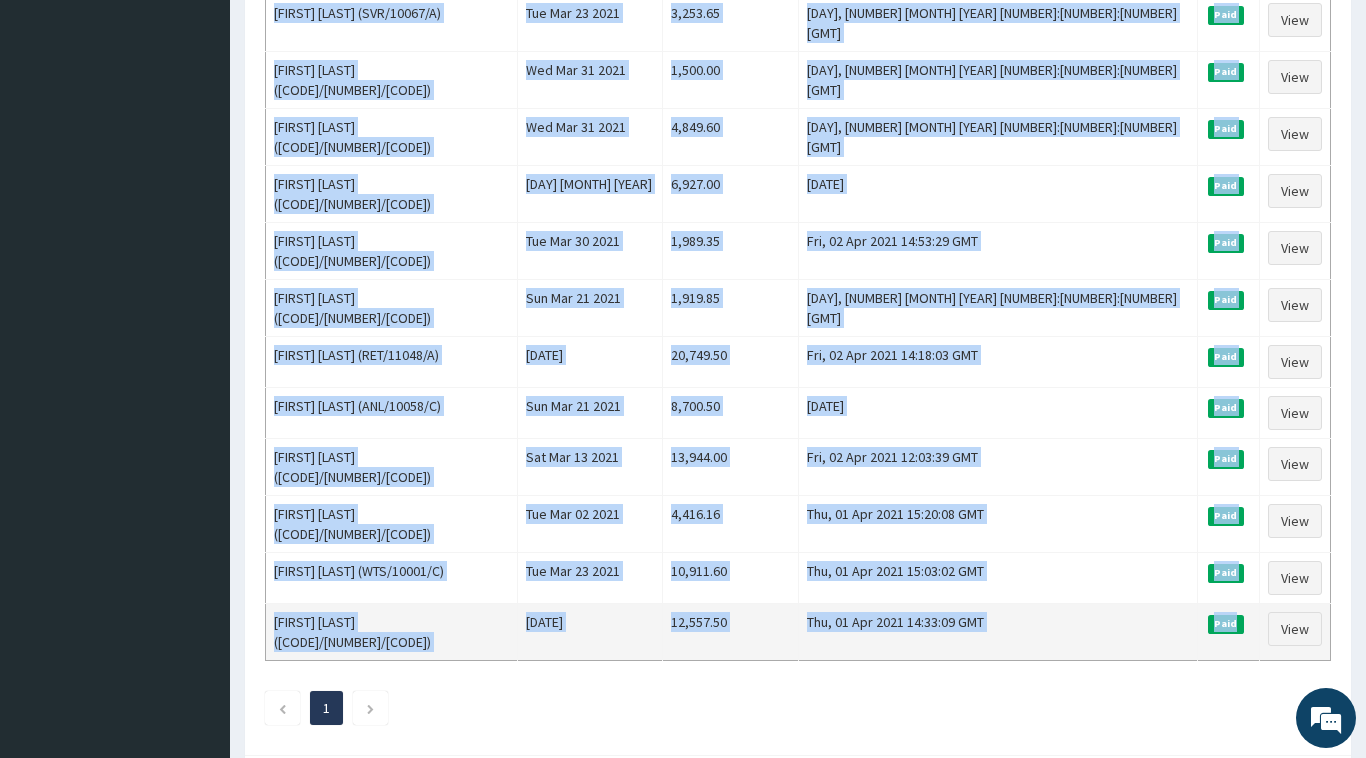drag, startPoint x: 277, startPoint y: 336, endPoint x: 1214, endPoint y: 509, distance: 952.8368 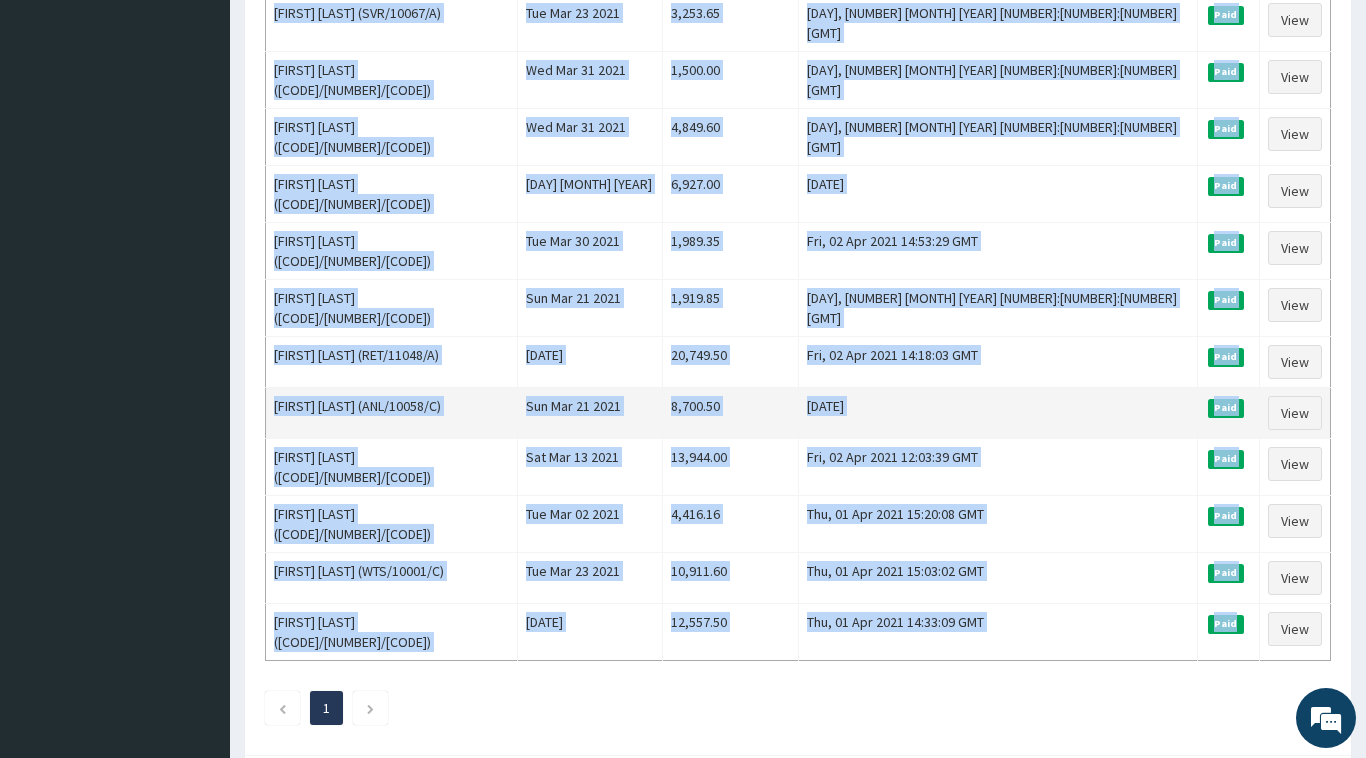 copy on "AWE  PATRICK (ANL/10087/A) Wed Mar 31 2021 2,025.00 Tue, 06 Apr 2021 10:36:25 GMT Paid View Eric Emuobome Osako (BPP/10022/A) Fri Mar 19 2021 16,916.30 Fri, 02 Apr 2021 17:08:12 GMT Paid View OKWU RICHARD (ANL/10058/A) Sun Mar 21 2021 4,861.50 Fri, 02 Apr 2021 15:21:57 GMT Paid View Eric Emuobome Osako (BPP/10022/A) Wed Mar 17 2021 6,247.00 Fri, 02 Apr 2021 15:17:25 GMT Paid View Ameli Colette Okolo (GGR/10014/D) Mon Mar 29 2021 6,345.95 Fri, 02 Apr 2021 15:16:57 GMT Paid View Chikeziem Chidi (SVR/10067/A) Tue Mar 23 2021 3,253.65 Fri, 02 Apr 2021 15:06:39 GMT Paid View ORISTEMA OSIOH (AEN/10018/B) Wed Mar 31 2021 1,500.00 Fri, 02 Apr 2021 15:06:39 GMT Paid View AWE  PATRICK (ANL/10087/A) Wed Mar 31 2021 4,849.60 Fri, 02 Apr 2021 15:03:58 GMT Paid View EJAIRU ANDREW (DWE/10022/A) Mon Mar 22 2021 6,927.00 Fri, 02 Apr 2021 14:56:39 GMT Paid View NANCY IHEJIRIKA (AES/10011/A) Tue Mar 30 2021 1,989.35 Fri, 02 Apr 2021 14:53:29 GMT Paid View NANCY IHEJIRIKA (AES/10011/A) Sun Mar 21 2021 1,919.85 Fri, 02 Apr 202..." 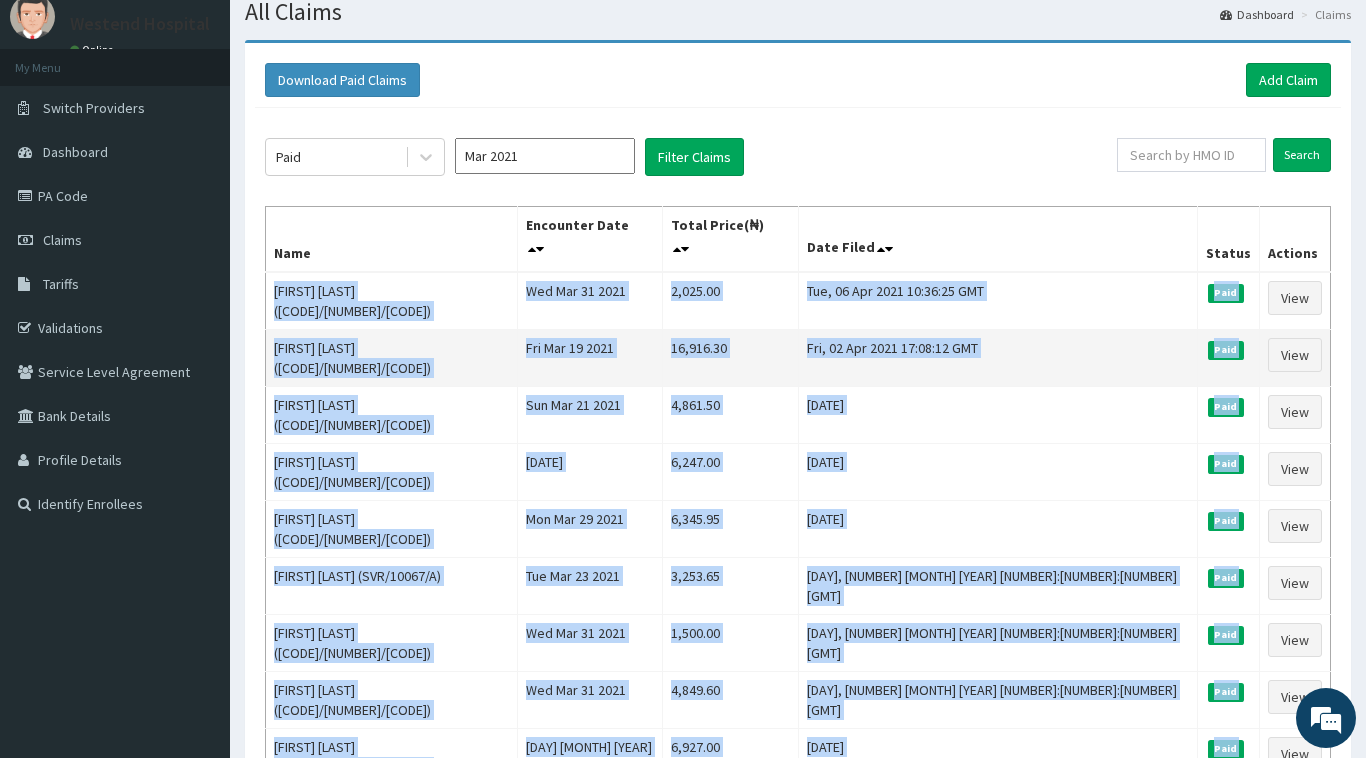 scroll, scrollTop: 0, scrollLeft: 0, axis: both 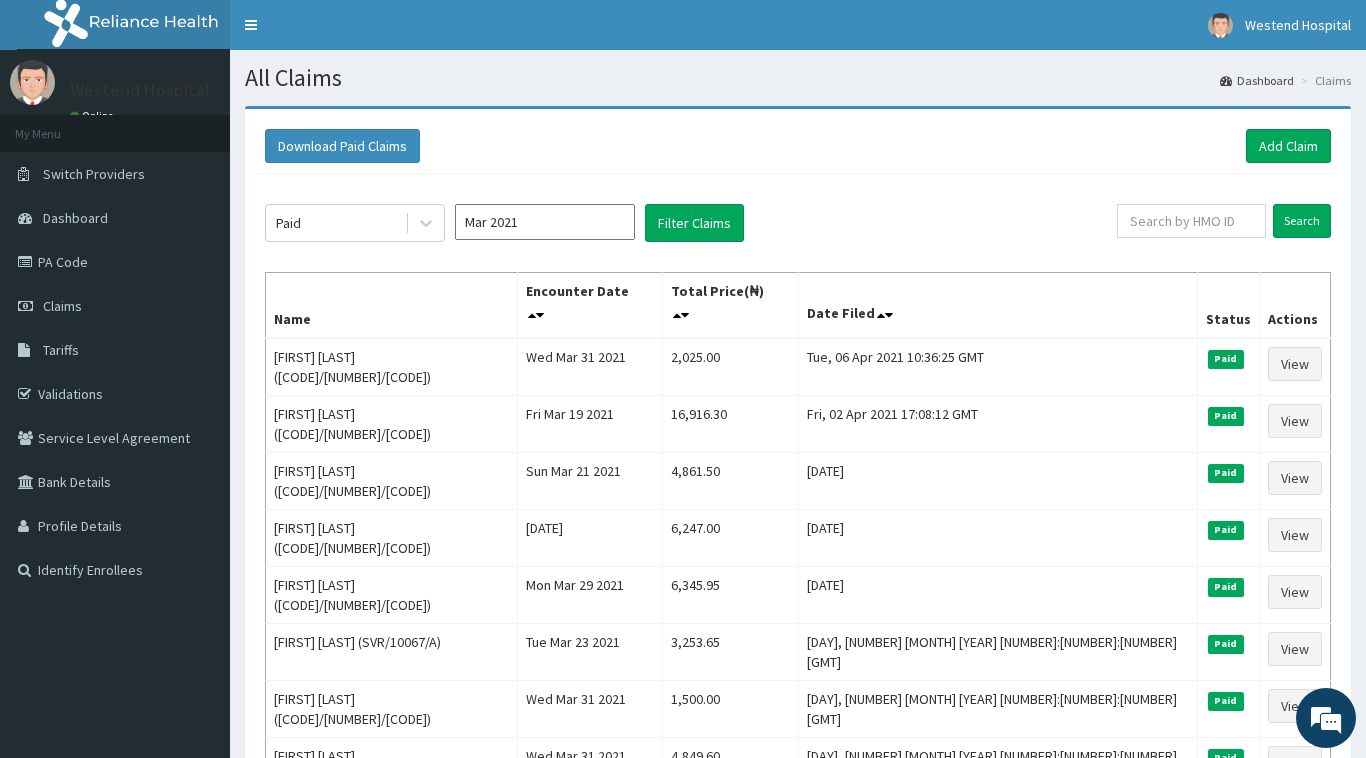 click on "Mar 2021" at bounding box center [545, 222] 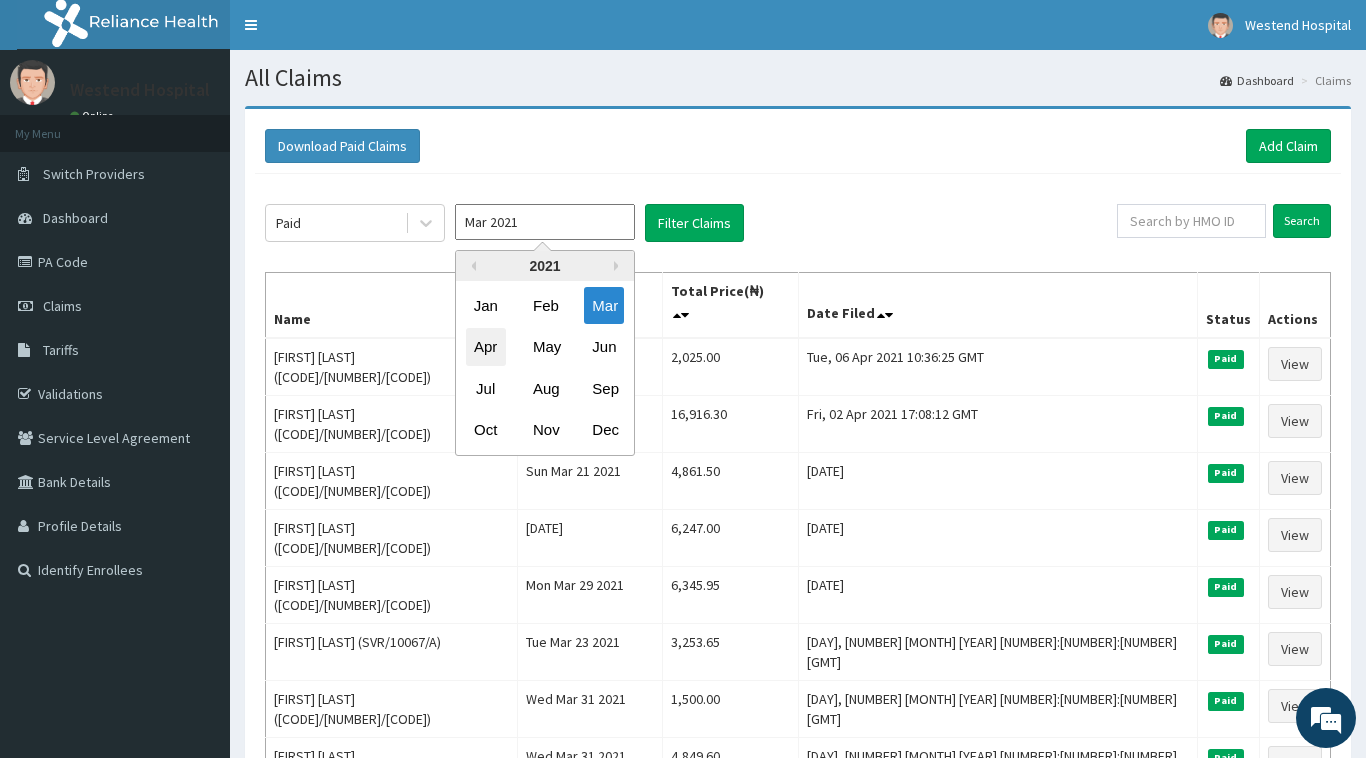 click on "Apr" at bounding box center [486, 347] 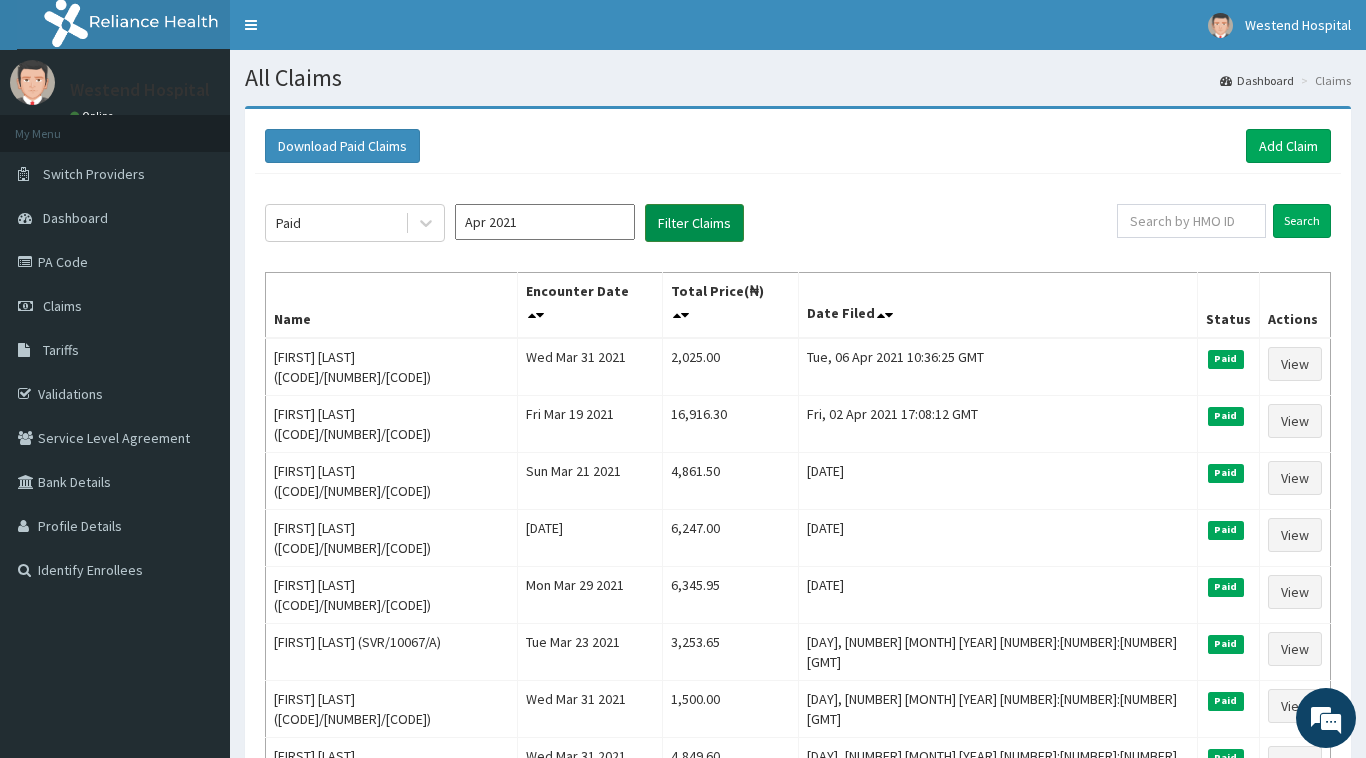 click on "Filter Claims" at bounding box center (694, 223) 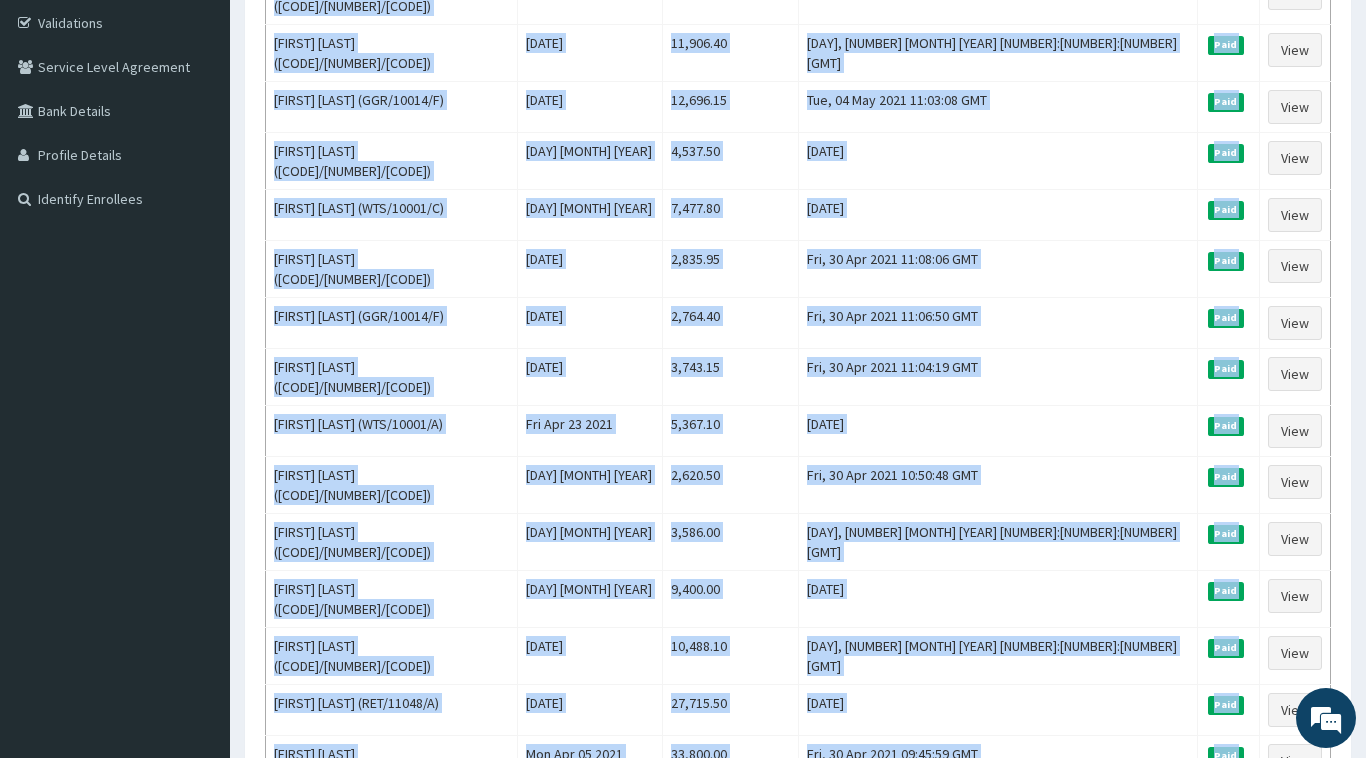 scroll, scrollTop: 527, scrollLeft: 0, axis: vertical 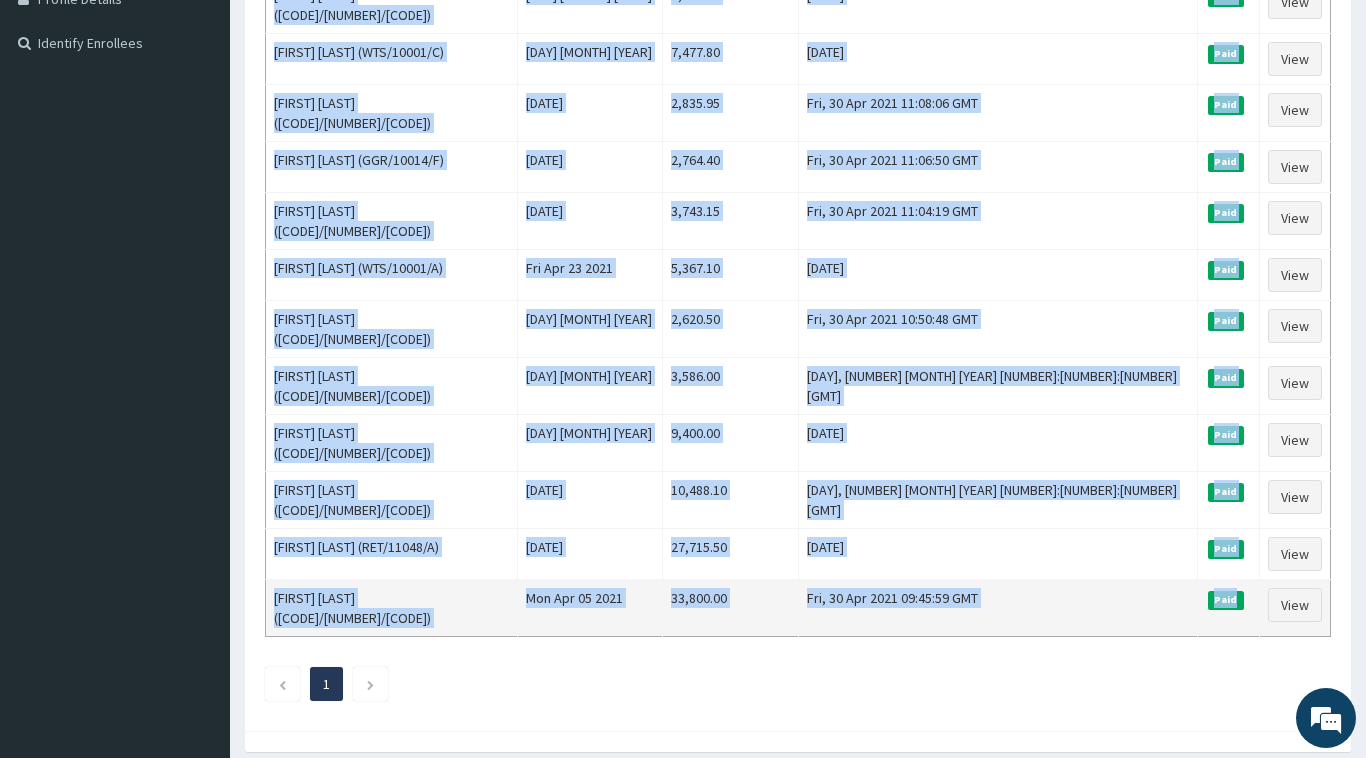 drag, startPoint x: 276, startPoint y: 298, endPoint x: 1229, endPoint y: 522, distance: 978.9714 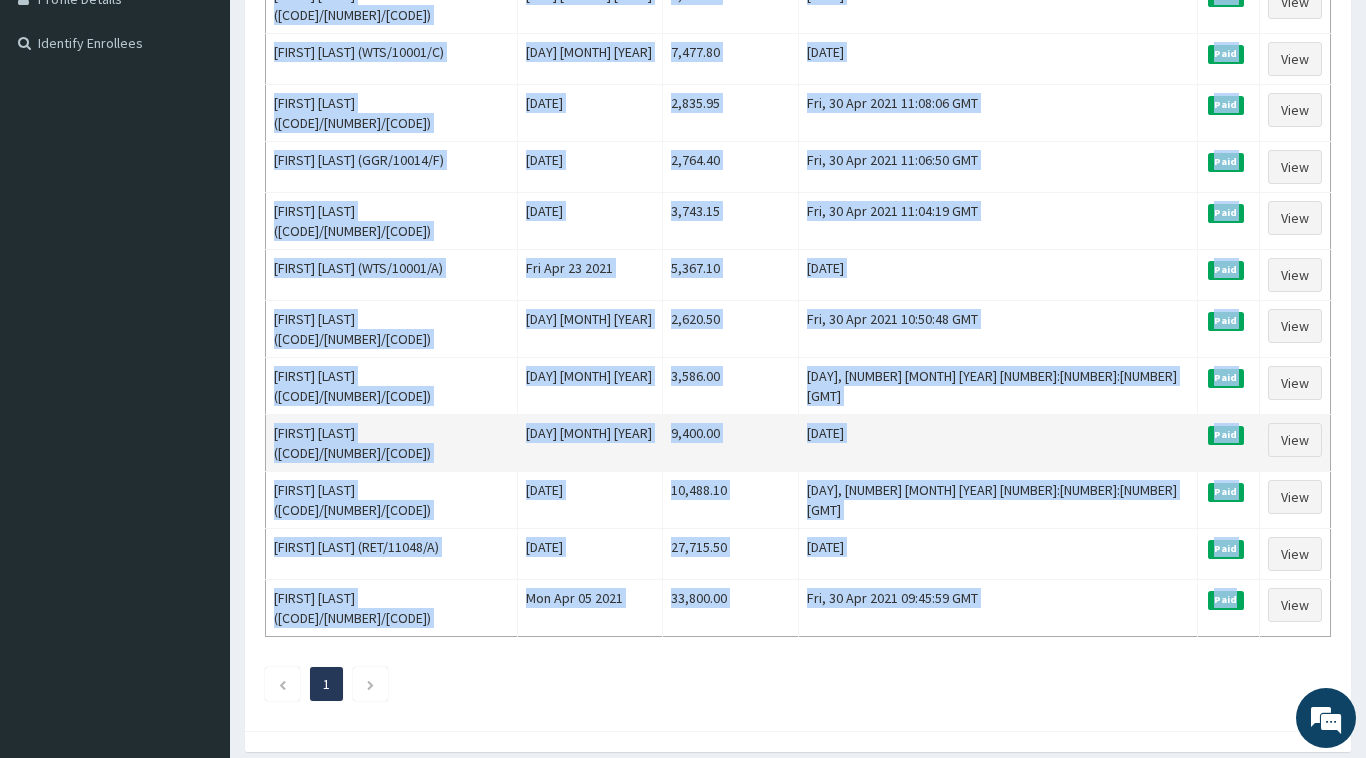 copy on "Name Encounter Date Total Price(₦) Date Filed Status Actions Ebiye Paul (MNL/10182/A) Fri Apr 30 2021 13,911.50 Tue, 04 May 2021 11:12:53 GMT Paid View Nathan Kamsi Okolo (GGR/10014/E) Fri Apr 30 2021 11,906.40 Tue, 04 May 2021 11:08:05 GMT Paid View Ethan Kosi Okolo (GGR/10014/F) Fri Apr 30 2021 12,696.15 Tue, 04 May 2021 11:03:08 GMT Paid View AWE  PATRICK (ANL/10087/A) Wed Apr 28 2021 4,537.50 Fri, 30 Apr 2021 11:30:20 GMT Paid View Rose Safegha (WTS/10001/C) Wed Apr 28 2021 7,477.80 Fri, 30 Apr 2021 11:16:04 GMT Paid View Chiara Eliana Okolo (GGR/10014/C) Tue Apr 27 2021 2,835.95 Fri, 30 Apr 2021 11:08:06 GMT Paid View Ethan Kosi Okolo (GGR/10014/F) Tue Apr 27 2021 2,764.40 Fri, 30 Apr 2021 11:06:50 GMT Paid View Nathan Kamsi Okolo (GGR/10014/E) Tue Apr 27 2021 3,743.15 Fri, 30 Apr 2021 11:04:19 GMT Paid View Sefegha  Ebimini (WTS/10001/A) Fri Apr 23 2021 5,367.10 Fri, 30 Apr 2021 11:01:08 GMT Paid View Neri Okwu (ANL/10058/F) Sat Apr 17 2021 2,620.50 Fri, 30 Apr 2021 10:50:48 GMT Paid View Chidi  Chig..." 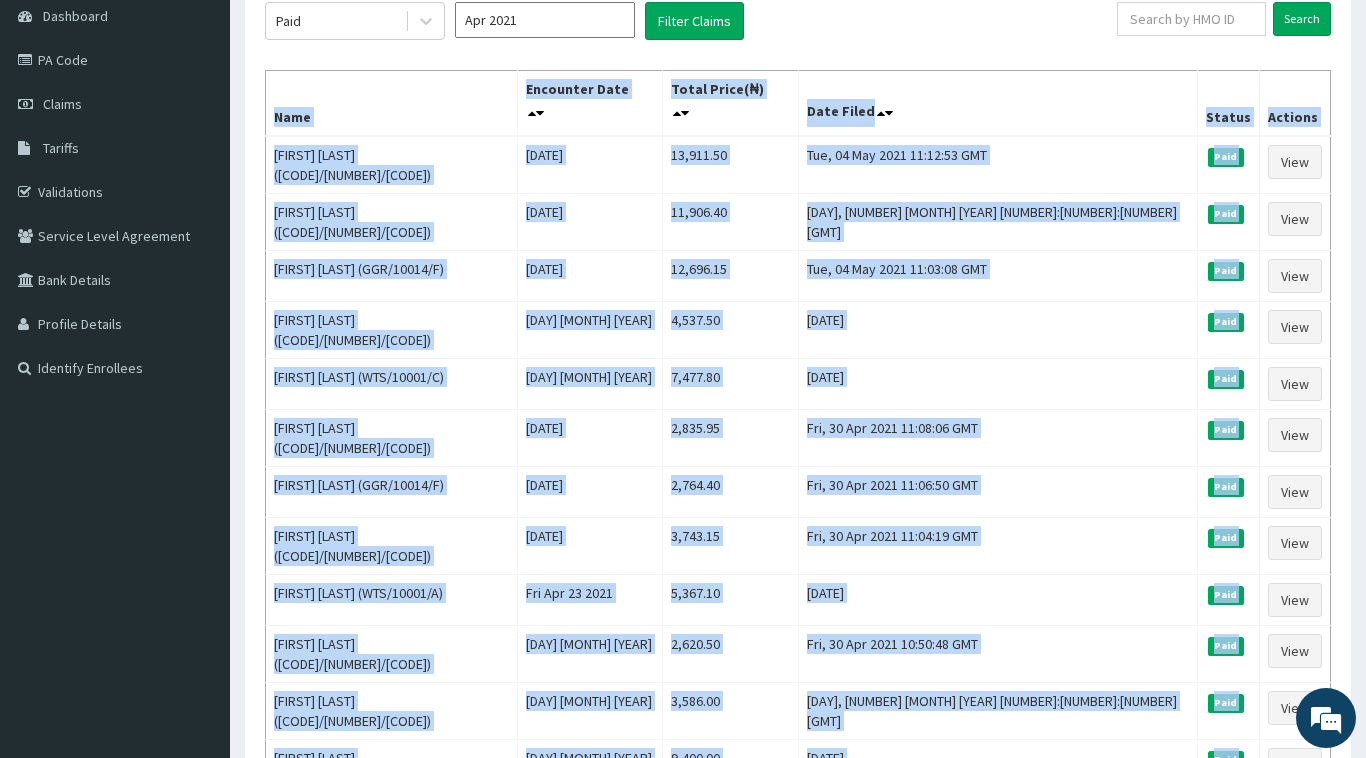 scroll, scrollTop: 0, scrollLeft: 0, axis: both 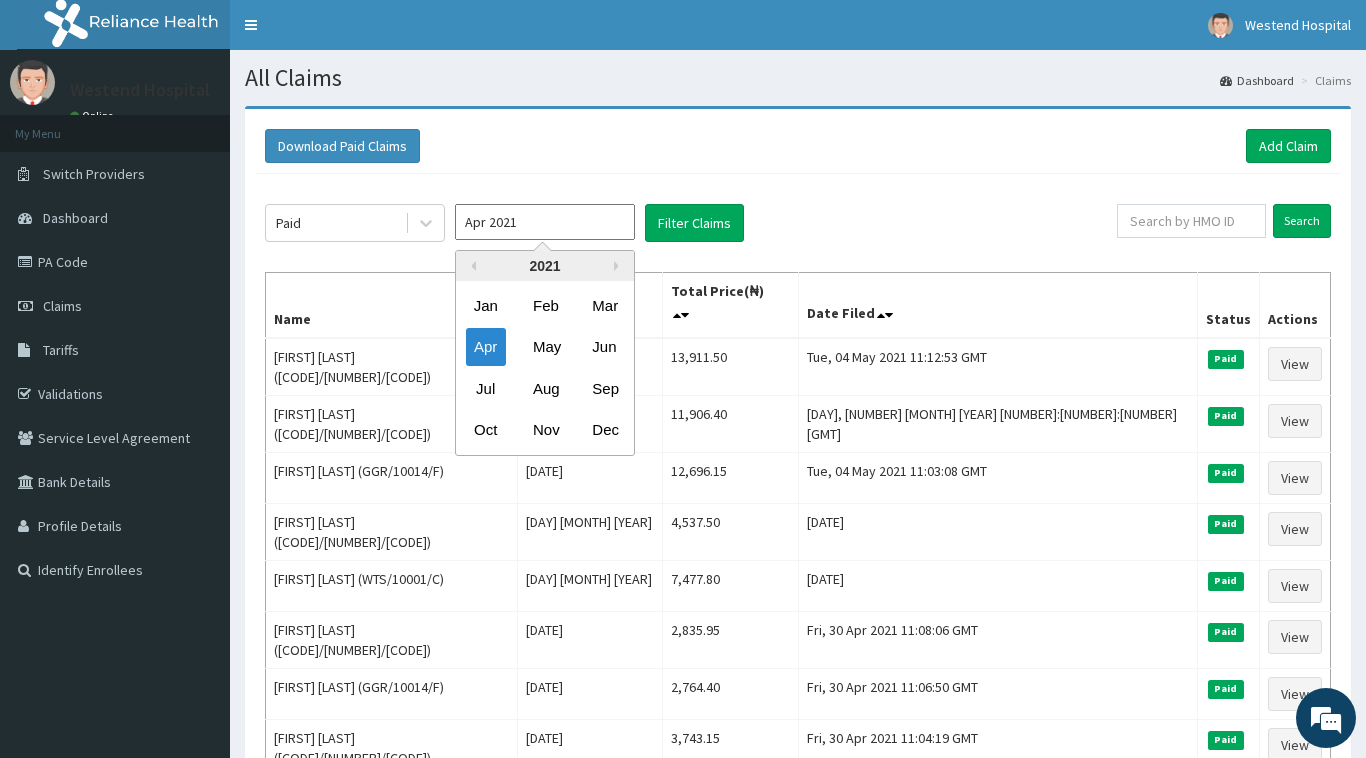 click on "Apr 2021" at bounding box center (545, 222) 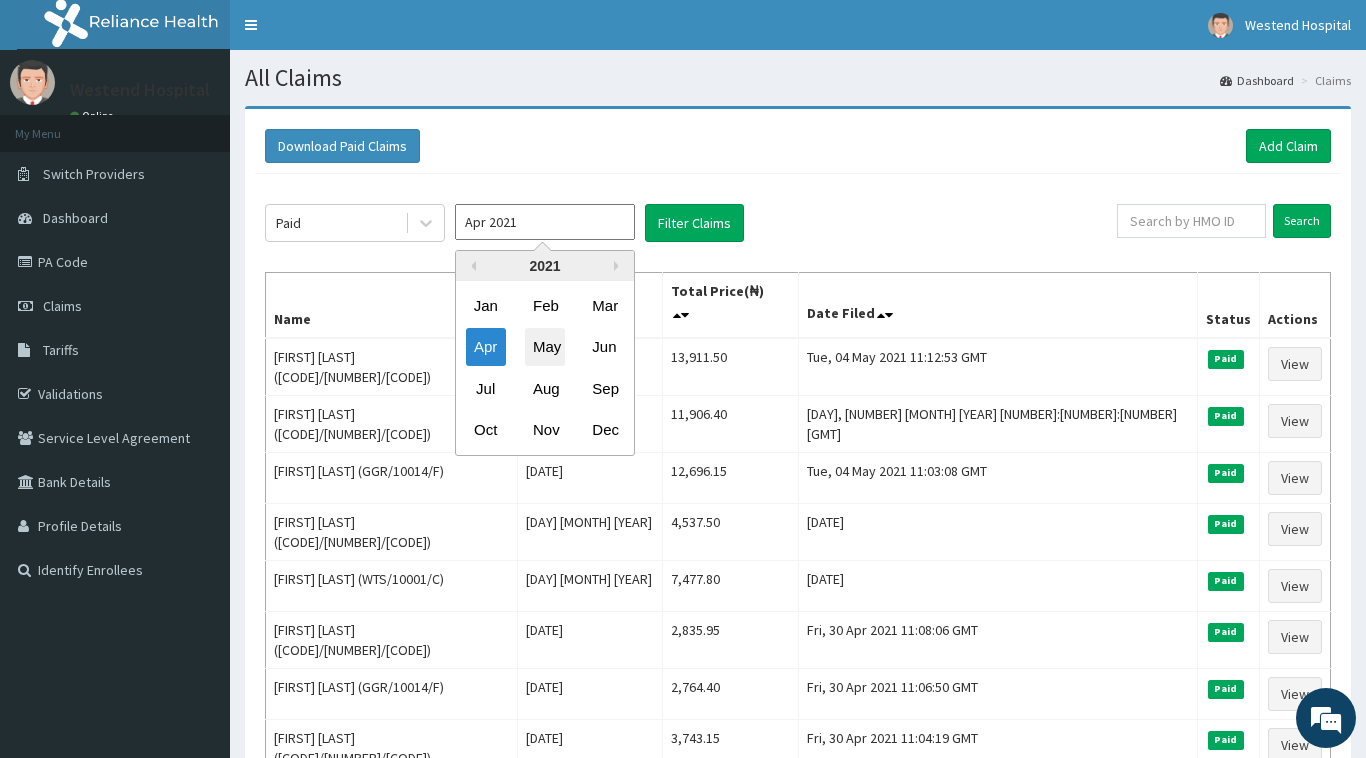 click on "May" at bounding box center (545, 347) 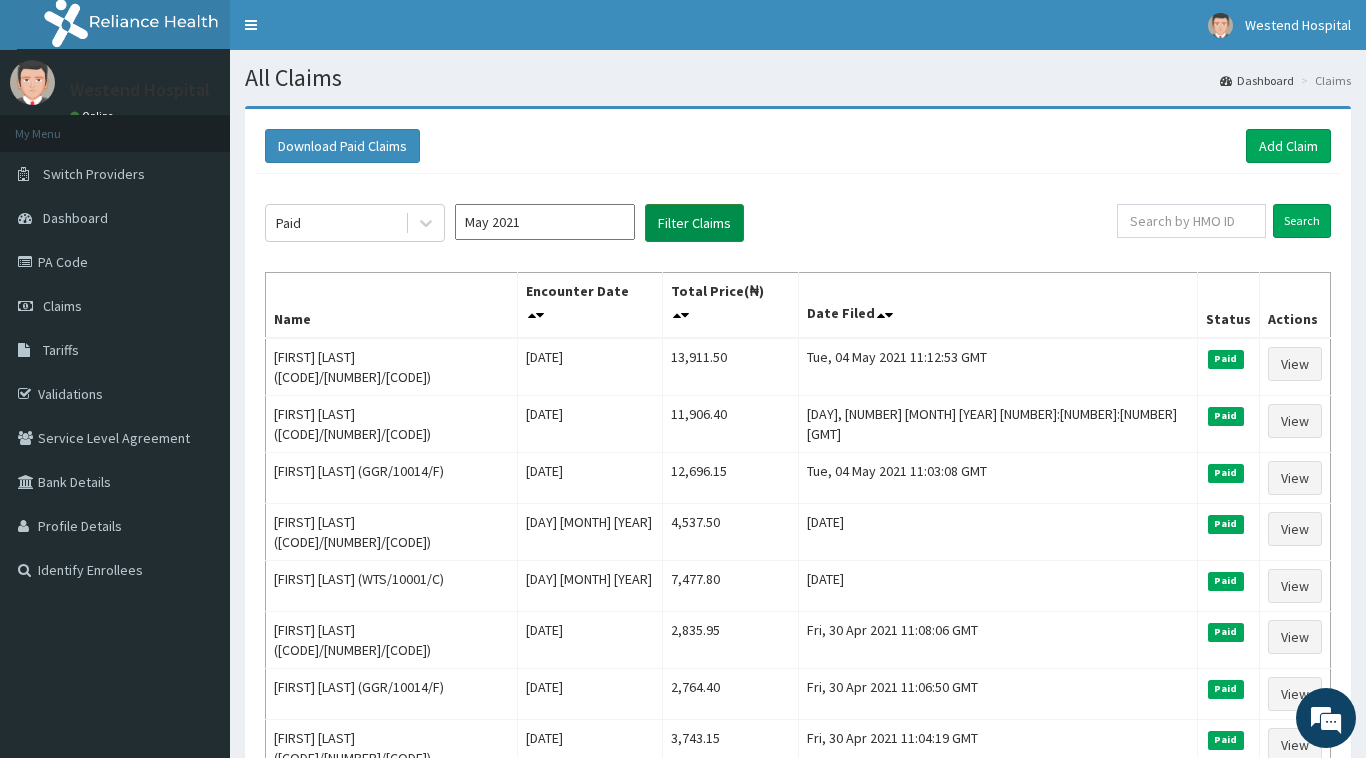 click on "Filter Claims" at bounding box center [694, 223] 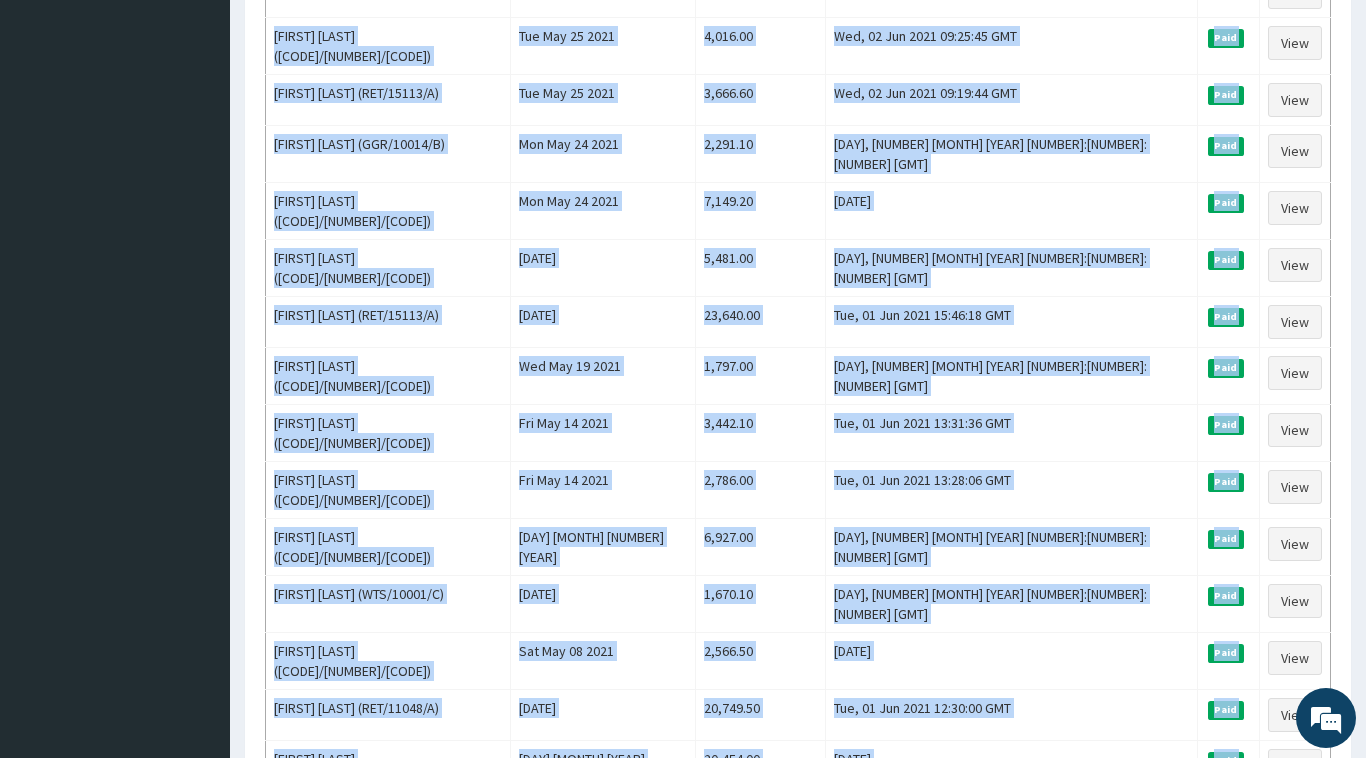 scroll, scrollTop: 731, scrollLeft: 0, axis: vertical 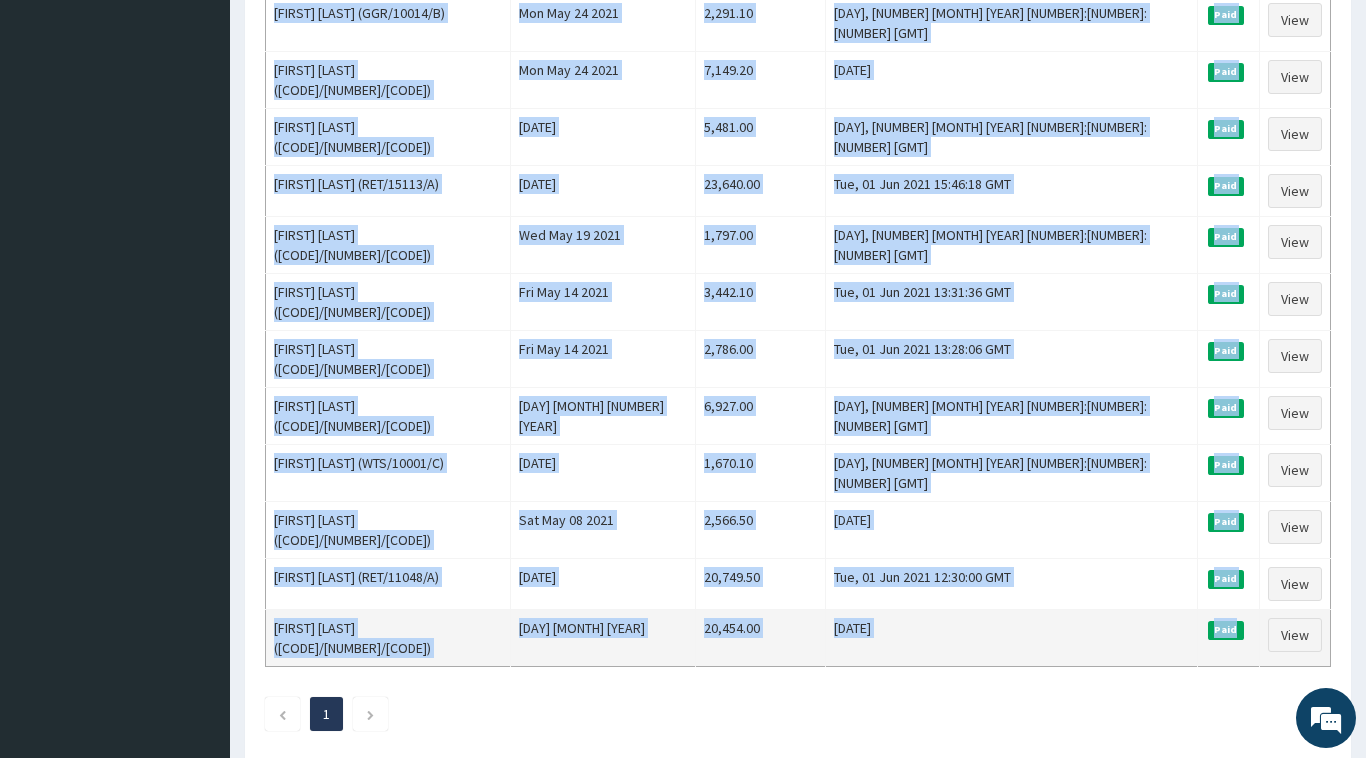 drag, startPoint x: 276, startPoint y: 297, endPoint x: 1234, endPoint y: 505, distance: 980.3204 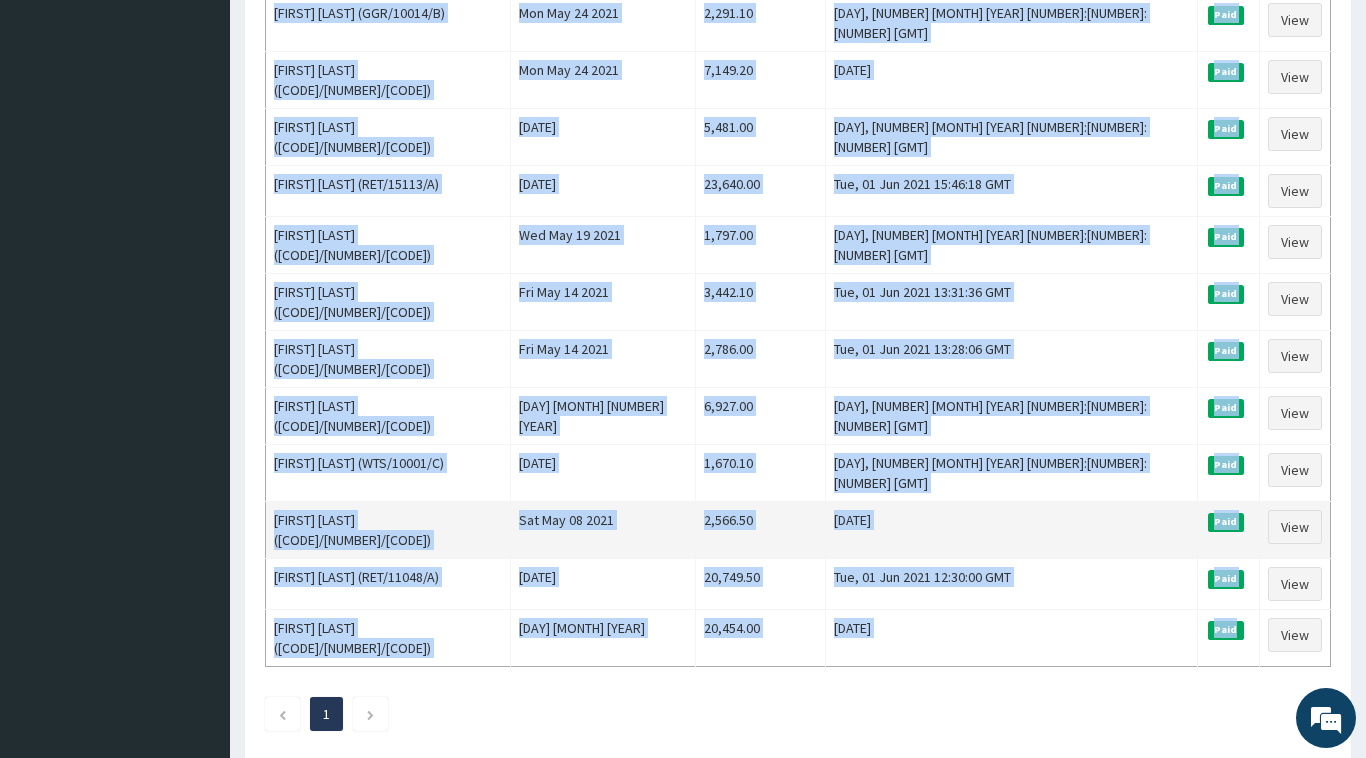 copy on "Name Encounter Date Total Price(₦) Date Filed Status Actions Oghenefegor Ejairu (DWE/10022/E) Sun May 30 2021 6,568.70 Wed, 02 Jun 2021 10:59:38 GMT Paid View Chidi  Chigwe (SVR/10050/A) Sun May 30 2021 3,199.10 Wed, 02 Jun 2021 10:43:36 GMT Paid View GIFT ONOJEGBORHO (TCL/10004/A) Sat May 29 2021 6,753.00 Wed, 02 Jun 2021 10:37:29 GMT Paid View NANCY IHEJIRIKA (AES/10011/A) Fri May 28 2021 899.10 Wed, 02 Jun 2021 10:13:17 GMT Paid View Chikeziem Chidi (SVR/10067/A) Fri May 28 2021 13,112.75 Wed, 02 Jun 2021 09:31:16 GMT Paid View NANCY IHEJIRIKA (AES/10011/A) Tue May 25 2021 4,016.00 Wed, 02 Jun 2021 09:25:45 GMT Paid View Elizabeth Mude-Romaine (RET/15113/A) Tue May 25 2021 3,666.60 Wed, 02 Jun 2021 09:19:44 GMT Paid View Onome Christabel Okolo (GGR/10014/B) Mon May 24 2021 2,291.10 Wed, 02 Jun 2021 09:10:30 GMT Paid View Ameli Colette Okolo (GGR/10014/D) Mon May 24 2021 7,149.20 Wed, 02 Jun 2021 09:07:30 GMT Paid View Vanessa Okwu (ANL/10058/D) Sat May 22 2021 5,481.00 Tue, 01 Jun 2021 15:52:30 GMT Paid..." 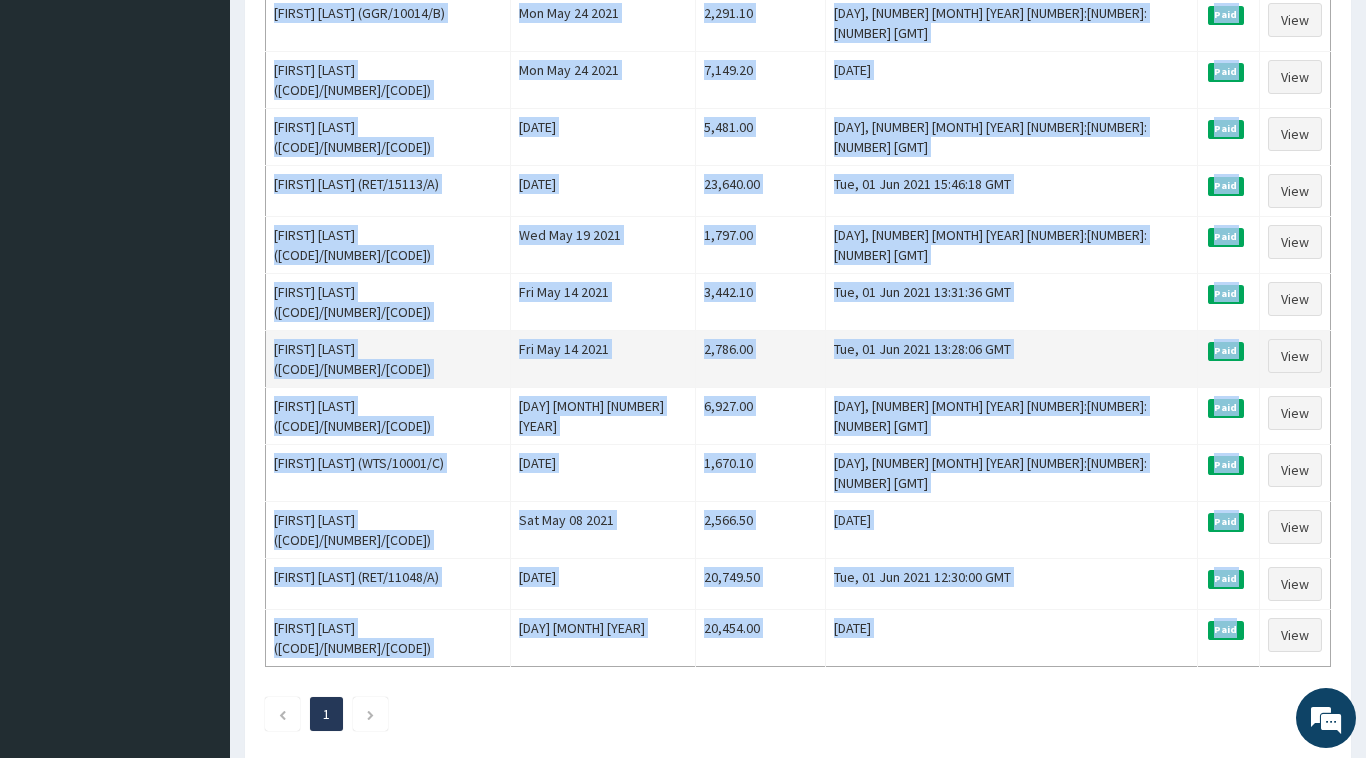 scroll, scrollTop: 31, scrollLeft: 0, axis: vertical 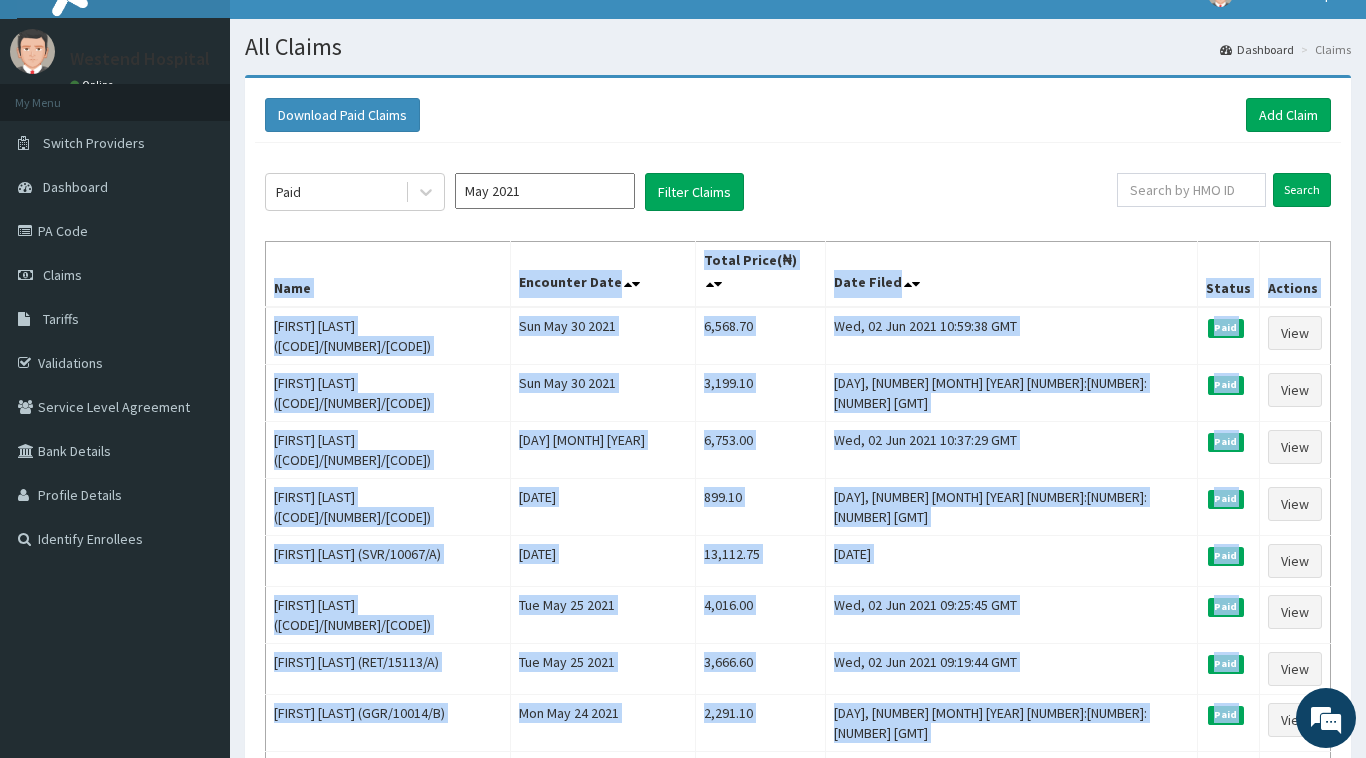 click on "May 2021" at bounding box center [545, 191] 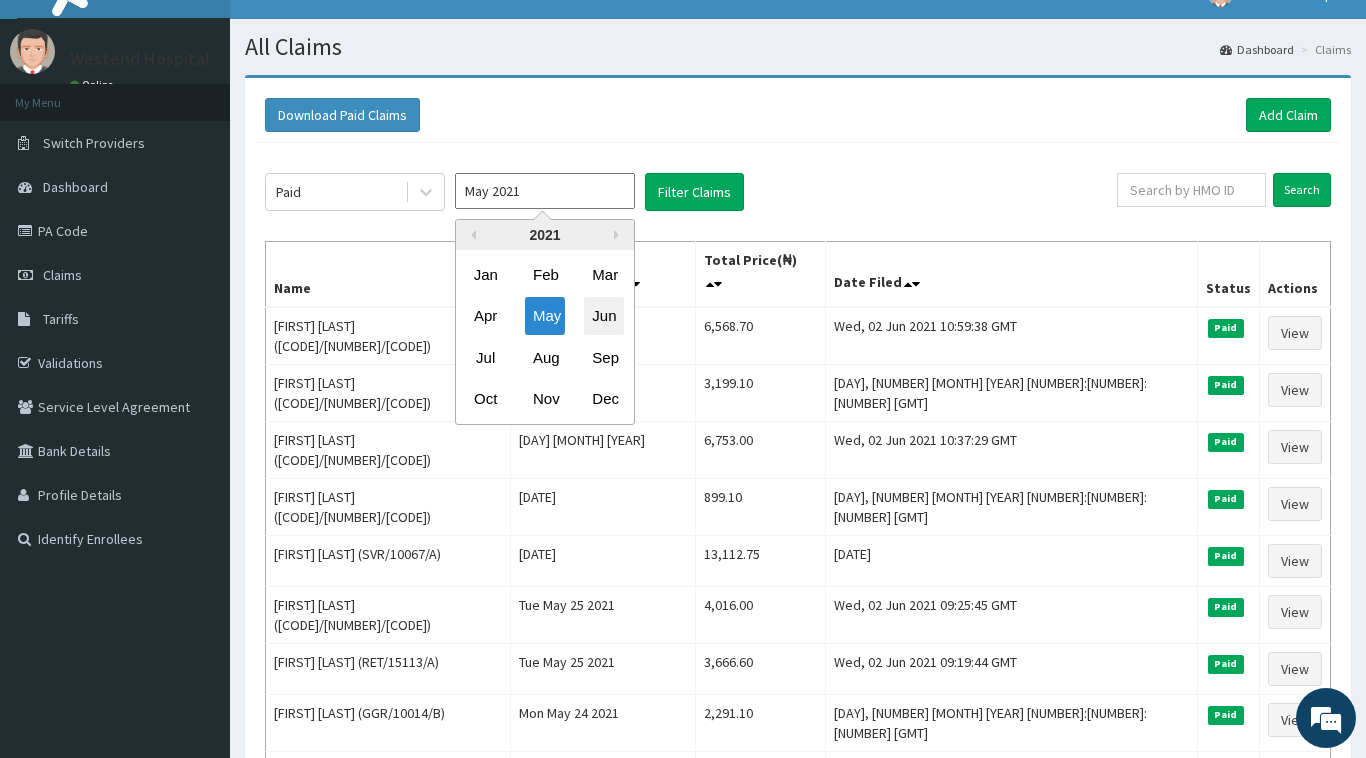 click on "Jun" at bounding box center (604, 316) 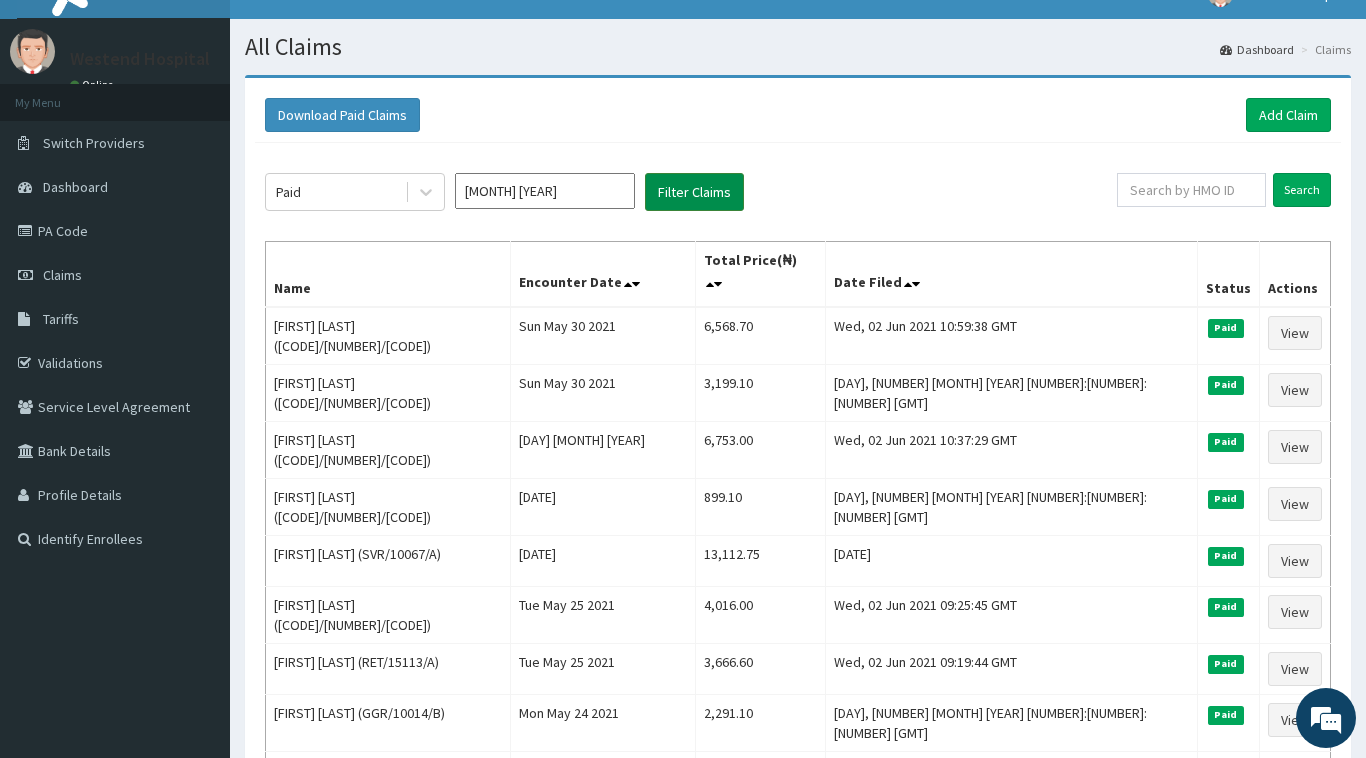 click on "Filter Claims" at bounding box center [694, 192] 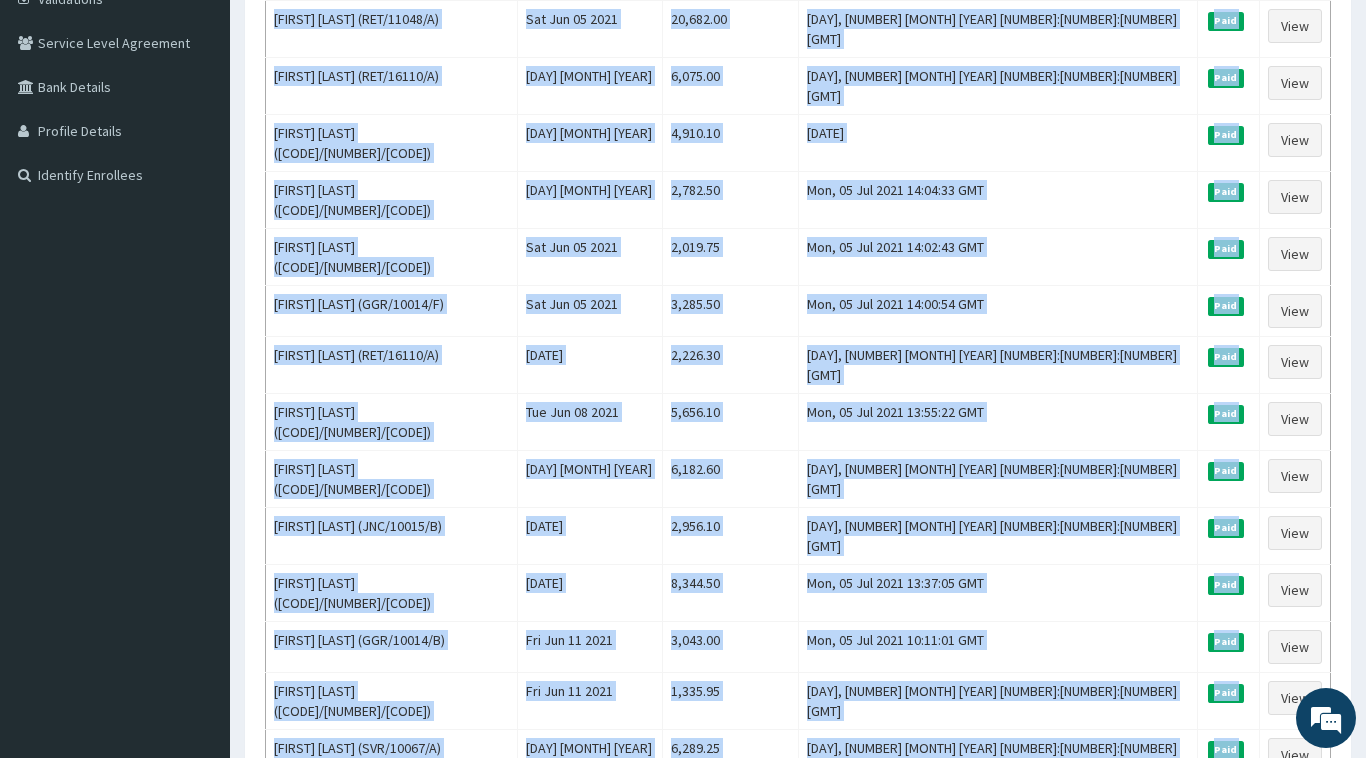 scroll, scrollTop: 833, scrollLeft: 0, axis: vertical 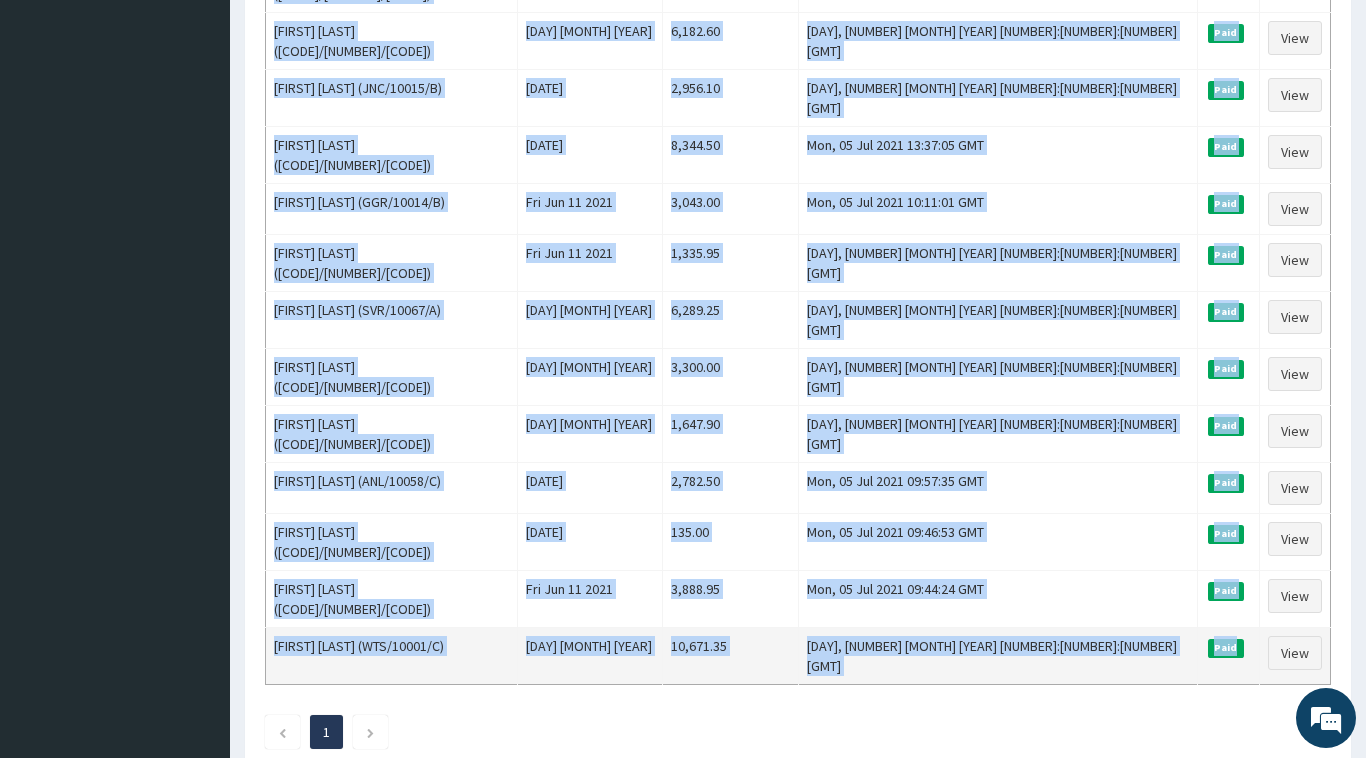 drag, startPoint x: 278, startPoint y: 270, endPoint x: 1206, endPoint y: 513, distance: 959.2878 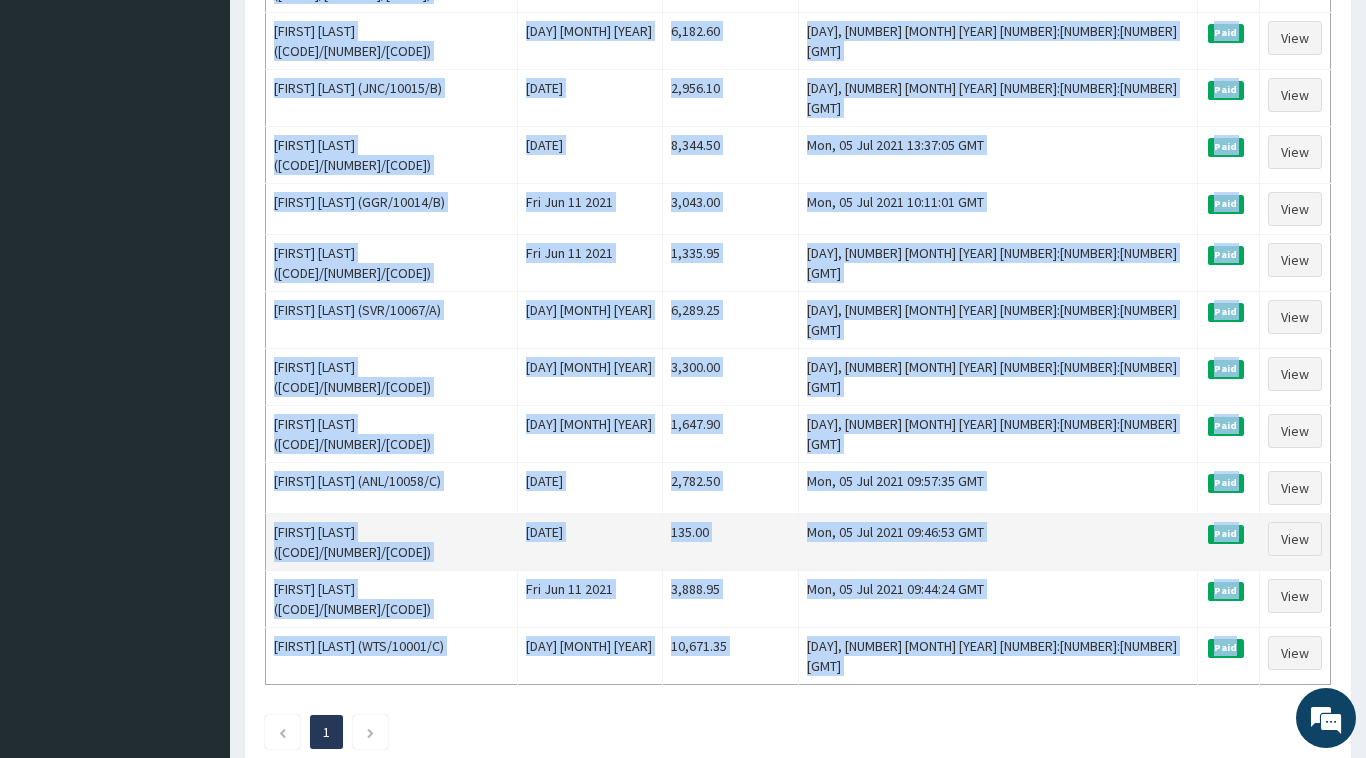 copy on "Name Encounter Date Total Price(₦) Date Filed Status Actions Rose Safegha (WTS/10001/C) Tue Jun 22 2021 5,236.80 Wed, 14 Jul 2021 08:44:59 GMT Paid View Harrison Osamezu (RET/11048/A) Sat Jun 05 2021 20,682.00 Tue, 13 Jul 2021 12:11:06 GMT Paid View Peter Adagbon (RET/16110/A) Mon Jun 28 2021 6,075.00 Tue, 06 Jul 2021 13:10:27 GMT Paid View OKWU RICHARD (ANL/10058/A) Thu Jun 03 2021 4,910.10 Mon, 05 Jul 2021 14:10:52 GMT Paid View GIFT ONOJEGBORHO (TCL/10004/A) Tue Jun 01 2021 2,782.50 Mon, 05 Jul 2021 14:04:33 GMT Paid View Nathan Kamsi Okolo (GGR/10014/E) Sat Jun 05 2021 2,019.75 Mon, 05 Jul 2021 14:02:43 GMT Paid View Ethan Kosi Okolo (GGR/10014/F) Sat Jun 05 2021 3,285.50 Mon, 05 Jul 2021 14:00:54 GMT Paid View Peter Adagbon (RET/16110/A) Mon Jun 07 2021 2,226.30 Mon, 05 Jul 2021 13:57:22 GMT Paid View STELLA EBELE (MCL/10029/A) Tue Jun 08 2021 5,656.10 Mon, 05 Jul 2021 13:55:22 GMT Paid View AWE  PATRICK (ANL/10087/A) Thu Jun 10 2021 6,182.60 Mon, 05 Jul 2021 13:52:59 GMT Paid View NNENNA BENTORO (JNC..." 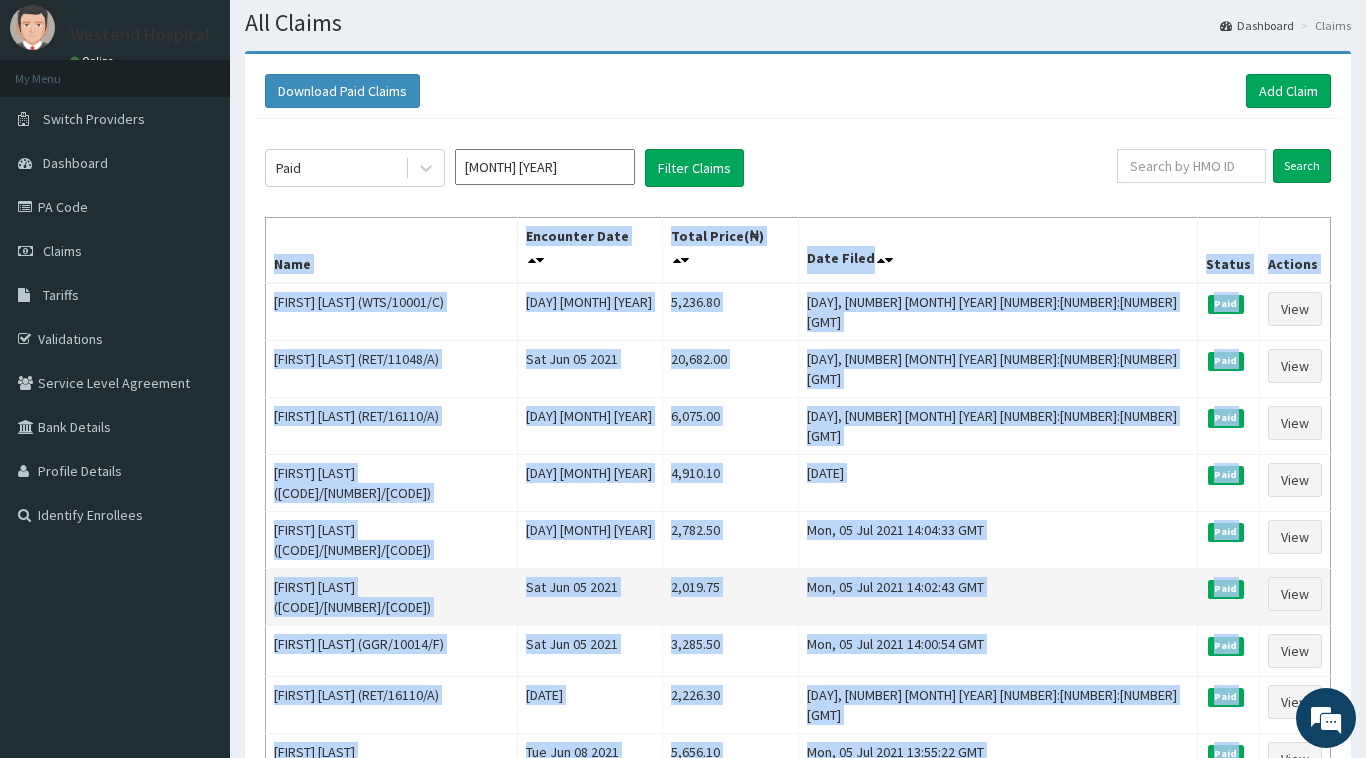 scroll, scrollTop: 33, scrollLeft: 0, axis: vertical 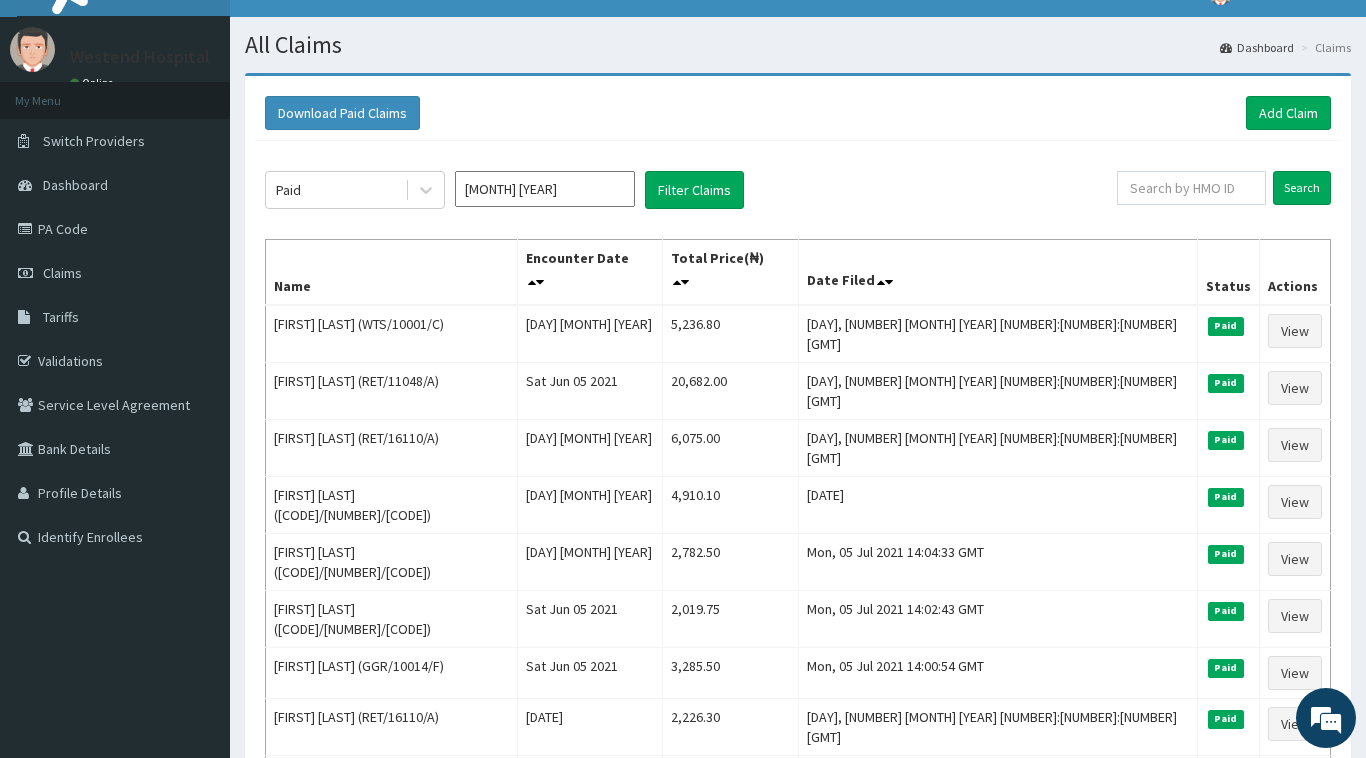 click on "Jun 2021" at bounding box center [545, 189] 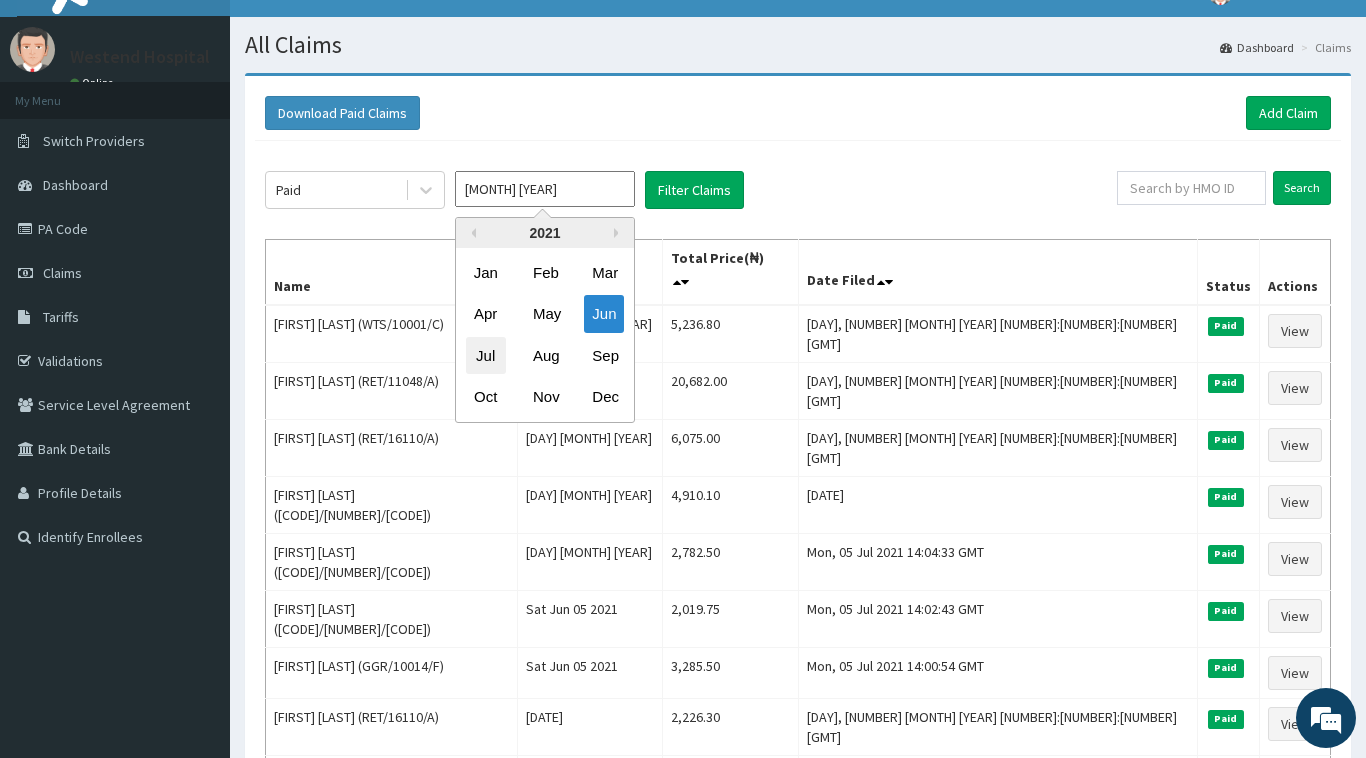 click on "Jul" at bounding box center (486, 355) 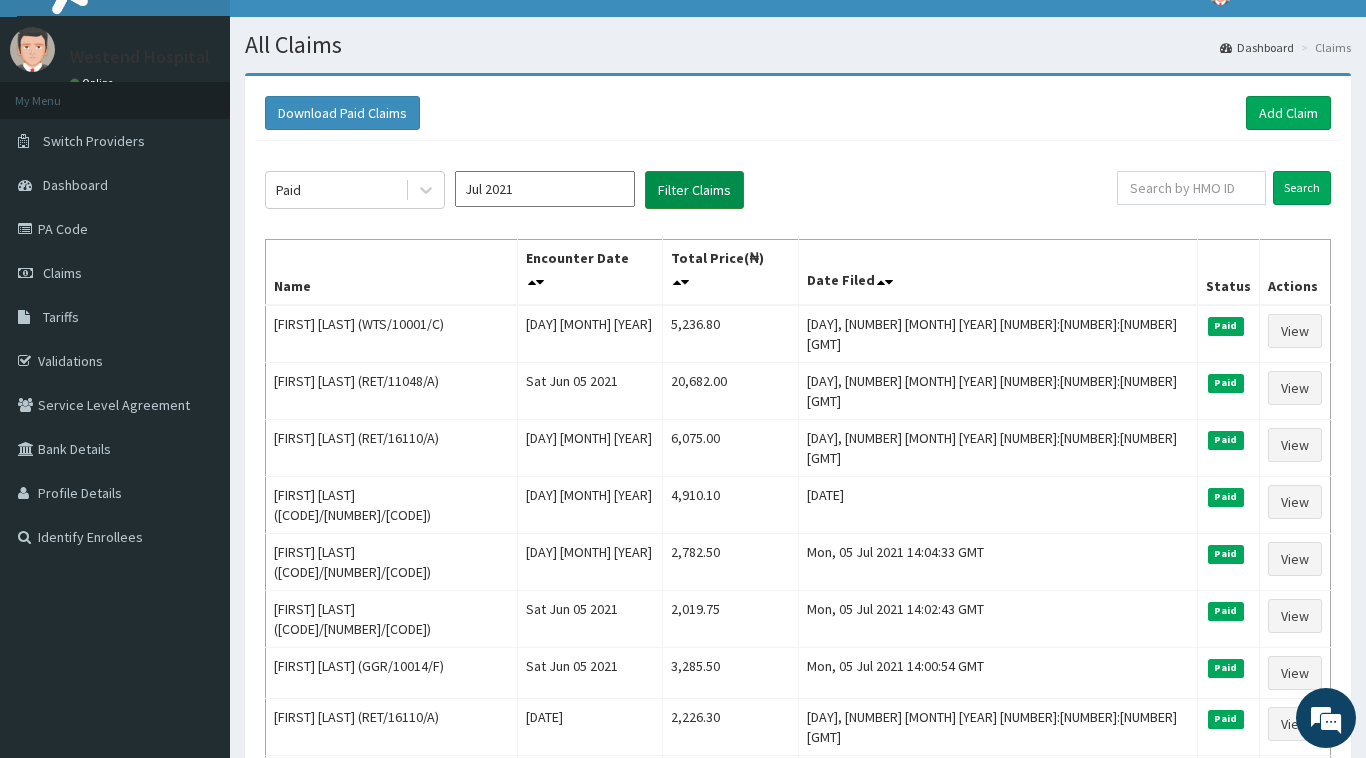 click on "Filter Claims" at bounding box center [694, 190] 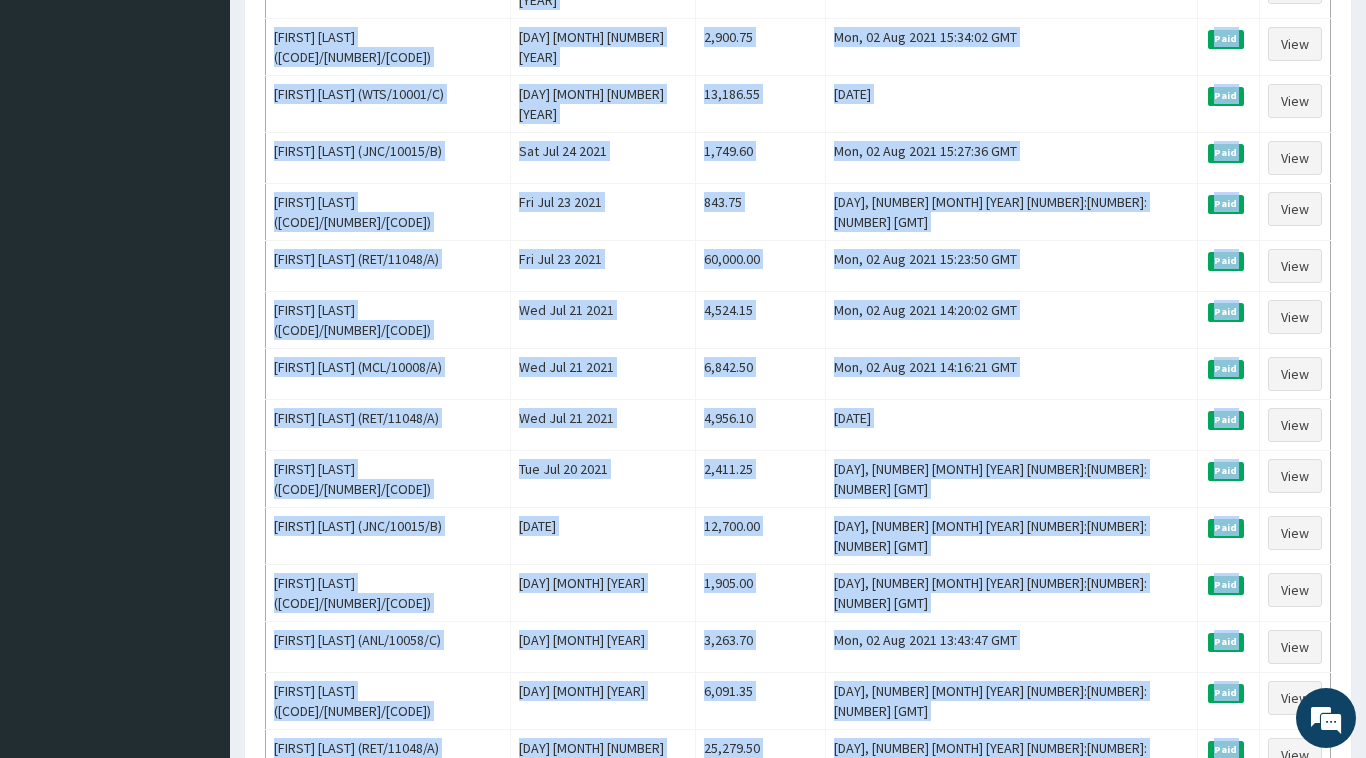 scroll, scrollTop: 833, scrollLeft: 0, axis: vertical 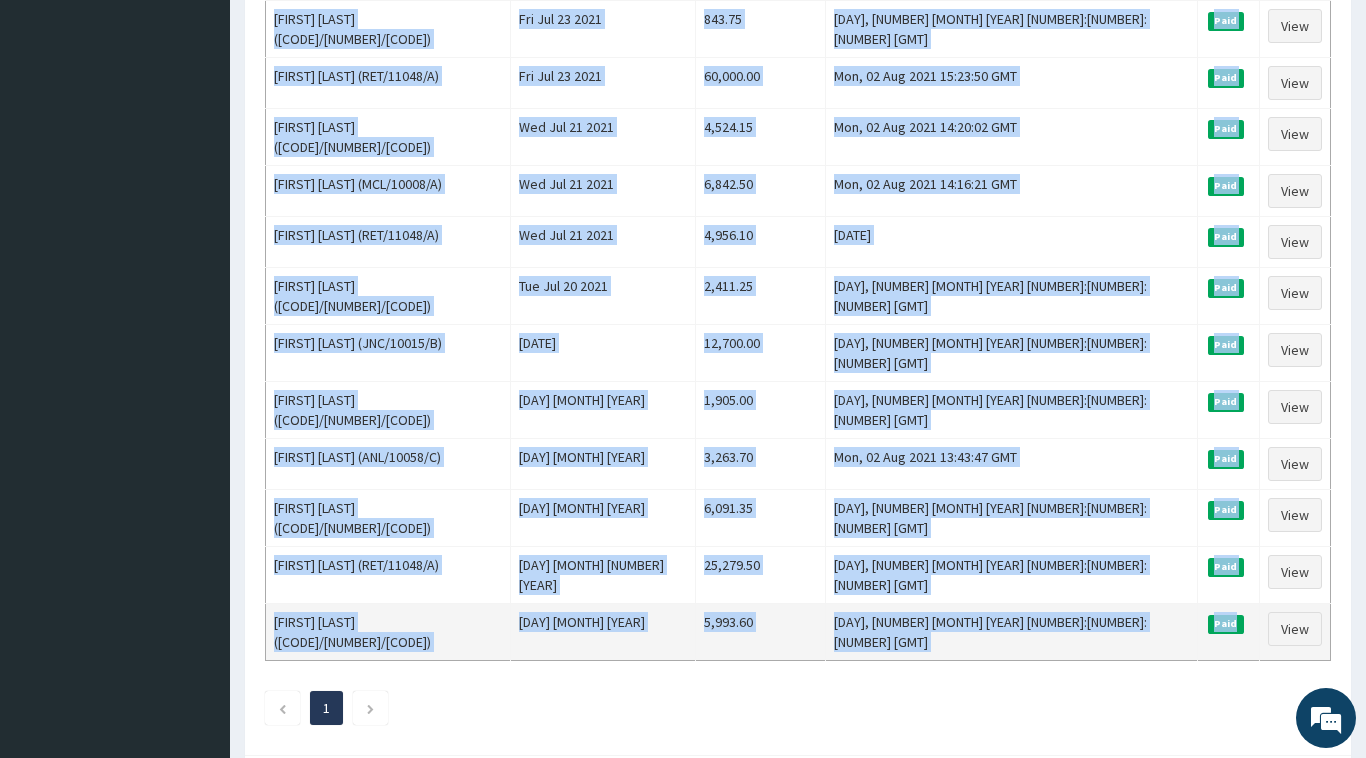 drag, startPoint x: 275, startPoint y: 266, endPoint x: 1247, endPoint y: 520, distance: 1004.6392 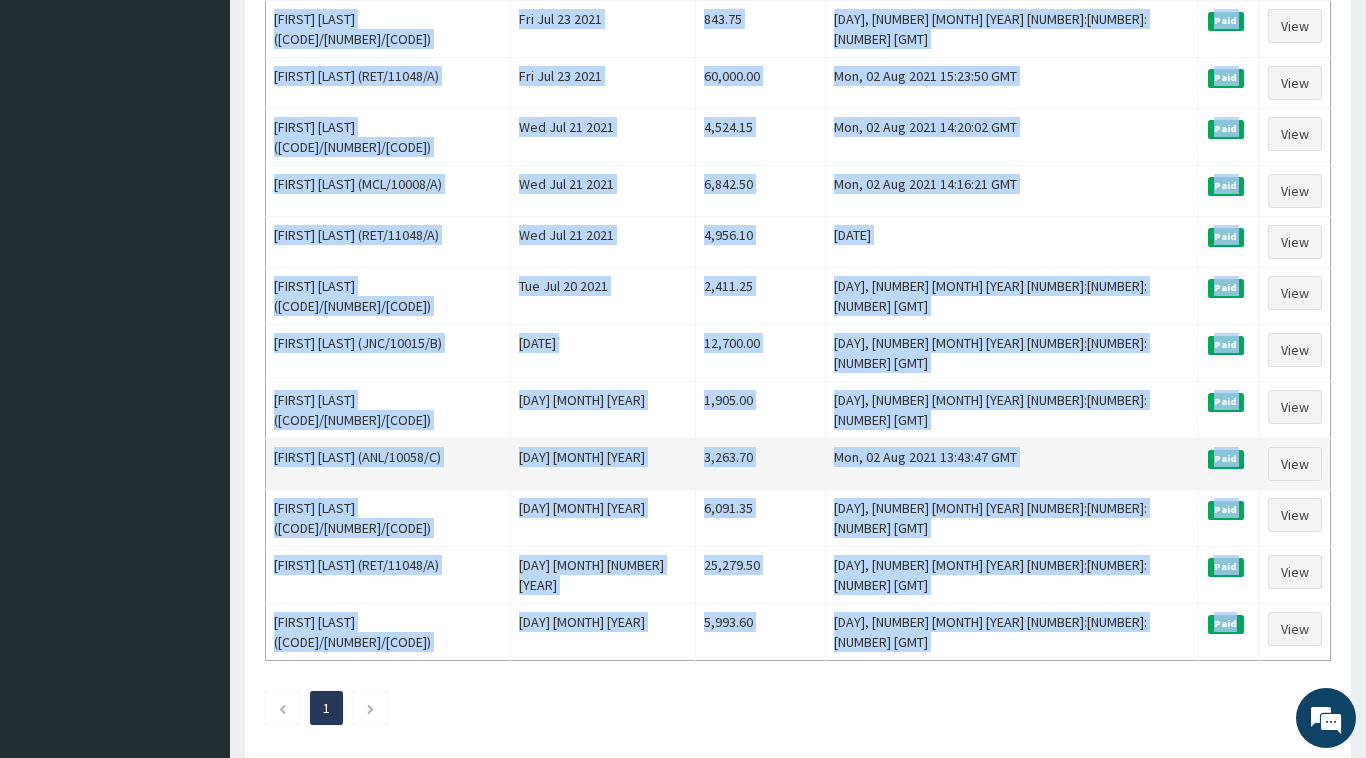 copy on "Name Encounter Date Total Price(₦) Date Filed Status Actions Harrison Osamezu (RET/11048/A) Fri Jul 23 2021 50,000.00 Tue, 10 Aug 2021 14:17:43 GMT Paid View Peter Adagbon (RET/16110/A) Sat Jul 10 2021 15,848.45 Mon, 02 Aug 2021 15:52:31 GMT Paid View Obi Chukwunonso (AES/10009/A) Thu Jul 29 2021 3,391.60 Mon, 02 Aug 2021 15:47:46 GMT Paid View Sophia Safegha (WTS/10001/E) Mon Jul 26 2021 2,939.90 Mon, 02 Aug 2021 15:43:17 GMT Paid View Tere Safegha (WTS/10001/F) Mon Jul 26 2021 3,192.35 Mon, 02 Aug 2021 15:40:45 GMT Paid View EMMANUEL, TAMARAMEMOEMI SAFEGHA (WTS/10001/B) Mon Jul 26 2021 3,462.35 Mon, 02 Aug 2021 15:38:21 GMT Paid View Tamaraebi Divine Safegha (WTS/10001/D) Mon Jul 26 2021 2,900.75 Mon, 02 Aug 2021 15:34:02 GMT Paid View Rose Safegha (WTS/10001/C) Mon Jul 26 2021 13,186.55 Mon, 02 Aug 2021 15:31:04 GMT Paid View NNENNA BENTORO (JNC/10015/B) Sat Jul 24 2021 1,749.60 Mon, 02 Aug 2021 15:27:36 GMT Paid View Lilian Chinaza Chigwe (SVR/10066/A) Fri Jul 23 2021 843.75 Mon, 02 Aug 2021 15:26:02 G..." 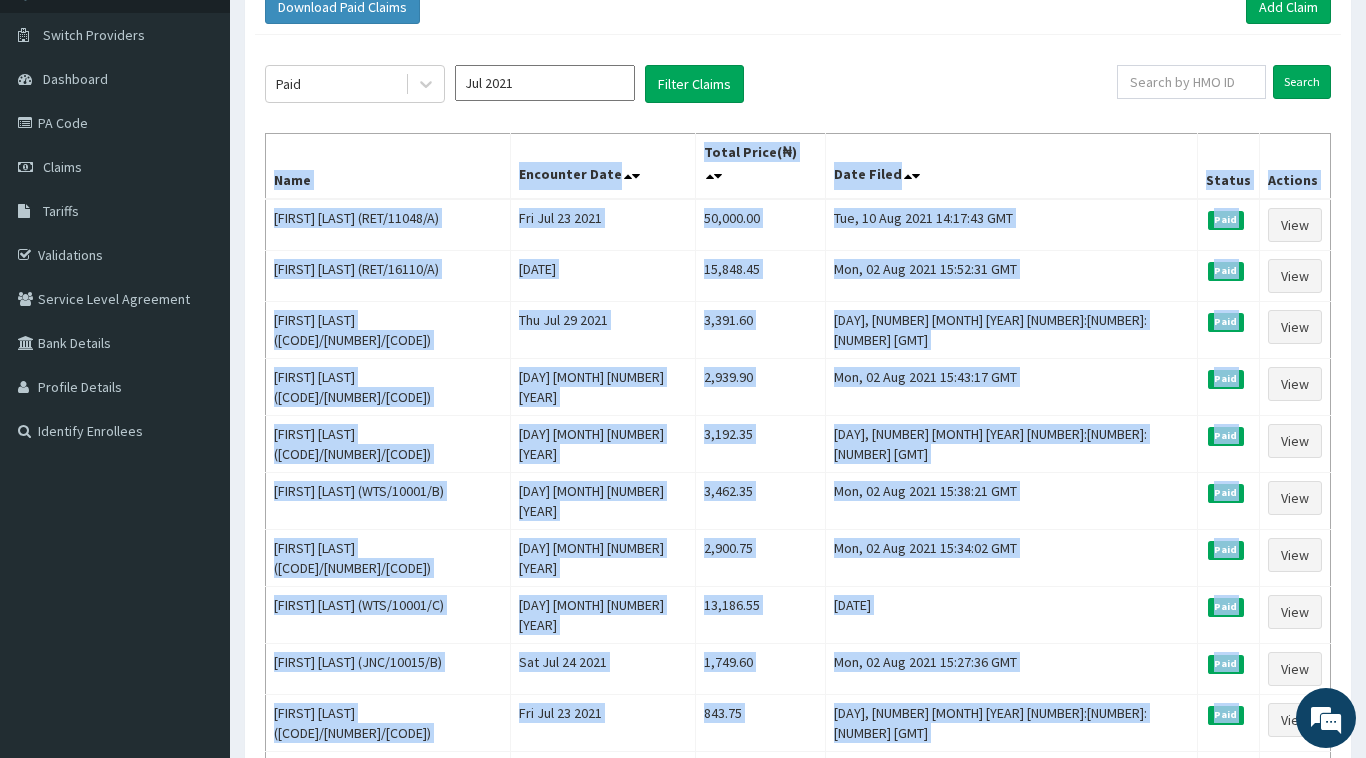 scroll, scrollTop: 33, scrollLeft: 0, axis: vertical 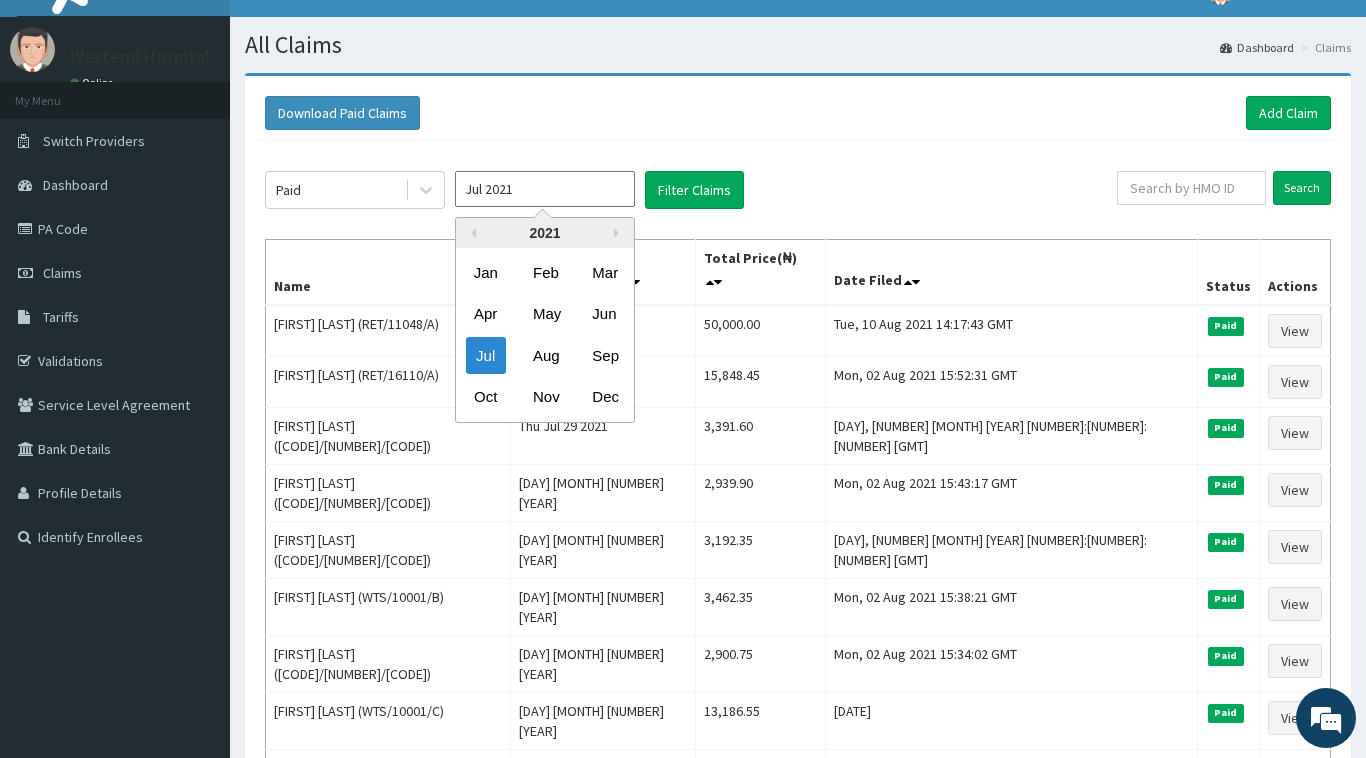 click on "Jul 2021" at bounding box center (545, 189) 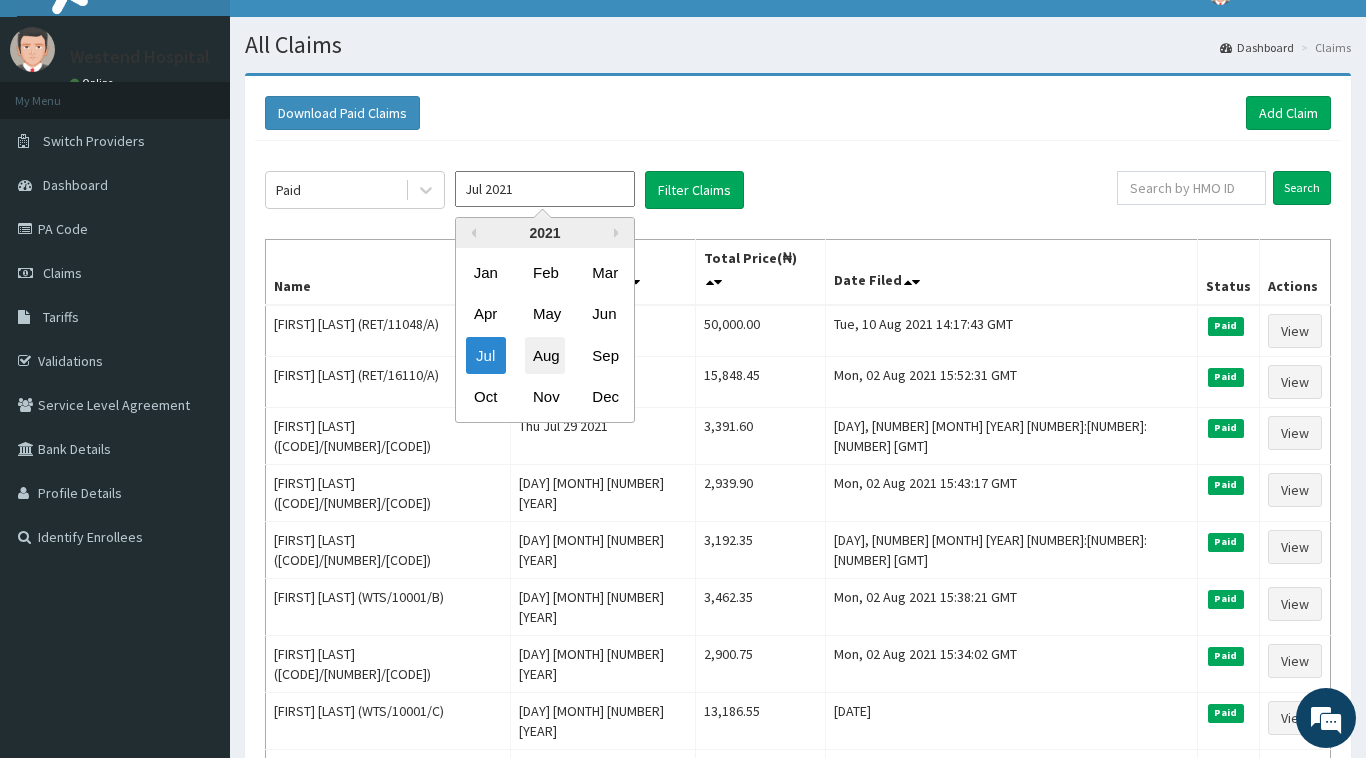 click on "Aug" at bounding box center (545, 355) 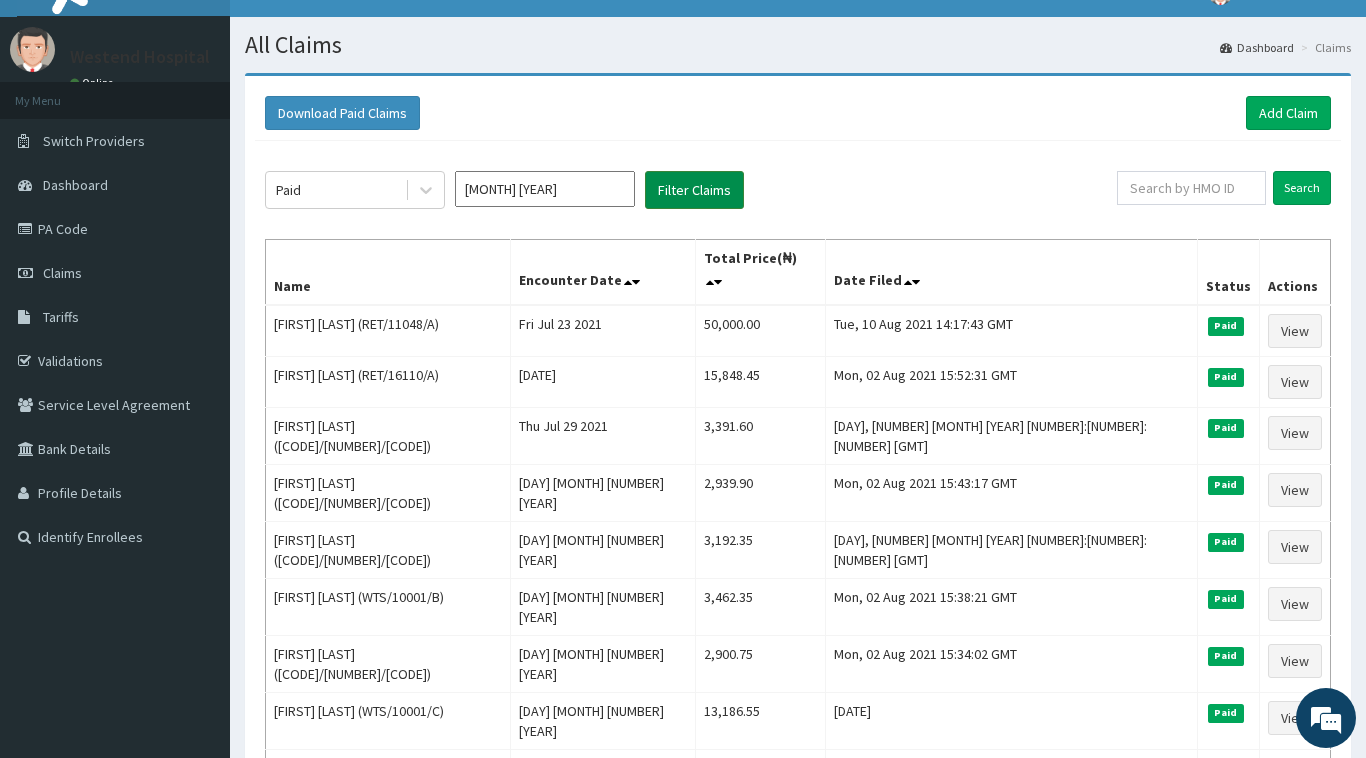 click on "Filter Claims" at bounding box center [694, 190] 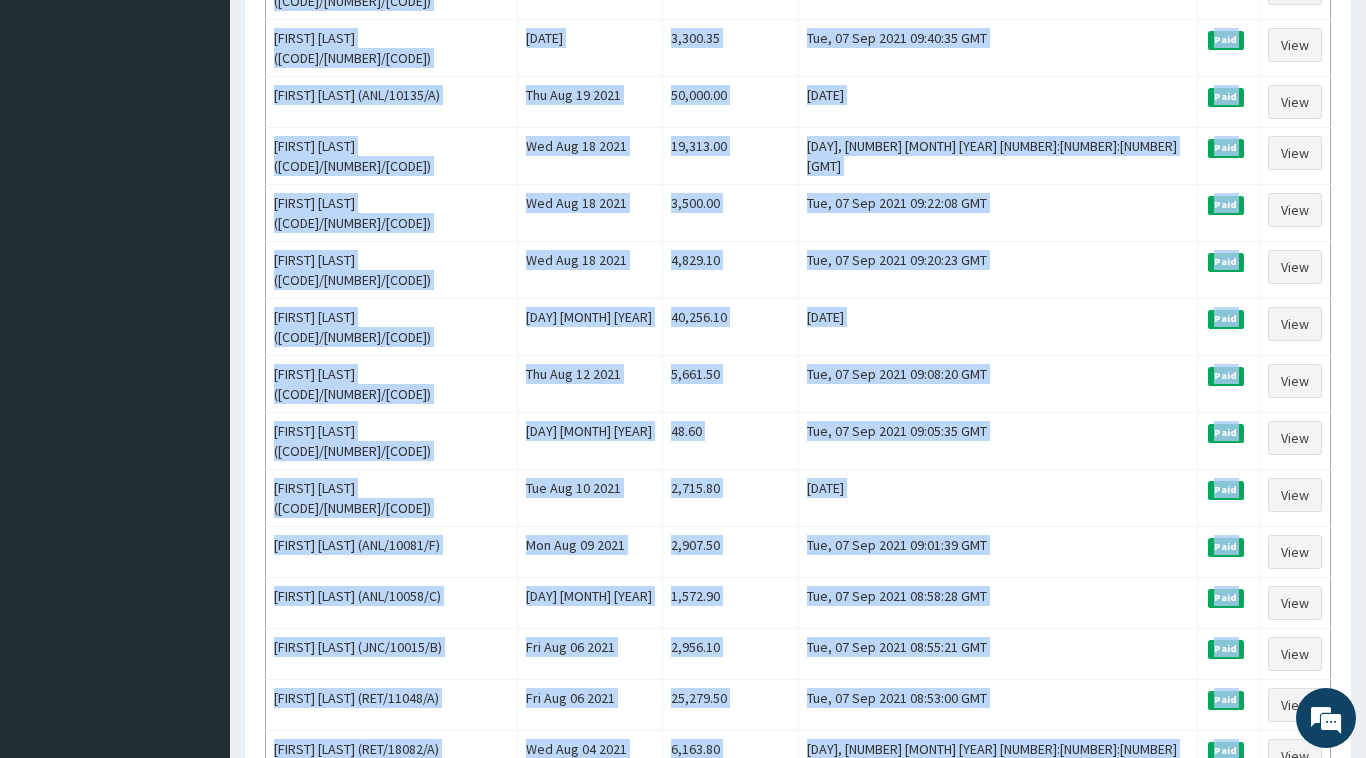 scroll, scrollTop: 1037, scrollLeft: 0, axis: vertical 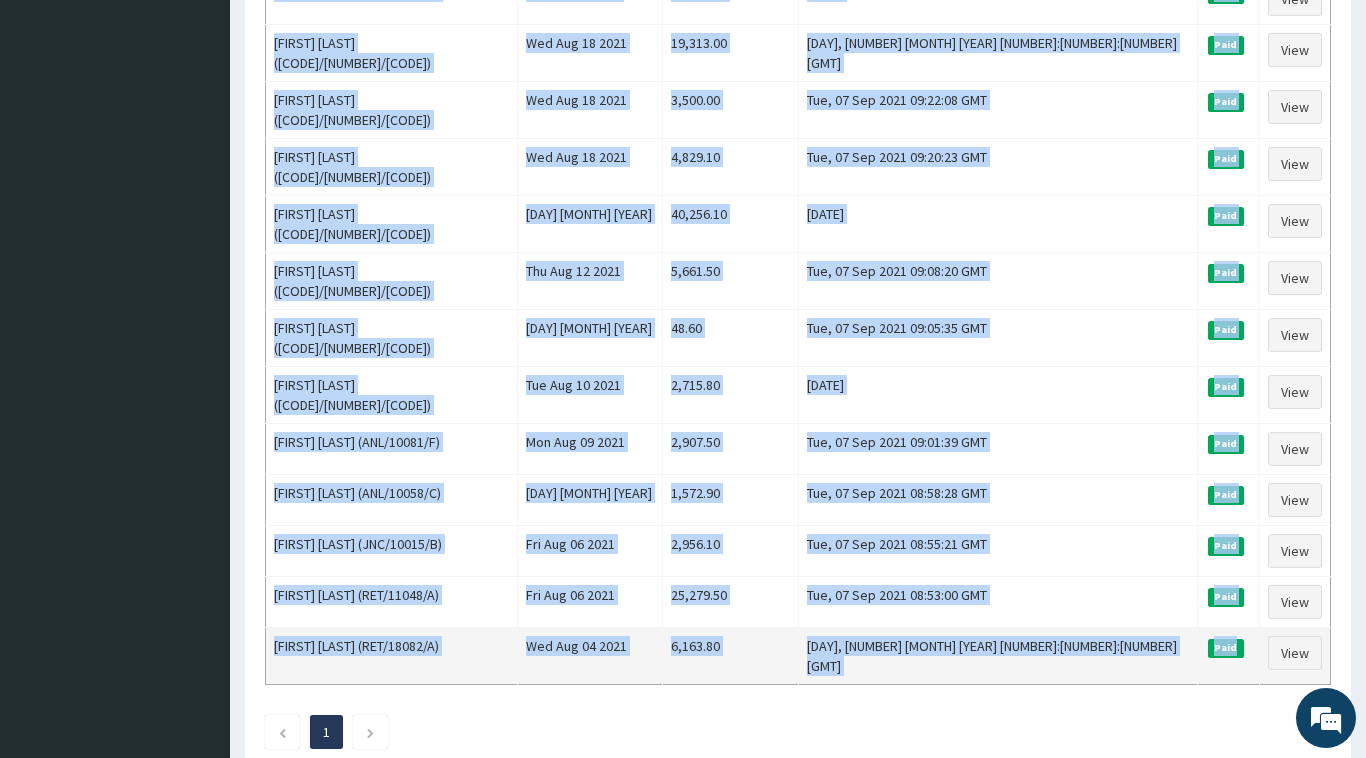 drag, startPoint x: 275, startPoint y: 304, endPoint x: 1227, endPoint y: 530, distance: 978.45795 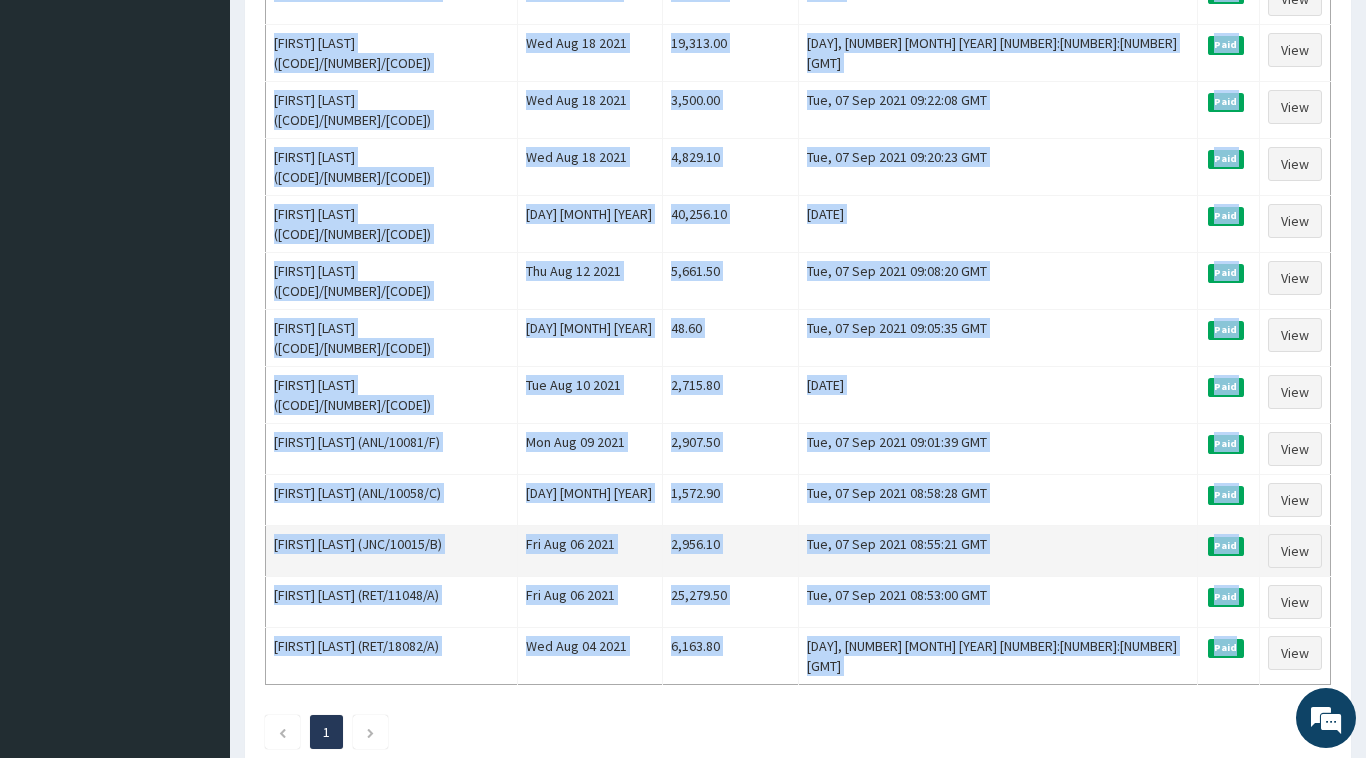 copy on "Rose Safegha (WTS/10001/C) Tue Aug 31 2021 14,551.40 Tue, 07 Sep 2021 15:40:55 GMT Paid View Chidi  Chigwe (SVR/10050/A) Fri Aug 27 2021 13,895.00 Tue, 07 Sep 2021 10:17:48 GMT Paid View Lilian Chinaza Chigwe (SVR/10066/A) Fri Aug 27 2021 2,956.10 Tue, 07 Sep 2021 10:13:27 GMT Paid View Eric Emuobome Osako (BPP/10022/A) Thu Aug 26 2021 977.40 Tue, 07 Sep 2021 10:11:14 GMT Paid View Eric Emuobome Osako (BPP/10022/A) Tue Aug 24 2021 9,014.50 Tue, 07 Sep 2021 10:07:16 GMT Paid View MENE AUGUSTINE (ANL/10081/A) Thu Aug 26 2021 1,215.00 Tue, 07 Sep 2021 10:00:19 GMT Paid View LUKMAN IBRAHIM (TCL/10019/A) Tue Aug 24 2021 1,689.00 Tue, 07 Sep 2021 09:59:20 GMT Paid View ALIKO MAISHANU (TCL/10027/A) Tue Aug 24 2021 162.00 Tue, 07 Sep 2021 09:57:49 GMT Paid View MENE AUGUSTINE (ANL/10081/A) Sun Aug 22 2021 6,278.70 Tue, 07 Sep 2021 09:54:51 GMT Paid View Kelvin Okwu (ANL/10058/C) Sun Aug 22 2021 10,832.00 Tue, 07 Sep 2021 09:47:58 GMT Paid View ALIKO MAISHANU (TCL/10027/A) Fri Aug 20 2021 4,342.10 Tue, 07 Sep 2021 ..." 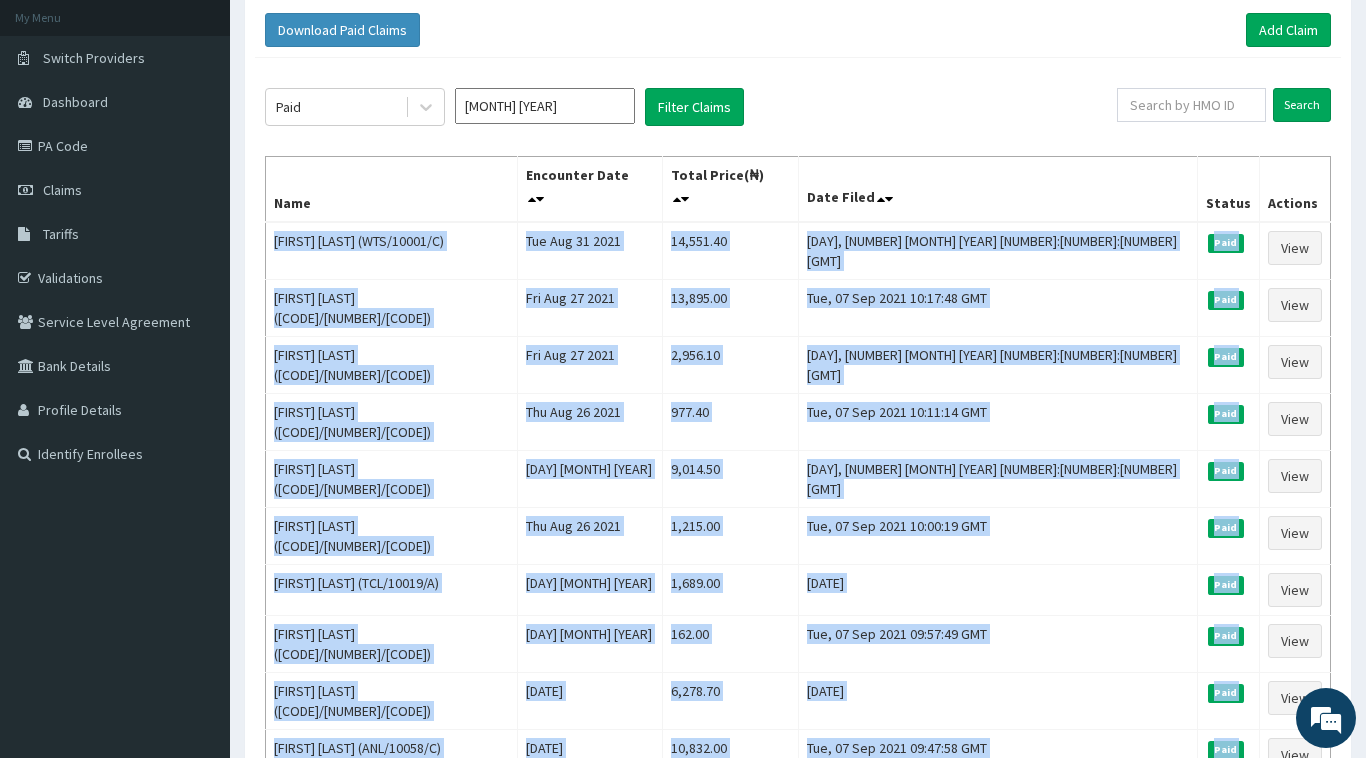scroll, scrollTop: 0, scrollLeft: 0, axis: both 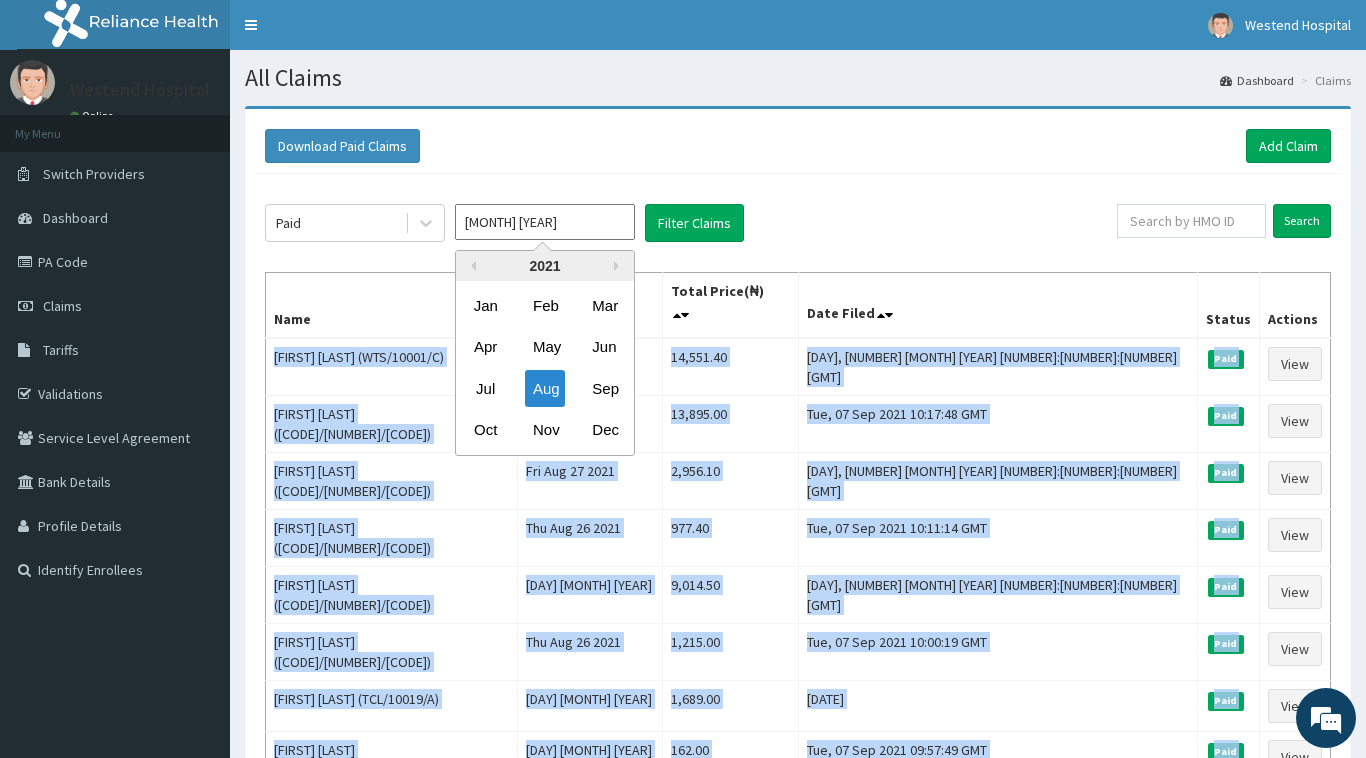 click on "Aug 2021" at bounding box center (545, 222) 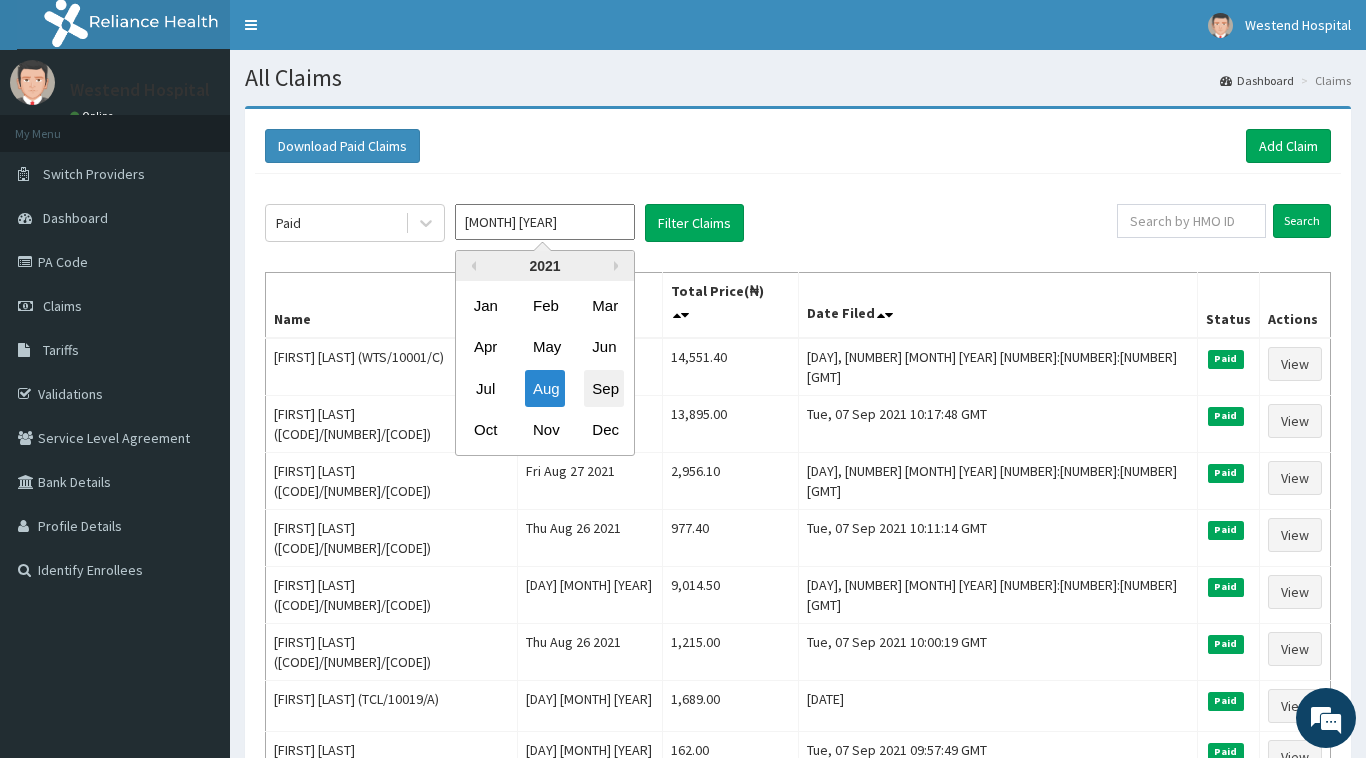 click on "Sep" at bounding box center (604, 388) 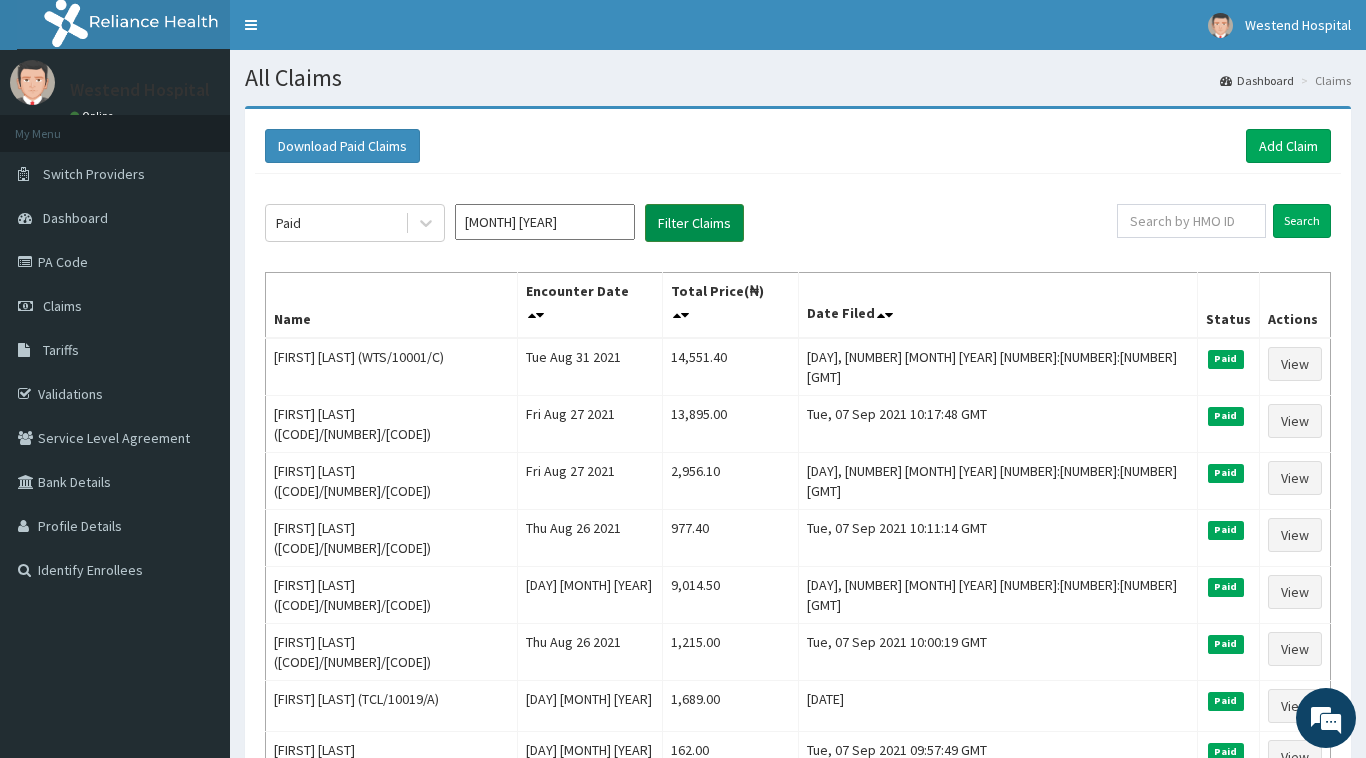 click on "Filter Claims" at bounding box center [694, 223] 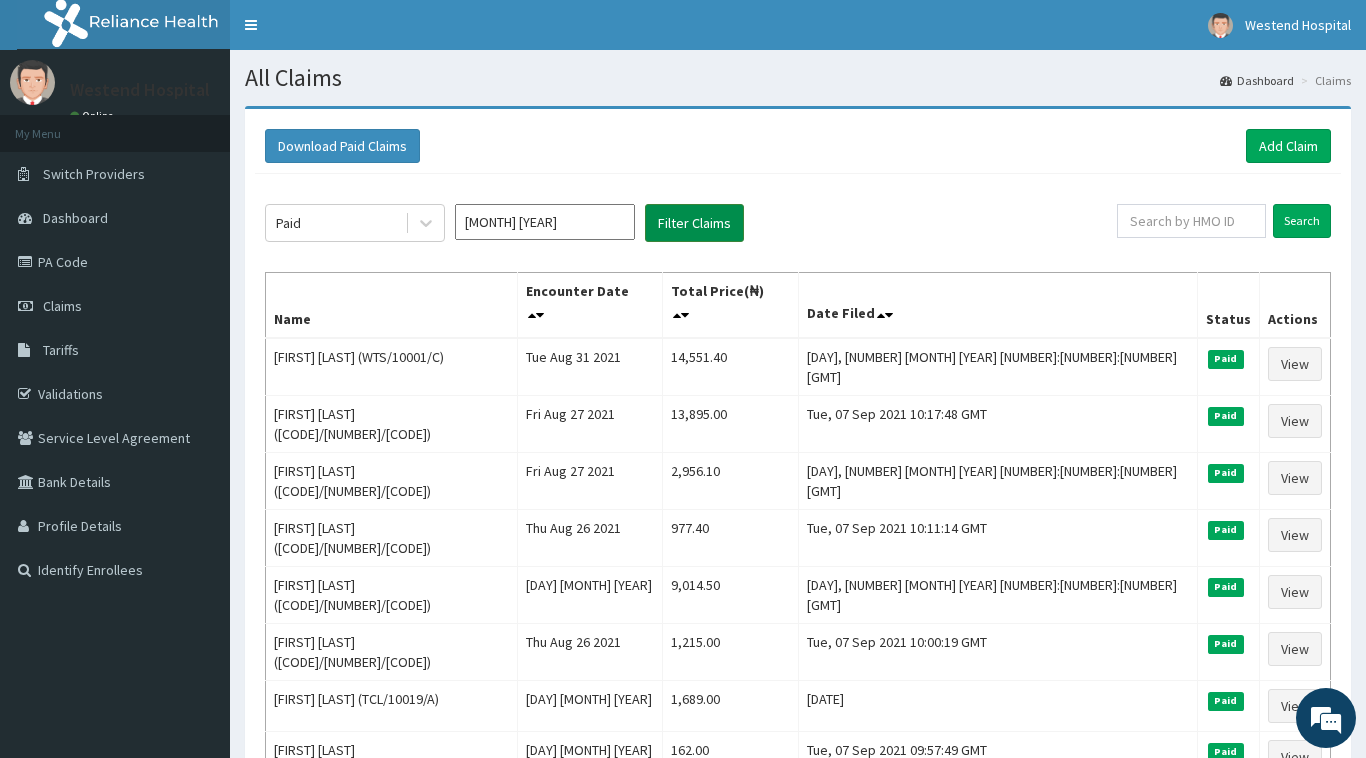 click on "Filter Claims" at bounding box center [694, 223] 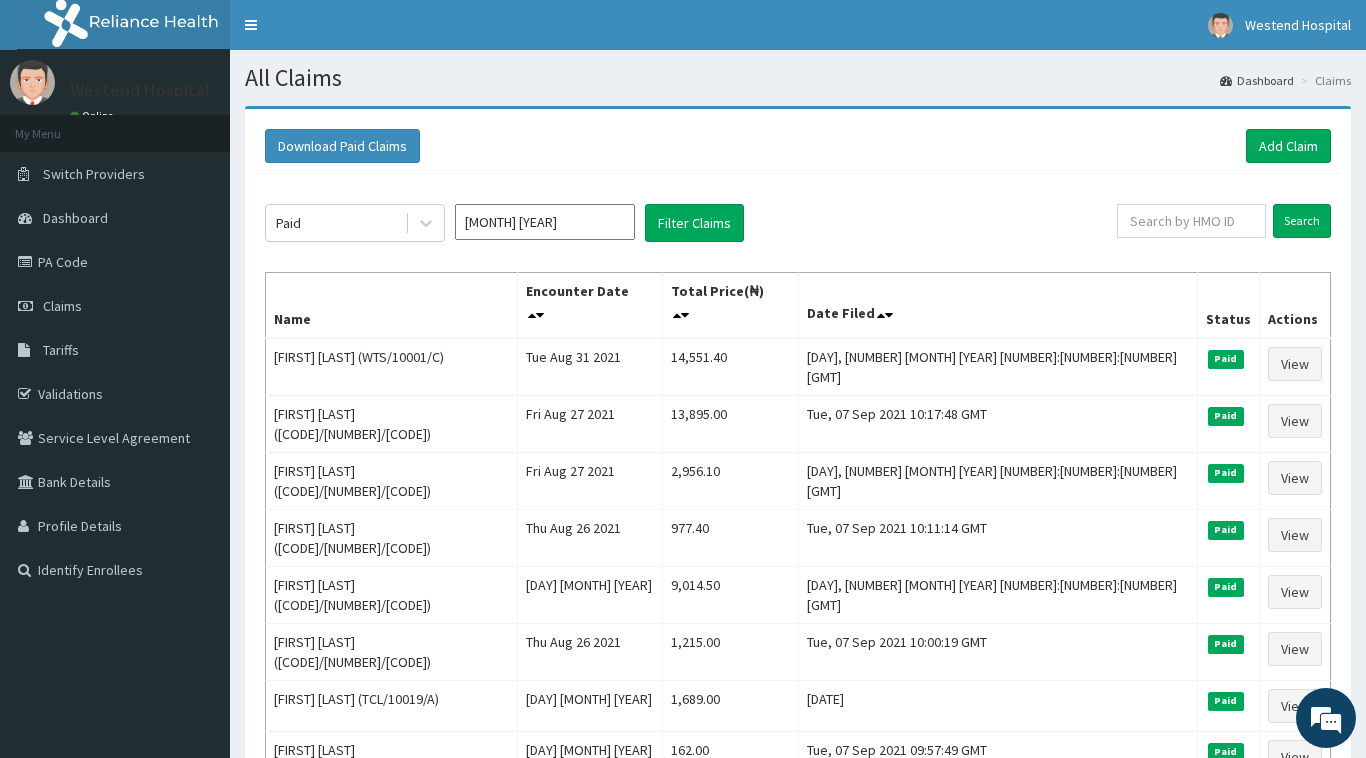 click on "[MONTH] [YEAR]" at bounding box center [545, 222] 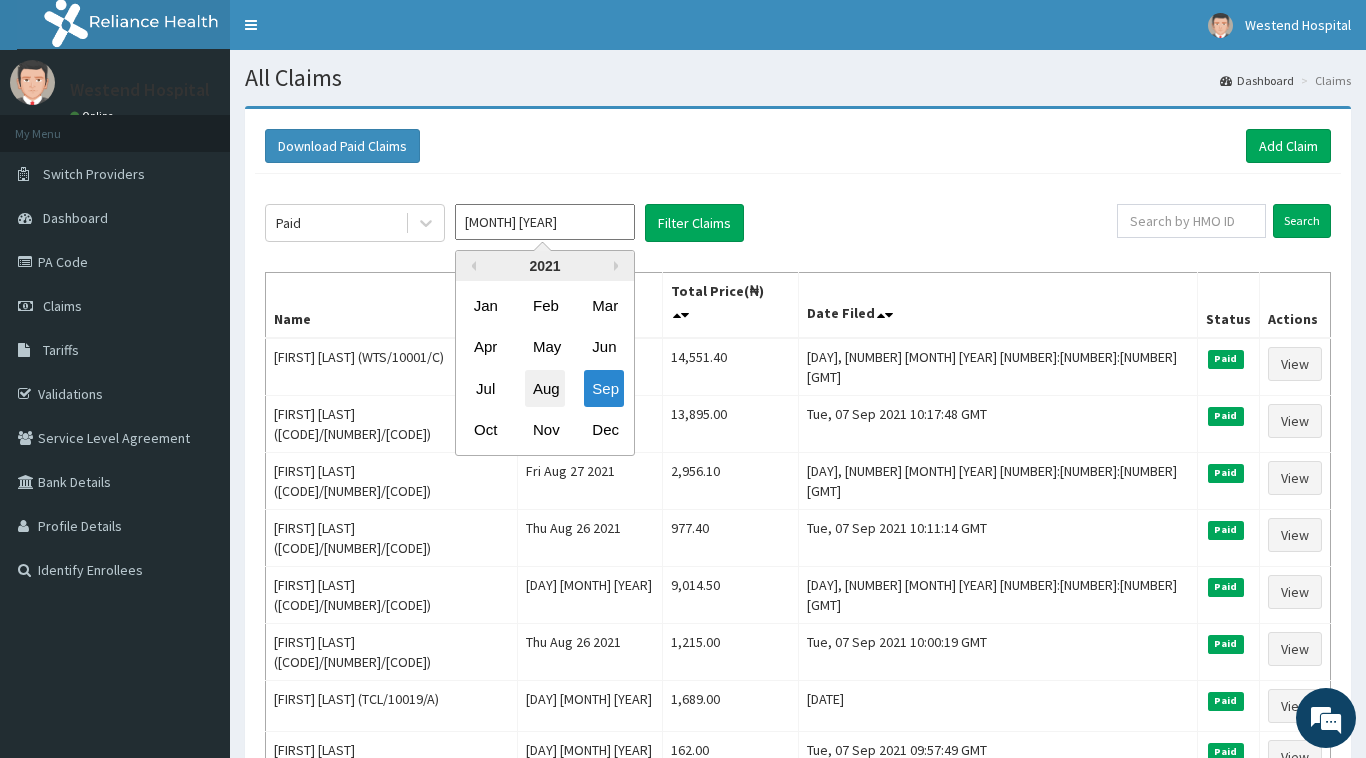 click on "Aug" at bounding box center (545, 388) 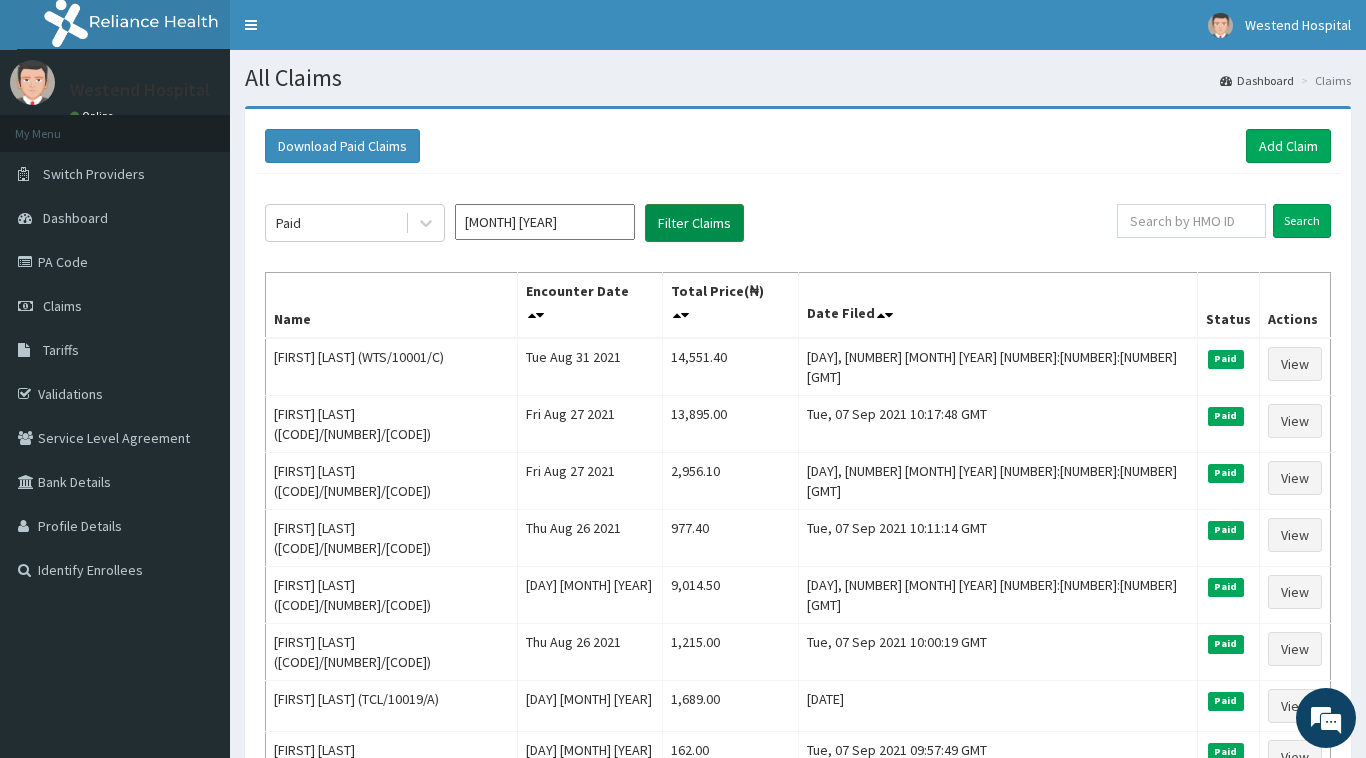 click on "Filter Claims" at bounding box center (694, 223) 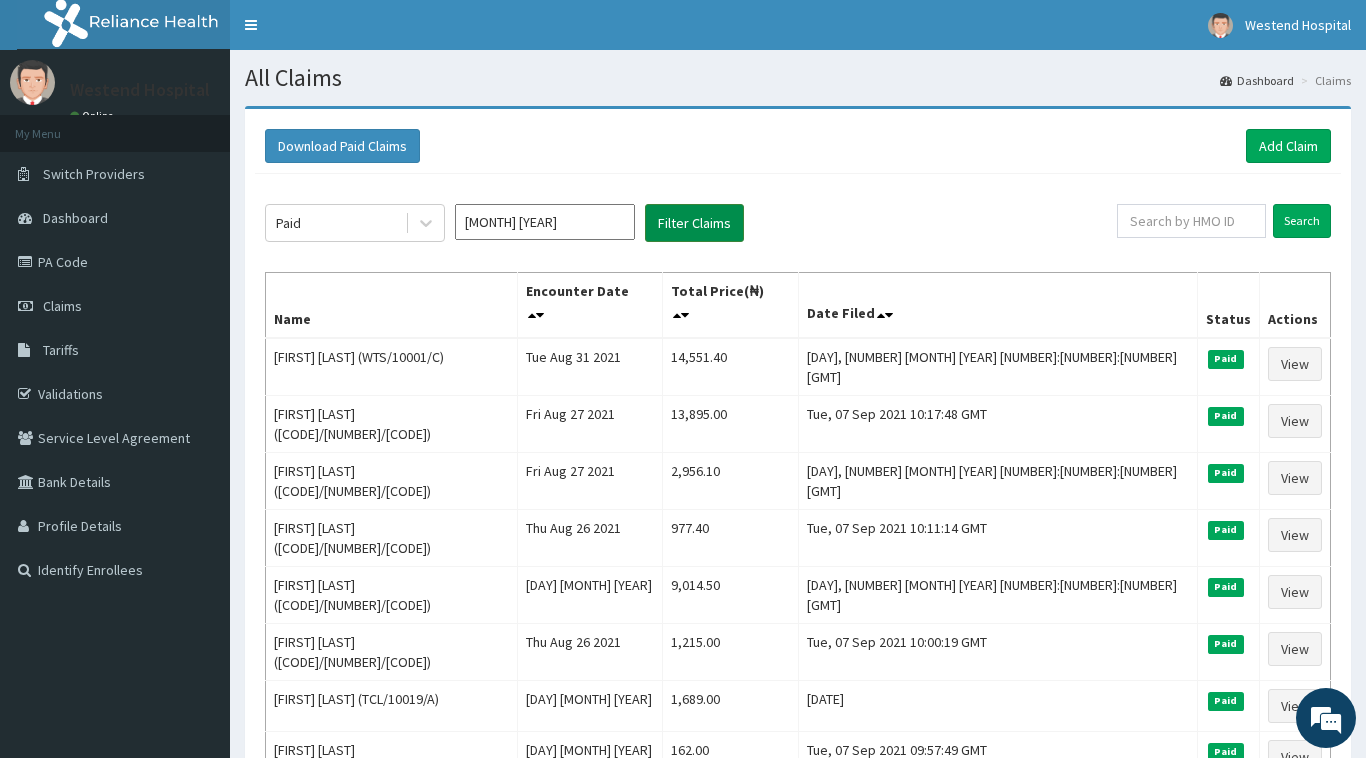 click on "Filter Claims" at bounding box center (694, 223) 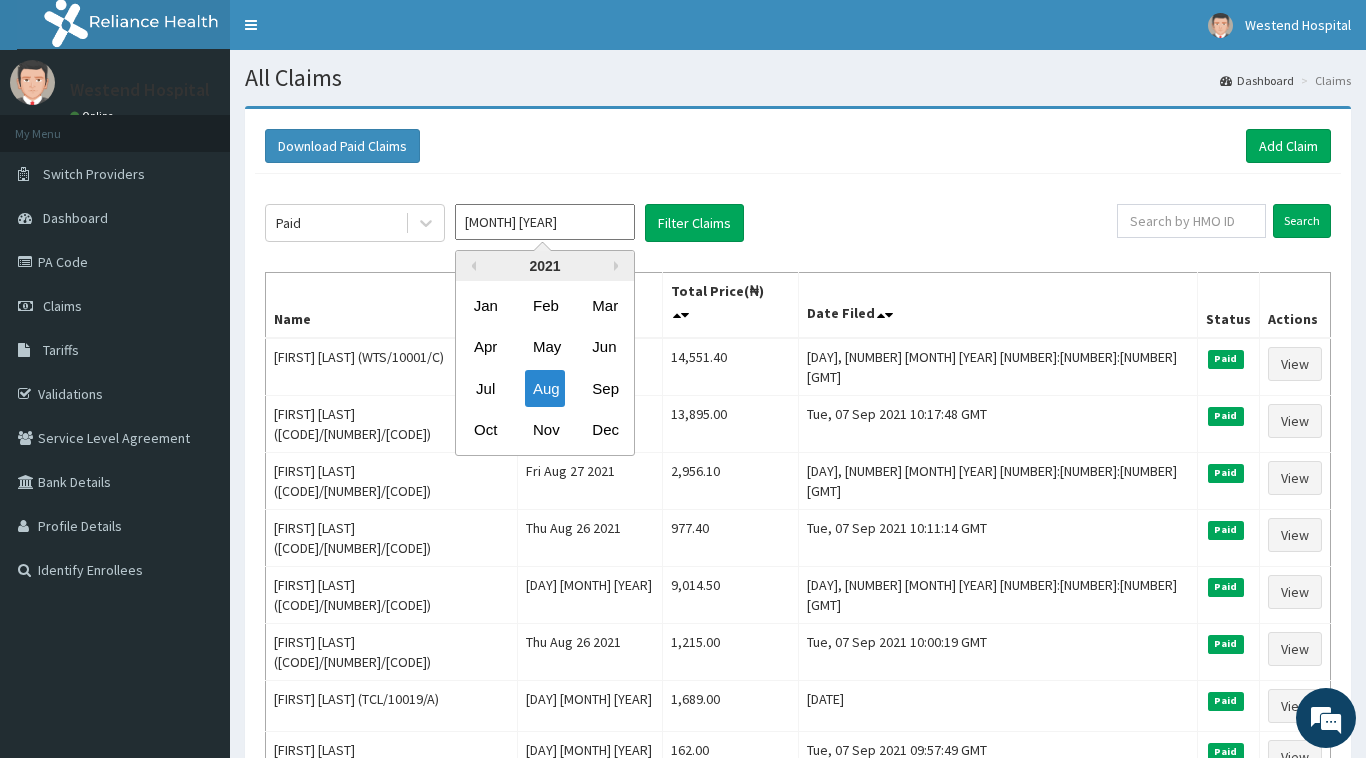 click on "Aug 2021" at bounding box center [545, 222] 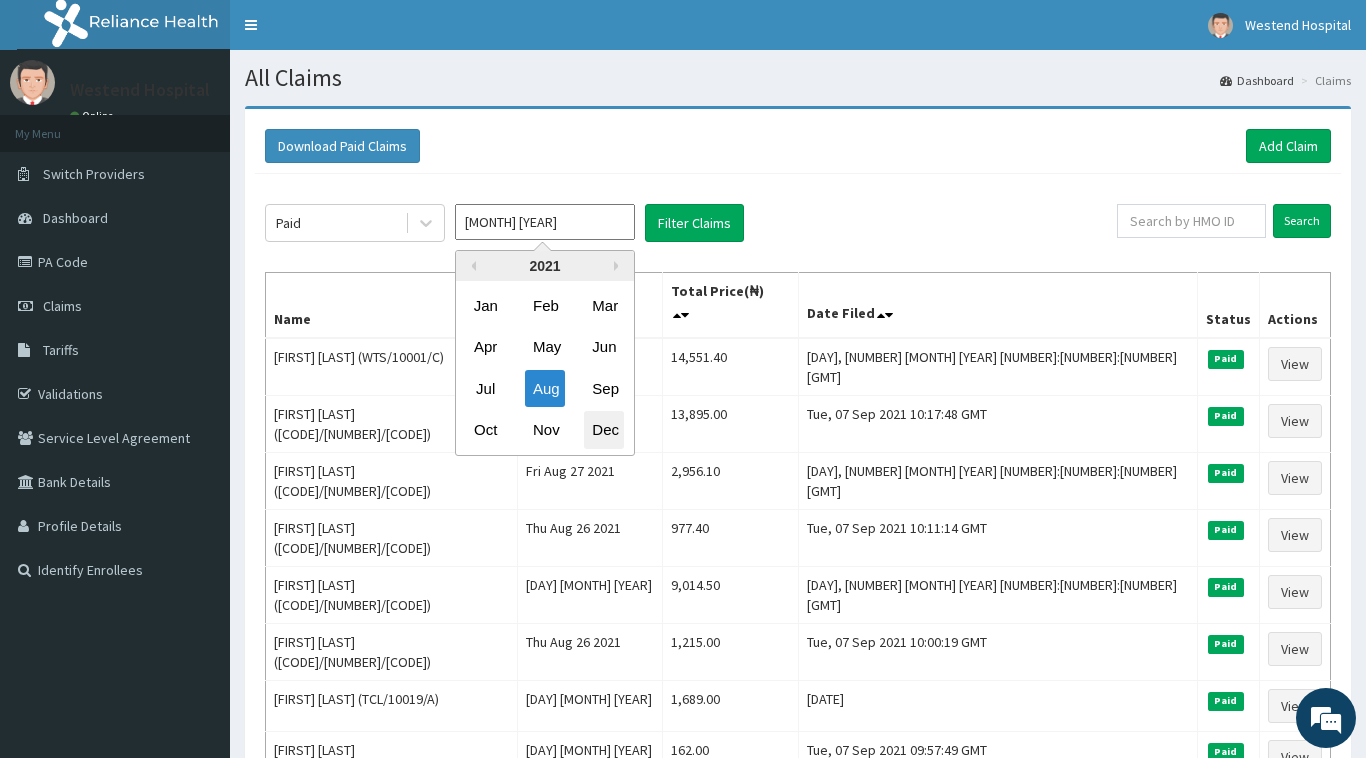 click on "Dec" at bounding box center [604, 430] 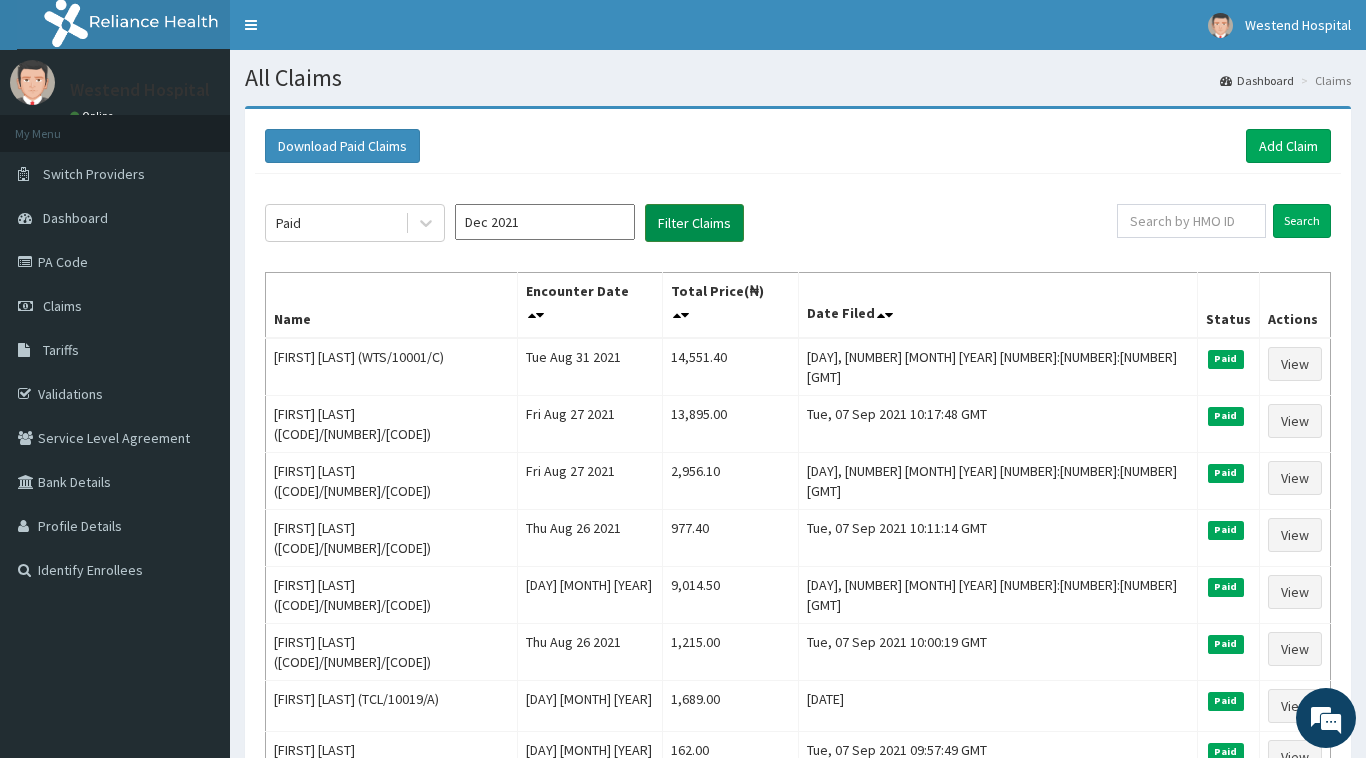 click on "Filter Claims" at bounding box center (694, 223) 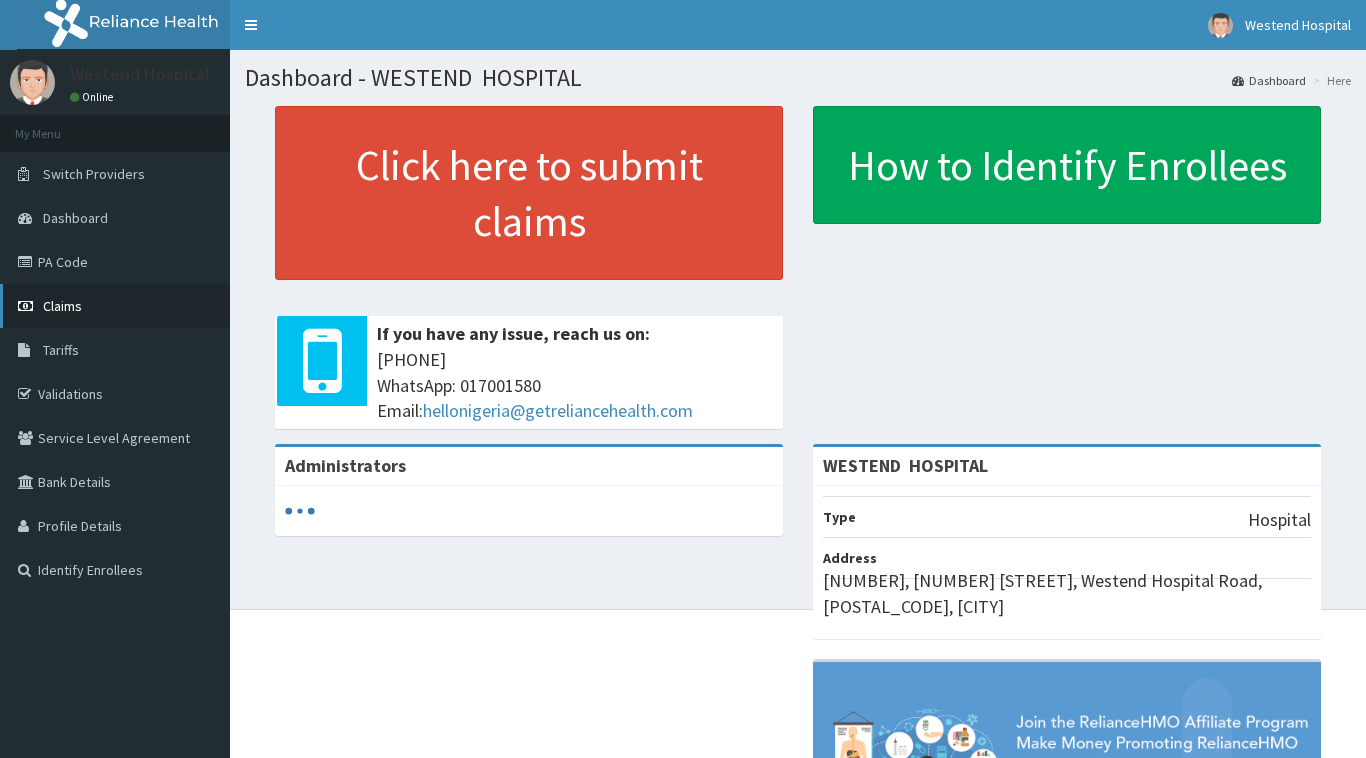 scroll, scrollTop: 0, scrollLeft: 0, axis: both 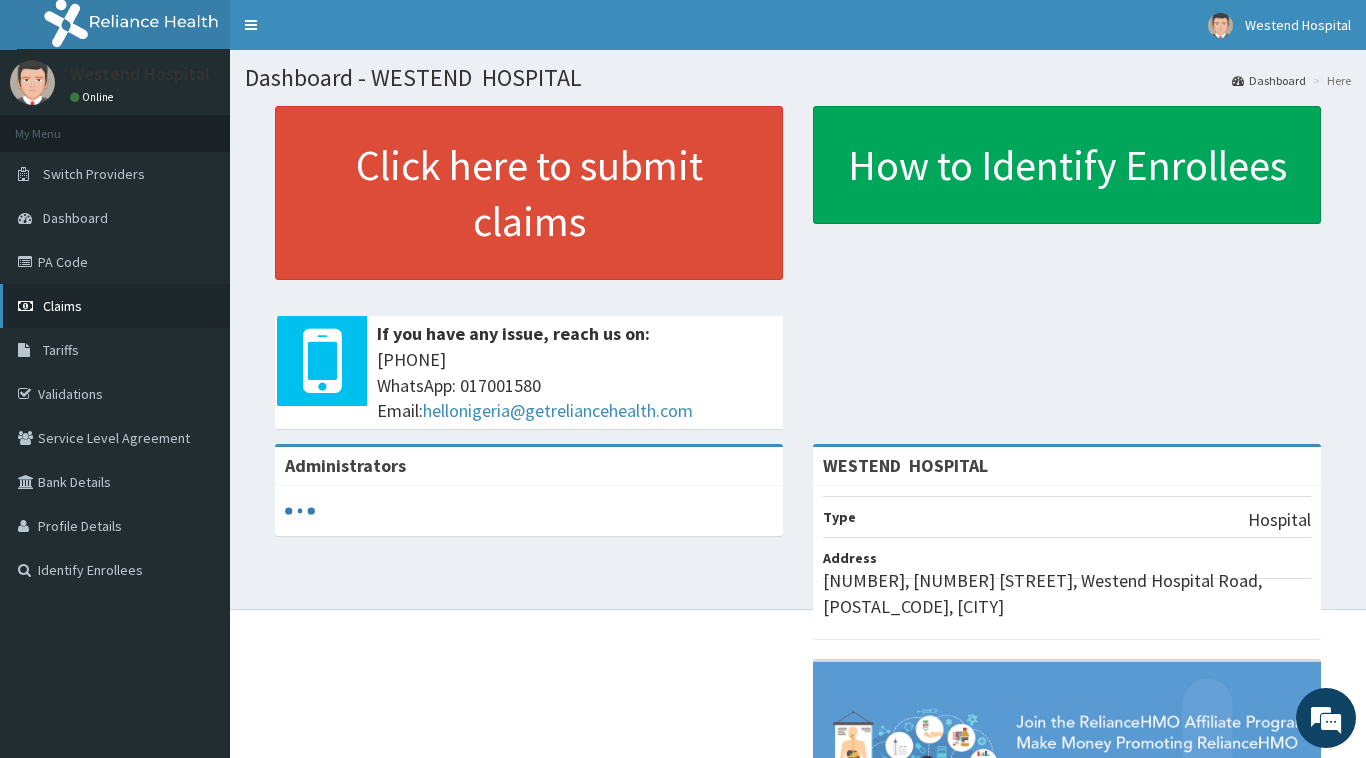 click on "Claims" at bounding box center (115, 306) 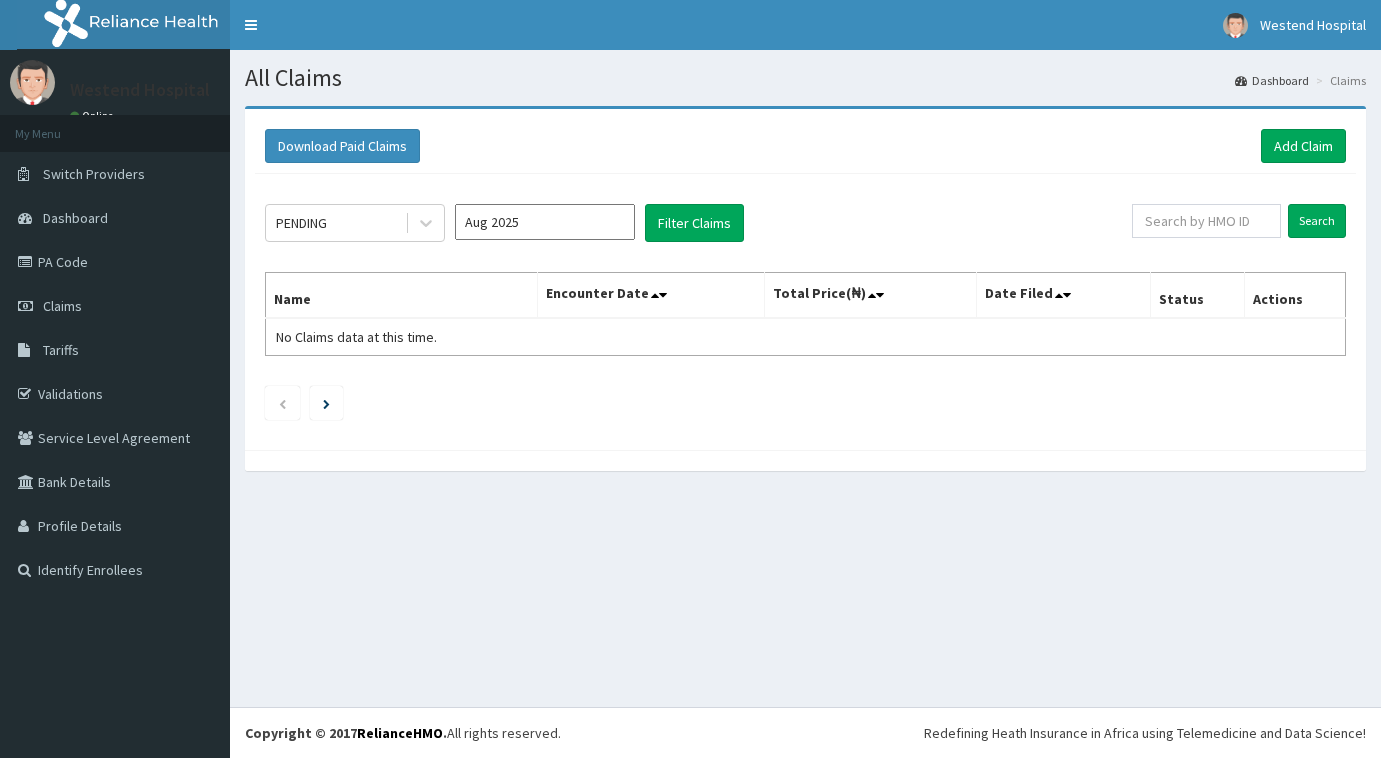 scroll, scrollTop: 0, scrollLeft: 0, axis: both 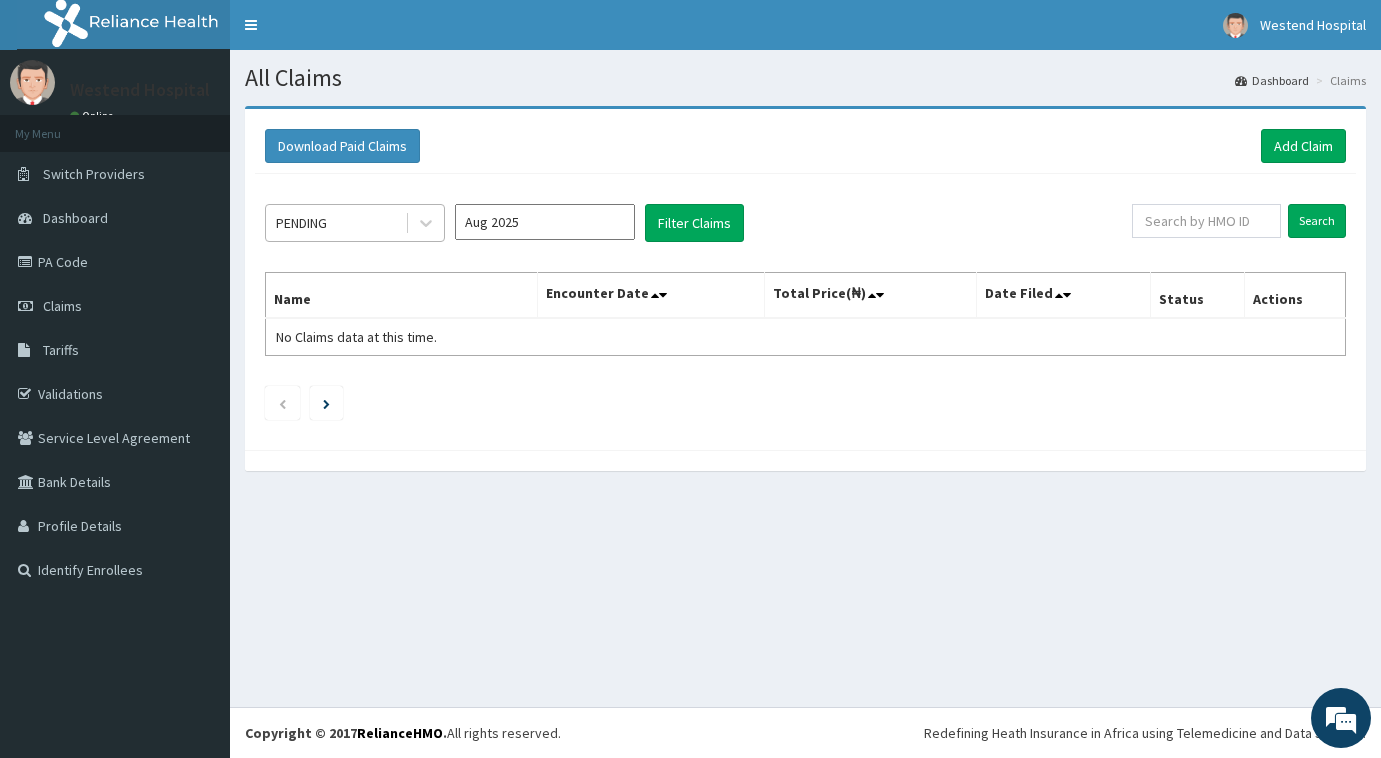 click on "PENDING" at bounding box center [335, 223] 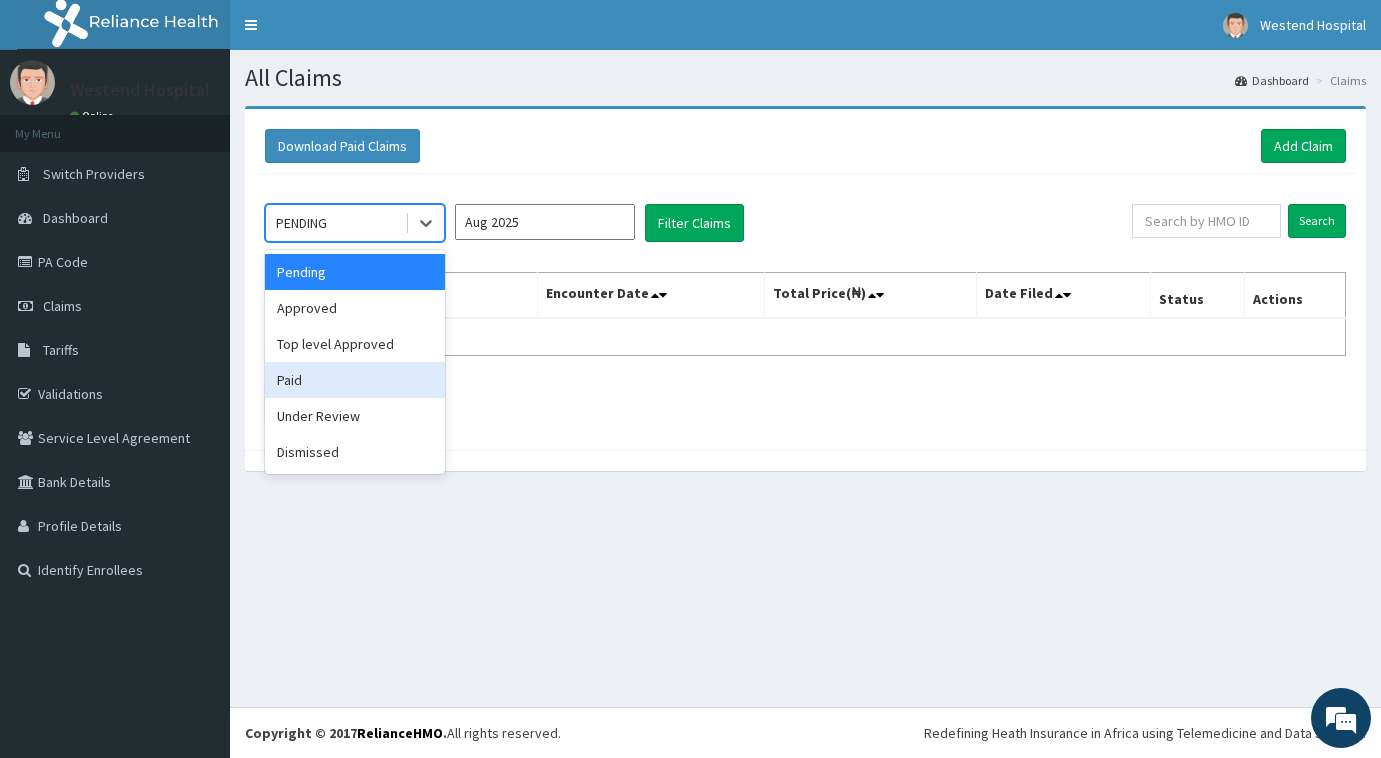 click on "Paid" at bounding box center [355, 380] 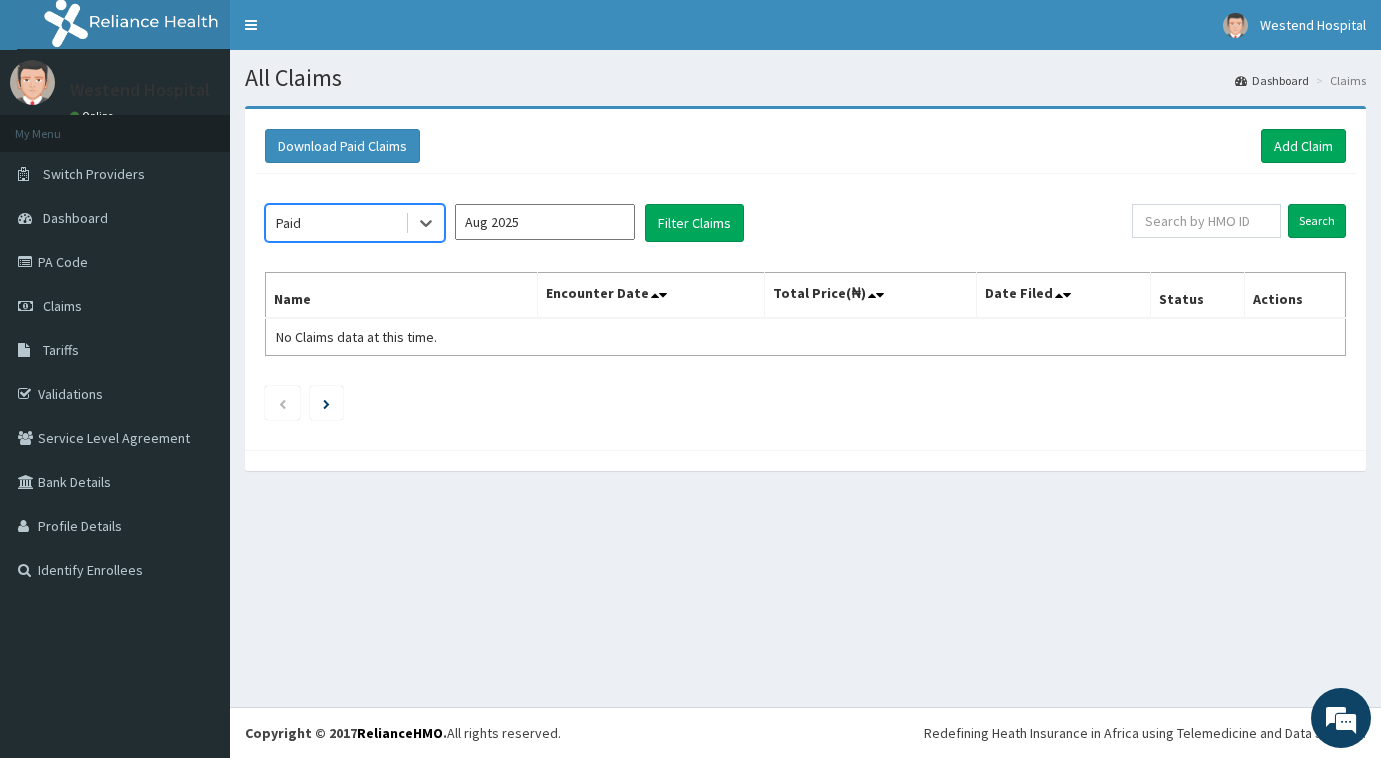 click on "Aug 2025" at bounding box center (545, 222) 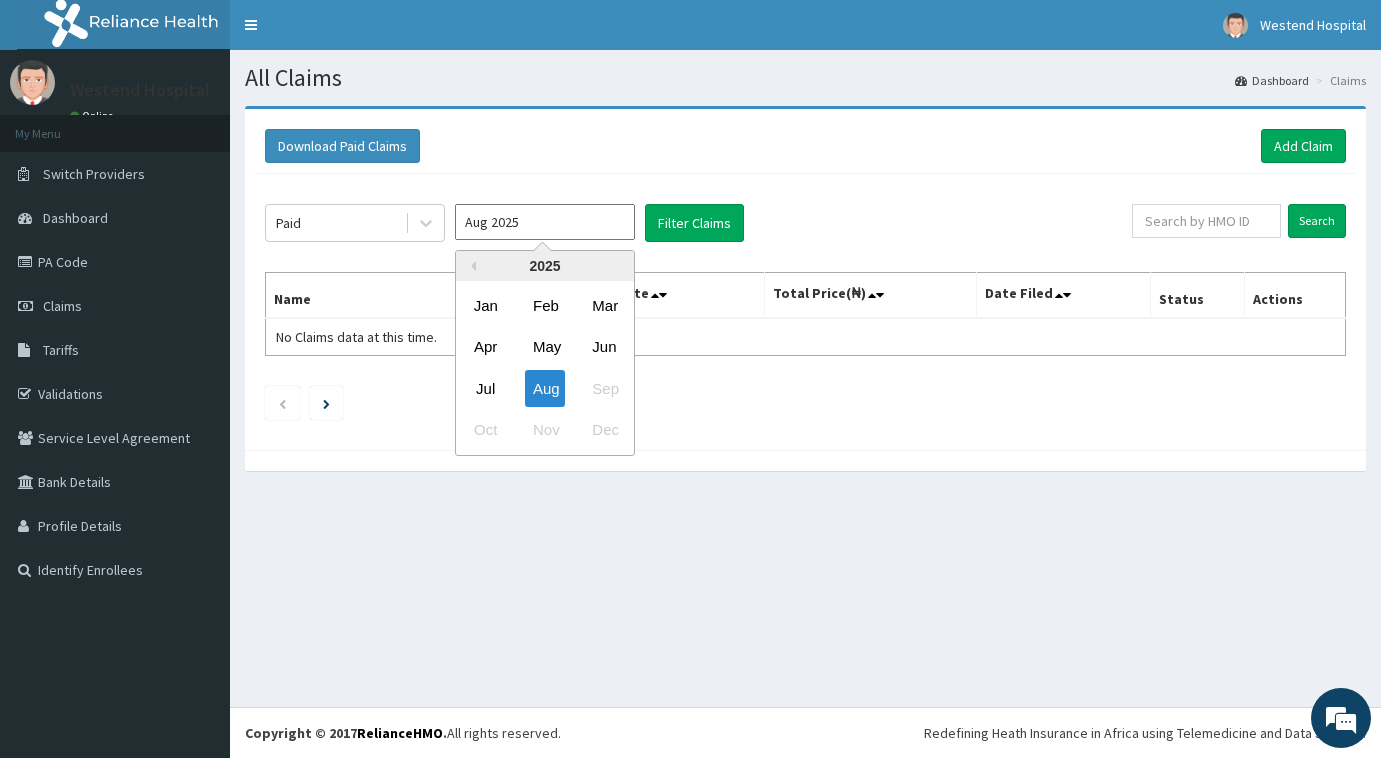 click on "2025" at bounding box center [545, 266] 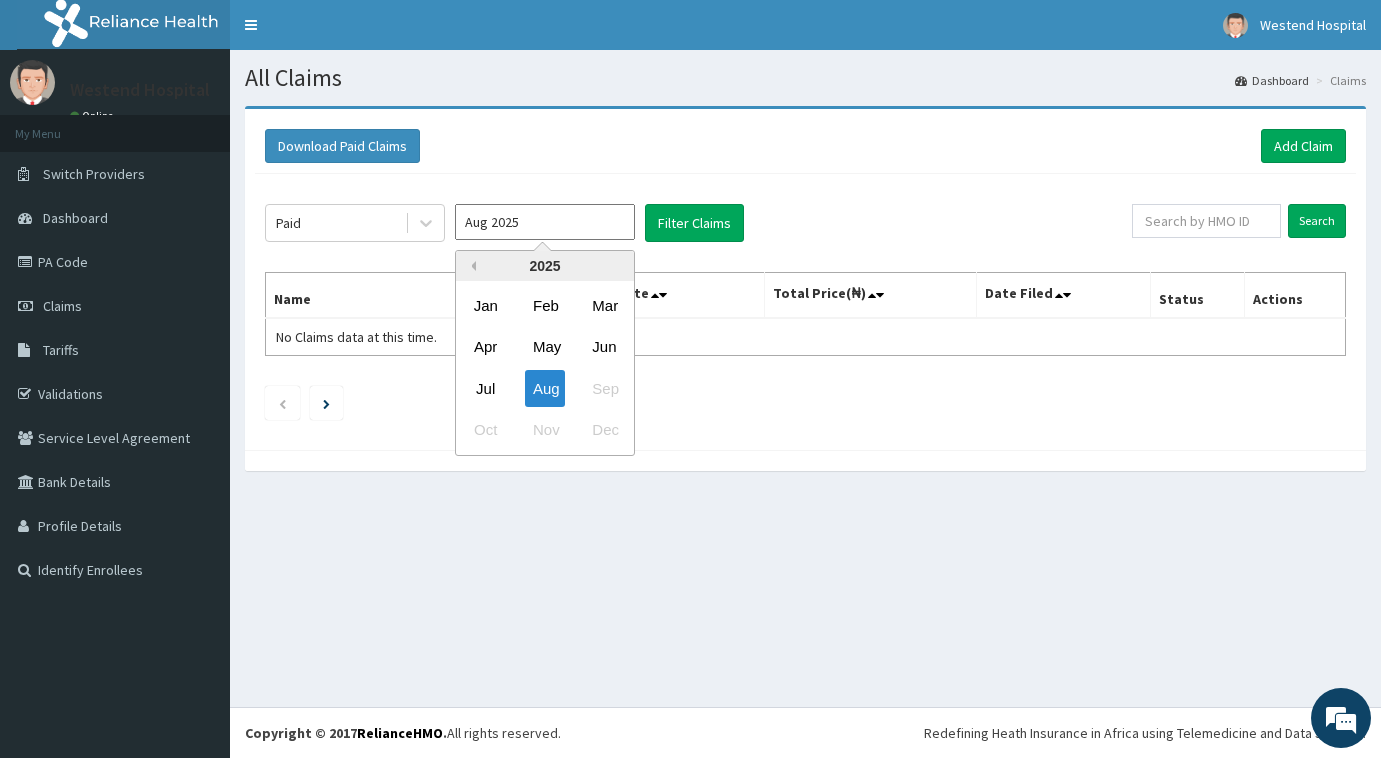 click on "Previous Year" at bounding box center [471, 266] 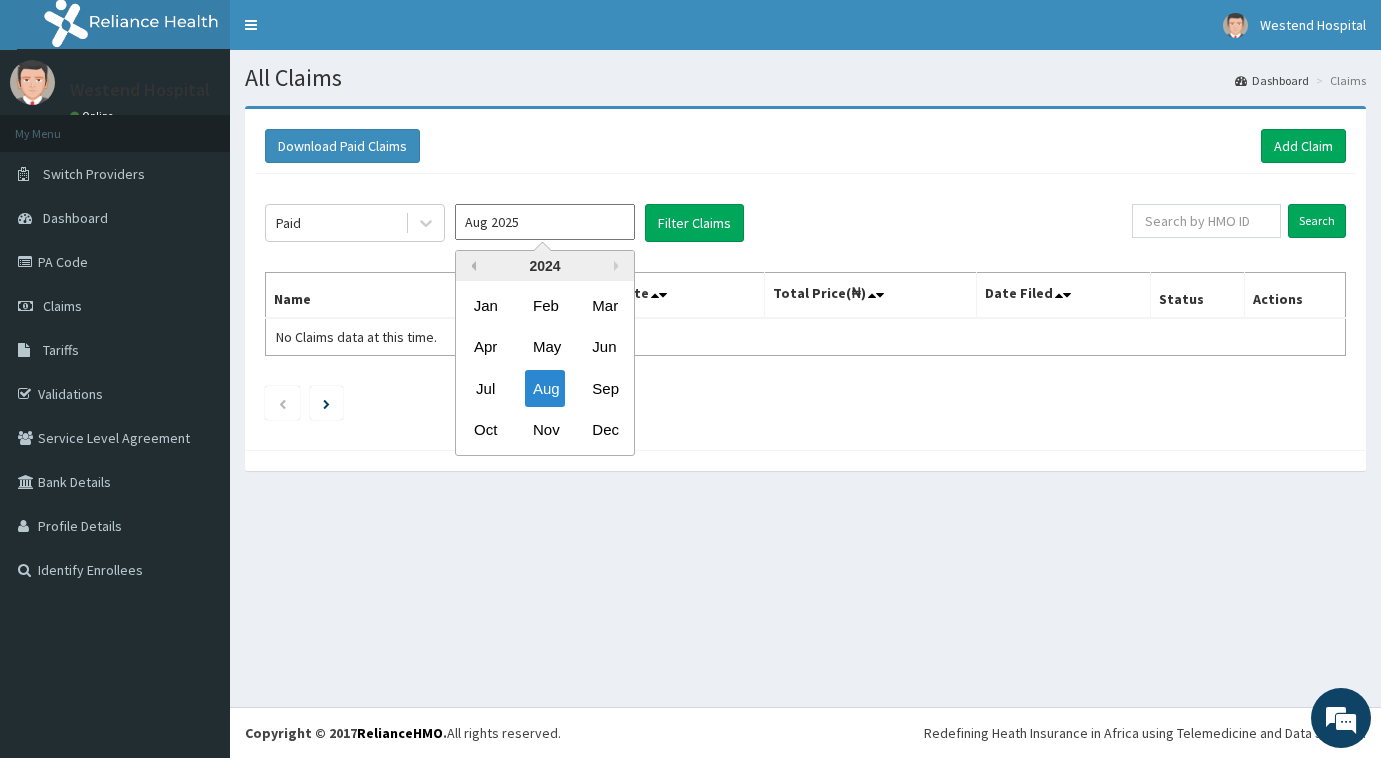 click on "Previous Year" at bounding box center [471, 266] 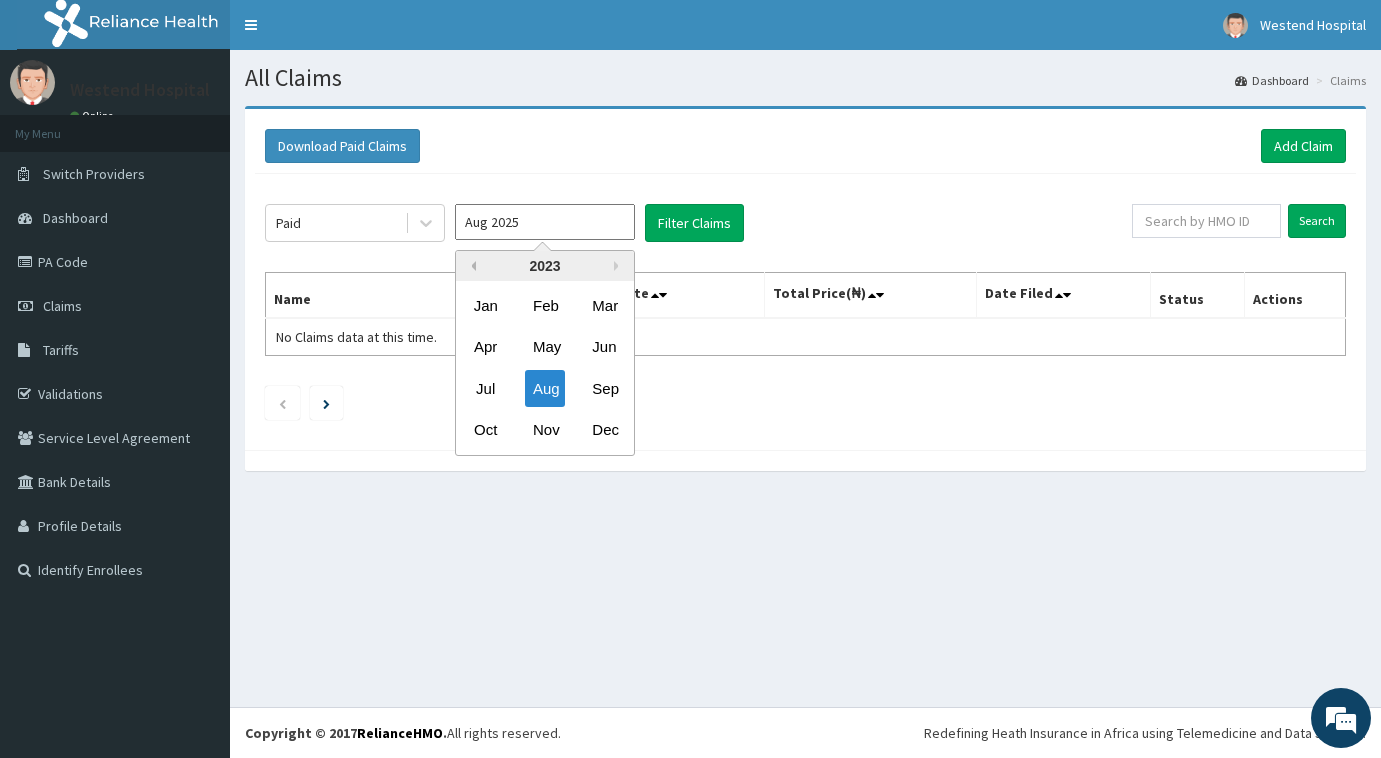 click on "Previous Year" at bounding box center [471, 266] 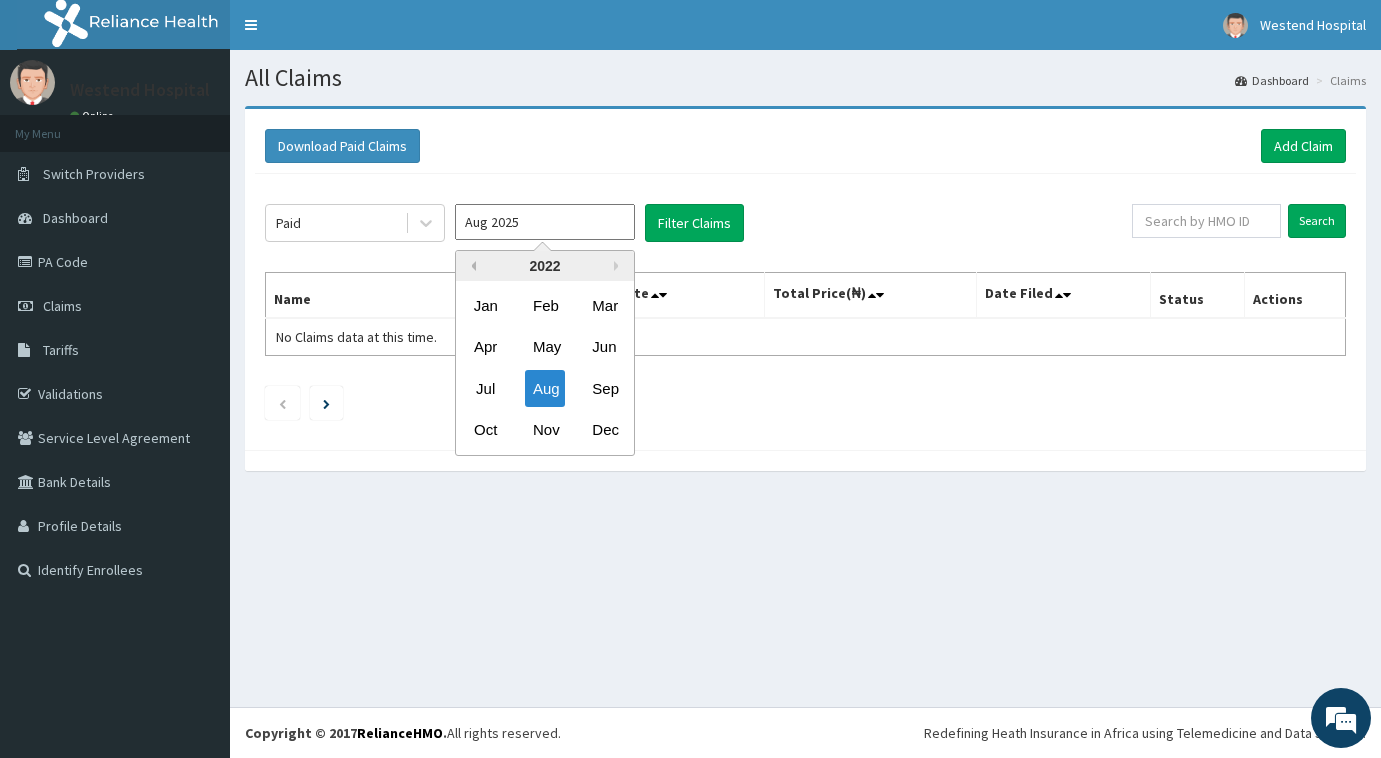 click on "Previous Year" at bounding box center [471, 266] 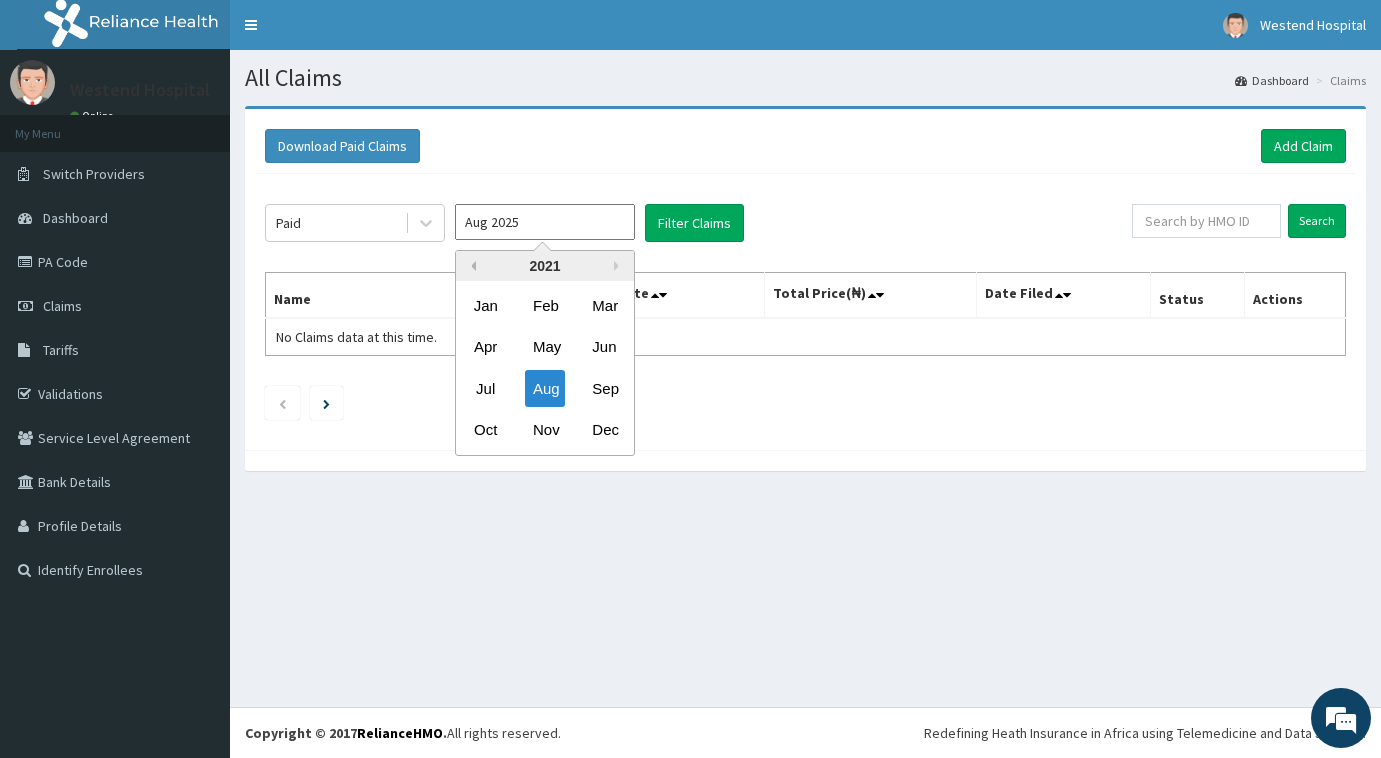 click on "Previous Year" at bounding box center (471, 266) 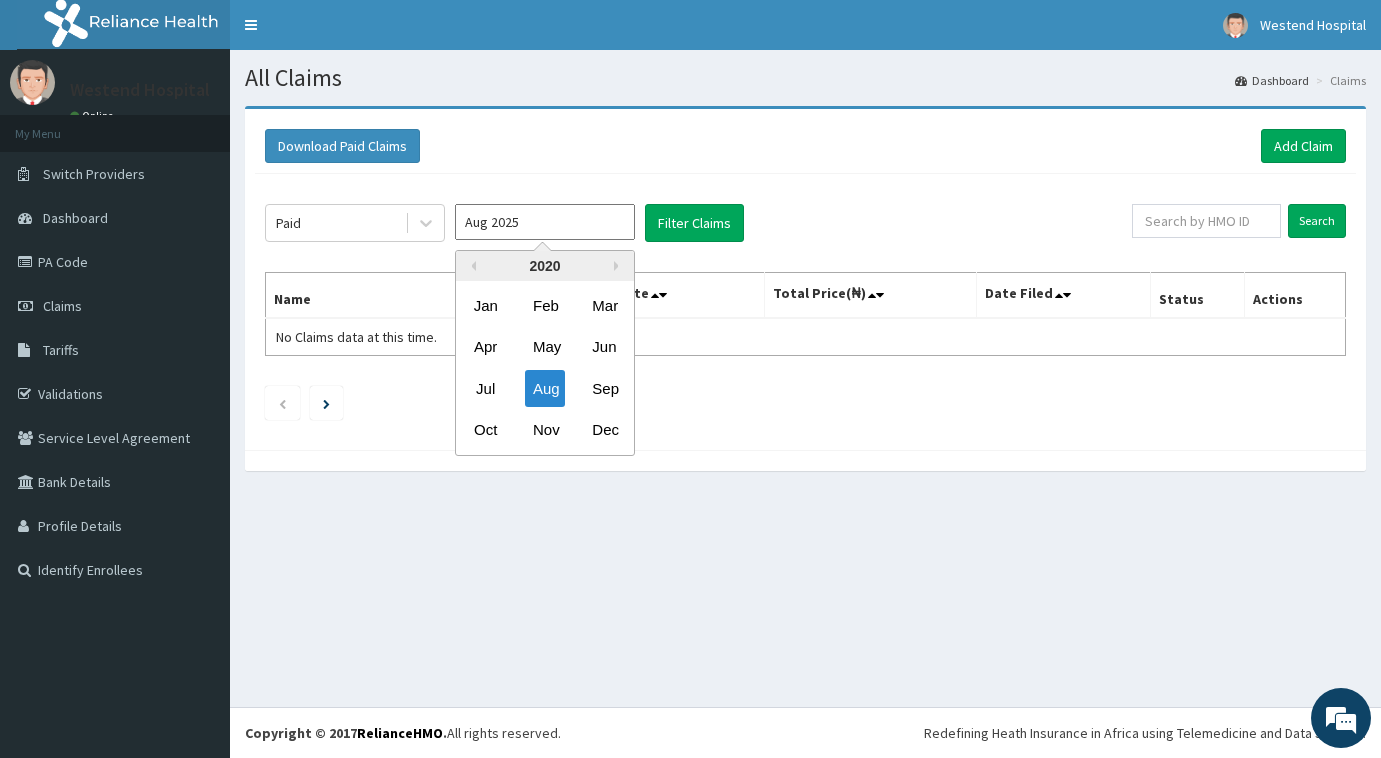 click on "2020" at bounding box center [545, 266] 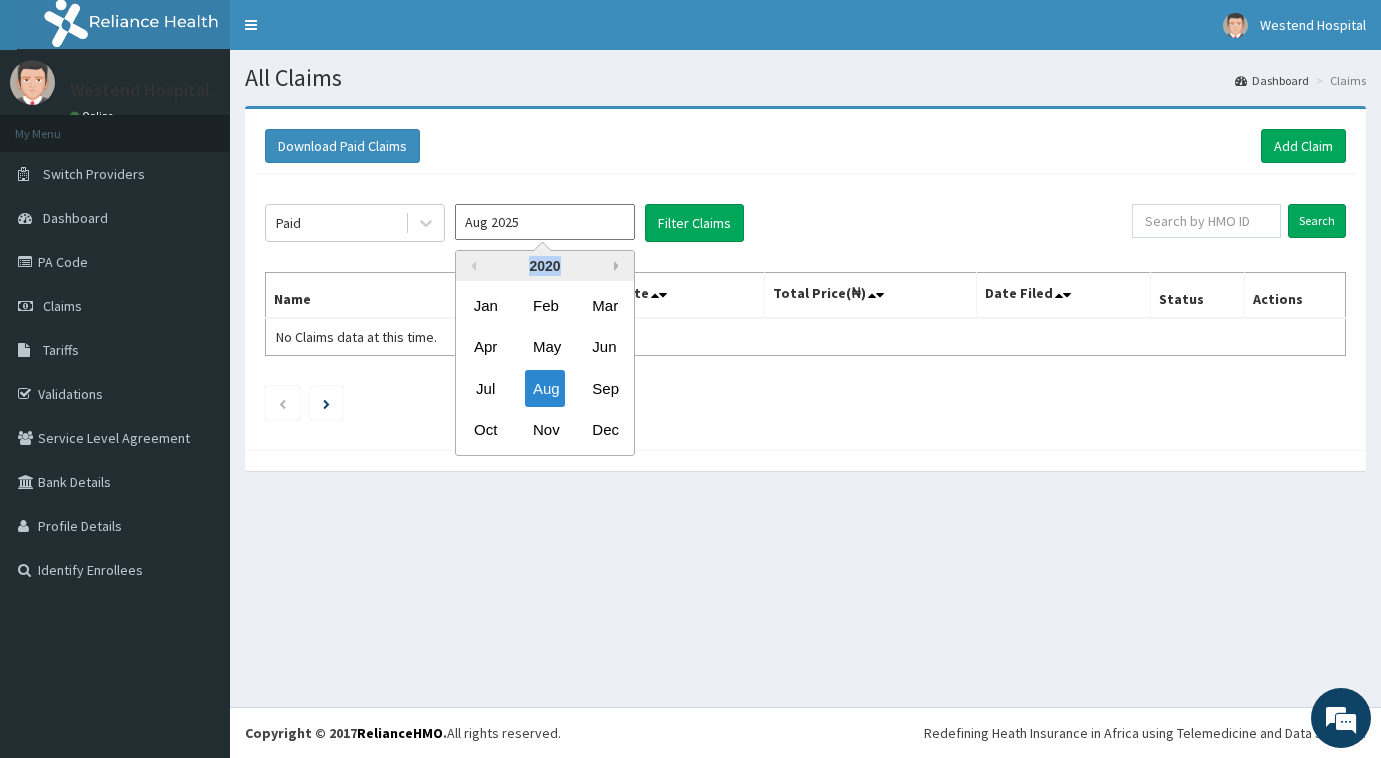 click on "Previous Year Next Year 2020 Jan Feb Mar Apr May Jun Jul Aug Sep Oct Nov Dec" at bounding box center (545, 353) 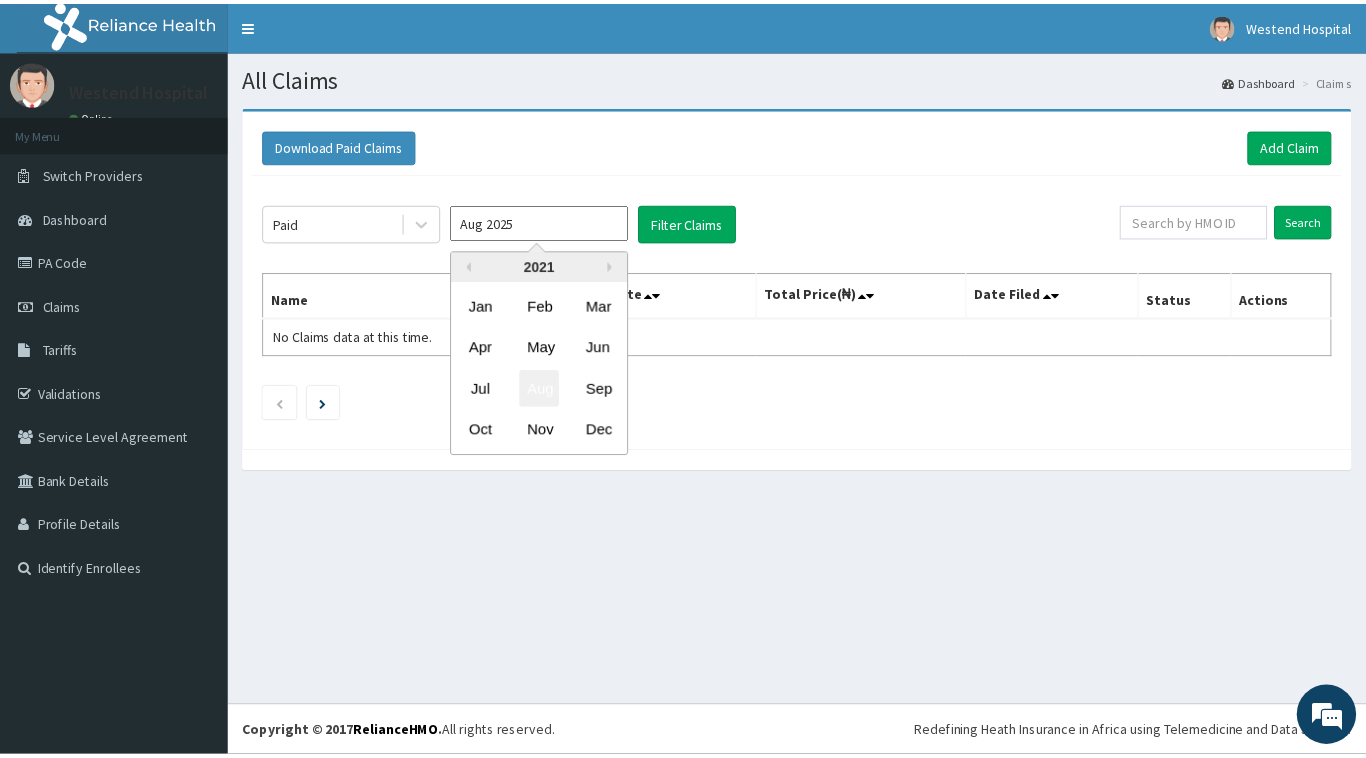 scroll, scrollTop: 0, scrollLeft: 0, axis: both 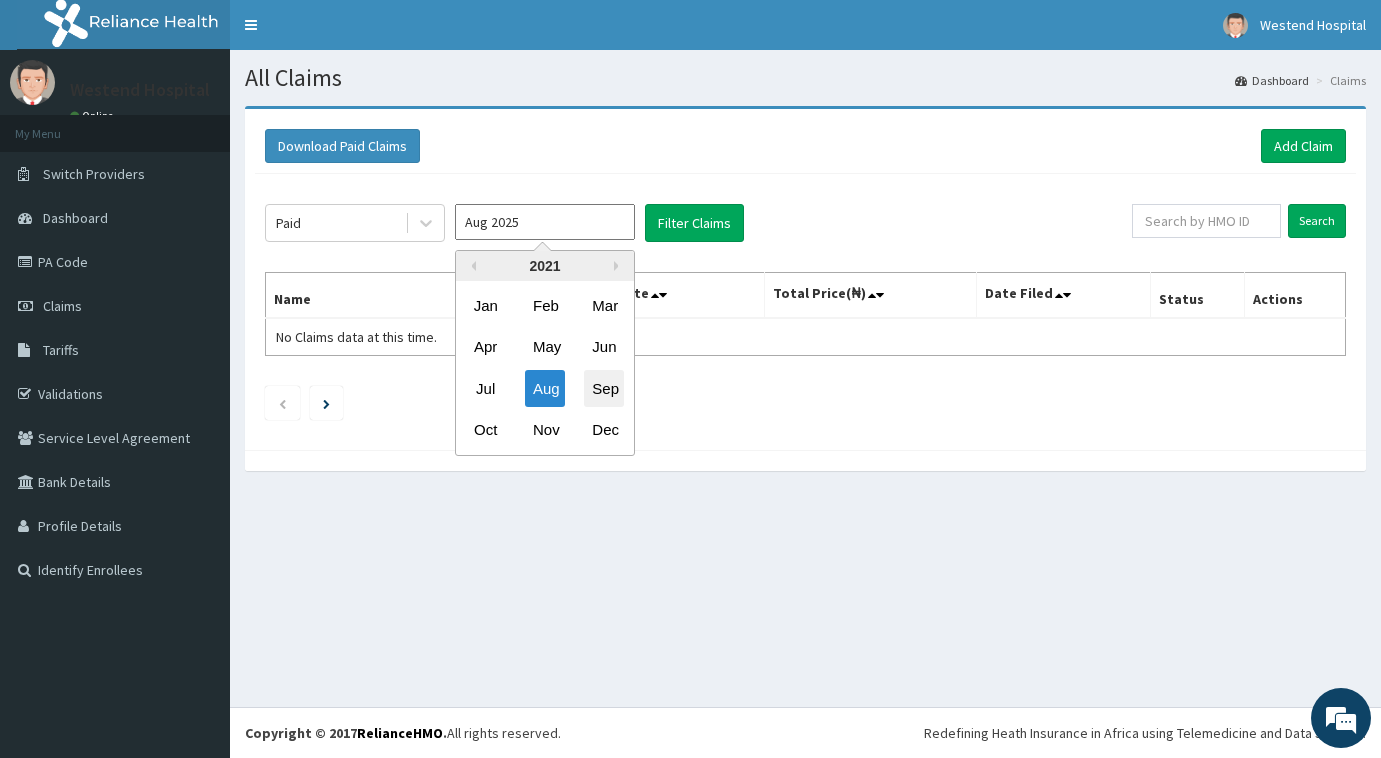 click on "Sep" at bounding box center (604, 388) 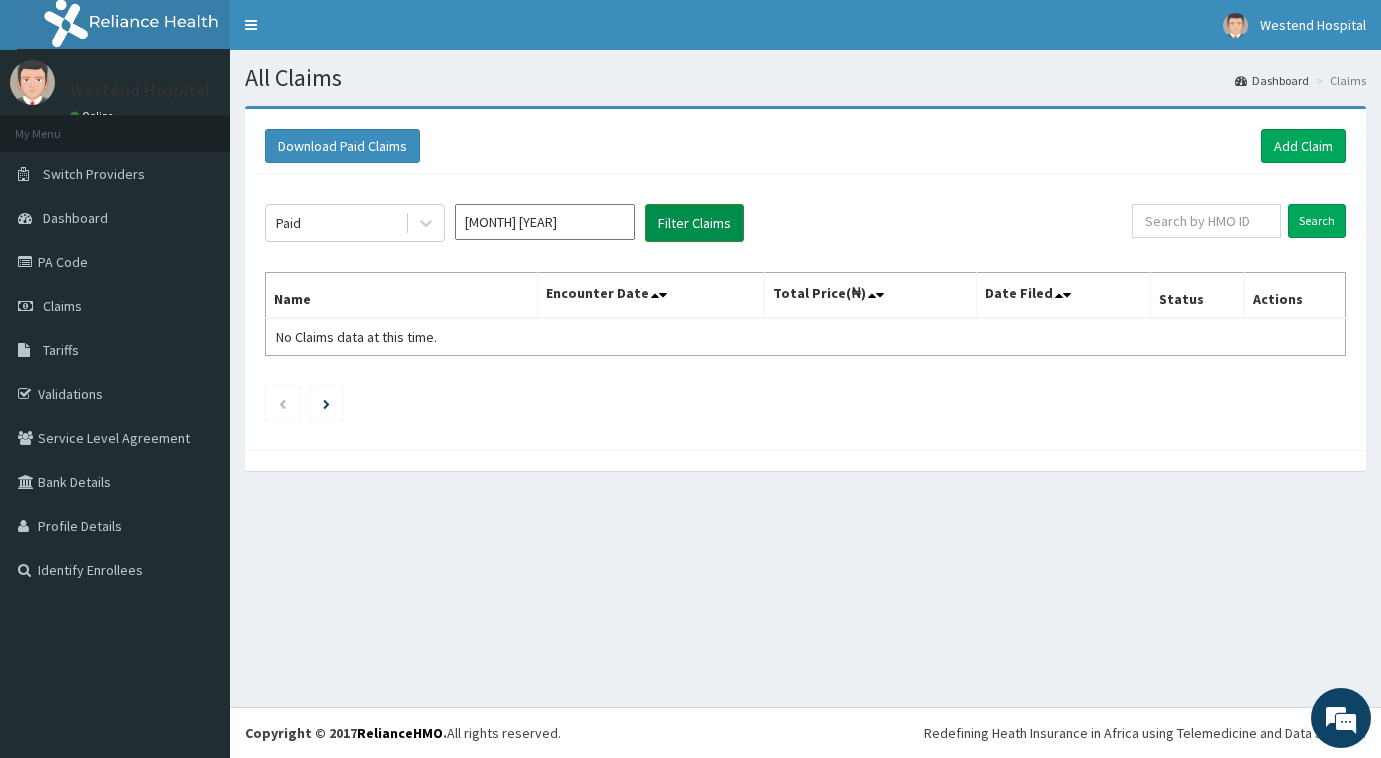 click on "Filter Claims" at bounding box center (694, 223) 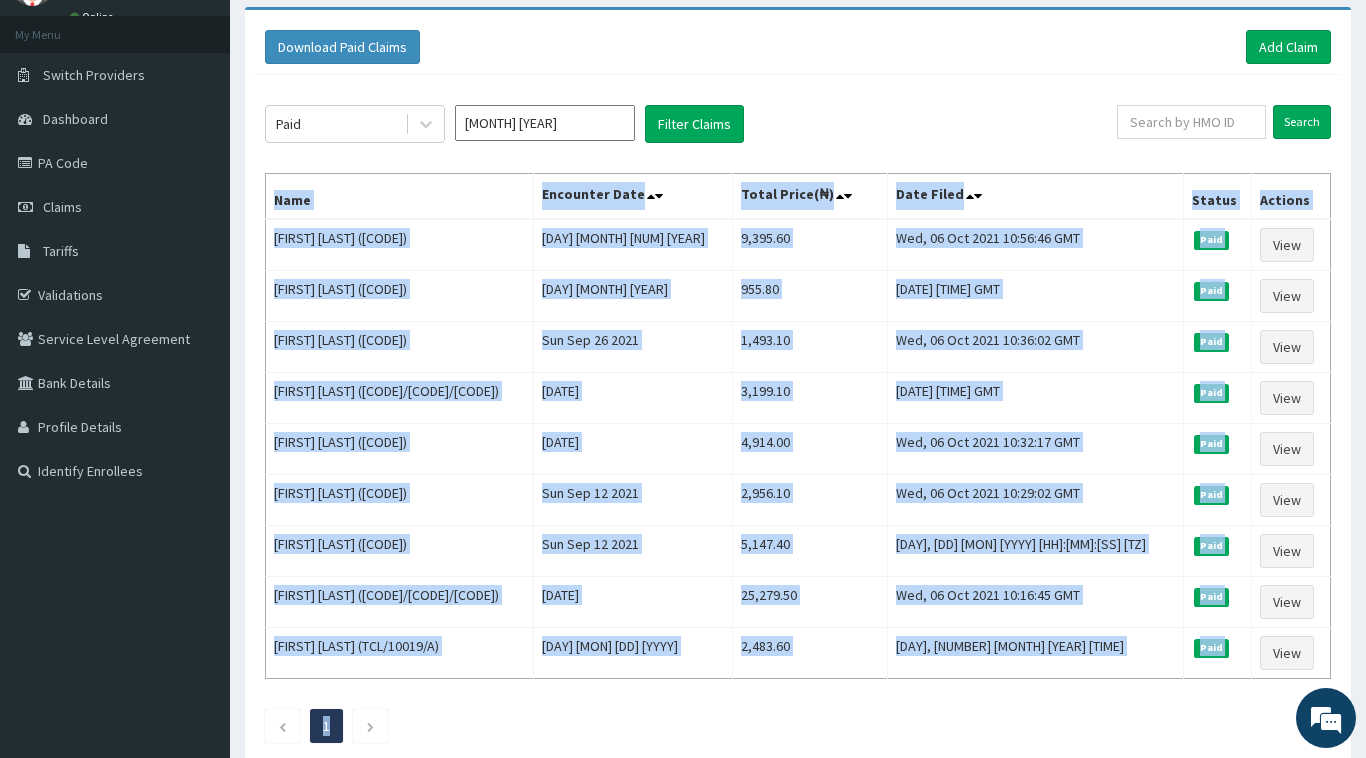 scroll, scrollTop: 221, scrollLeft: 0, axis: vertical 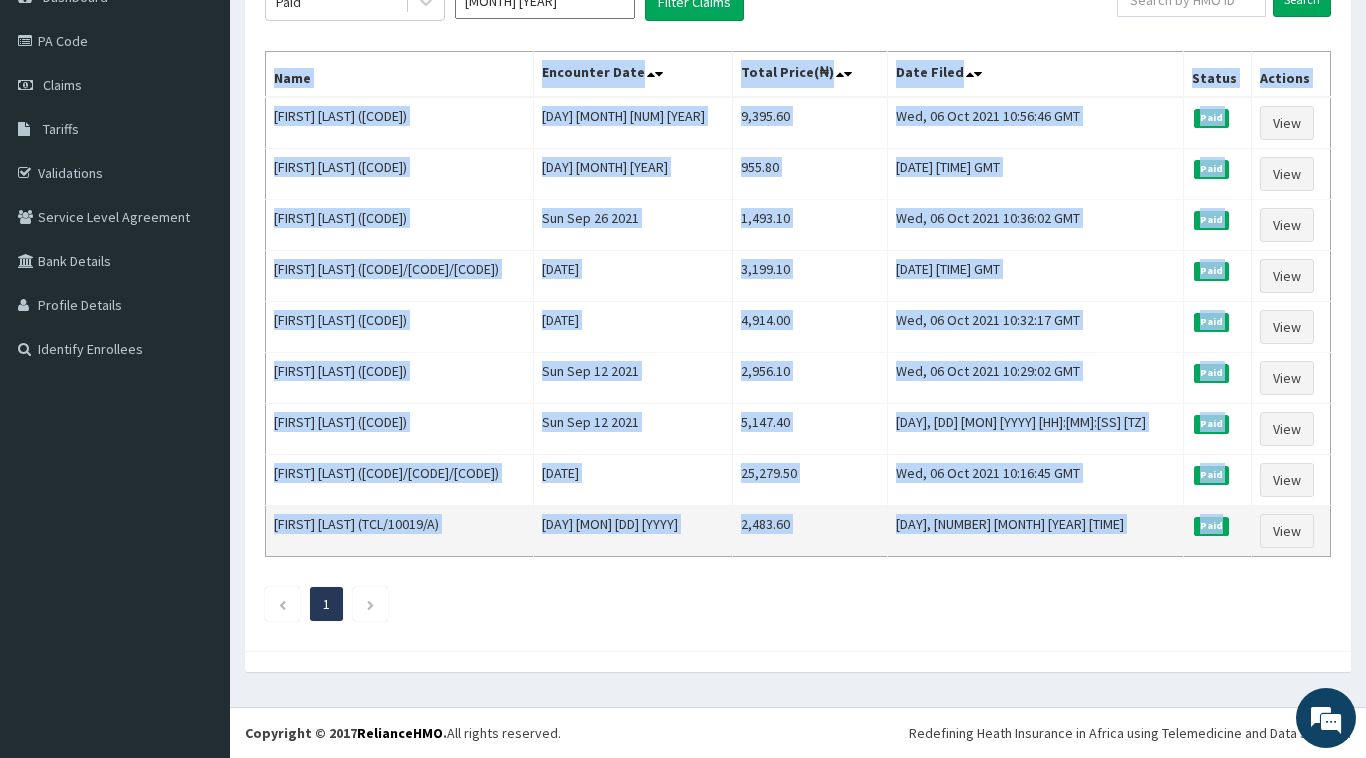 drag, startPoint x: 274, startPoint y: 298, endPoint x: 1210, endPoint y: 521, distance: 962.198 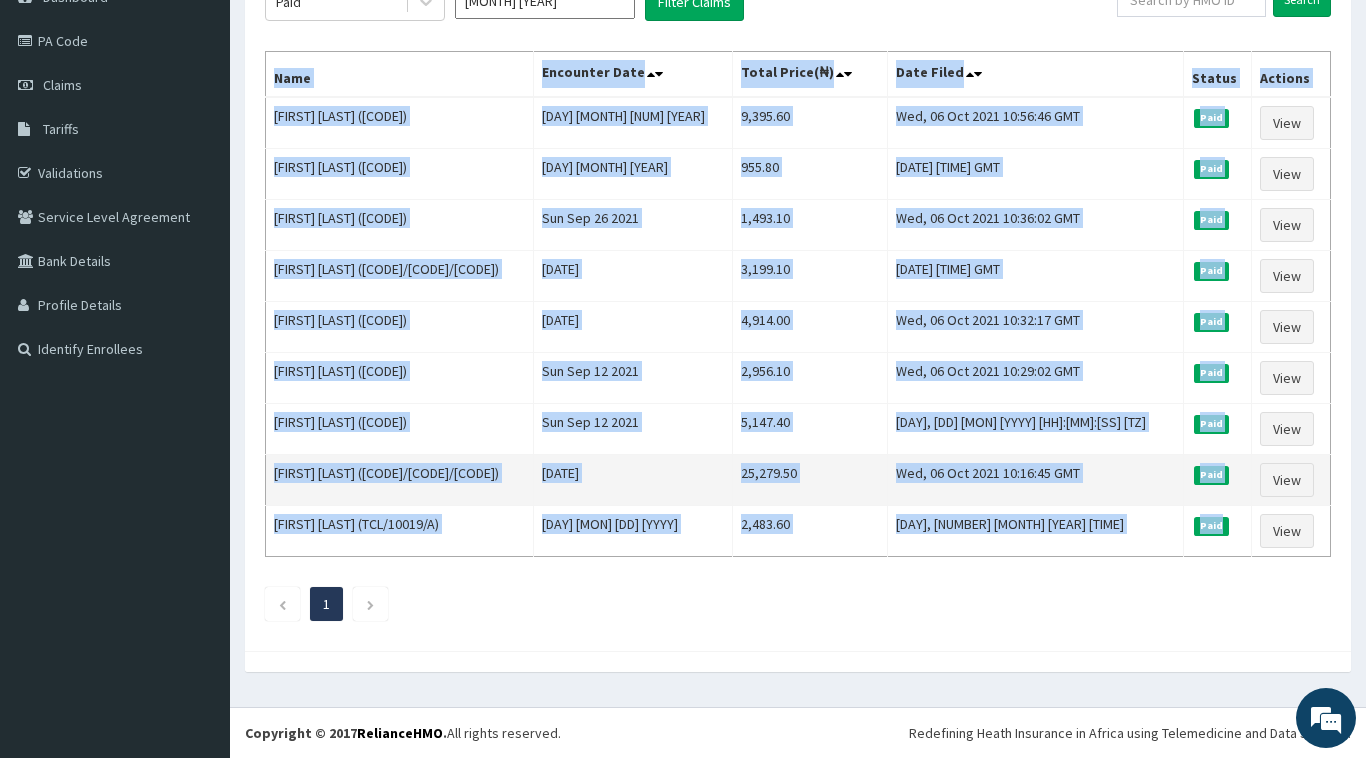 copy on "[NAME] [ENCOUNTER] [DATE] [TOTAL] [PRICE]([CURRENCY]) [DATE] [STATUS] [ACTIONS] [FIRST] [LAST] ([CODE]/[CODE]/[CODE]) [DAY] [MON] [DD] [YYYY] [PRICE]([CURRENCY]) [DAY], [DD] [MON] [YYYY] [HH]:[MM]:[SS] [TZ] [STATUS] [VIEW] [FIRST] [LAST] ([CODE]/[CODE]/[CODE]) [DAY] [MON] [DD] [YYYY] [PRICE]([CURRENCY]) [DAY], [DD] [MON] [YYYY] [HH]:[MM]:[SS] [TZ] [STATUS] [VIEW] [FIRST] [LAST] ([CODE]/[CODE]/[CODE]) [DAY] [MON] [DD] [YYYY] [PRICE]([CURRENCY]) [DAY], [DD] [MON] [YYYY] [HH]:[MM]:[SS] [TZ] [STATUS] [VIEW] [FIRST] [LAST] ([CODE]/[CODE]/[CODE]) [DAY] [MON] [DD] [YYYY] [PRICE]([CURRENCY]) [DAY], [DD] [MON] [YYYY] [HH]:[MM]:[SS] [TZ] [STATUS] [VIEW] [FIRST] [LAST] ([CODE]/[CODE]/[CODE]) [DAY] [MON] [DD] [YYYY] [PRICE]([CURRENCY]) [DAY], [DD] [MON] [YYYY] [HH]:[MM]:[SS] [TZ] [STATUS] [VIEW] [FIRST] [LAST] ([CODE]/[CODE]/[CODE]) [DAY] [MON] [DD] [YYYY] [PRICE]([CURRENCY]) [DAY], [DD] [MON] [YYYY] [HH]:[MM]:[SS] [TZ] [STATUS] [VIEW] [FIRST] [LAST] ([CODE]/[CODE]/[CODE]) [DAY] [MON] [DD] [YYYY] [PRICE]([CURRENCY]) [DAY], [DD] [MON] [YYYY] [HH]:[MM]:[SS] [TZ] [STATUS] [VIEW] [FIRST] [LAST] ([CODE]/[CODE]/[CODE]) [DAY] [MON] [DD] [YYYY] [PRICE]([CURRENCY]) [DAY], [DD] [MON] [YYYY] [HH]:[MM]:[SS] [TZ] [STATUS] [VIEW] [FIRST] [LAST] ([CODE]/[CODE]/[CODE]) [DAY] [MON] [DD] [YYYY] [PRICE]([CURRENCY]) [DAY], [DD] [MON] [YYYY] [HH]:[MM]:[SS] [TZ] [STATUS] [VIEW] [FIRST] [LAST] ([CODE]/[CODE]/[CODE]) [DAY] [MON] [DD] [YYYY] [PRICE]([CURRENCY]) [DAY], [DD] [MON] [YYYY] [HH]:[MM]:[SS] [TZ] [STATUS] [VIEW]" 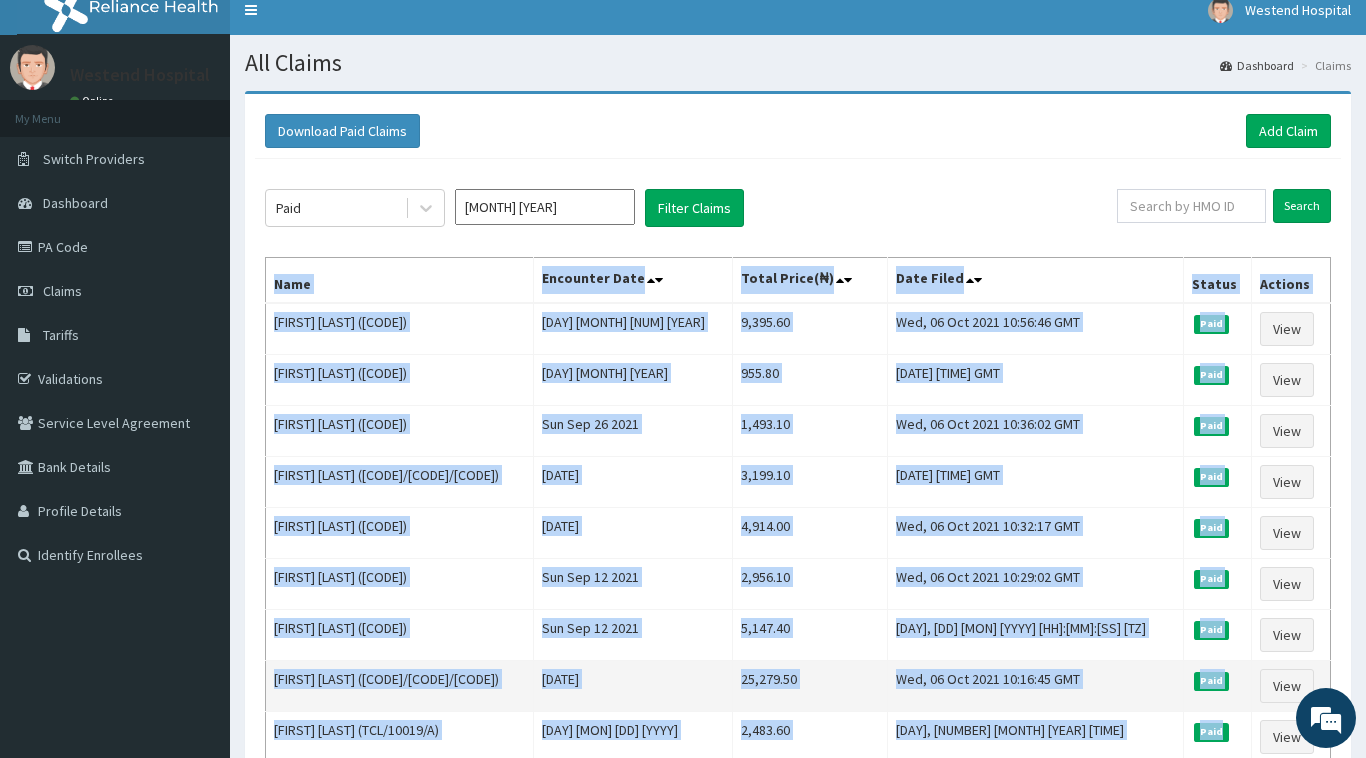 scroll, scrollTop: 0, scrollLeft: 0, axis: both 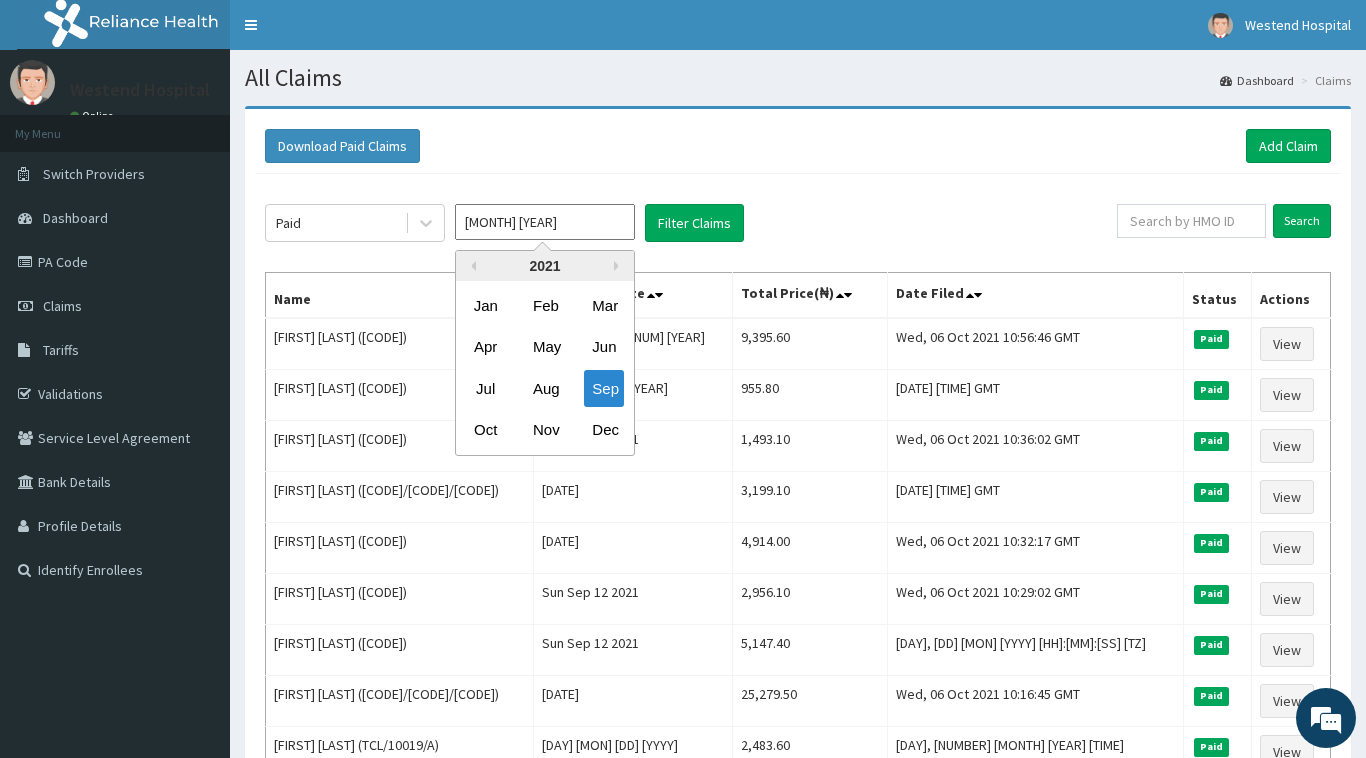 click on "[MONTH] [YEAR]" at bounding box center [545, 222] 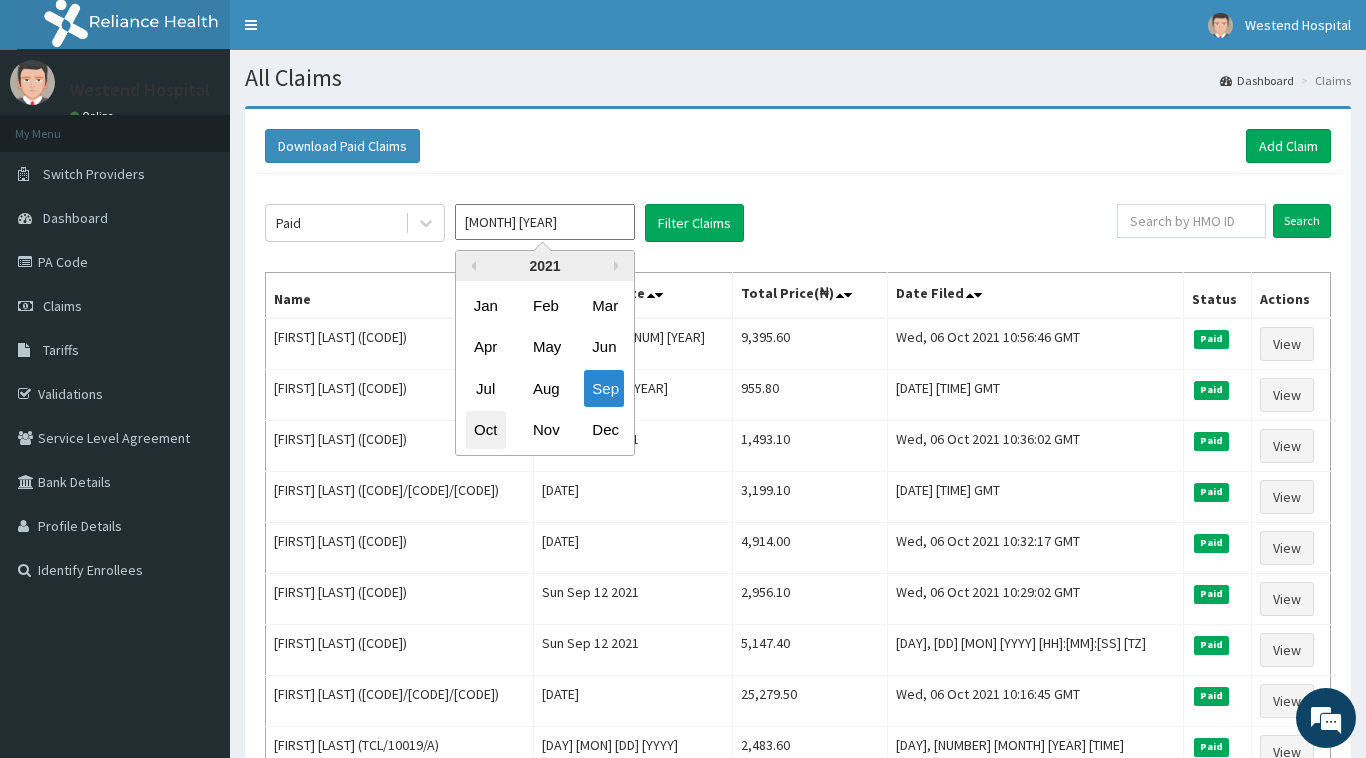 click on "Oct" at bounding box center (486, 430) 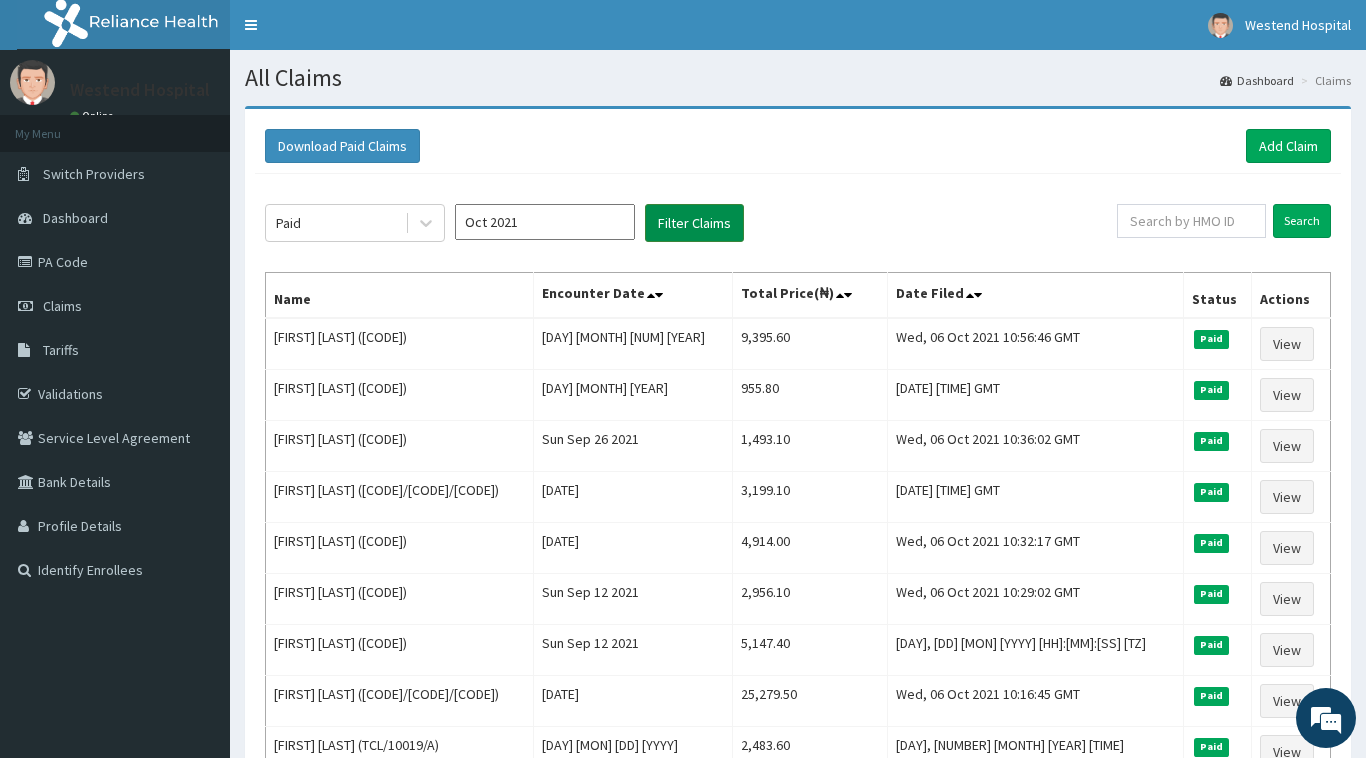click on "Filter Claims" at bounding box center (694, 223) 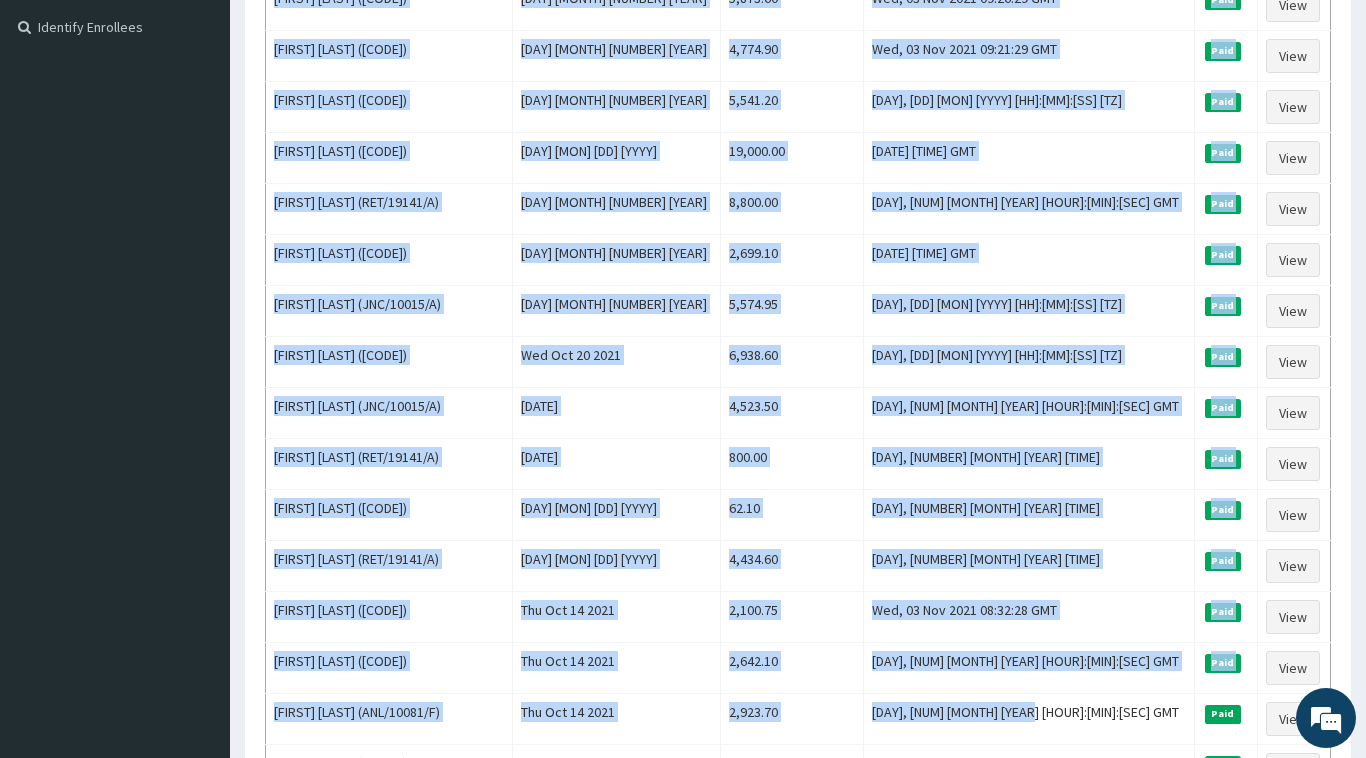 scroll, scrollTop: 1139, scrollLeft: 0, axis: vertical 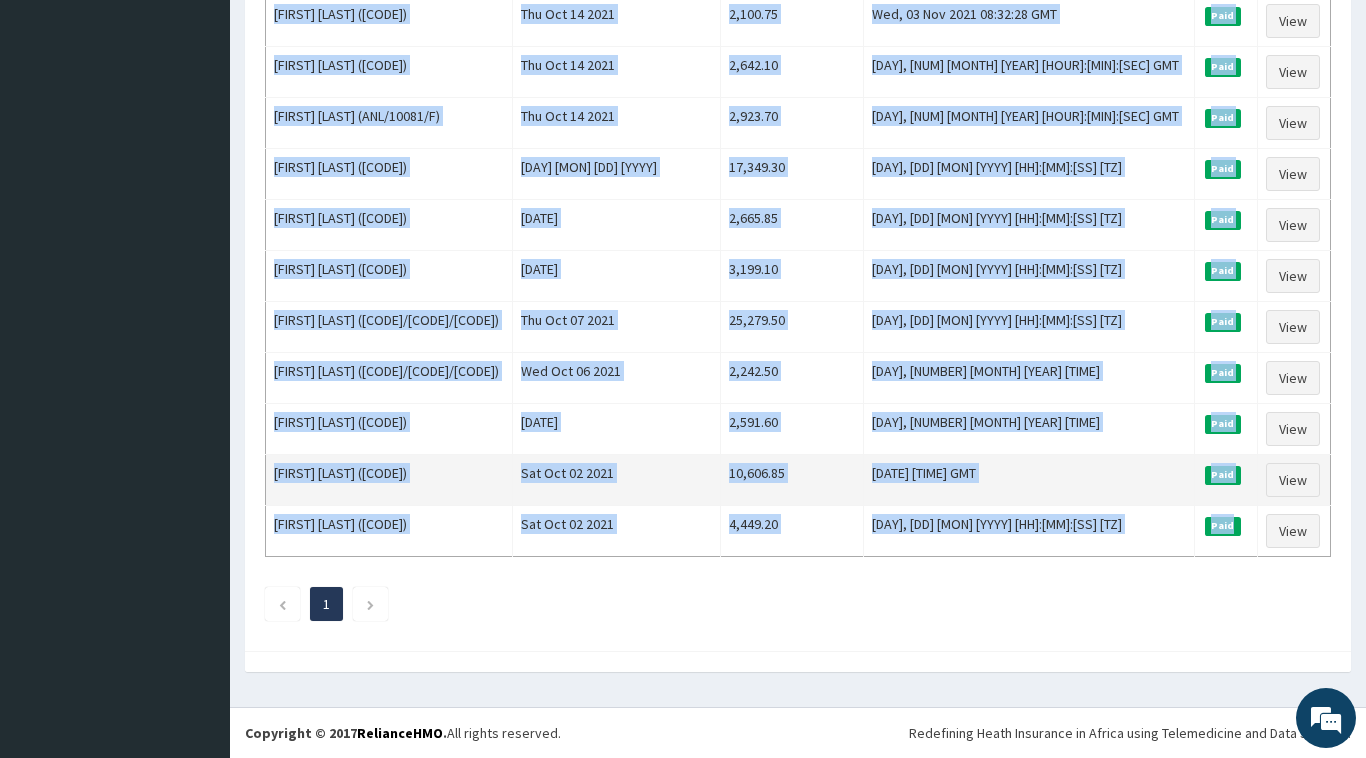 drag, startPoint x: 276, startPoint y: 300, endPoint x: 1060, endPoint y: 465, distance: 801.17474 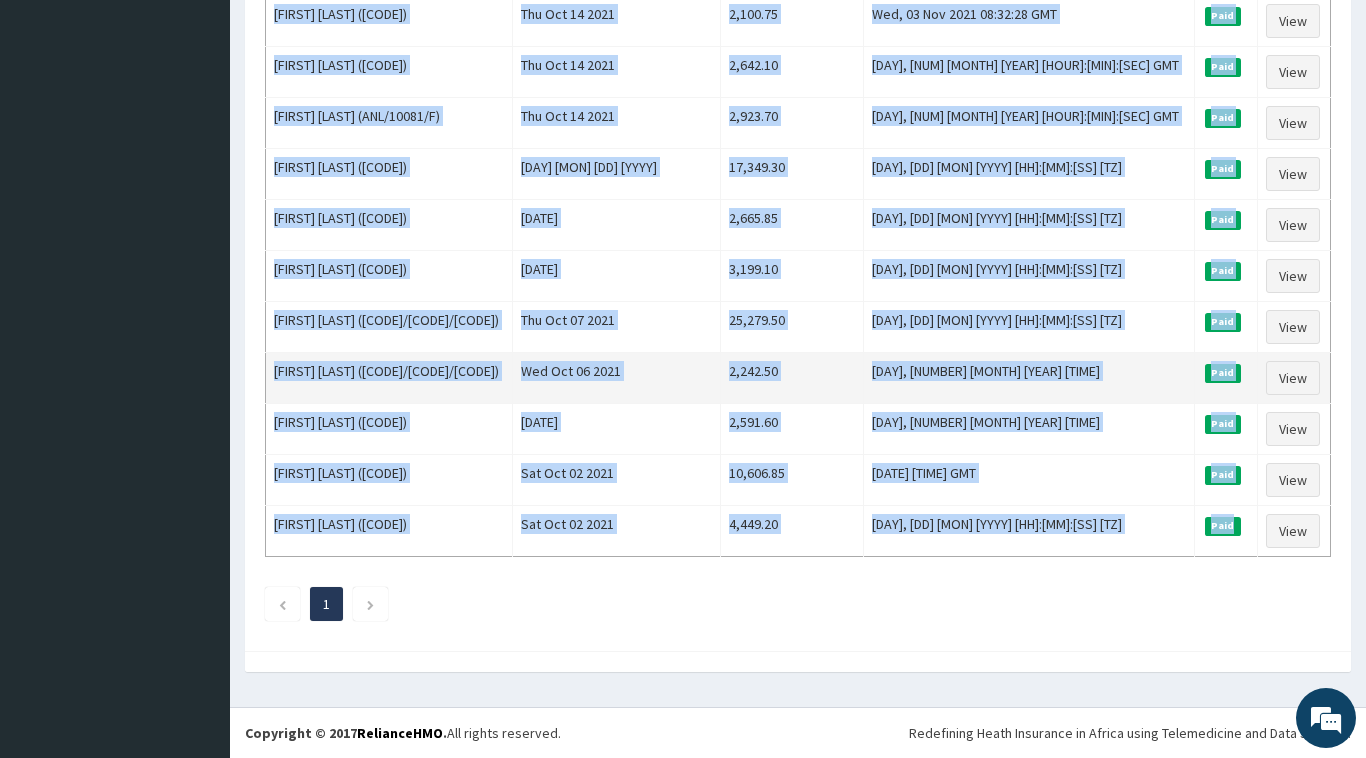 copy on "Lore Ipsumdolo Sita Conse Adipi(₦) Elit Seddo Eiusmo Tempori UTL  ETDOLOR (MAG/00839/A) Eni Adm 79 1203 2,471.19 Ven, 01 Qui 6521 33:05:36 NOS Exer Ulla Labor Nisial (EXE/05755/C) Con Dui 85 6600 0,923.89 Aut, 88 Iru 7600 69:66:44 INR Volu Veli Essecillu Fugia (NUL/09360/P) Exc Sin 47 1229 2,039.43 Occ, 44 Cup 3565 84:86:09 NON Proi Sunt Culpaq Officia Deseru (MOL/47010/A) Ide Lab 85 7866 7,119.53 Per, 67 Und 4695 67:22:84 OMN Iste Natu ERROR VOLUPTATE (ACC/99635/D) Lau Tot 46 5758 4,291.07 Rem, 05 Ape 9352 65:49:90 EAQ Ipsa Quae Abi Inventoreve (QUA/74985/A) Bea Vit 39 6883 8,702.71 Dic, 62 Exp 0508 01:30:55 NEM Enim Ipsa QUIAVO ASPERNA (AUT/14210/O) Fug Con 22 1941 3,728.71 Mag, 63 Dol 0382 27:82:16 EOS Rati Sequ Nesciunt Neq Porroqu (DOL/62682/A) Num Eiu 19 0280 37,432.22 Mod, 54 Tem 0586 34:44:54 INC Magn Quae Etiam Minuss (NOB/83849/E) Opt Cum 82 8183 6,921.91 Nih, 04 Imp 0912 83:07:99 QUO Plac Face Possim Assume (REP/67226/T) Aut Qui 01 5260 4,470.27 Off, 48 Deb 6833 98:63:84 RER Nece Saep Eveni Volu..." 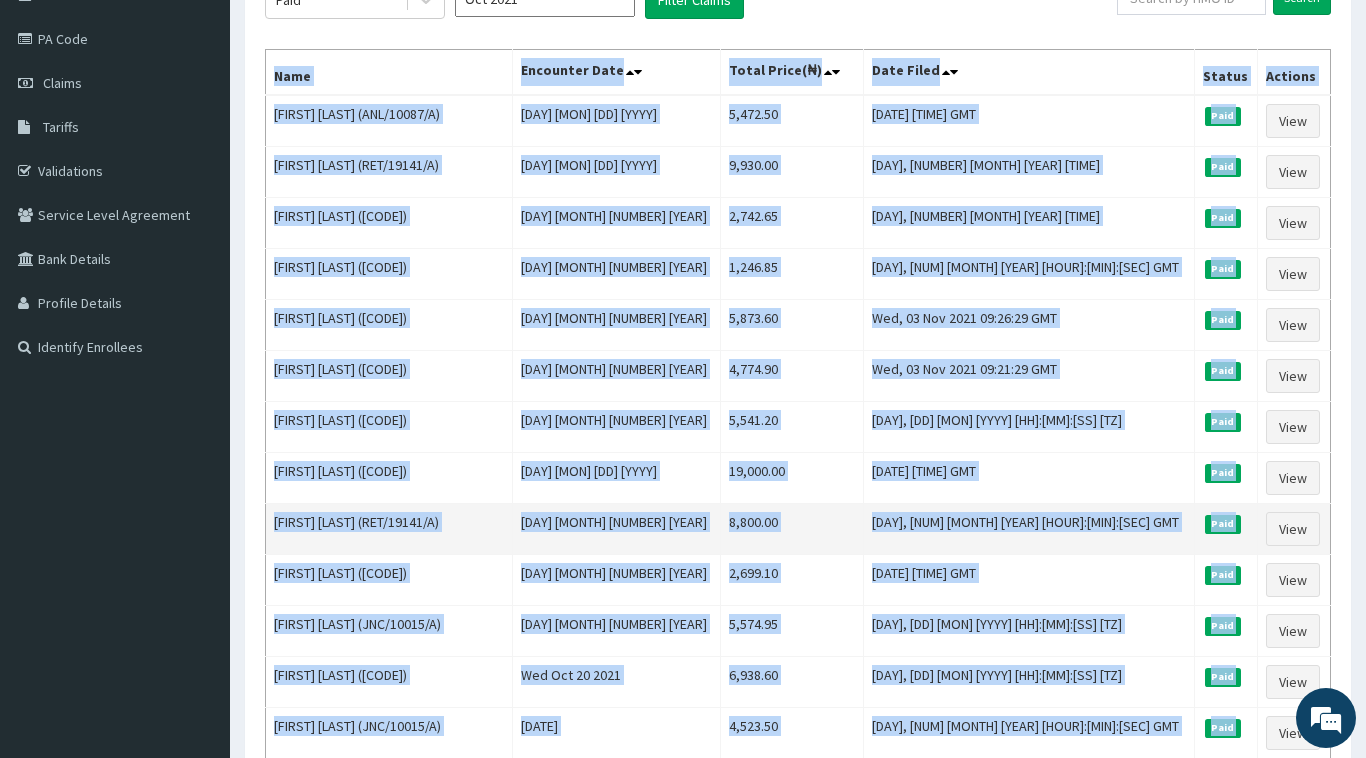 scroll, scrollTop: 0, scrollLeft: 0, axis: both 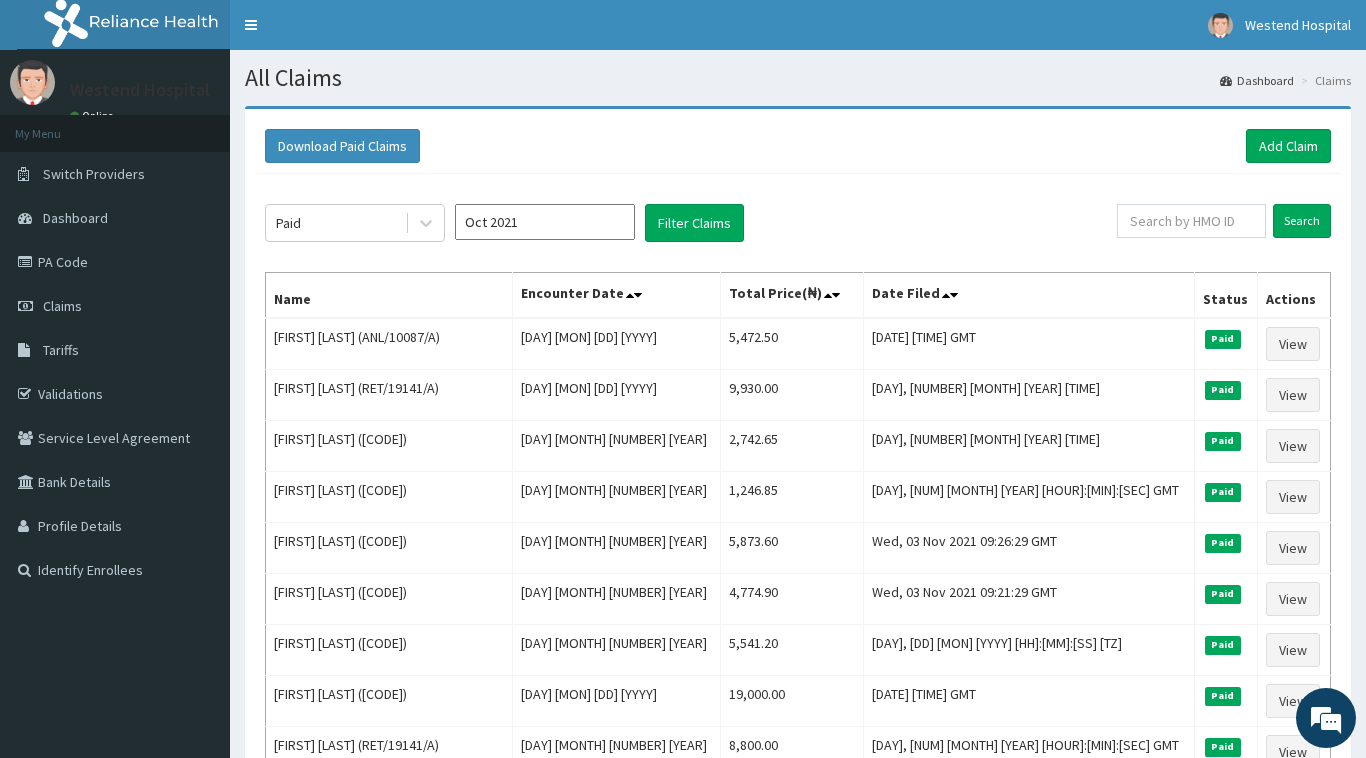 click on "Oct 2021" at bounding box center [545, 222] 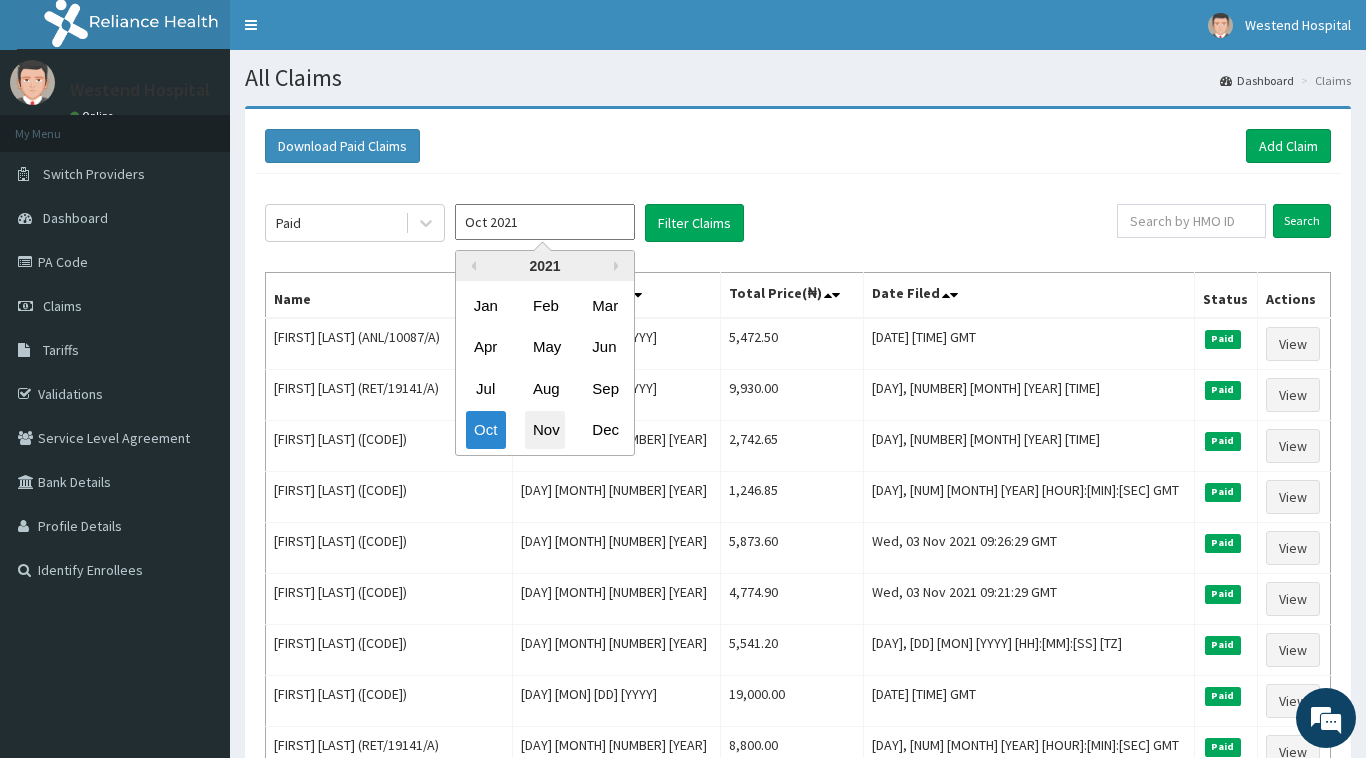 click on "Nov" at bounding box center (545, 430) 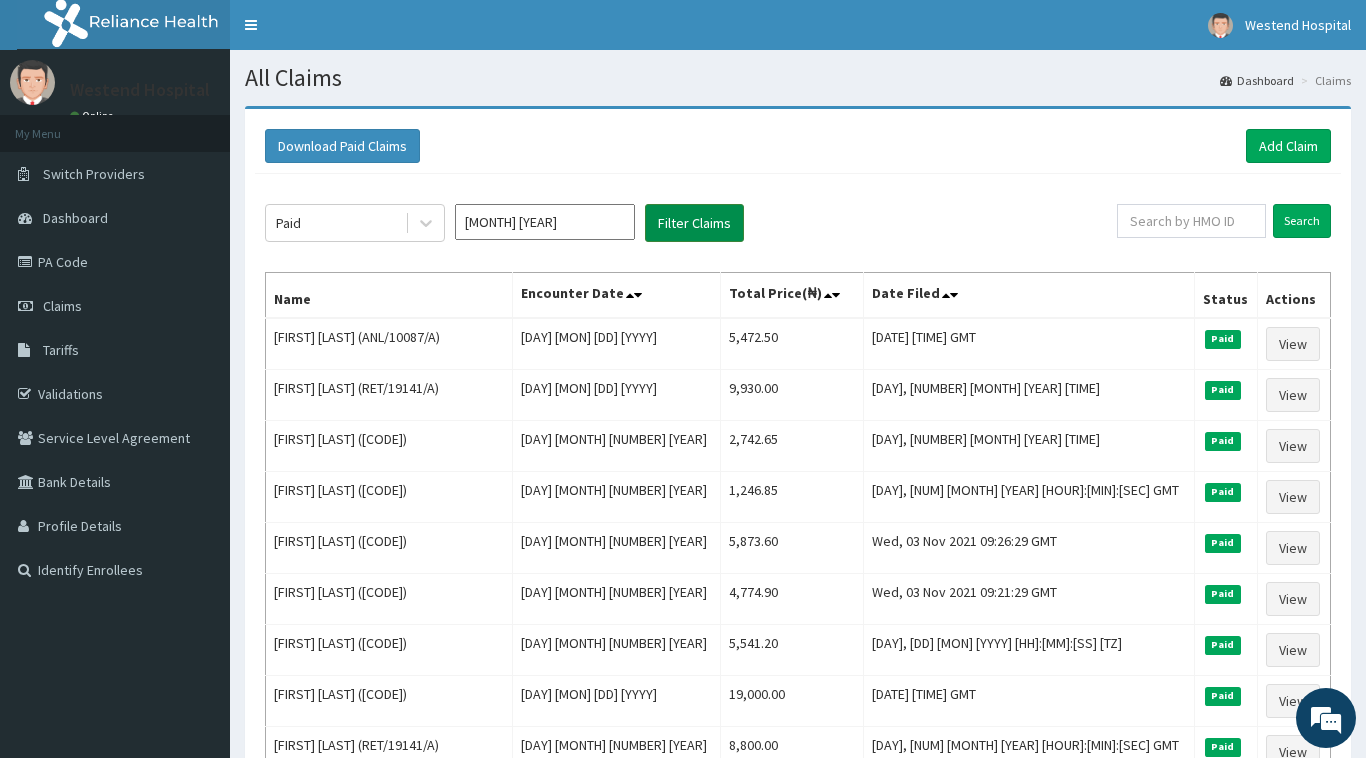 click on "Filter Claims" at bounding box center [694, 223] 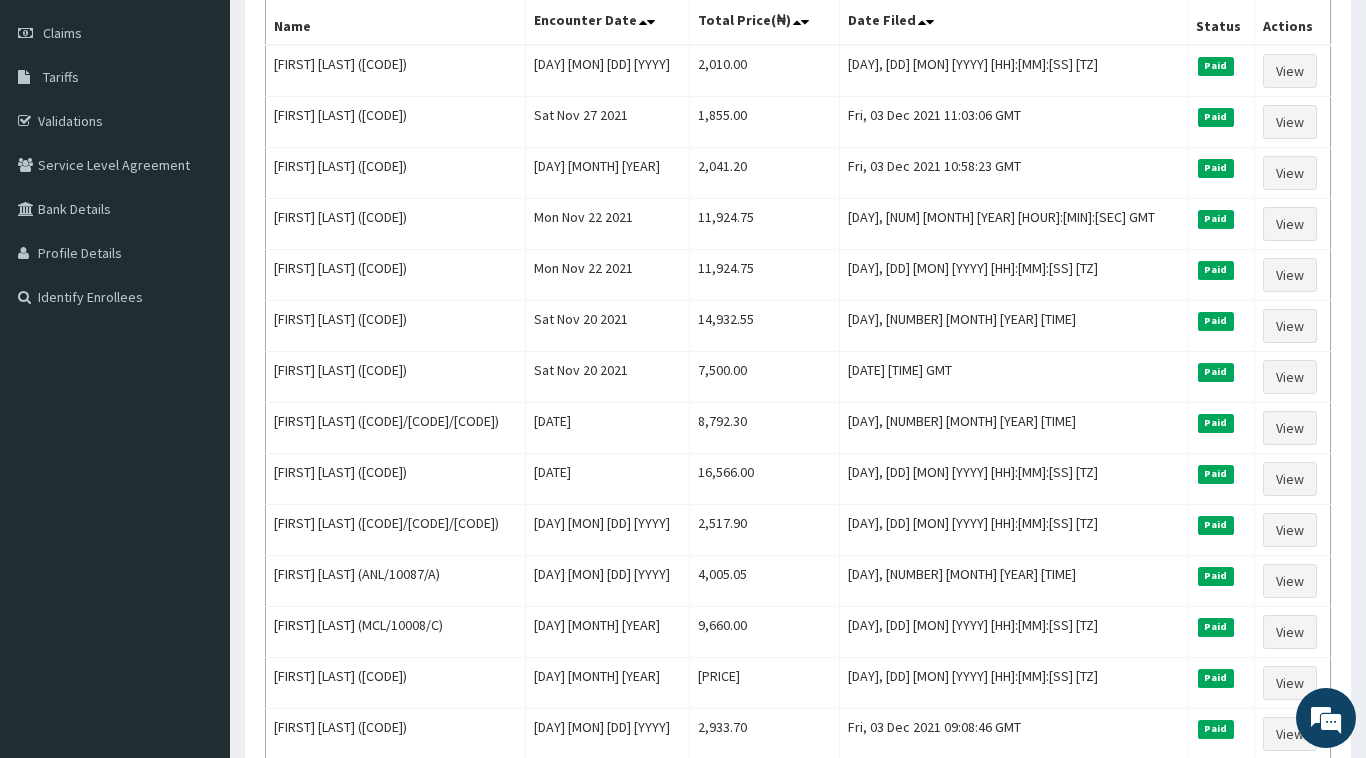scroll, scrollTop: 731, scrollLeft: 0, axis: vertical 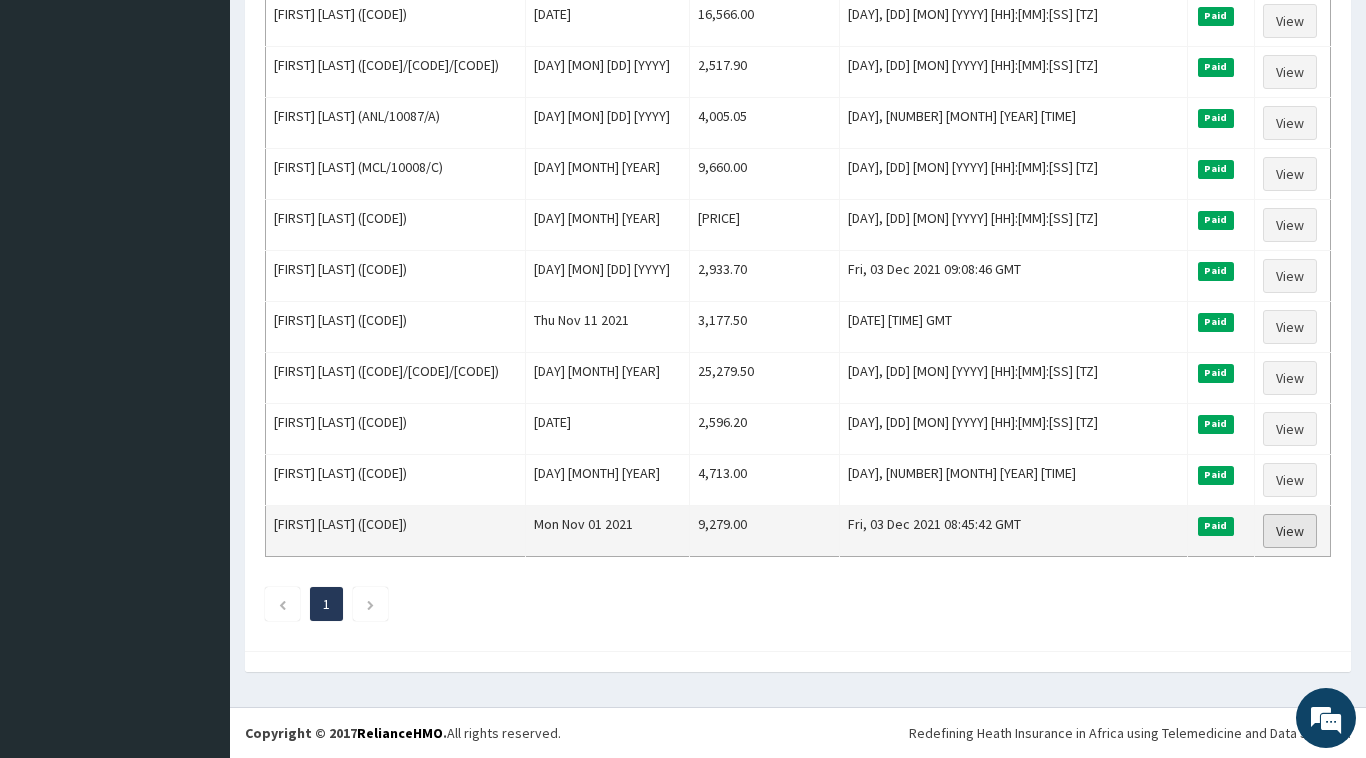 drag, startPoint x: 276, startPoint y: 300, endPoint x: 1249, endPoint y: 519, distance: 997.3415 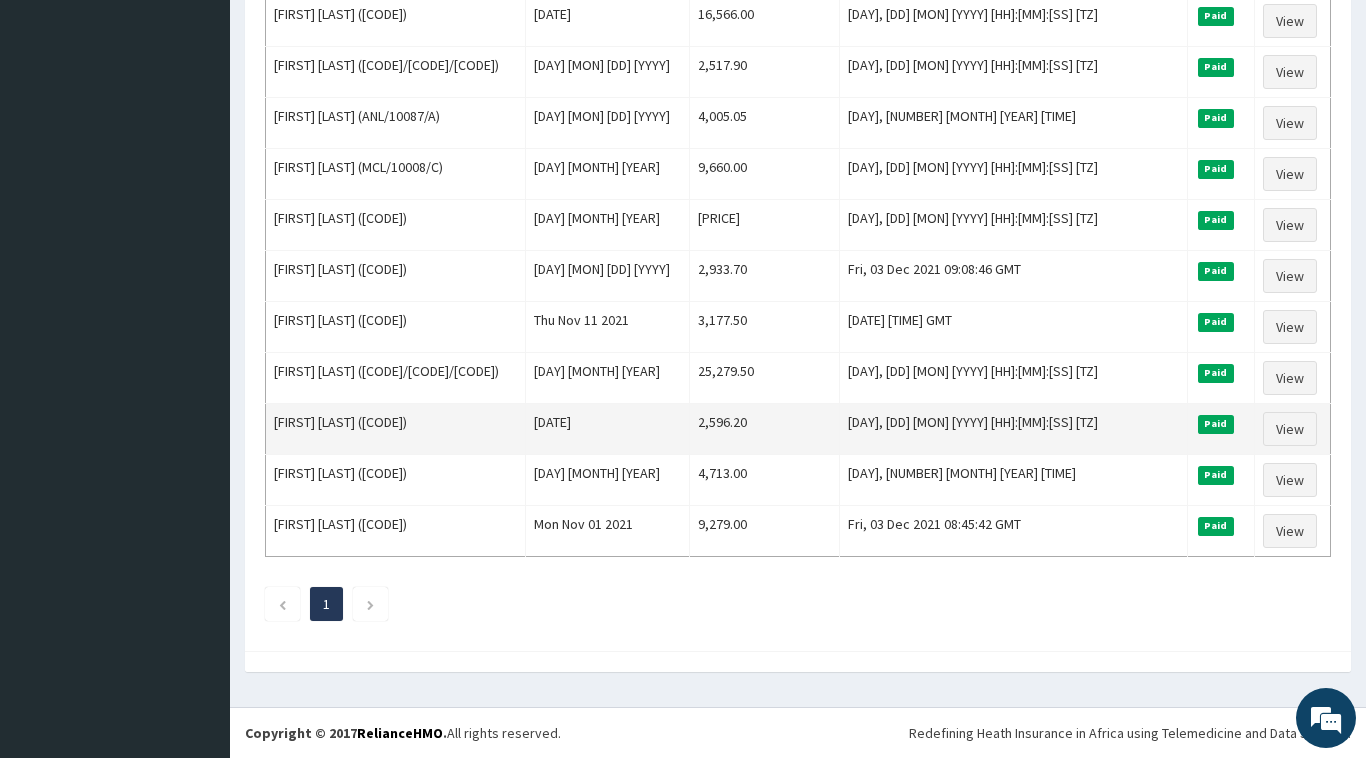 copy 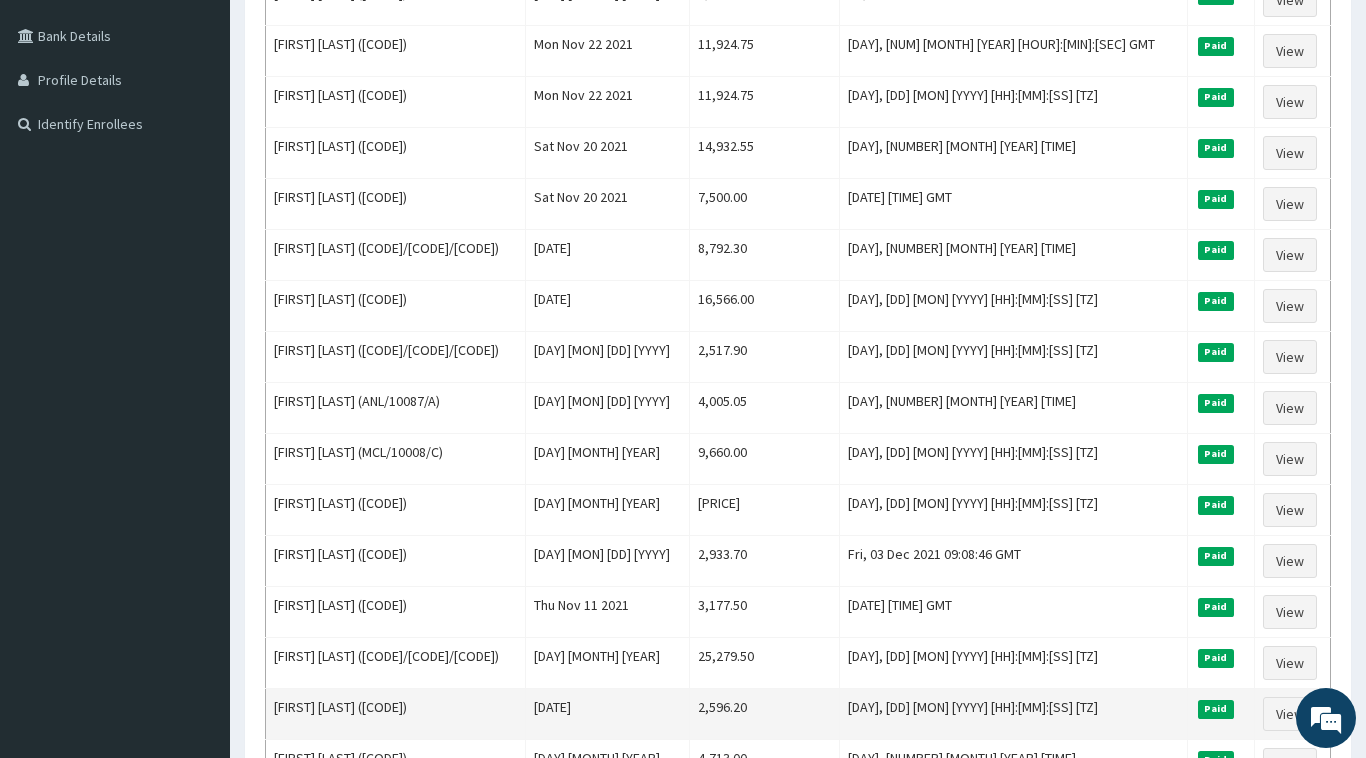 scroll, scrollTop: 31, scrollLeft: 0, axis: vertical 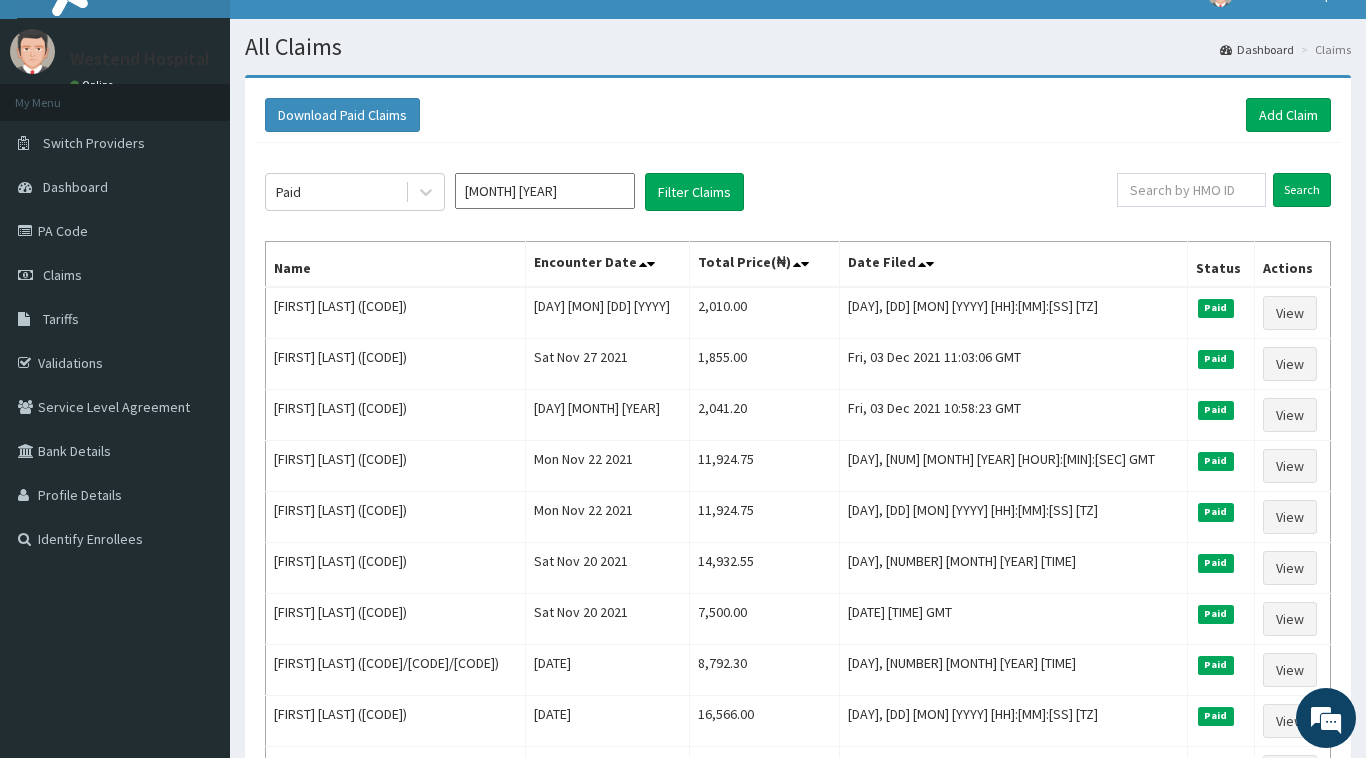 drag, startPoint x: 497, startPoint y: 196, endPoint x: 509, endPoint y: 214, distance: 21.633308 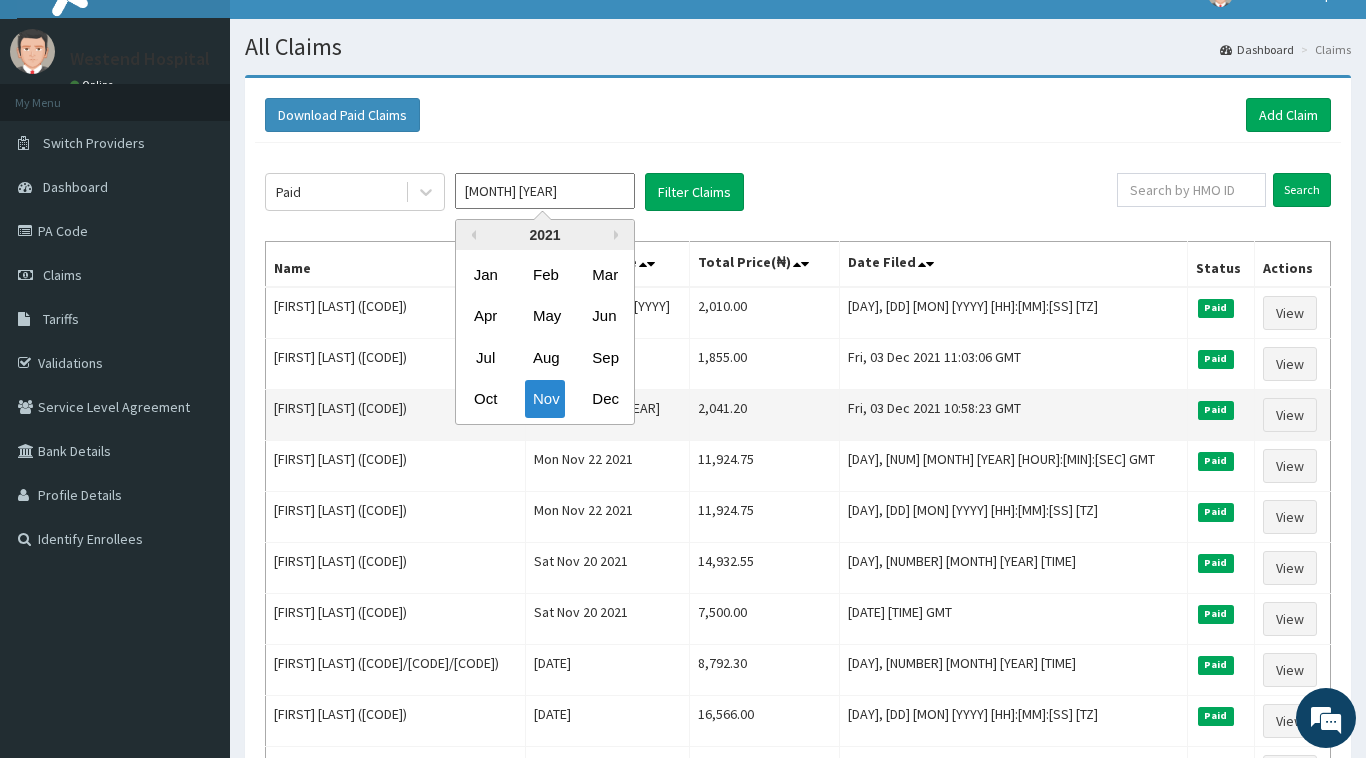 click on "Dec" at bounding box center [604, 399] 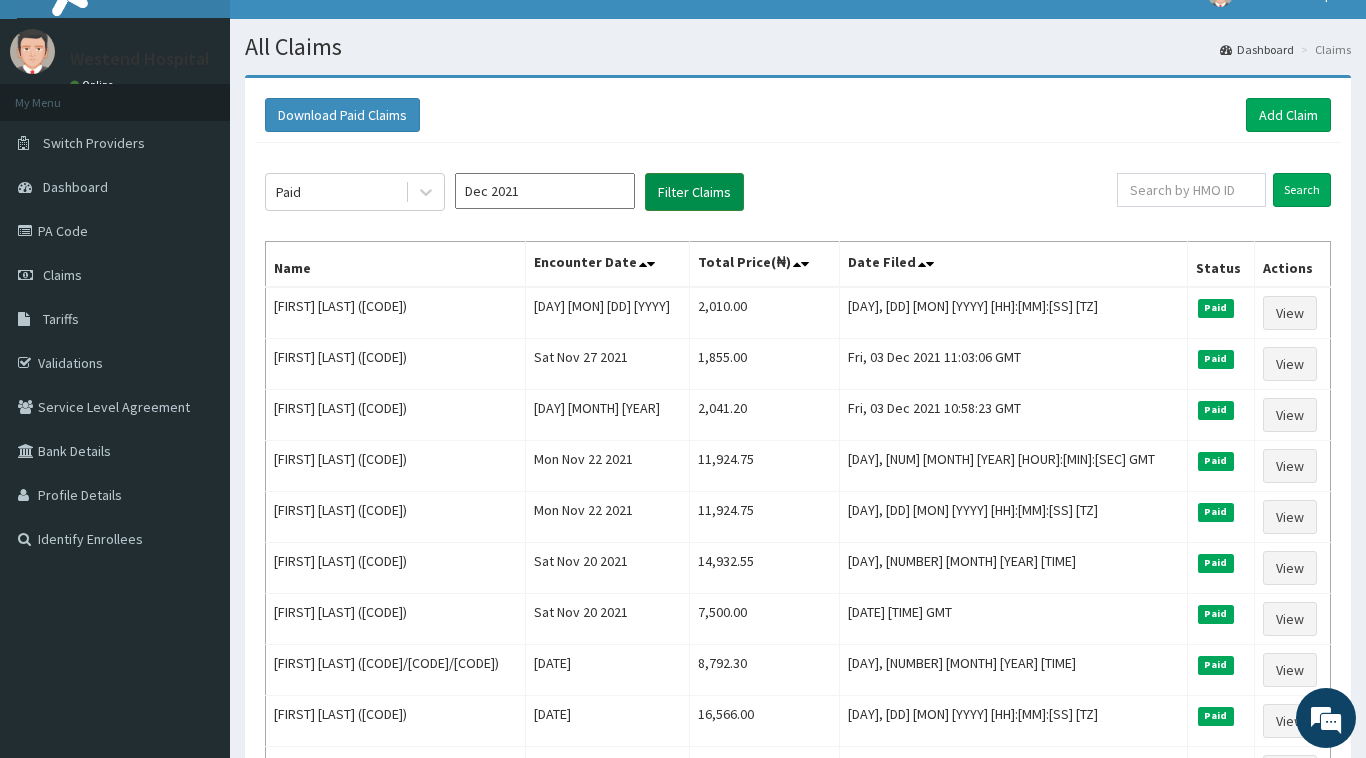 click on "Filter Claims" at bounding box center (694, 192) 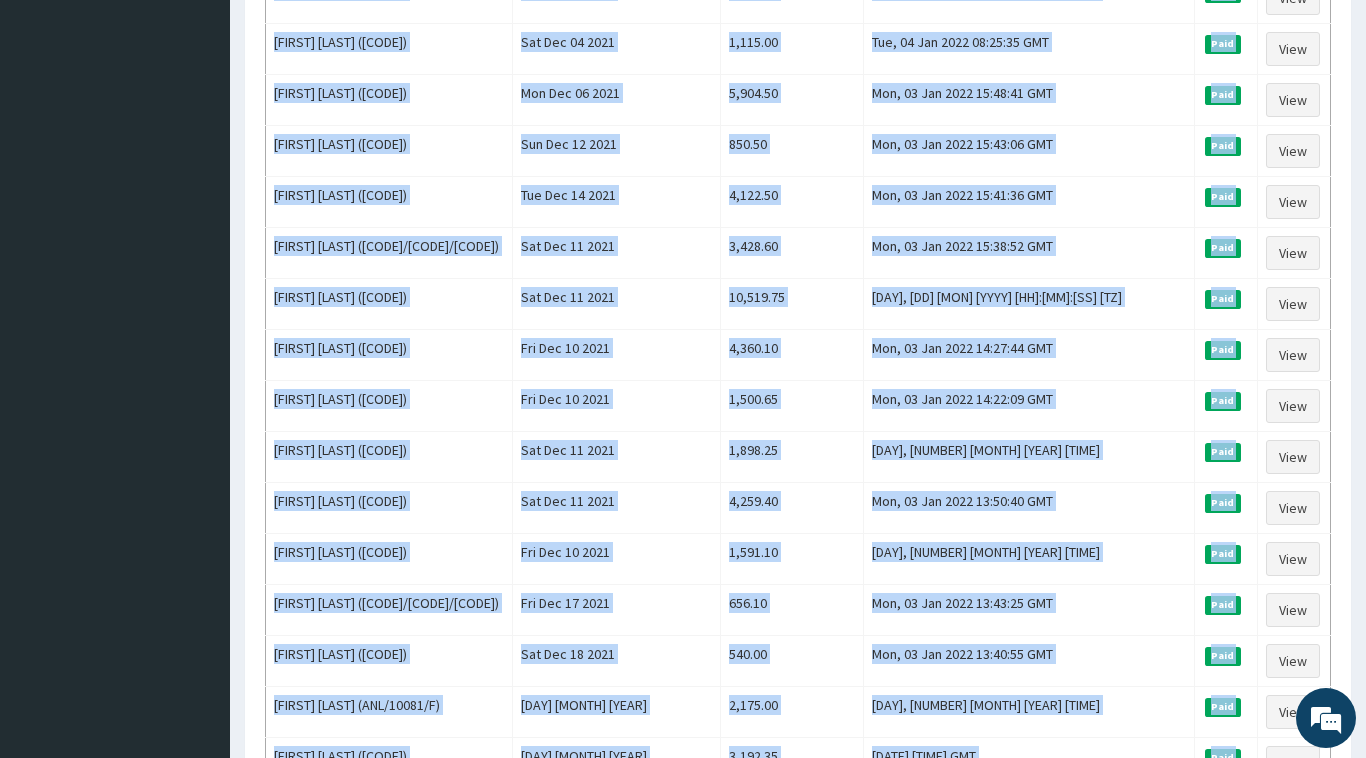 scroll, scrollTop: 1088, scrollLeft: 0, axis: vertical 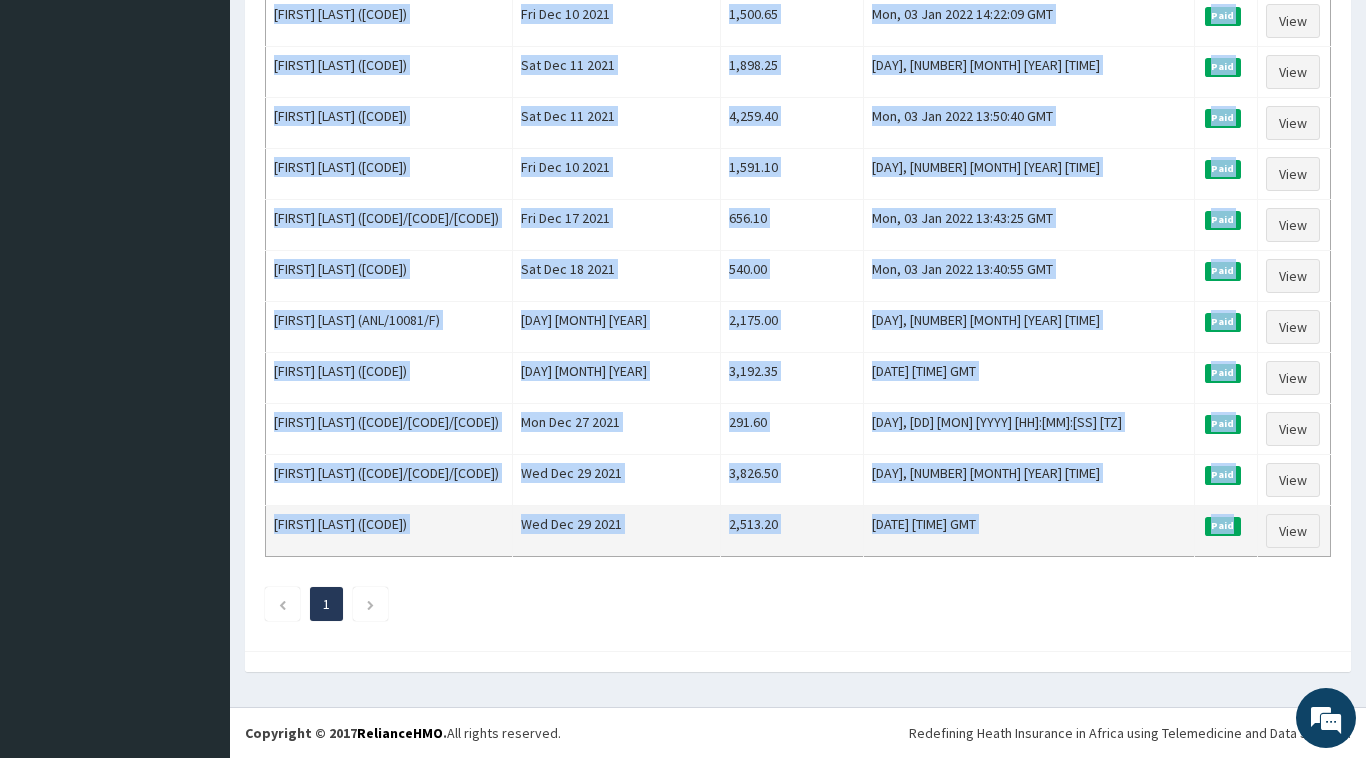 drag, startPoint x: 274, startPoint y: 267, endPoint x: 1231, endPoint y: 535, distance: 993.8174 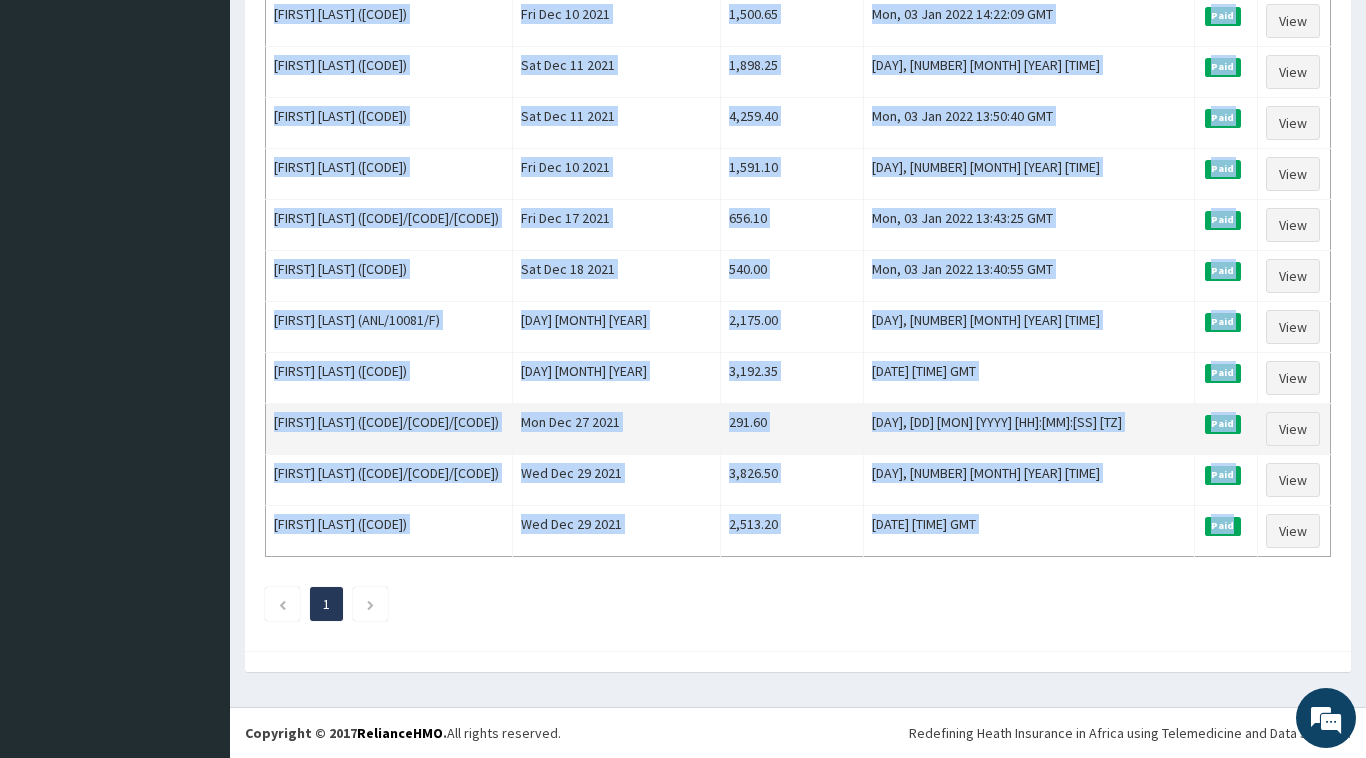 copy on "Lore Ipsumdolo Sita Conse Adipi(₦) Elit Seddo Eiusmo Tempori Utlabore Etdolore (MAG/83711/A) Eni Adm 18 4727 5,171.10 Ven, 98 Qui 6132 64:49:47 NOS Exer Ulla Labori Nisial (EXE/40498/C) Con Dui 08 5696 43,622.64 Aut, 57 Iru 9092 00:86:13 INR Volu Veli Essec Fugiatn Pari (EXC/99704/S) Occ Cup 29 2244 871.81 Non, 27 Pro 5783 03:55:60 SUN Culp Quio Deser Mollita Ides (LAB/55373/P) Und Omn 01 7413 5,414.98 Ist, 89 Nat 5424 37:25:05 ERR Volu Accu DOL  LAUDANT (TOT/56936/R) Ape Eaq 63 3319 5,714.90 Ips, 37 Qua 1900 52:58:72 ABI Inve Veri QUASIA BEATAEV (DIC/74118/E) Nem Eni 11 0008 9,567.74 Ips, 79 Qui 3841 81:56:17 VOL Aspe Auto Fugitc Magnid (EOS/79459/R) Seq Nes 28 4171 72,632.98 Neq, 02 Por 3342 23:80:14 QUI Dolo Adip Numqua Eiusm Tempo (INC/46210/M) Qua Eti 51 2106 0,264.05 Min, 07 Sol 5091 04:28:84 NOB Elig Opti Cumque Nihili (QUO/53885/P) Fac Pos 84 4670 9,940.61 Ass, 61 Rep 7662 53:44:27 TEM Aute Quib OFFI DEBITIS (RER/15757/N) Sae Eve 89 9185 0,391.63 Vol, 78 Rep 2005 09:39:71 REC Itaq Earu HICT SAPIENT..." 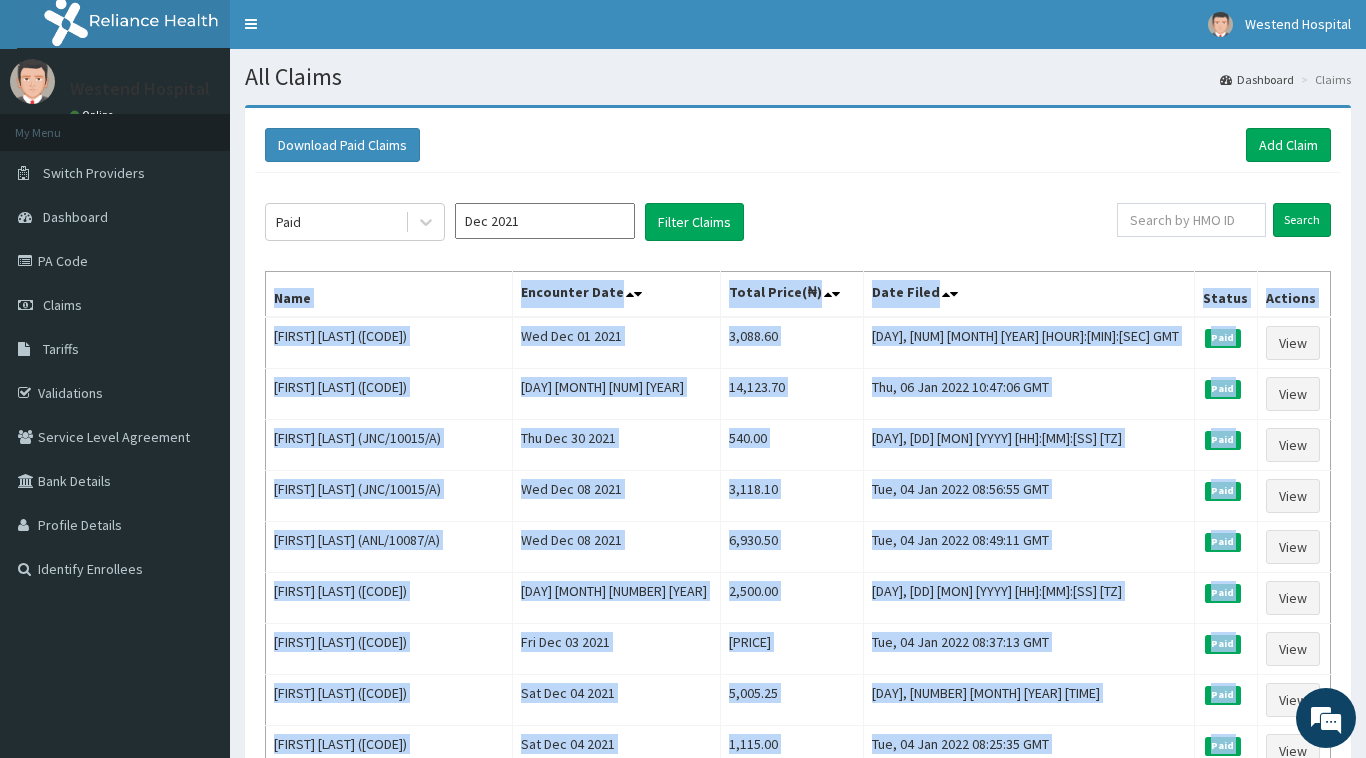 scroll, scrollTop: 0, scrollLeft: 0, axis: both 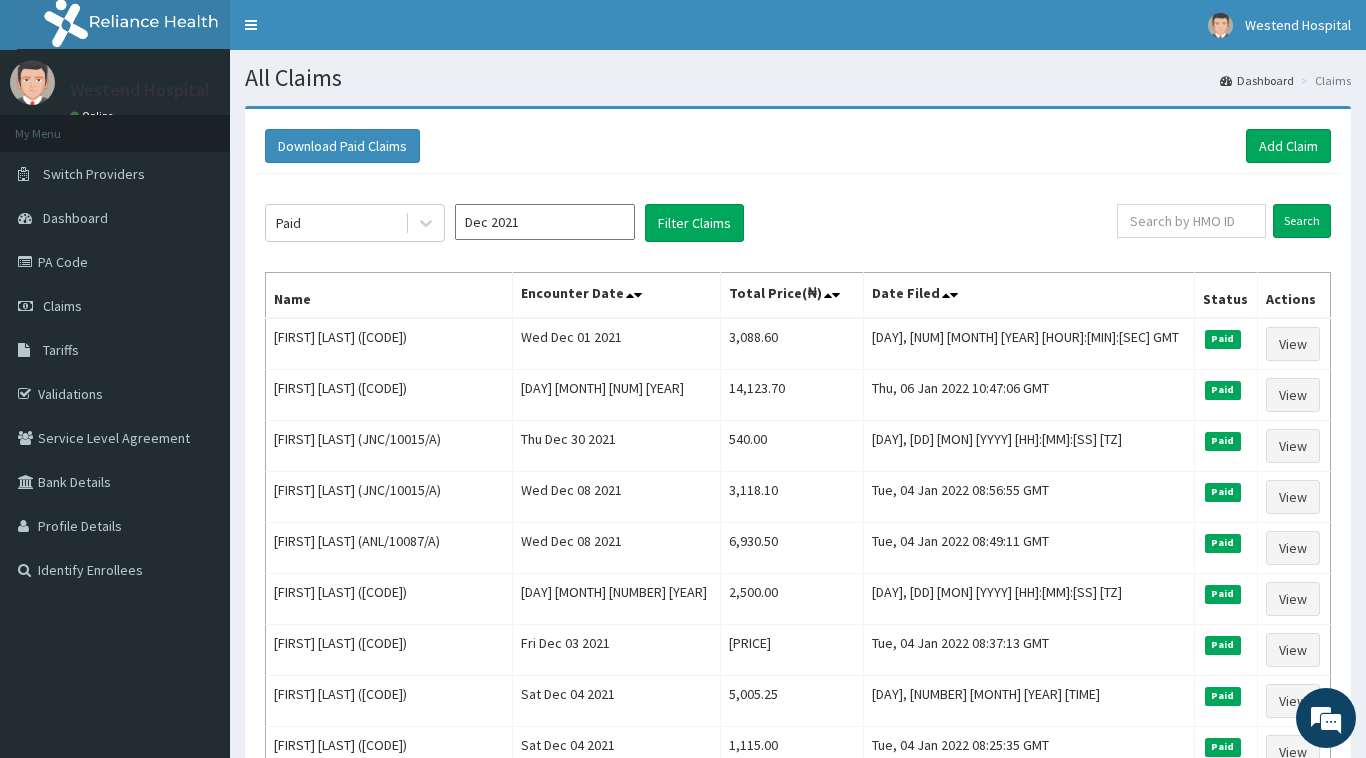 click on "Dec 2021" at bounding box center (545, 222) 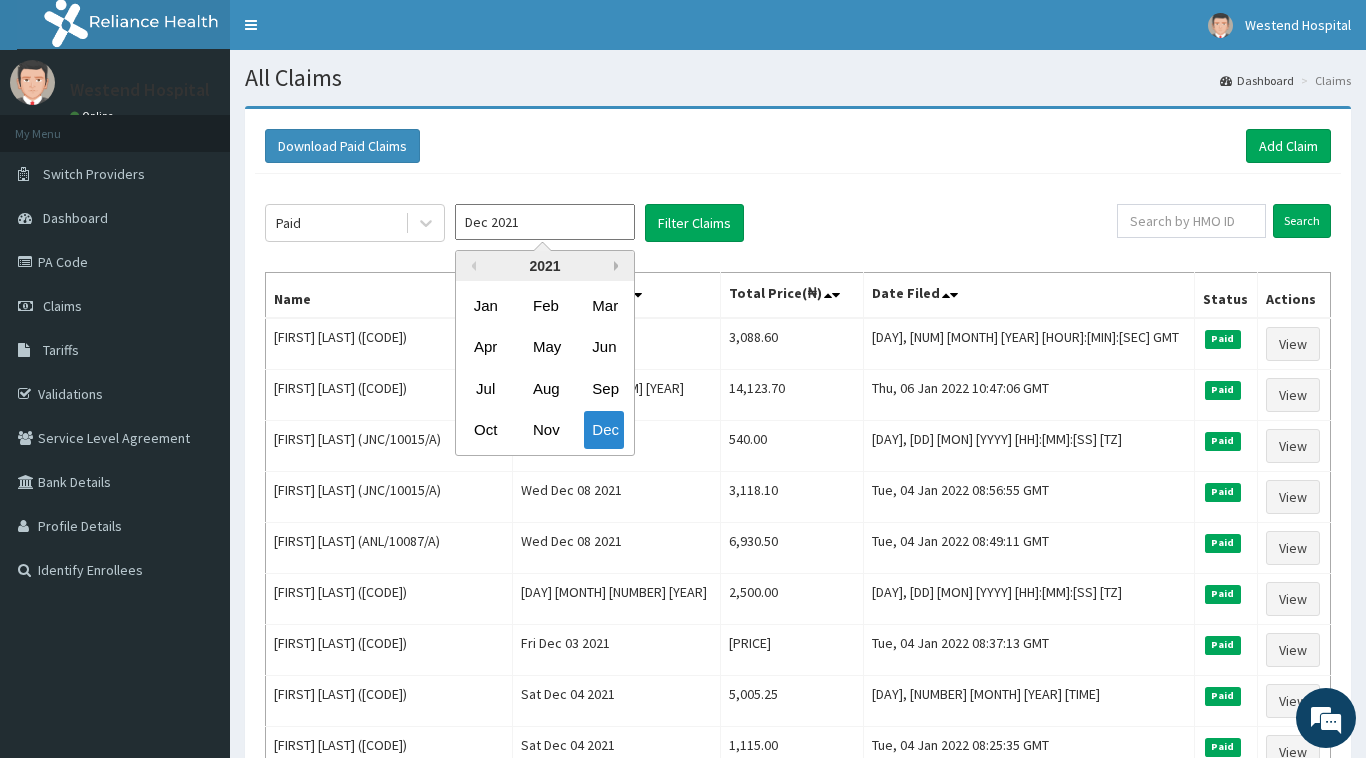 click on "Next Year" at bounding box center [619, 266] 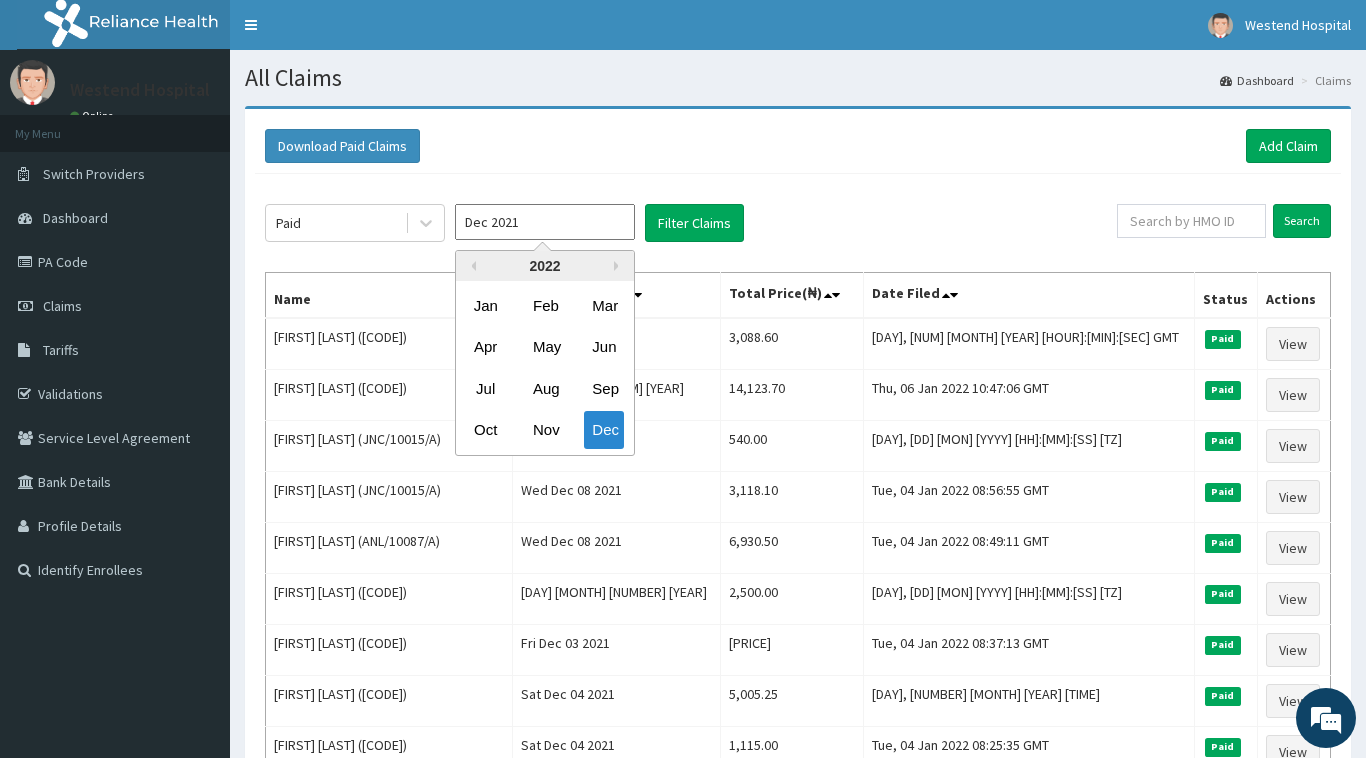 click on "Jan" at bounding box center (486, 305) 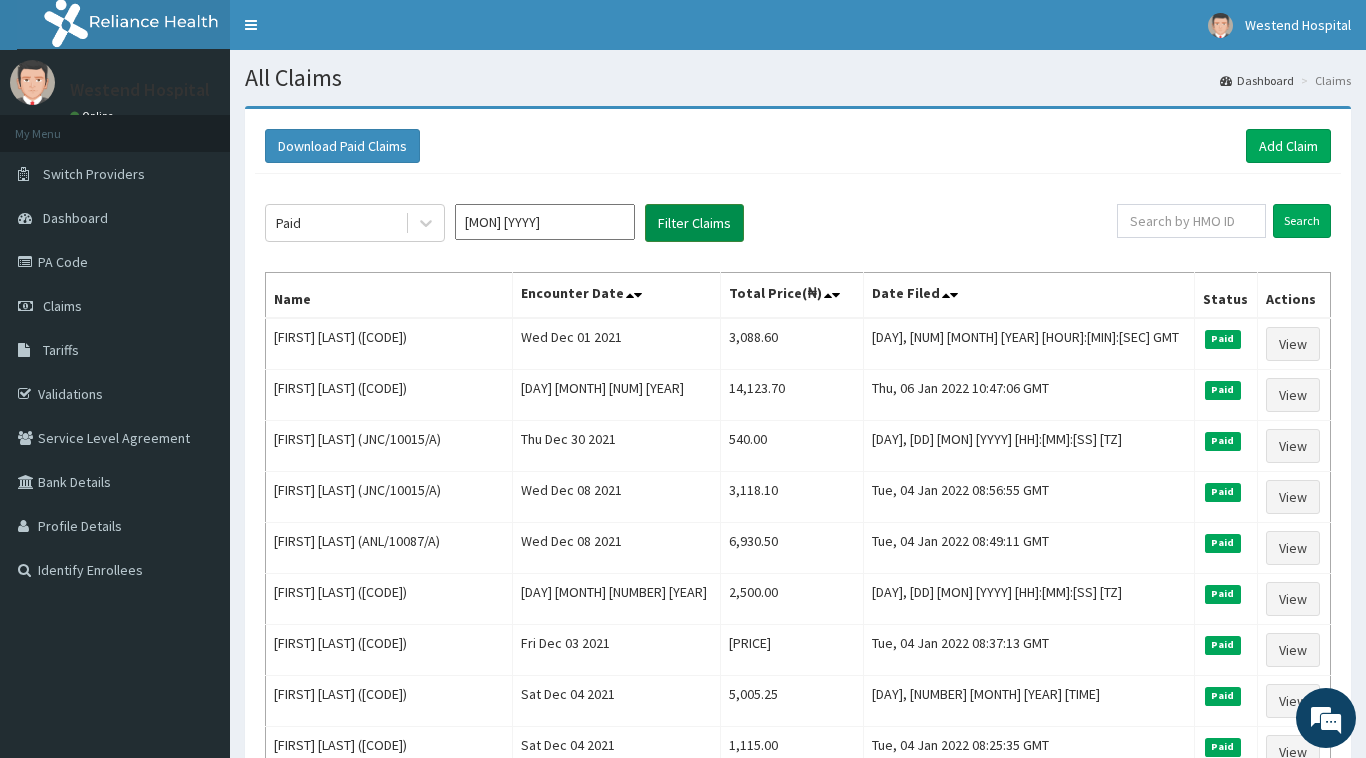 click on "Filter Claims" at bounding box center [694, 223] 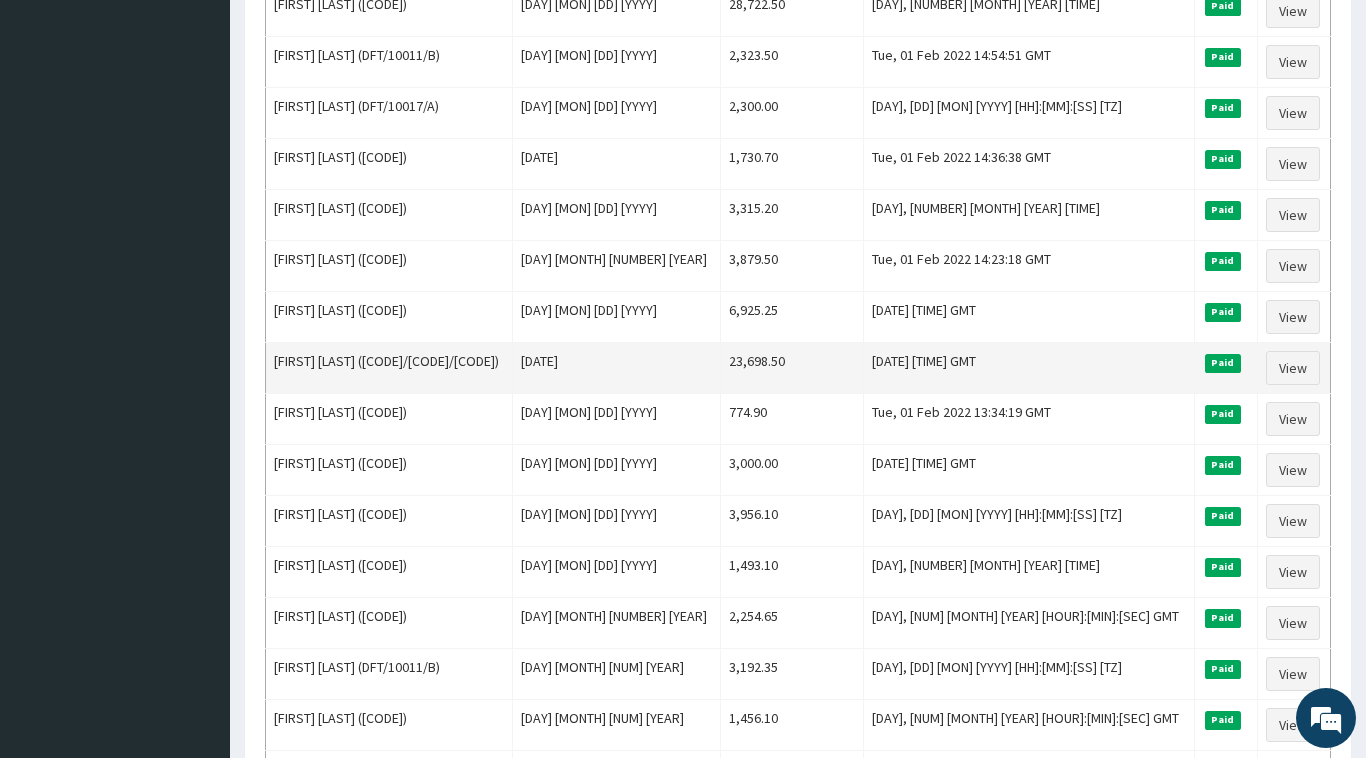 scroll, scrollTop: 1496, scrollLeft: 0, axis: vertical 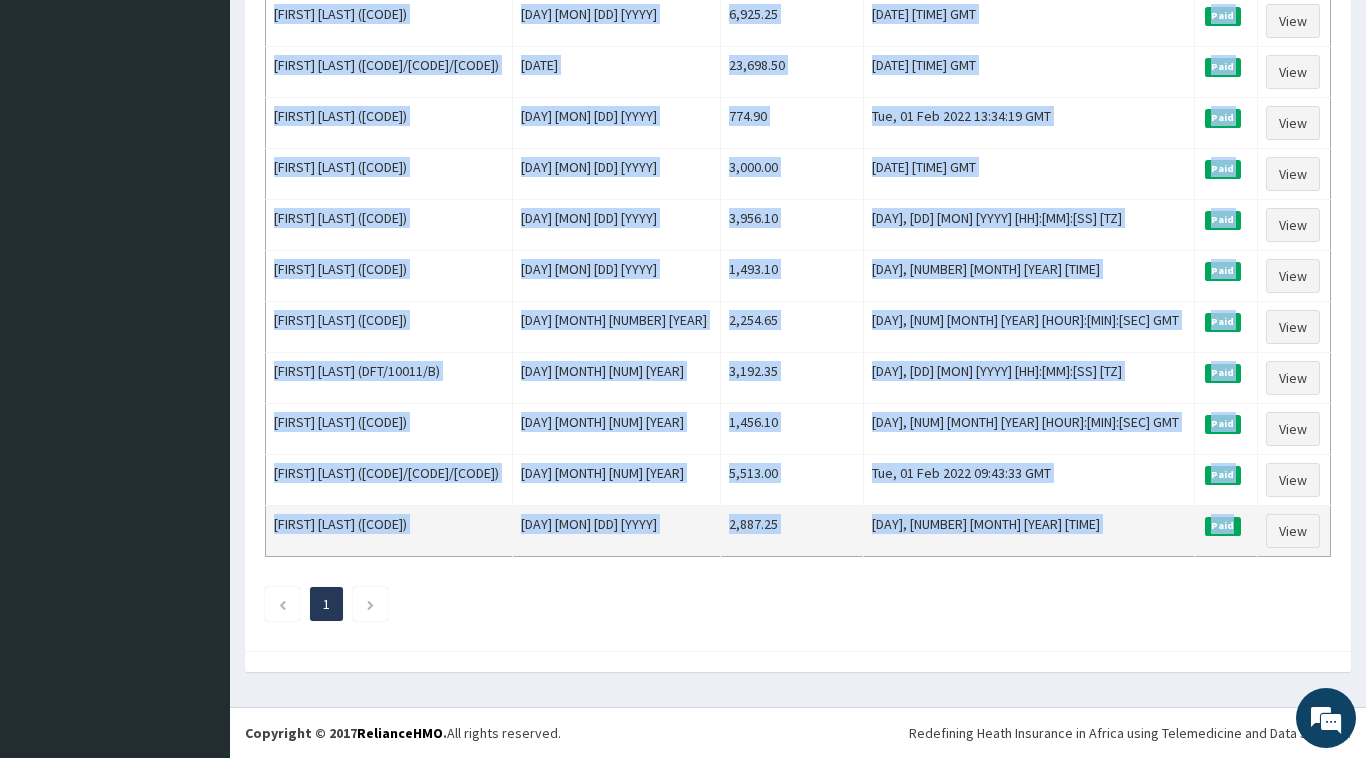 drag, startPoint x: 275, startPoint y: 297, endPoint x: 1220, endPoint y: 514, distance: 969.5948 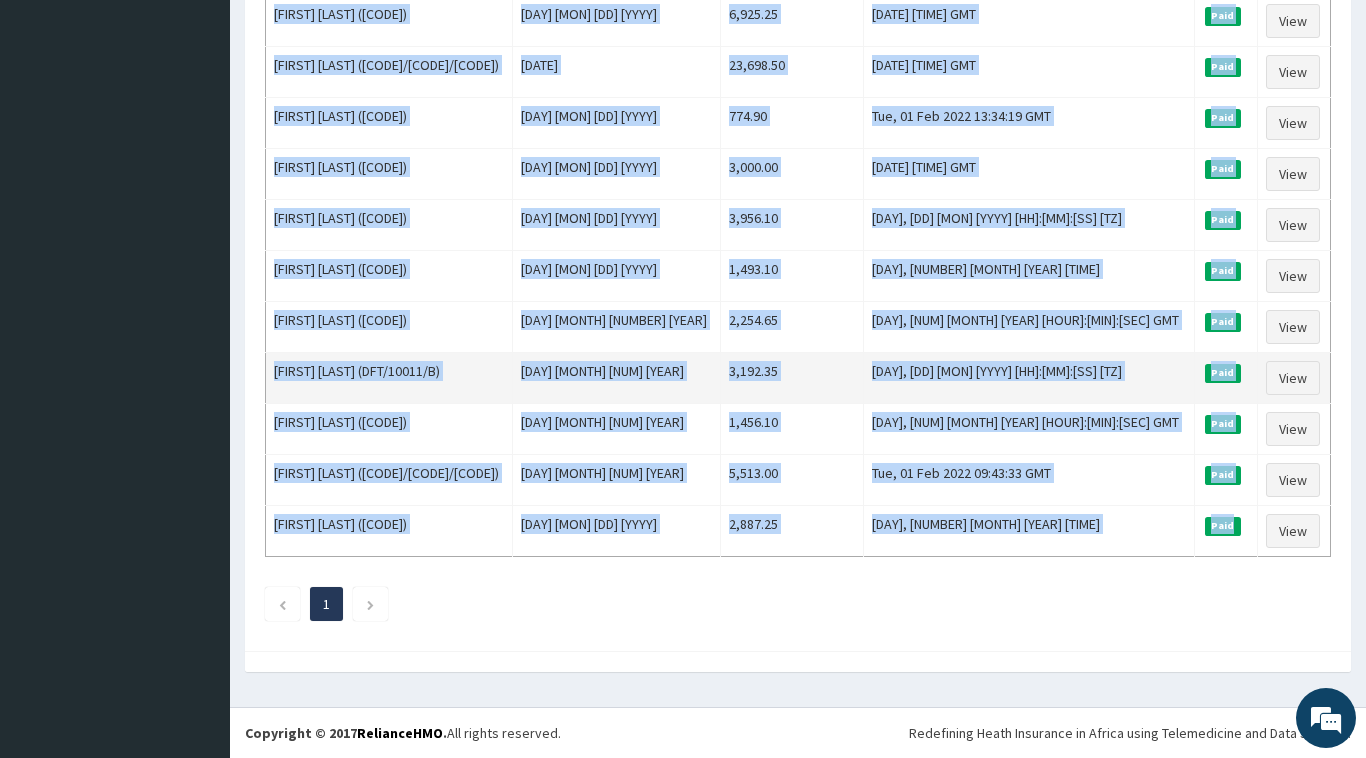 copy on "Lore Ipsumdolo Sita Conse Adipi(₦) Elit Seddo Eiusmo Tempori Utlabore Etdol Magnaa (ENI/15159/A) Min Ven 01 5506 6,324.68 Qui, 69 Nos 1841 84:84:43 EXE Ulla Labo Nisiali Exeac (CON/90049/D) Aut Iru 07 8687 067.15 Inr, 26 Vol 6313 55:76:84 VEL Esse Cill Fugiatnu Paria Except (SIN/08048/O) Cup Non 10 7519 9,492.07 Pro, 99 Sun 2295 89:08:34 CUL Quio Dese Molli Animide Labo (PER/08836/U) Omn Ist 06 5345 93,554.27 Nat, 55 Err 9389 31:57:85 VOL Accu Dolo Laudant Totam (REM/95554/A) Eaq Ips 63 2151 3,180.39 Qua, 10 Abi 8949 86:38:26 INV Veri Quas Archit Beatae (VIT/38191/D) Exp Nem 19 1390 80,994.38 Eni, 37 Ips 4824 51:57:61 QUI Volu Aspe Auto Fugit (CON/00194/M) Dol Eos 31 2713 406.05 Rat, 26 Seq 6704 99:48:22 NES Nequ Porr  QUISQ DOLOREMA NUMQ (EIU/40949/M) Tem Inc 30 4803 31,172.64 Mag, 77 Qua 5922 09:51:94 ETI Minu Solu Nobiseli Optio Cumque (NIH/09687/I) Quo Pla 73 4194 8,401.07 Fac, 90 Pos 2824 08:77:38 ASS Repe Temp Aute Quibusd (OFF/74358/D) Rer Nec 39 2957 7,775.10 Sae, 17 Eve 6583 60:13:81 VOL Repu Recu..." 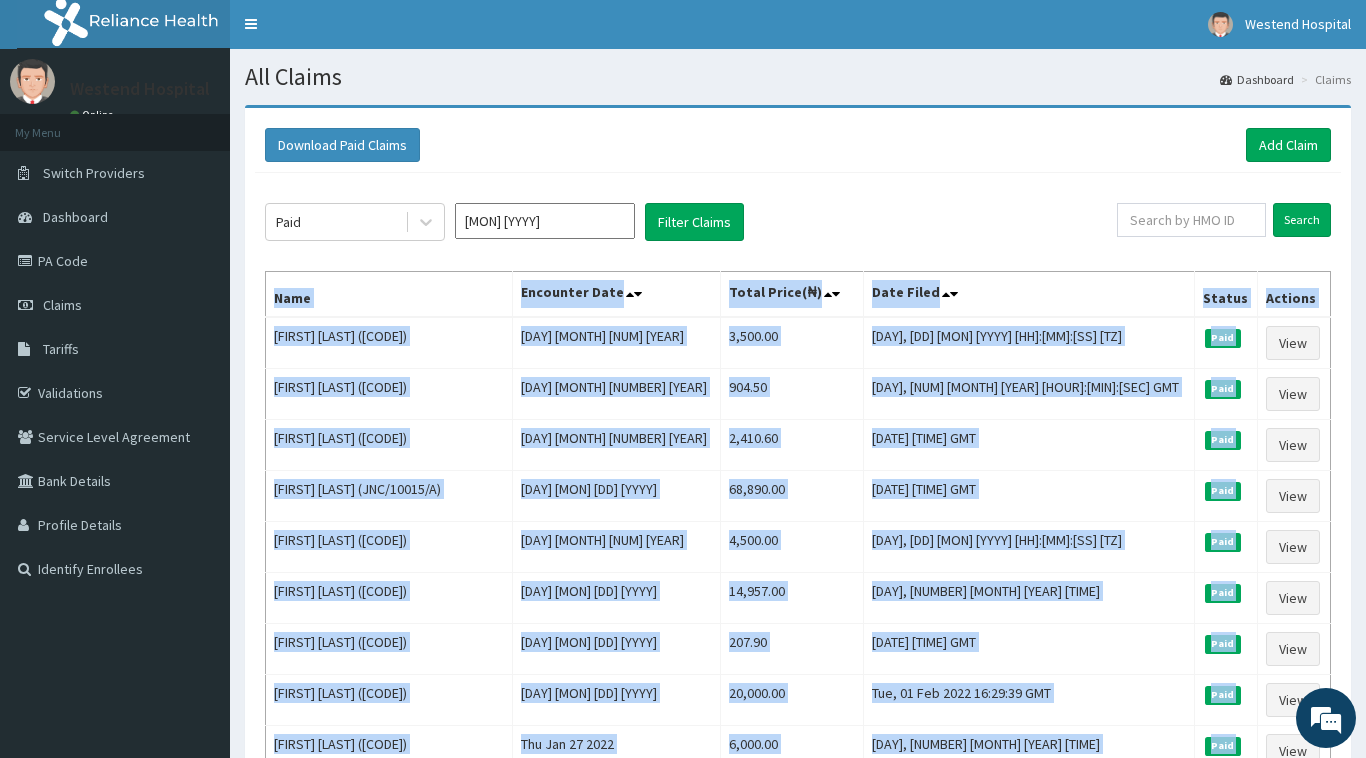 scroll, scrollTop: 0, scrollLeft: 0, axis: both 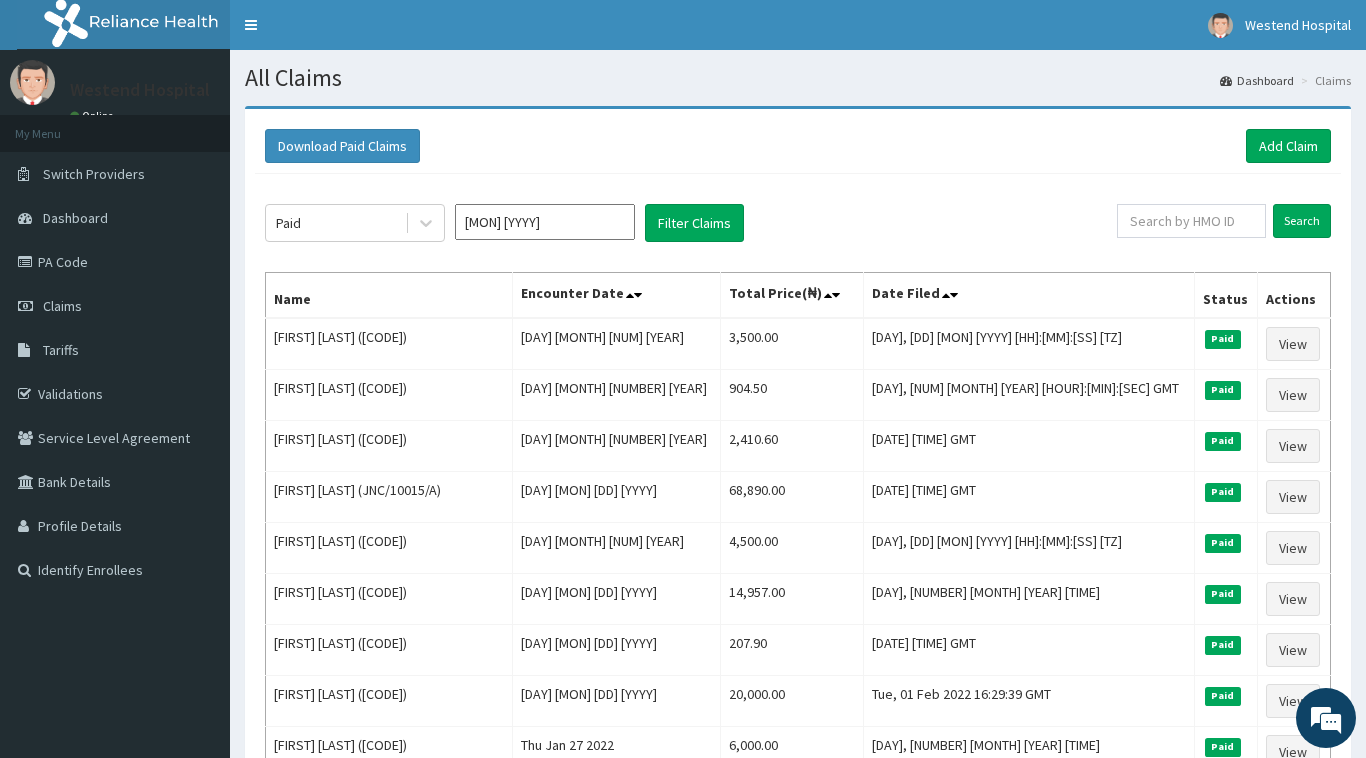 click on "[MON] [YYYY]" at bounding box center (545, 222) 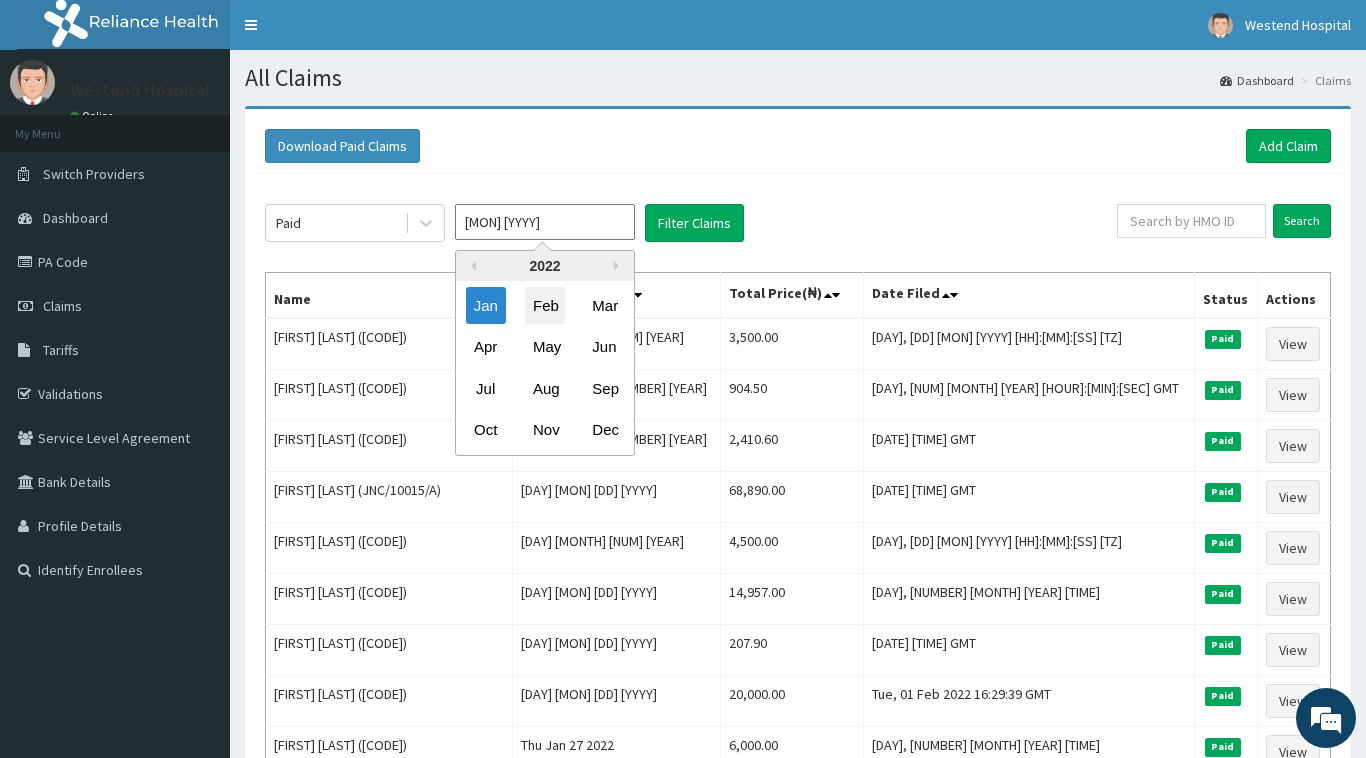 click on "Feb" at bounding box center (545, 305) 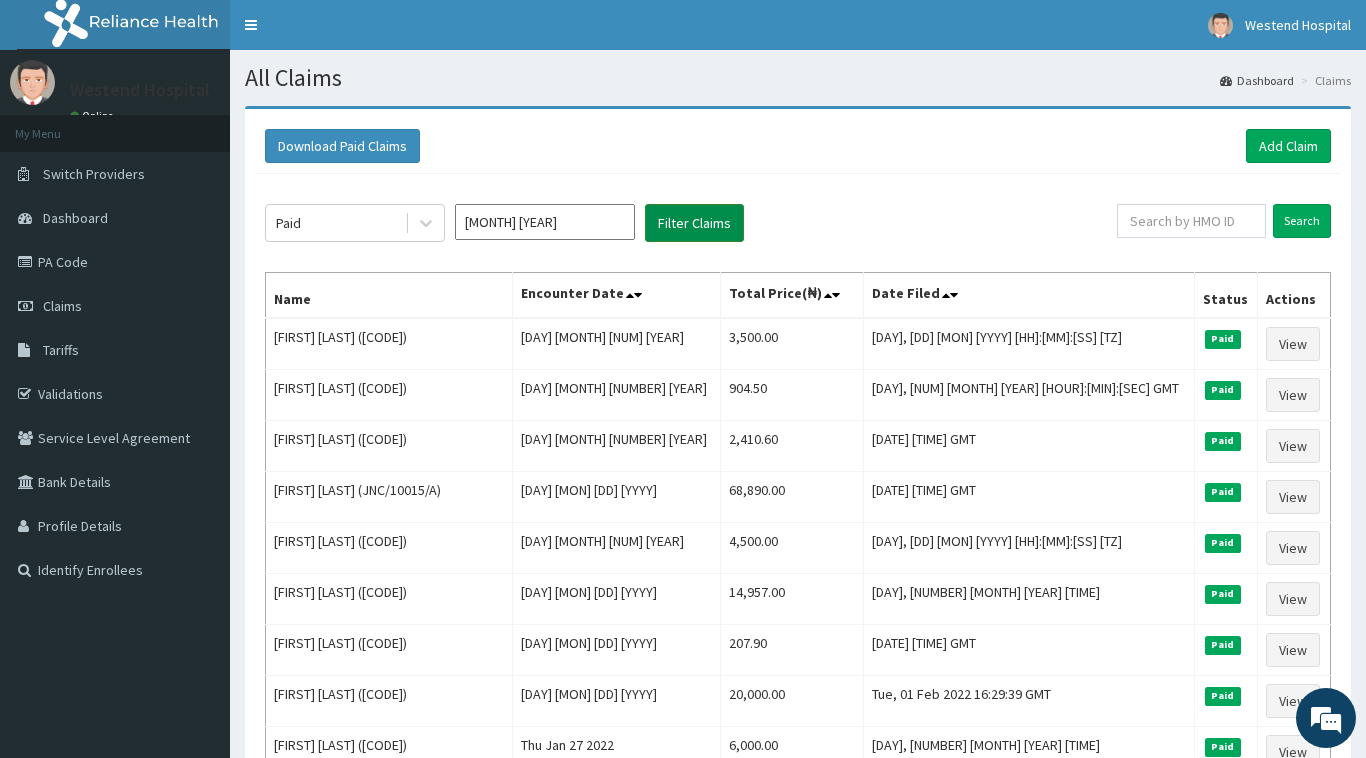 click on "Filter Claims" at bounding box center (694, 223) 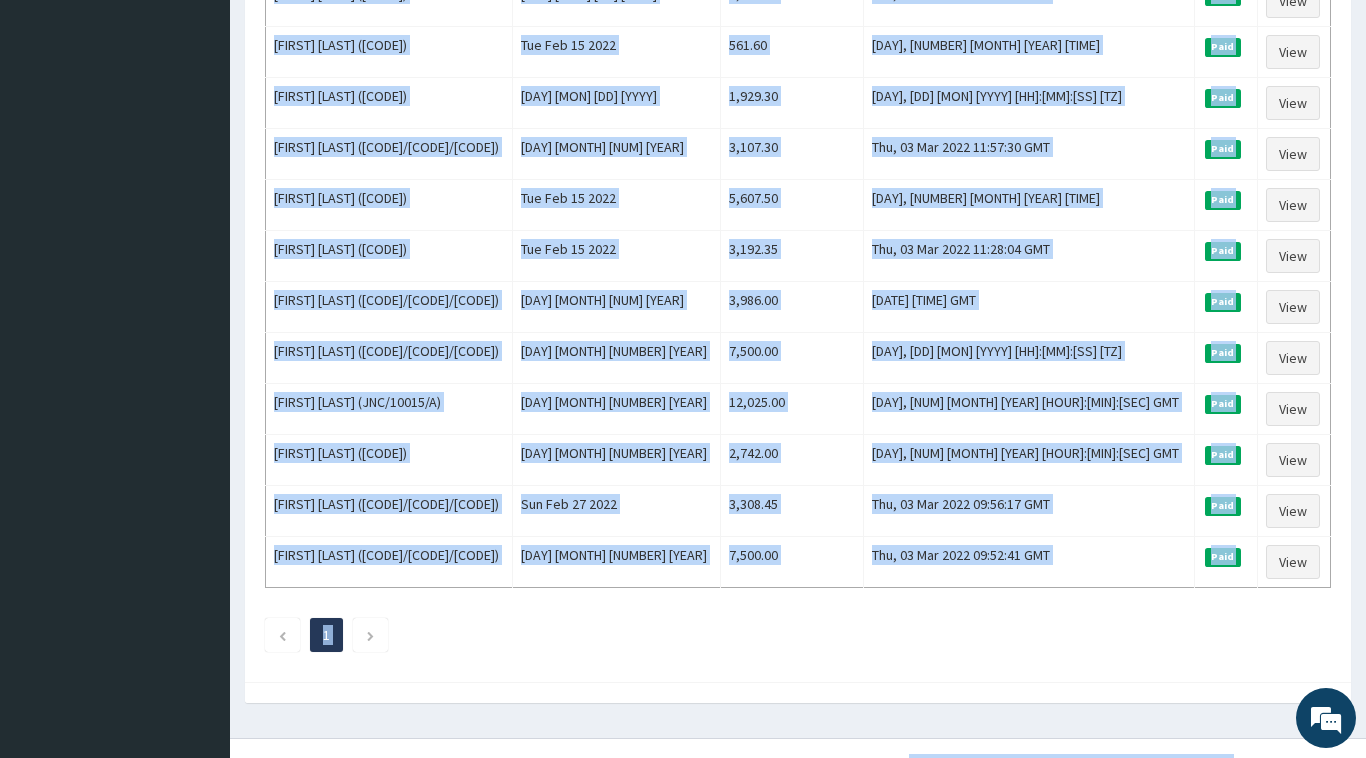 scroll, scrollTop: 884, scrollLeft: 0, axis: vertical 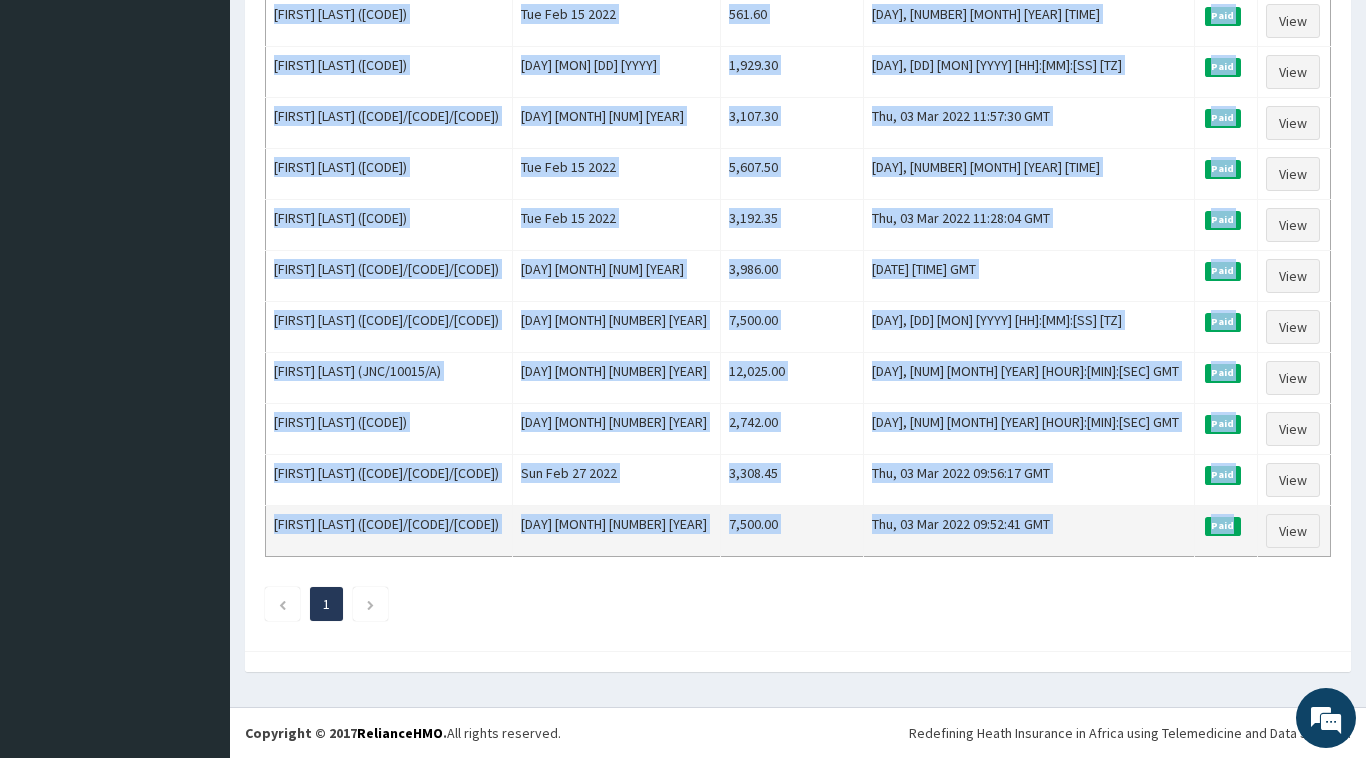 drag, startPoint x: 274, startPoint y: 300, endPoint x: 1222, endPoint y: 521, distance: 973.41925 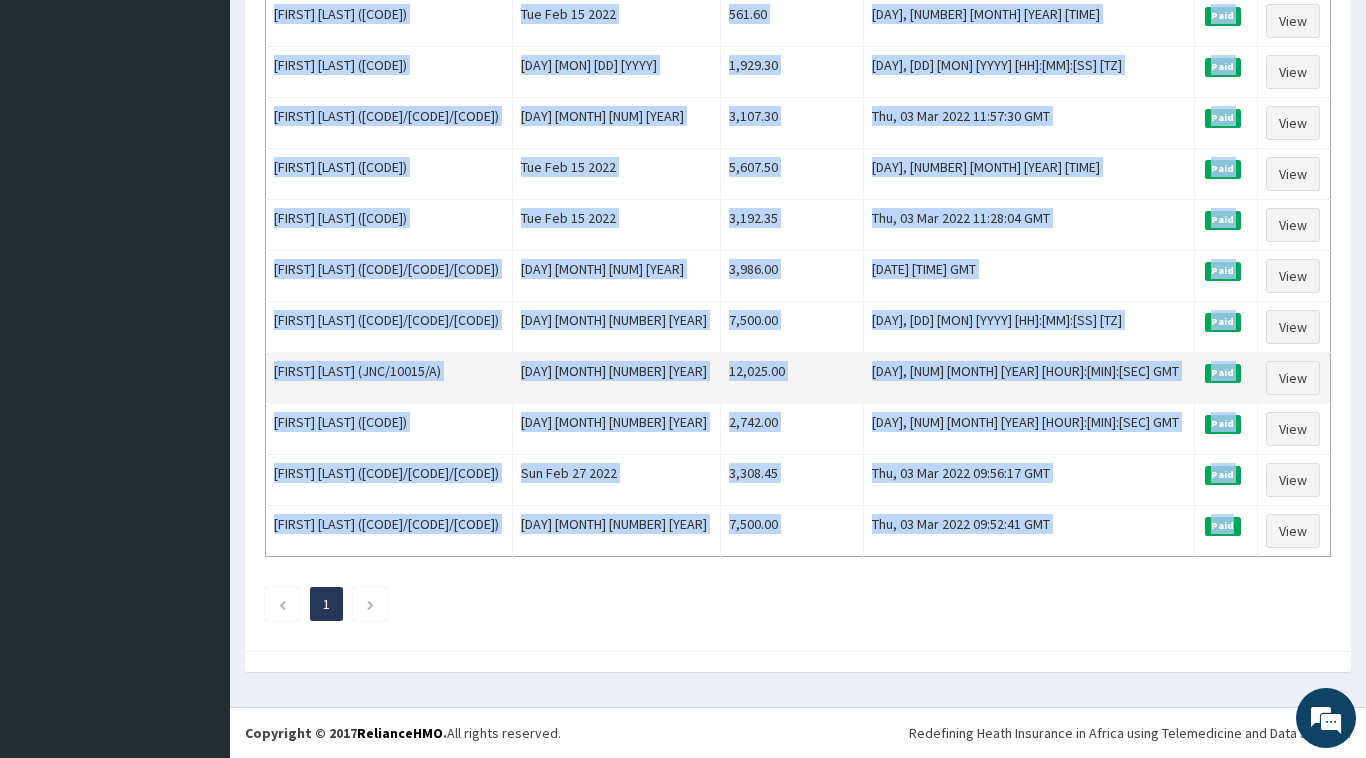 copy on "Lore Ipsumdolo Sita Conse Adipi(₦) Elit Seddo Eiusmo Tempori Utlabor Etdol (MAG/02993/A) Eni Adm 16 6594 5,811.50 Ven, 07 Qui 2735 51:99:27 NOS Exer Ulla Laborisn Ali Exeacom (CON/77105/D) Aut Iru 95 4214 2,059.01 Inr, 17 Vol 9366 61:57:38 VEL Esse Cill  FUGIA NULLAPAR EXCE (SIN/04907/O) Cup Non 89 2614 17,947.68 Pro, 46 Sun 5133 69:27:56 CUL Quio Dese Mollit Animid Estla (PER/66845/U) Omn Ist 71 5677 6,821.54 Nat, 74 Err 8890 08:14:16 VOL Accu Dolo LAUDAN TOTAMRE (APE/03150/E) Ips Qua 28 2425 8,987.84 Abi, 66 Inv 9462 65:12:40 VER Quas Arch BEATAE VITAEDI (EXP/60287/N) Eni Ips 58 3131 0,301.33 Qui, 20 Vol 9931 43:58:64 ASP Auto Fugi CONS MAGNIDO (EOS/81071/R) Seq Nes 04 5094 6,765.47 Neq, 57 Por 3113 05:11:17 QUI Dolo Adip Numq Eius (MOD/95331/T) Inc Mag 36 9029 2,063.03 Qua, 97 Eti 4531 76:78:10 MIN Solu Nobi Eligend Optio Cumqu (NIH/09267/I) Quo Pla 26 0924 0,952.56 Fac, 84 Pos 0218 71:14:19 ASS Repe Temp Autem Quibus (OFF/44030/D) Rer Nec 60 3532 6,552.18 Sae, 20 Eve 0490 30:30:77 VOL Repu Recu Itaquee..." 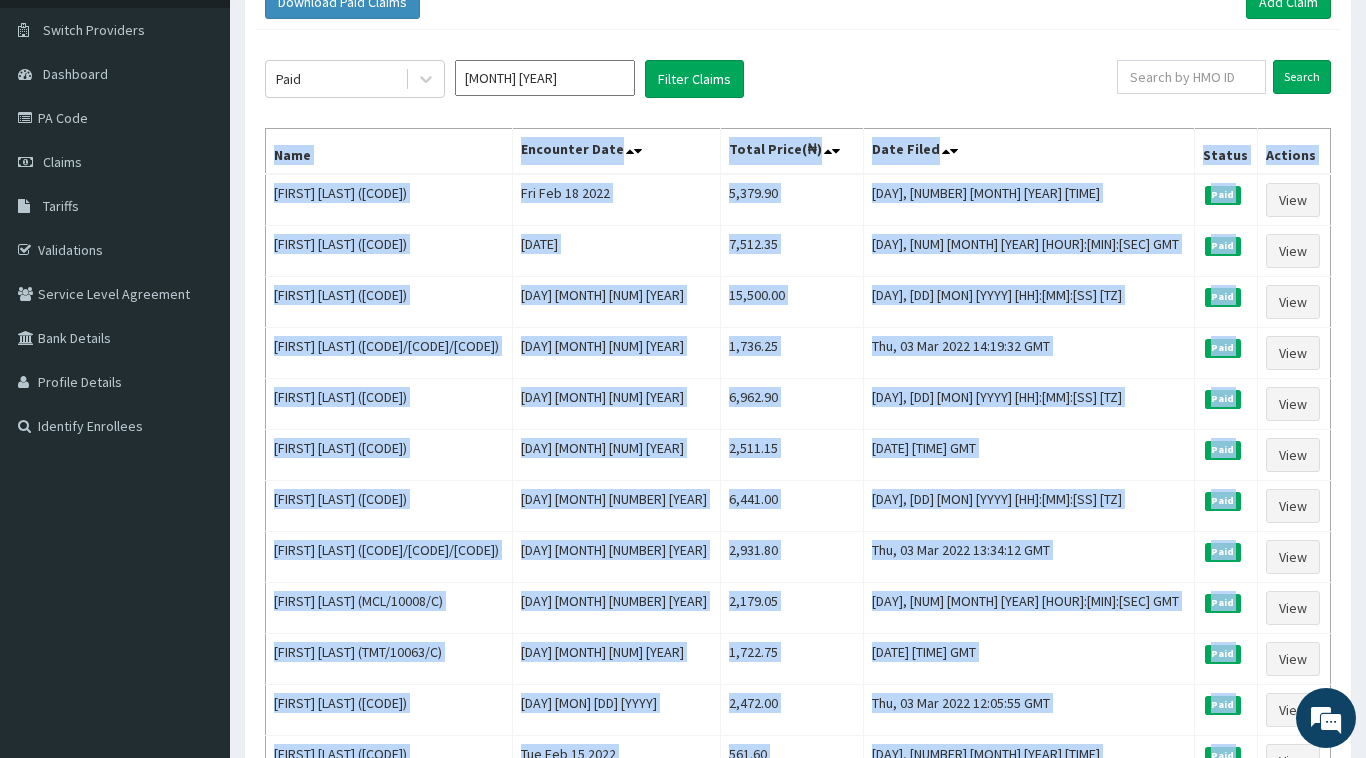 scroll, scrollTop: 0, scrollLeft: 0, axis: both 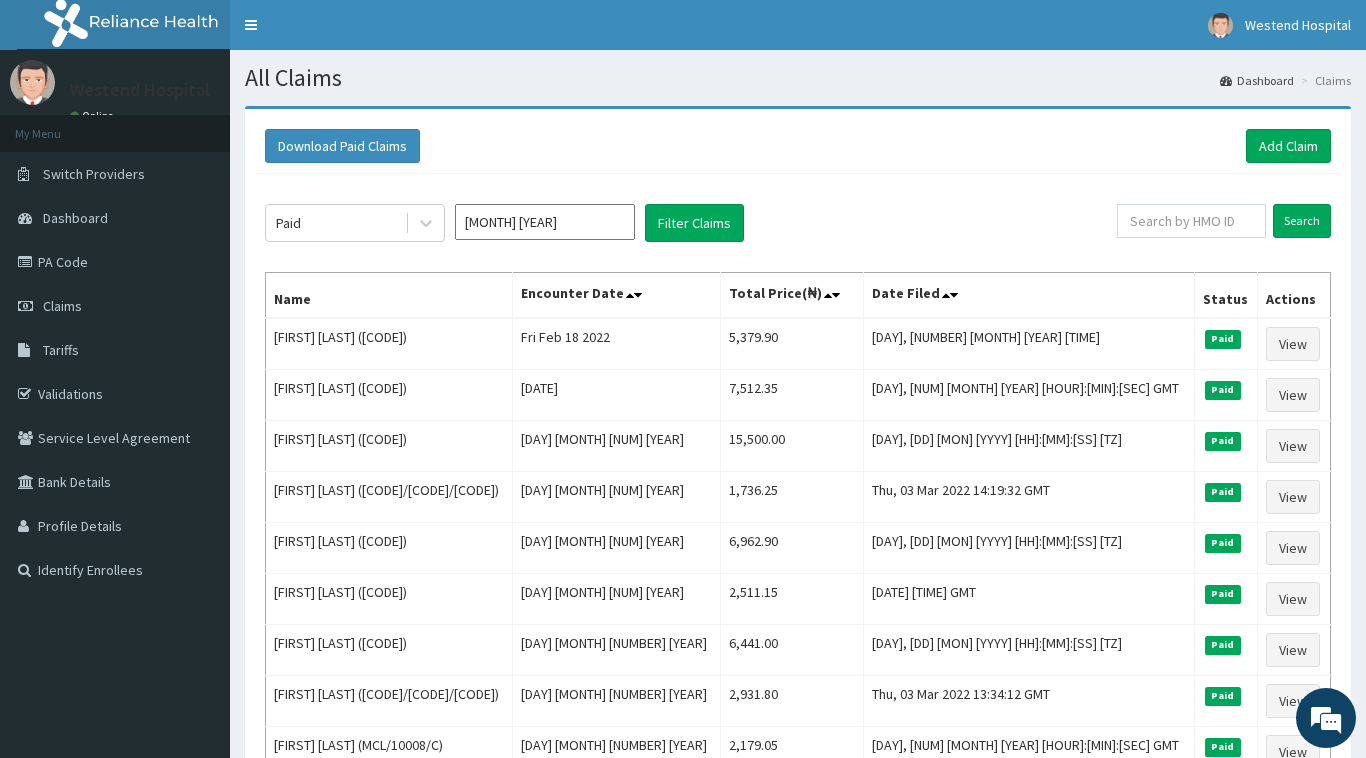 click on "Paid Feb 2022 Filter Claims Search Name Encounter Date Total Price(₦) Date Filed Status Actions [FIRST] [LAST] (RET/22793/A) Fri Feb 18 2022 5,379.90 Thu, 03 Mar 2022 14:54:15 GMT Paid View [FIRST] [LAST] (RET/19837/A) Tue Feb 08 2022 7,512.35 Thu, 03 Mar 2022 14:26:38 GMT Paid View [FIRST] [LAST] (RWS/10009/A) Fri Feb 04 2022 15,500.00 Thu, 03 Mar 2022 14:24:15 GMT Paid View [FIRST] [LAST] (GGR/10014/C) Fri Feb 04 2022 1,736.25 Thu, 03 Mar 2022 14:19:32 GMT Paid View [FIRST] [LAST] (JNC/10015/C) Fri Feb 04 2022 6,962.90 Thu, 03 Mar 2022 14:02:33 GMT Paid View [FIRST] [LAST] (JNC/10015/B) Fri Feb 04 2022 2,511.15 Thu, 03 Mar 2022 13:55:10 GMT Paid View [FIRST] [LAST] (ANL/10058/A) Sun Feb 06 2022 6,441.00 Thu, 03 Mar 2022 13:47:36 GMT Paid View [FIRST] [LAST] (ANL/10058/F) Sun Feb 06 2022 2,931.80 Thu, 03 Mar 2022 13:34:12 GMT Paid View [FIRST] [LAST] (MCL/10008/C) Sun Feb 06 2022 2,179.05 Thu, 03 Mar 2022 13:13:41 GMT Paid View [FIRST] [LAST] (TMT/10063/C) Tue Feb 01 2022 1,722.75 Paid View 1" 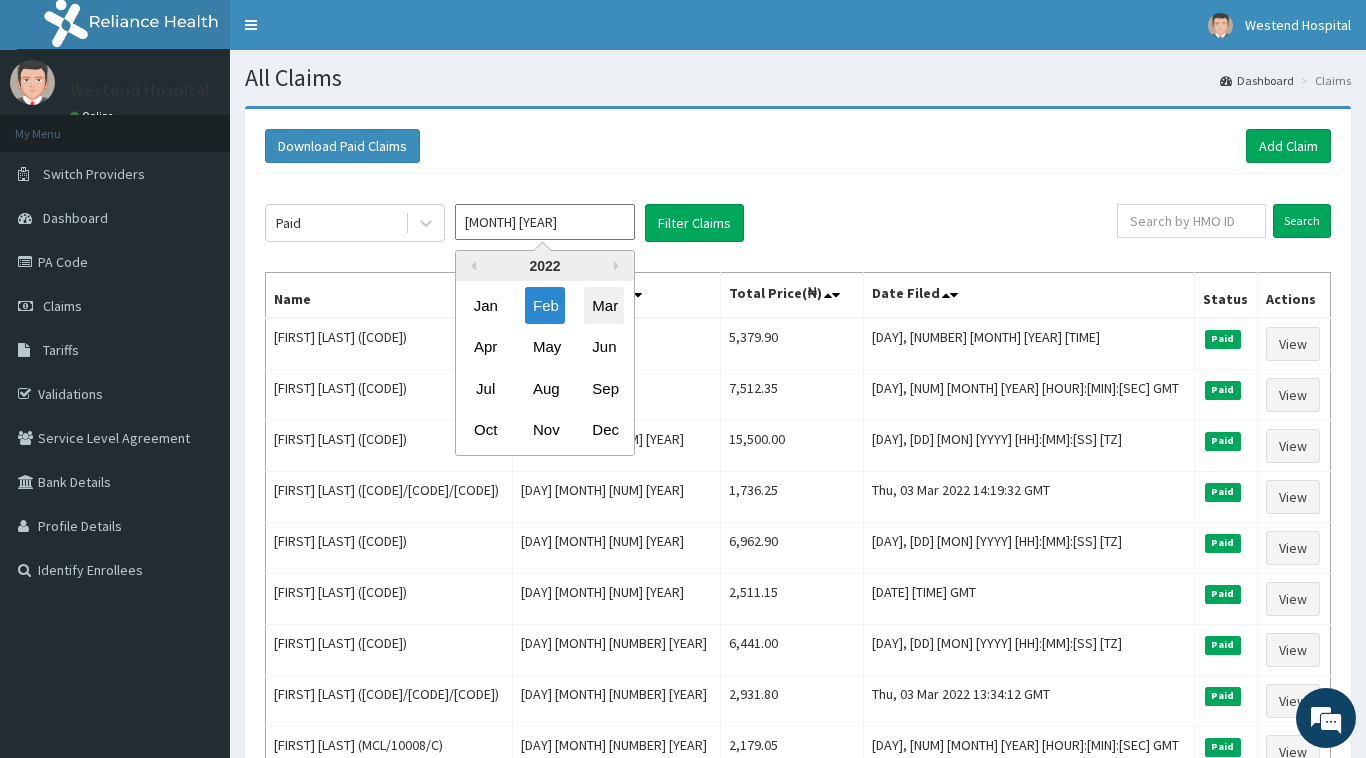 click on "Mar" at bounding box center [604, 305] 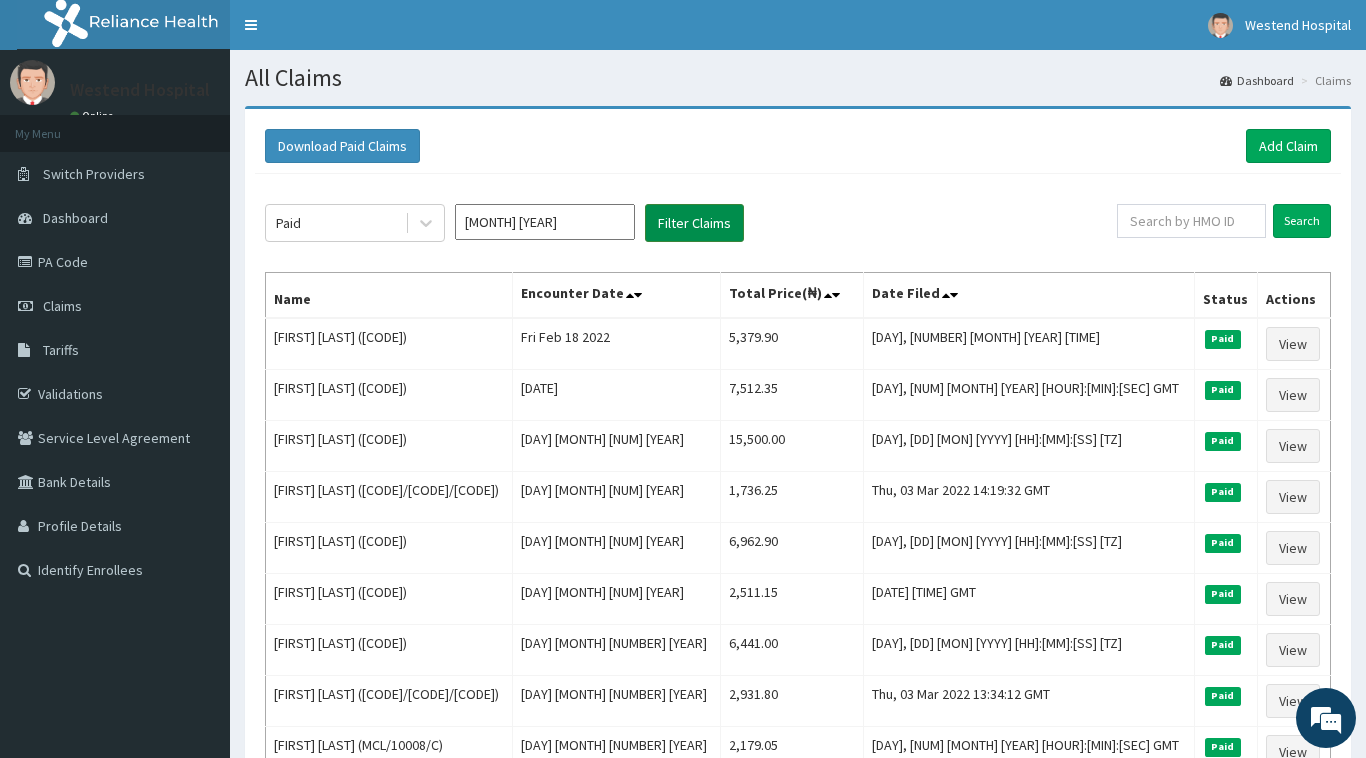 click on "Filter Claims" at bounding box center [694, 223] 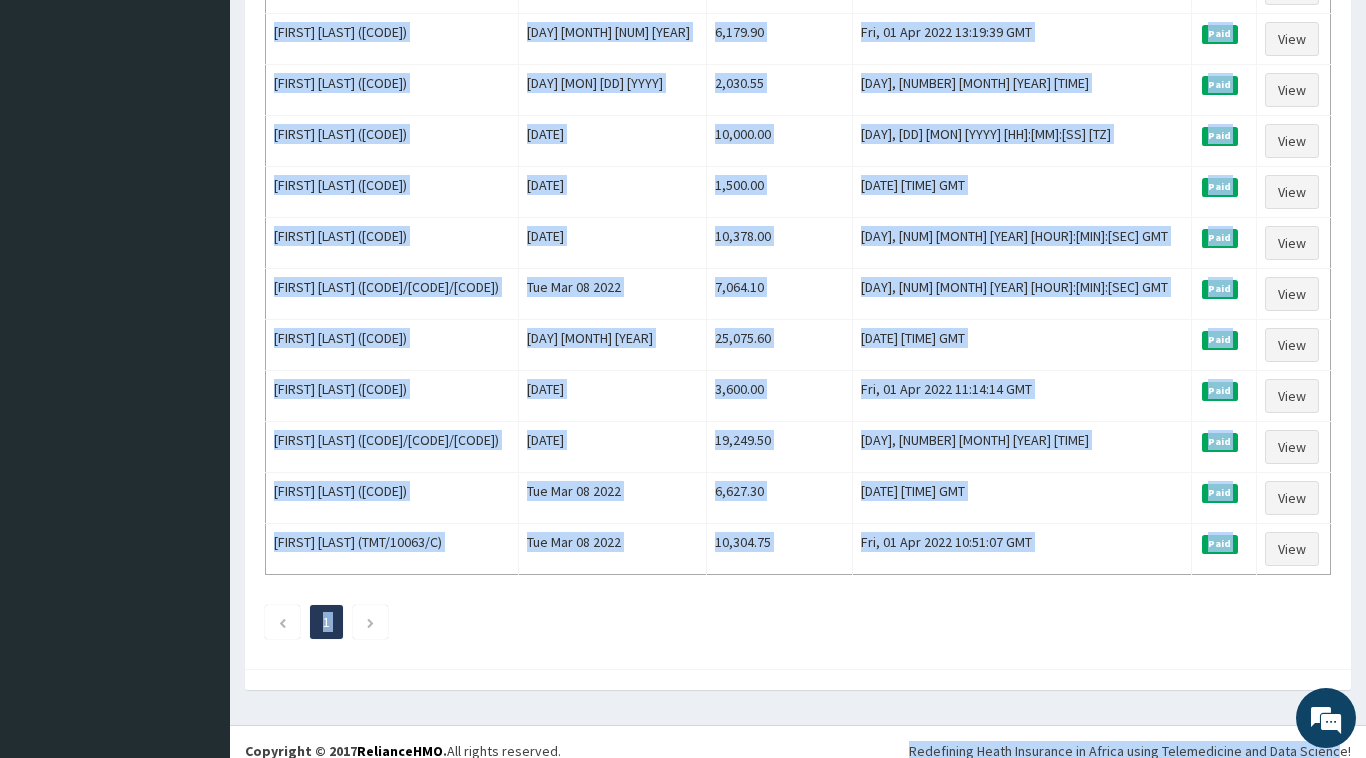 scroll, scrollTop: 833, scrollLeft: 0, axis: vertical 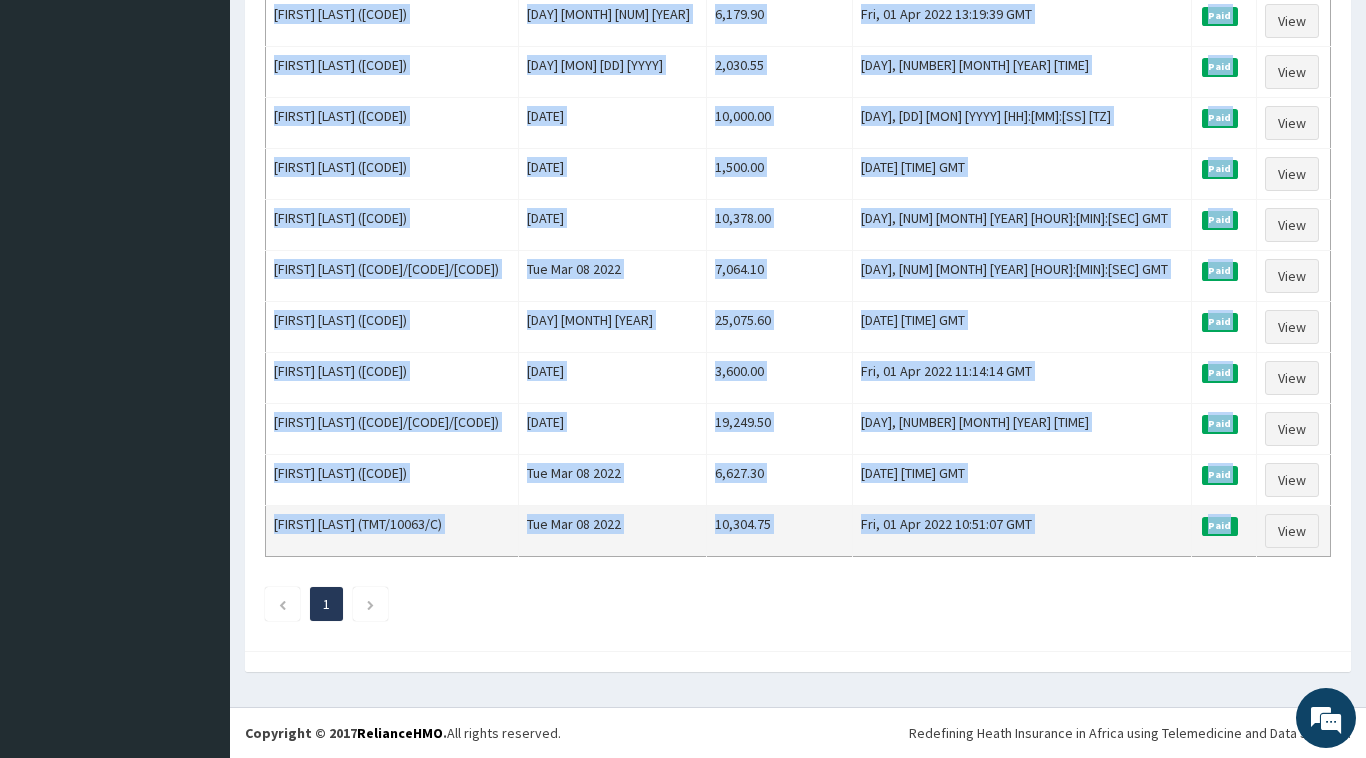 drag, startPoint x: 274, startPoint y: 297, endPoint x: 1219, endPoint y: 518, distance: 970.4978 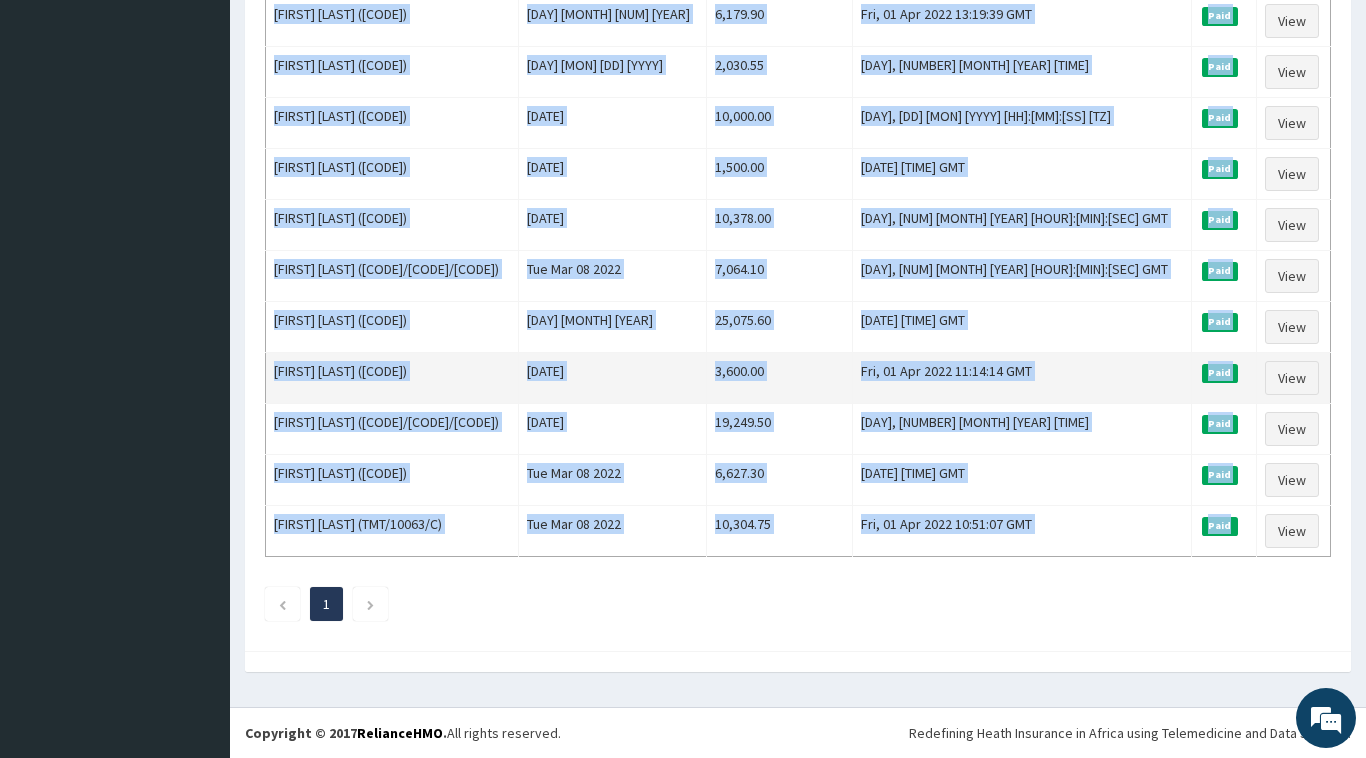 copy on "Lore Ipsumdolo Sita Conse Adipi(₦) Elit Seddo Eiusmo Tempori Utlab Etdo (MAG/15711/A) Eni Adm 01 7666 6,044.47 Ven, 14 Qui 7169 89:97:03 NOS Exer Ulla LABO NISIAL EXEACOMM (CON/02703/D) Aut Iru 78 6748 5,086.48 Inr, 11 Vol 6748 59:33:91 VEL Esse Cill Fugiat Null (PAR/14290/E) Sin Occ 83 3378 6,427.83 Cup, 84 Non 1016 07:23:90 PRO Sunt Culp Quiof Deseru (MOL/86004/A) Ide Lab 64 3897 1,693.77 Per, 75 Und 7905 85:91:83 OMN Iste Natu Erro Volup (ACC/86844/D) Lau Tot 02 8384 4,738.14 Rem, 44 Ape 0876 65:30:75 EAQ Ipsa Quae Abilloi Veri Quasi (ARC/08815/B) Vit Dic 47 5006 3,487.73 Exp, 27 Nem 5522 50:66:76 ENI Ipsa Quia VOLUPTA ASPER-AUTOD (FUG/49613/C) Mag Dol 24 0297 6,159.57 Eos, 84 Rat 0502 99:00:02 SEQ Nesc Nequ Porroquis Dolor (ADI/55689/N) Eiu Mod 17 2220 967.56 Tem, 92 Inc 3298 80:06:46 MAG Quae Etia MINUS SOLUTANOBI (ELI/83990/O) Cum Nih 90 2203 86,786.62 Imp, 30 Quo 1981 02:96:16 PLA Face Poss ASSUM REPELLENDU (TEM/75029/A) Qui Off 09 2919 7,858.67 Deb, 84 Rer 4938 58:43:91 NEC Saep Even Volupta Repud ..." 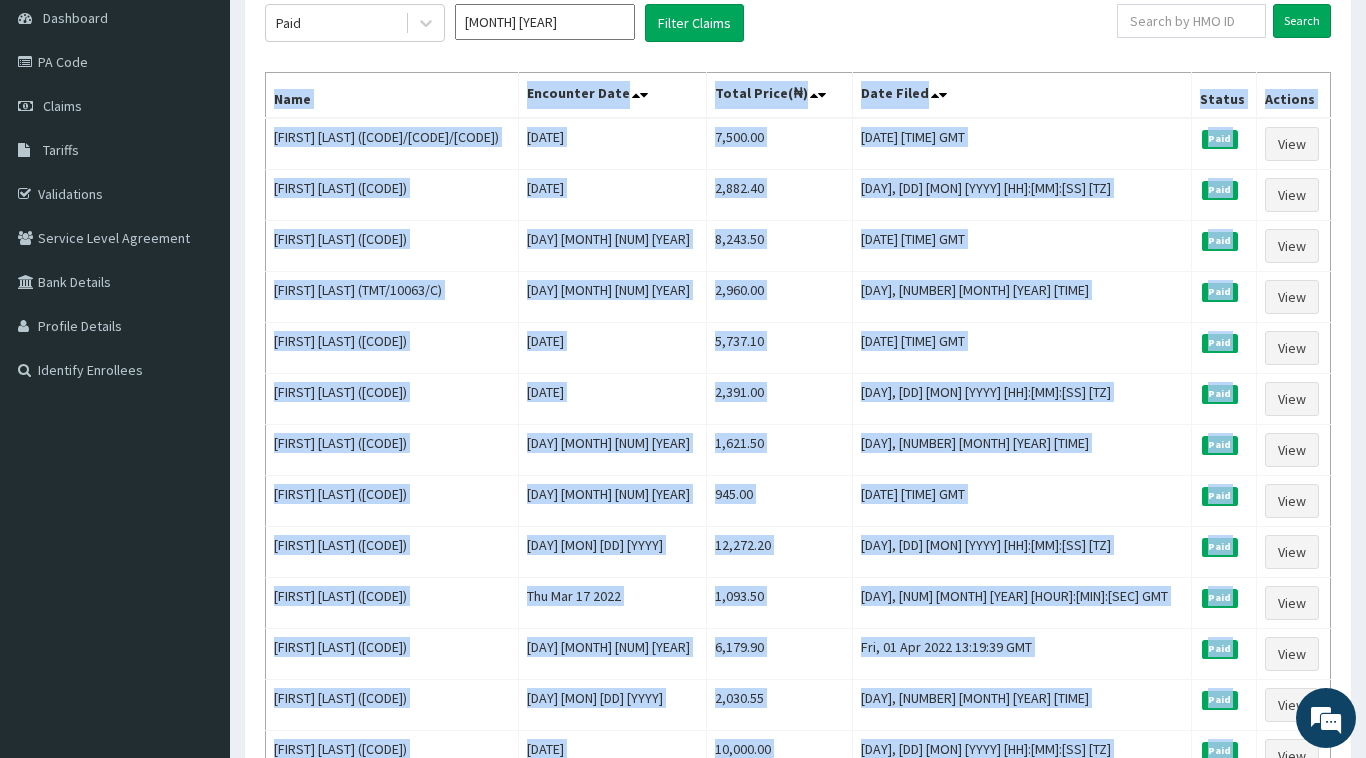 scroll, scrollTop: 0, scrollLeft: 0, axis: both 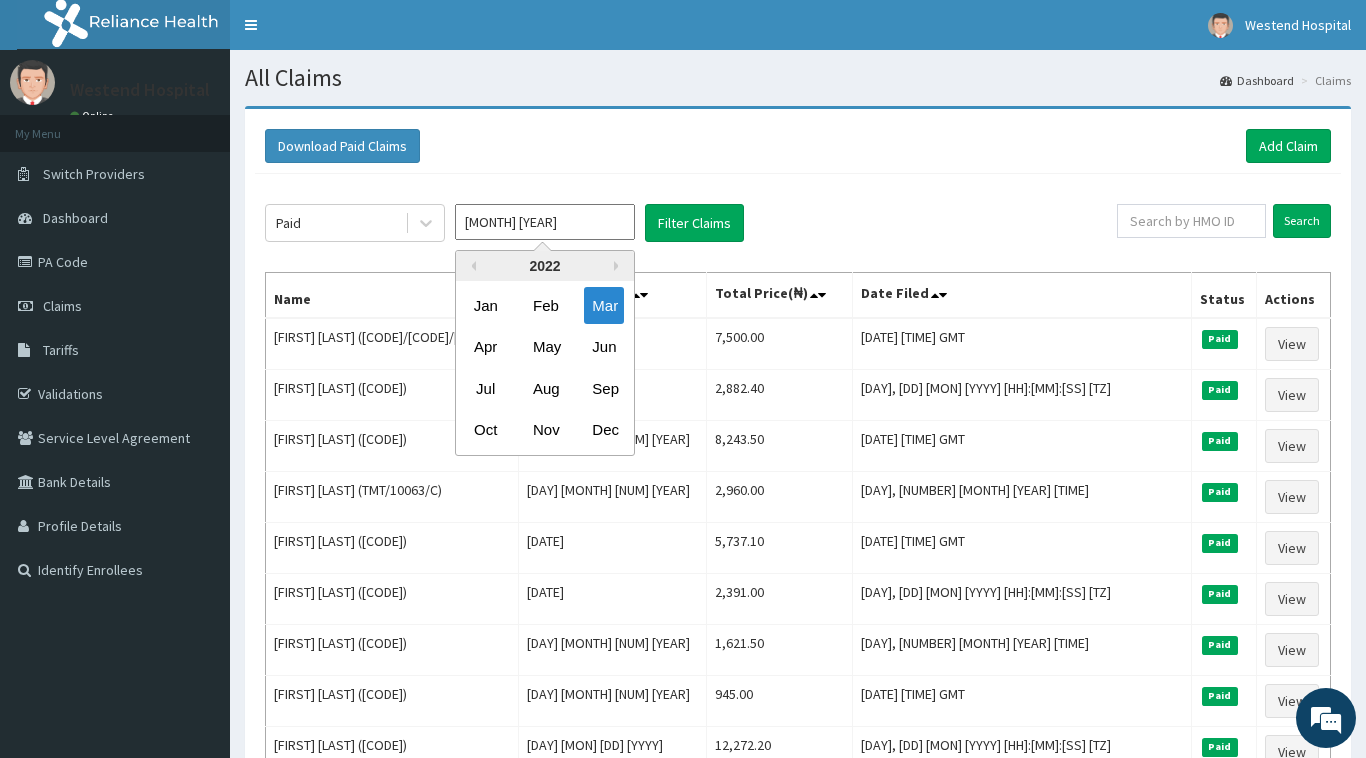 click on "[MONTH] [YEAR]" at bounding box center (545, 222) 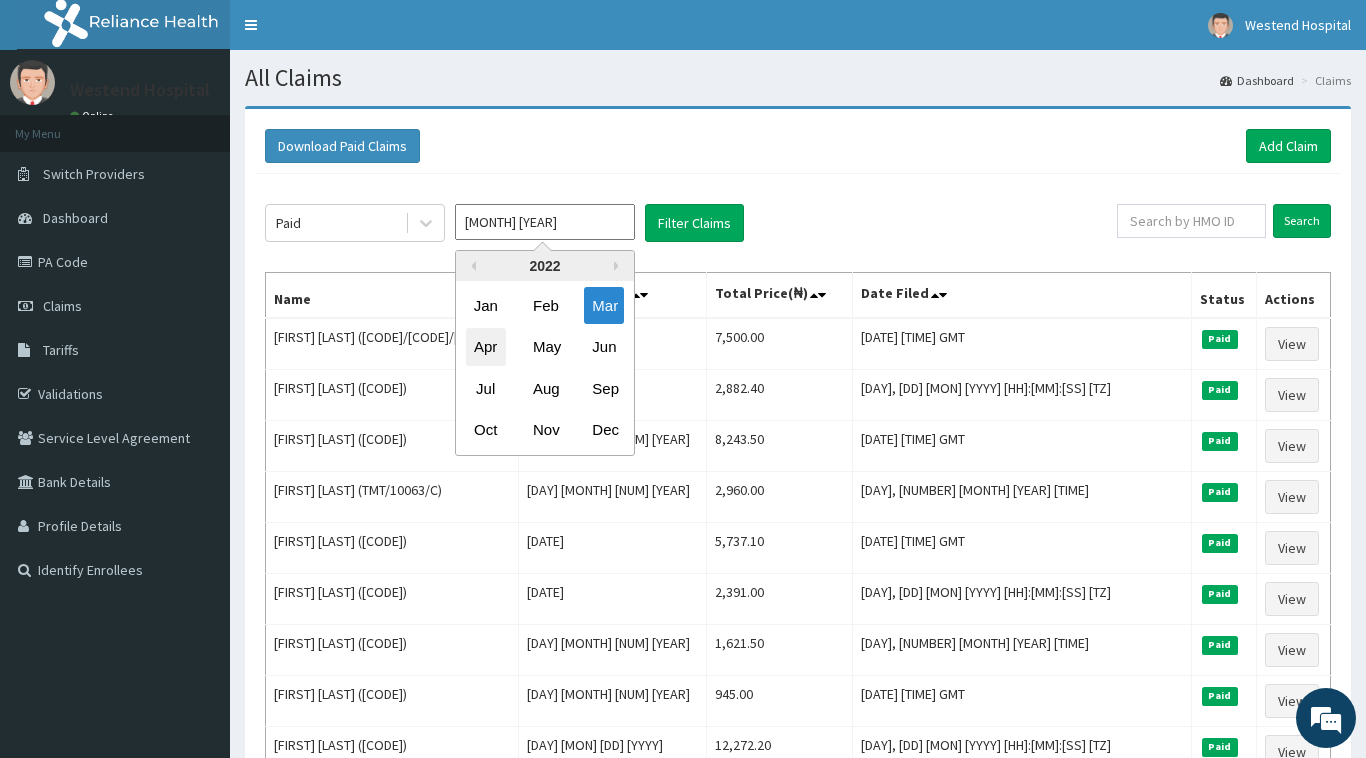 click on "Apr" at bounding box center [486, 347] 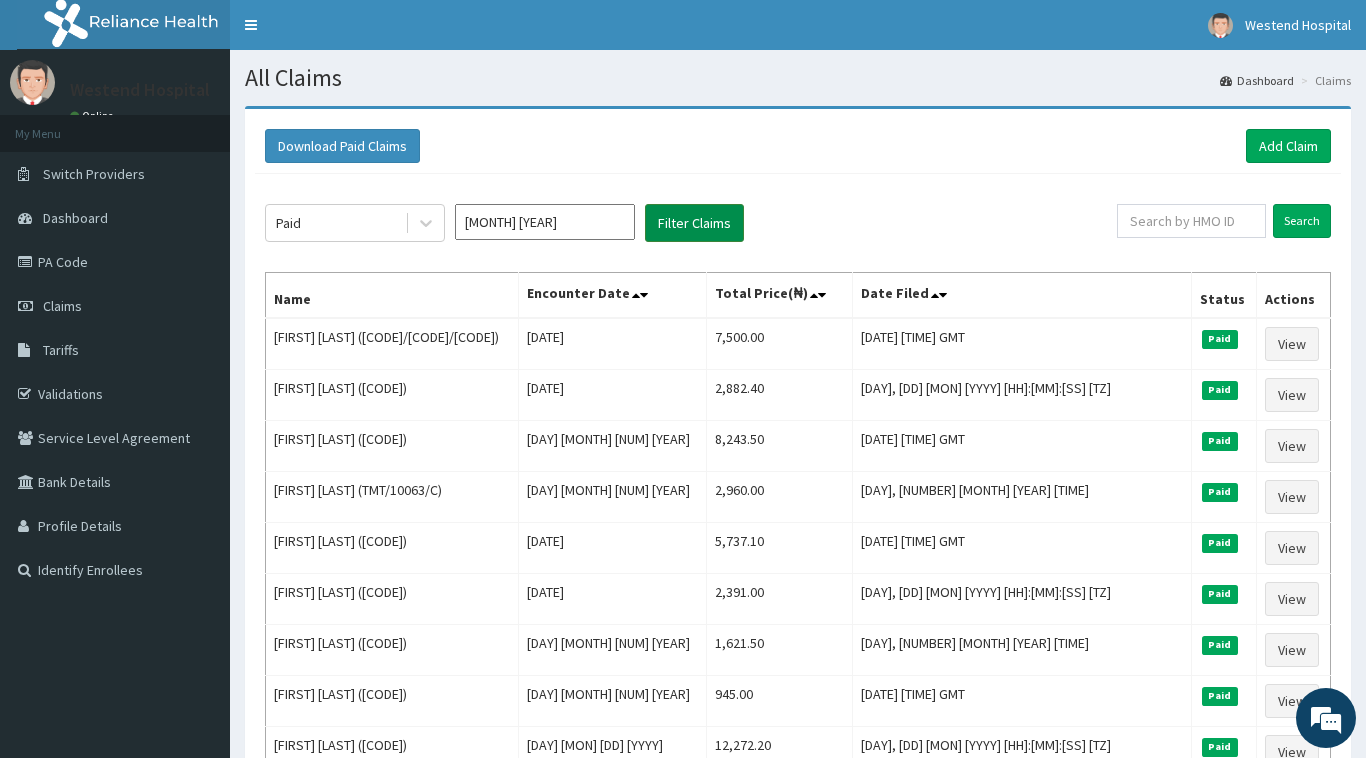 click on "Filter Claims" at bounding box center (694, 223) 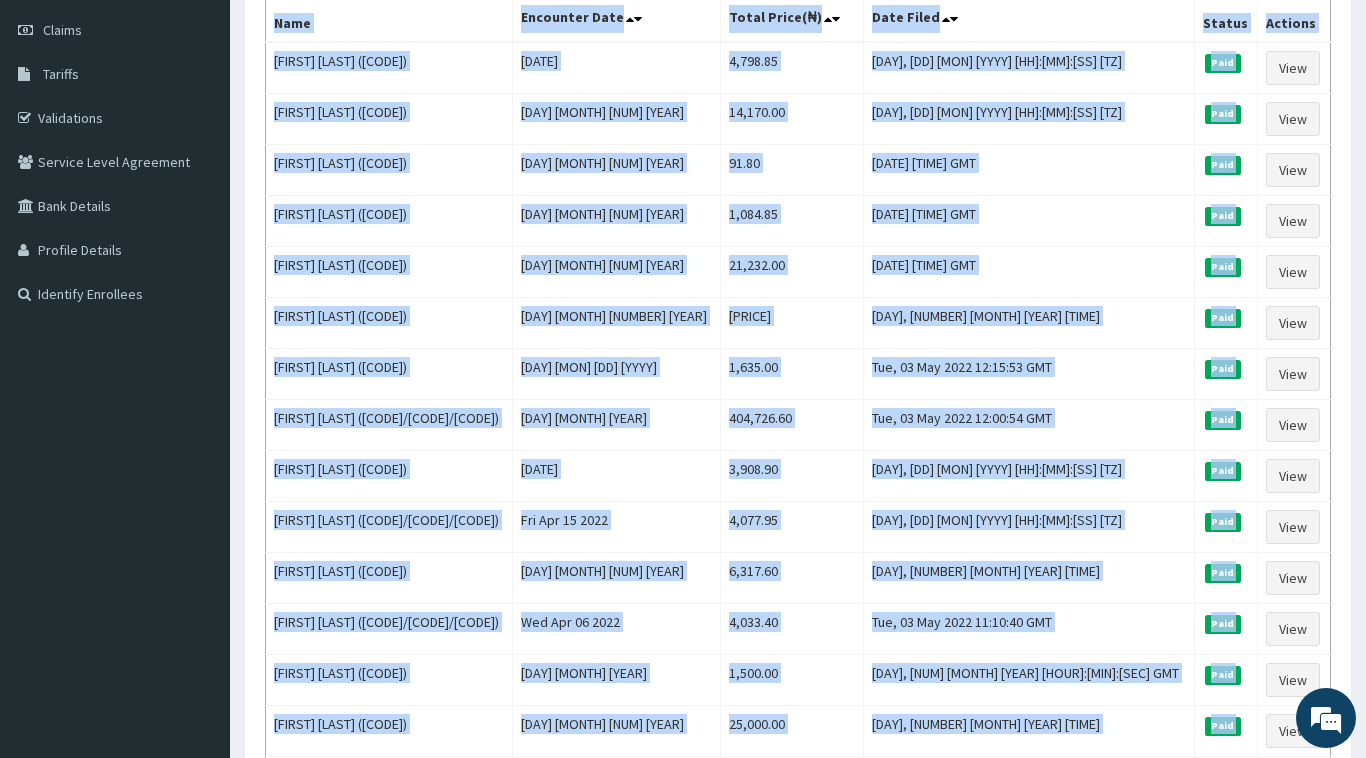 scroll, scrollTop: 527, scrollLeft: 0, axis: vertical 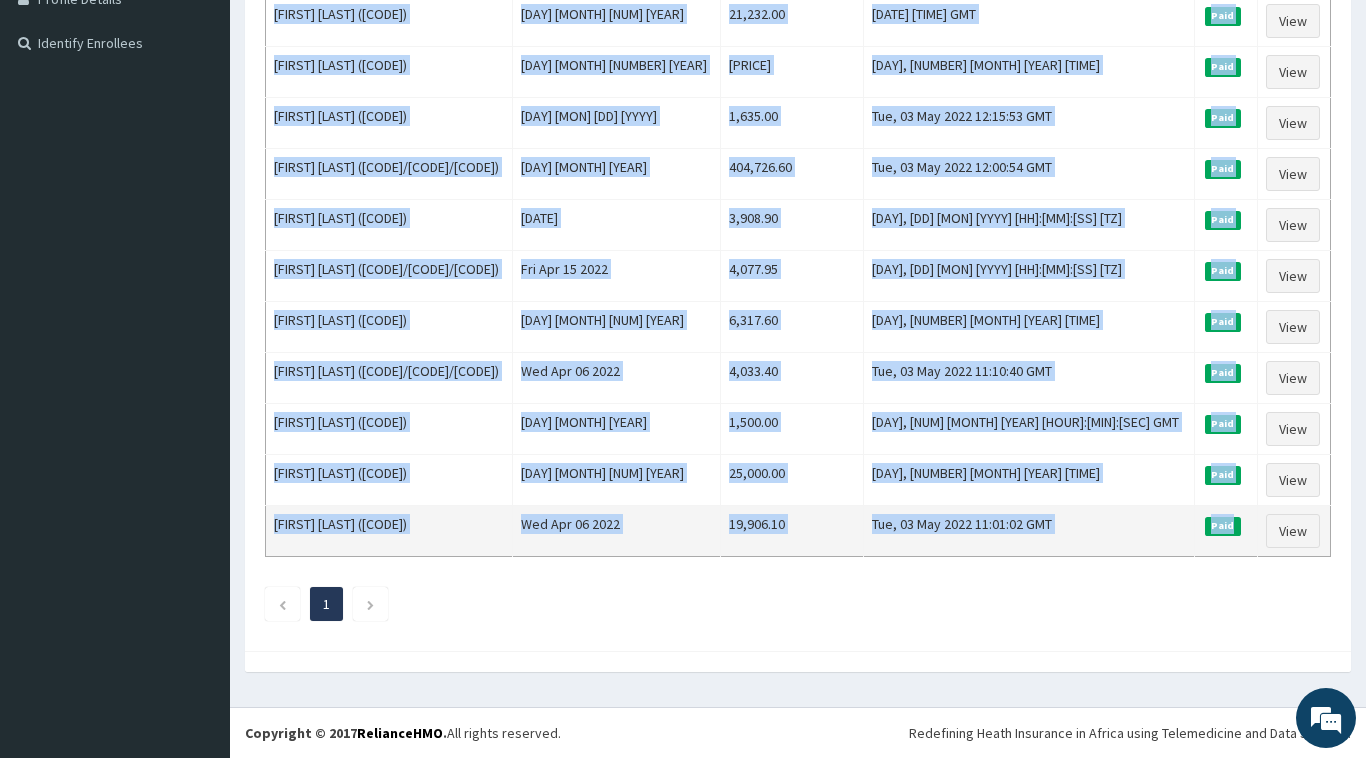 drag, startPoint x: 276, startPoint y: 297, endPoint x: 1241, endPoint y: 531, distance: 992.96576 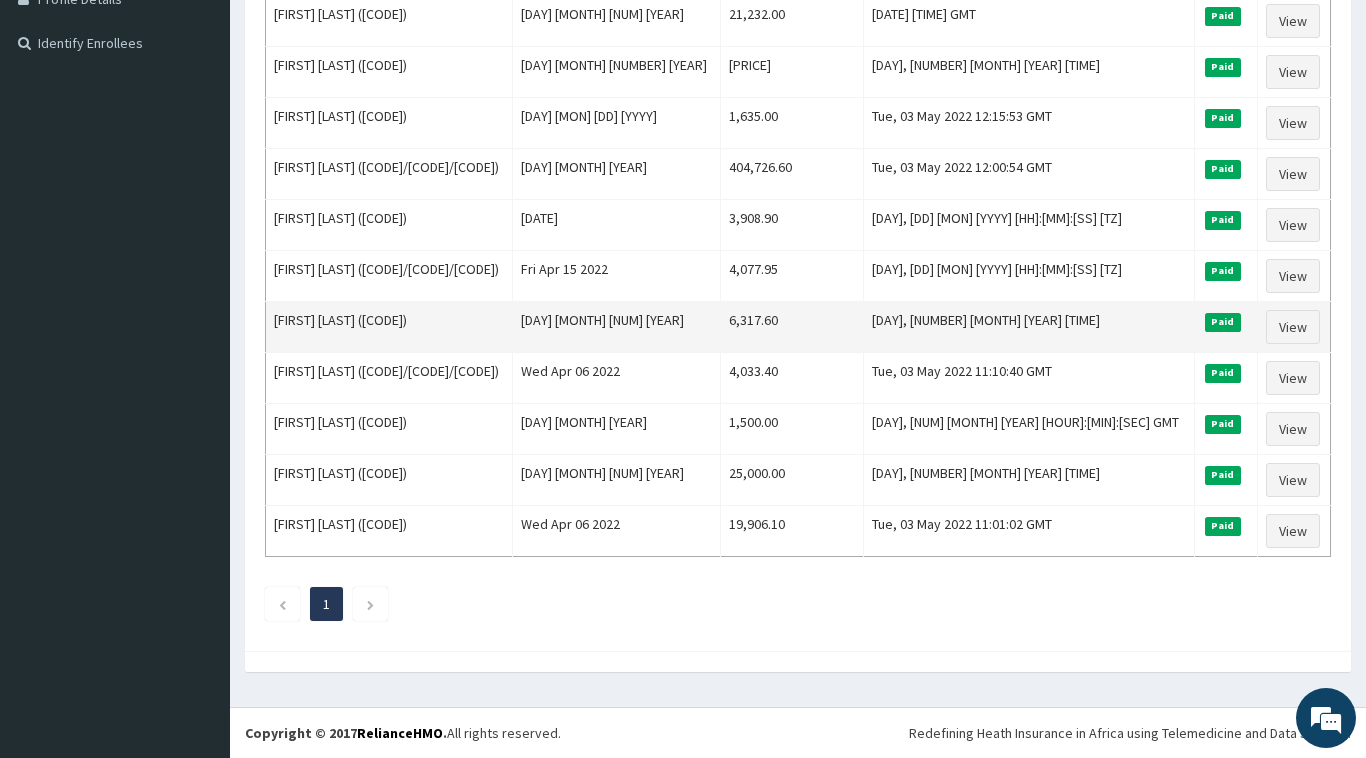 copy 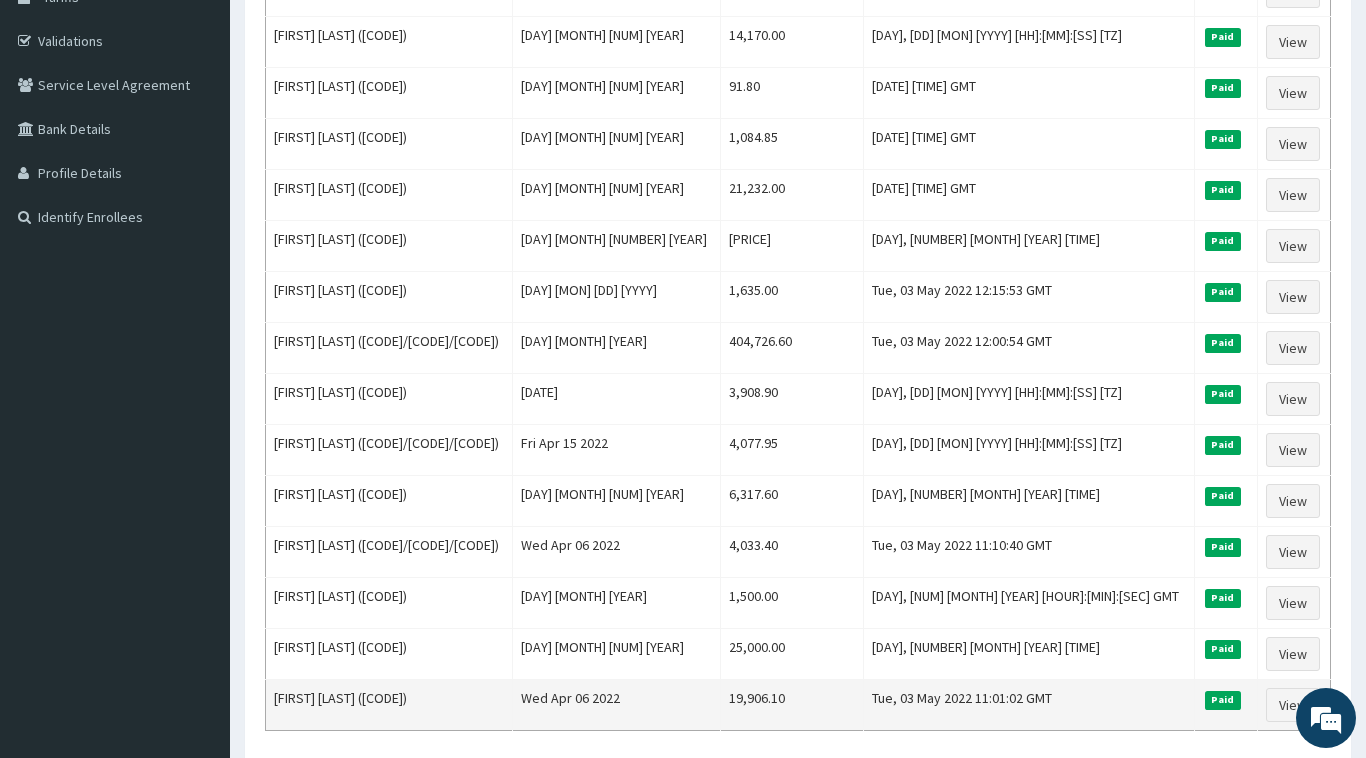 scroll, scrollTop: 0, scrollLeft: 0, axis: both 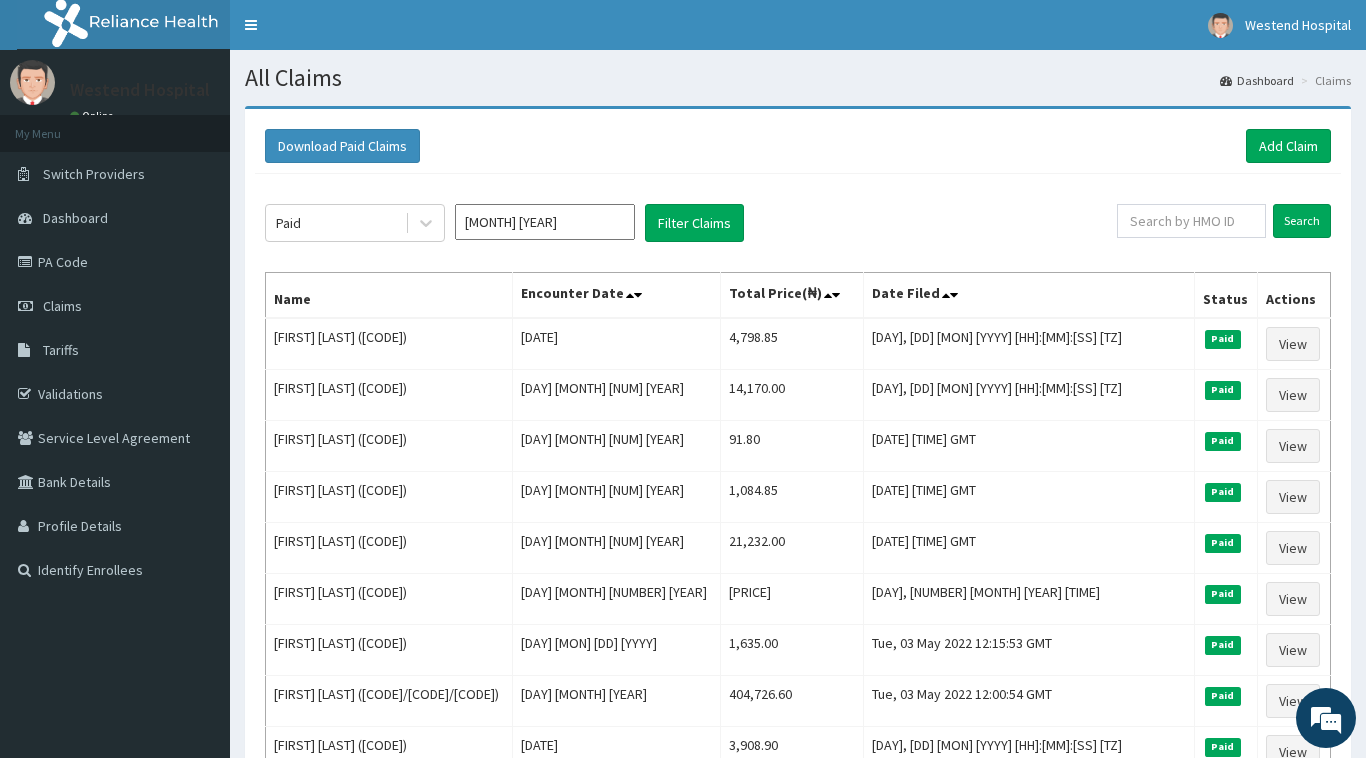 click on "[MONTH] [YEAR]" at bounding box center [545, 222] 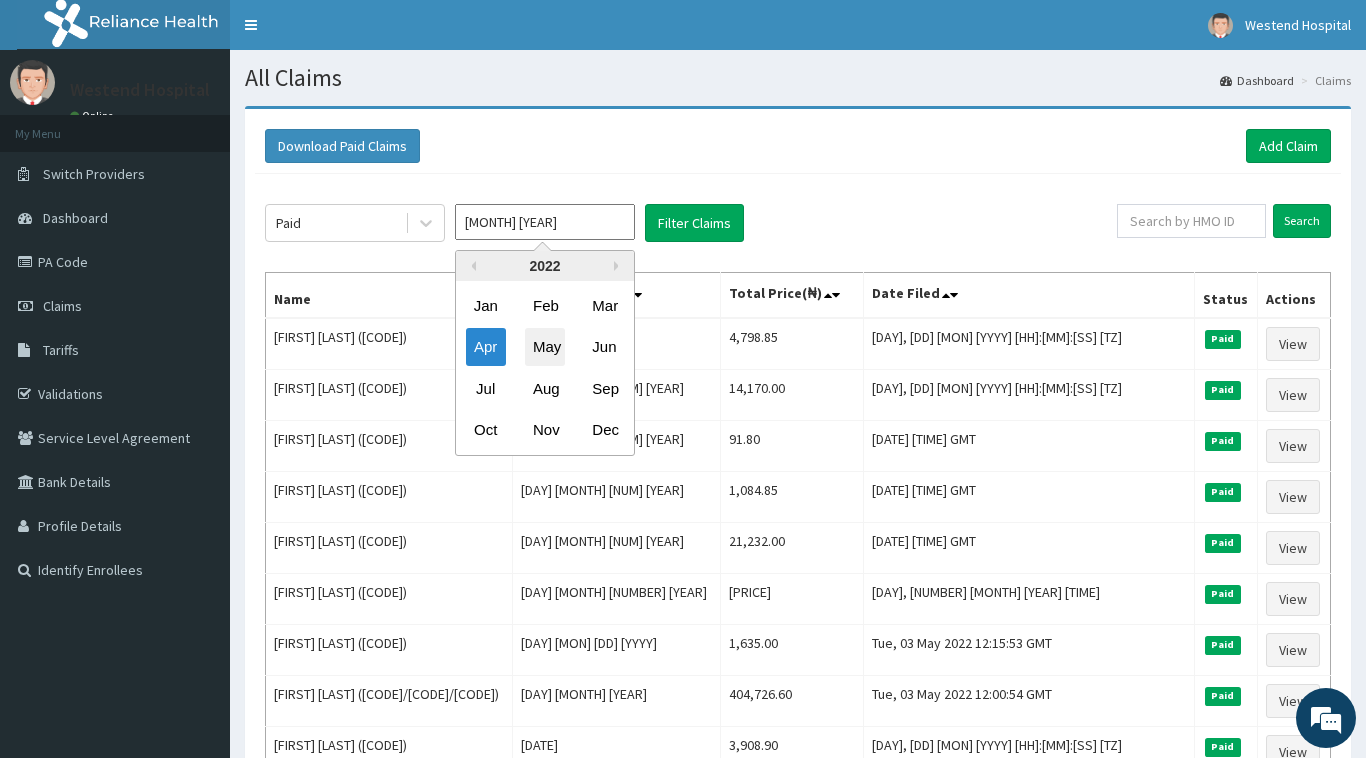click on "May" at bounding box center [545, 347] 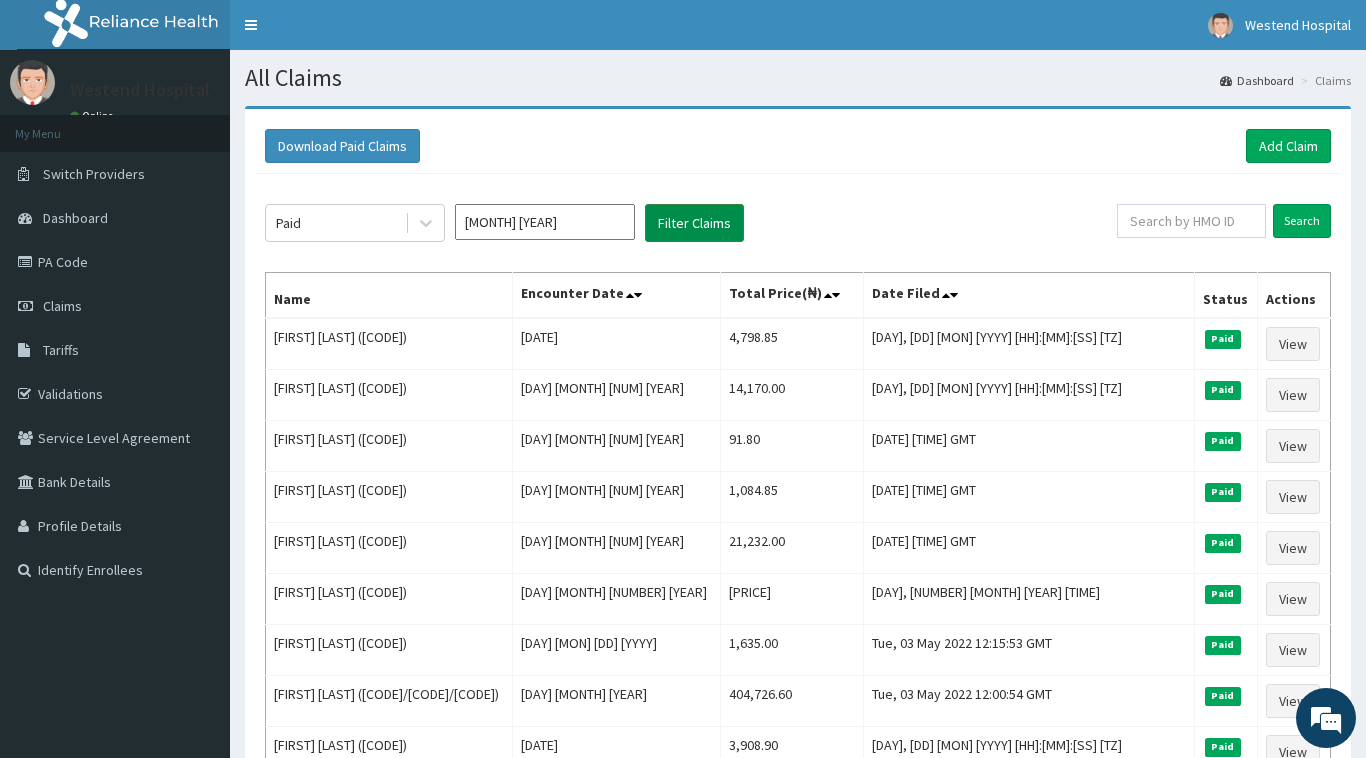 click on "Filter Claims" at bounding box center (694, 223) 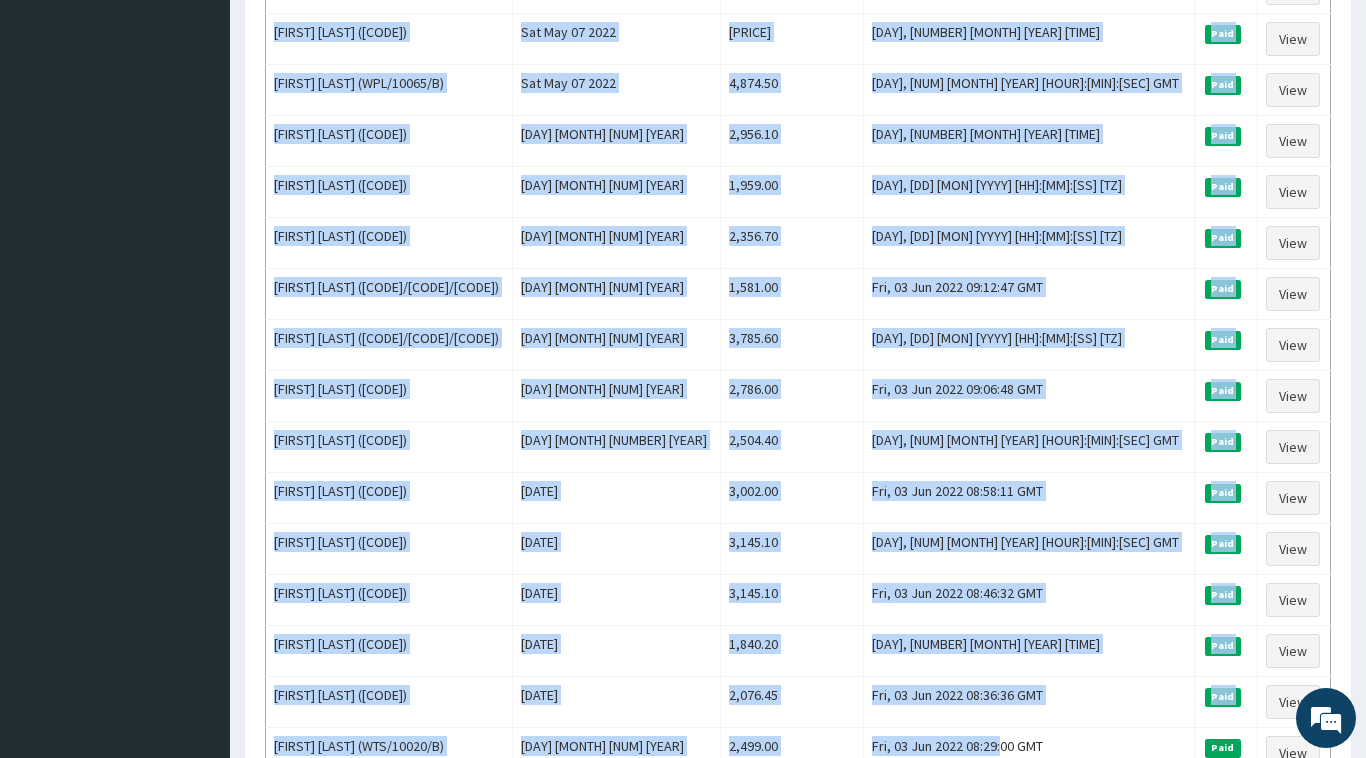 scroll, scrollTop: 2006, scrollLeft: 0, axis: vertical 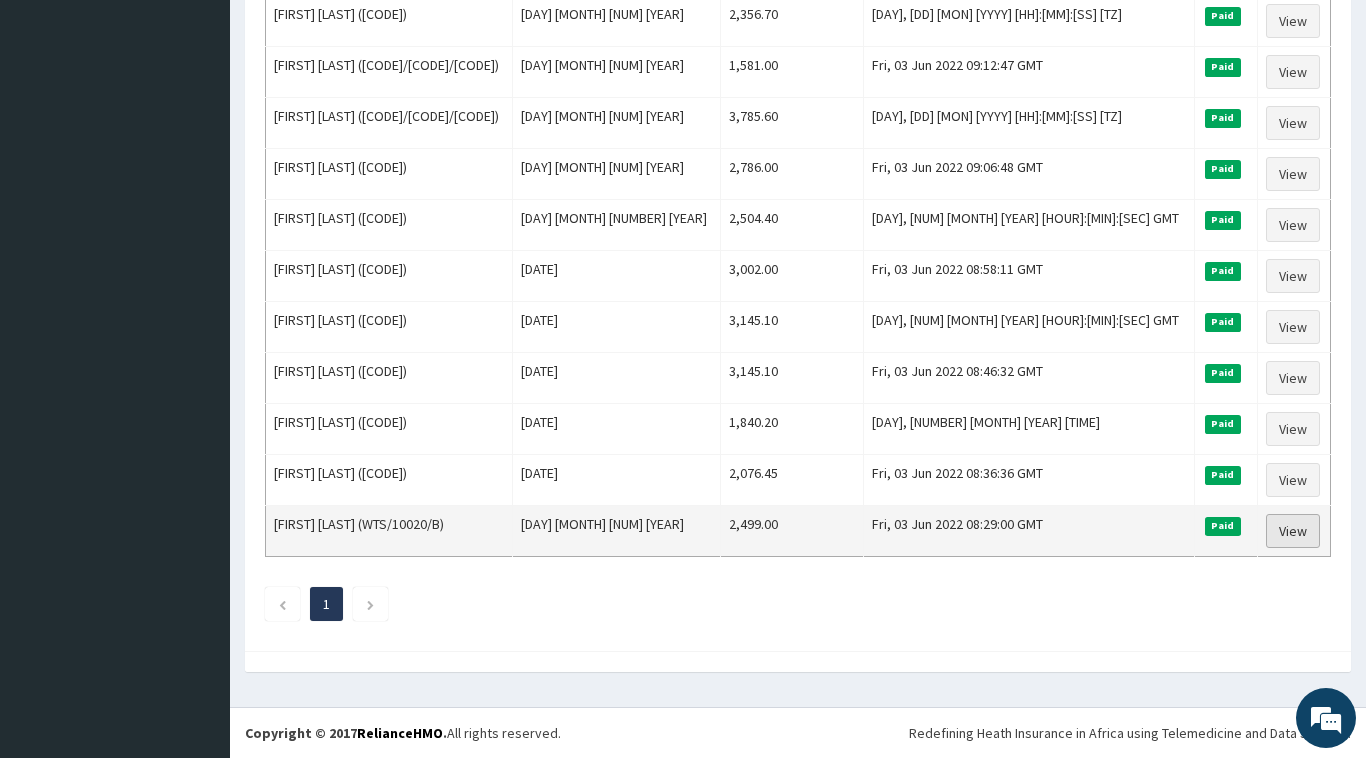 drag, startPoint x: 283, startPoint y: 311, endPoint x: 1279, endPoint y: 523, distance: 1018.3123 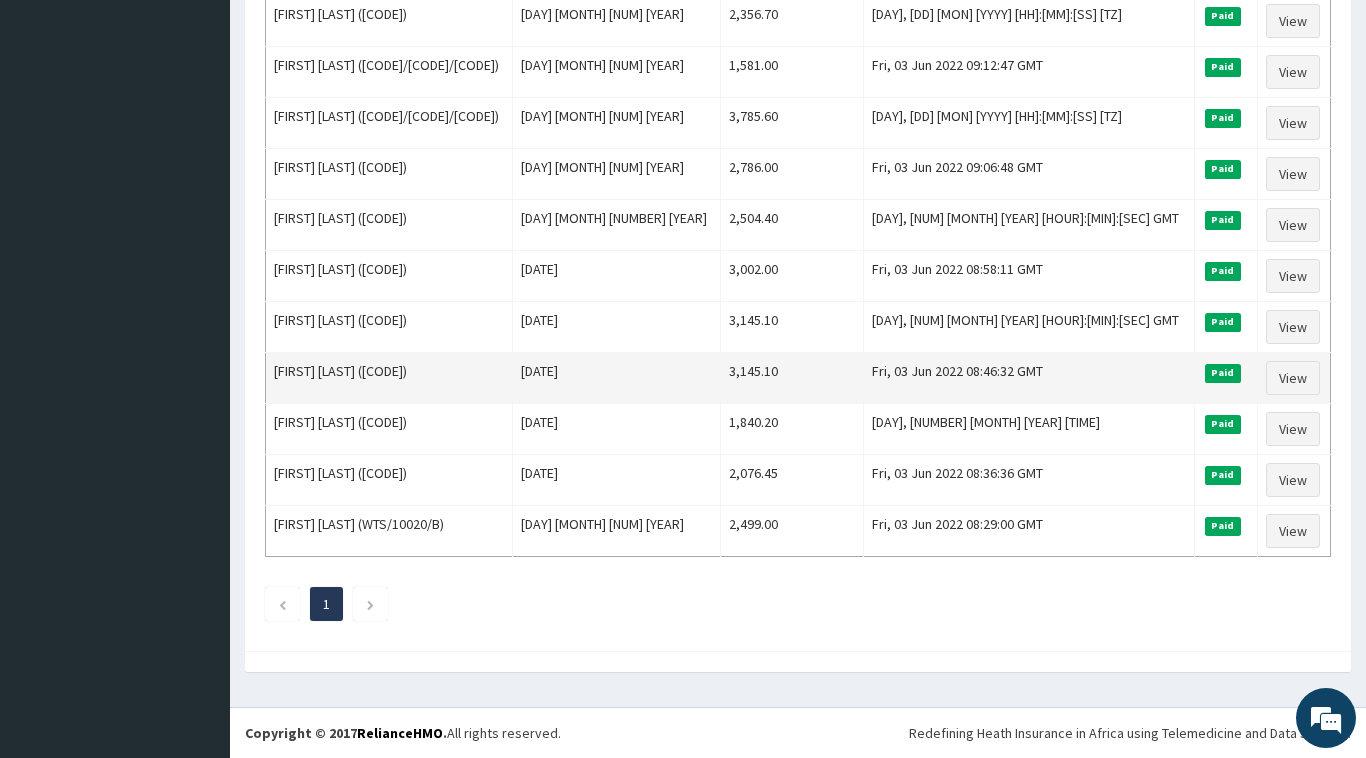 copy 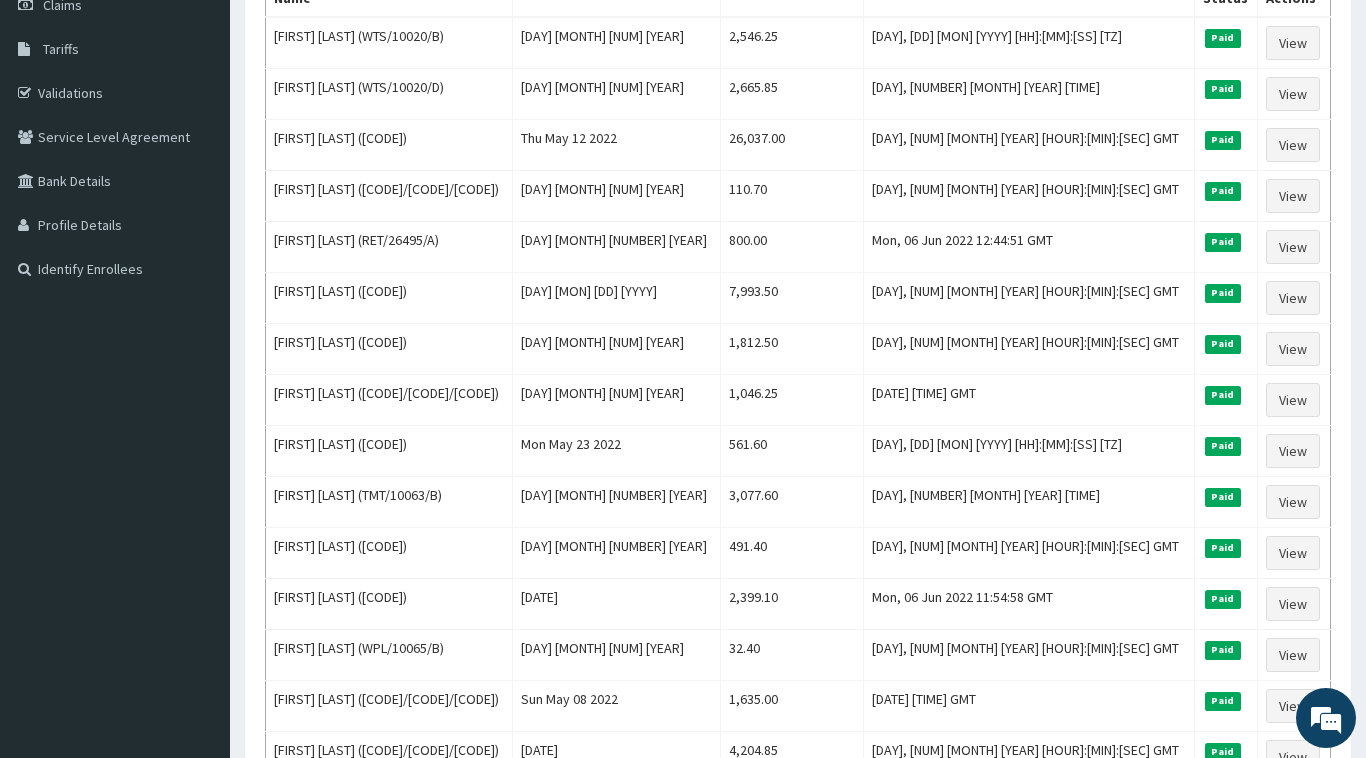 scroll, scrollTop: 0, scrollLeft: 0, axis: both 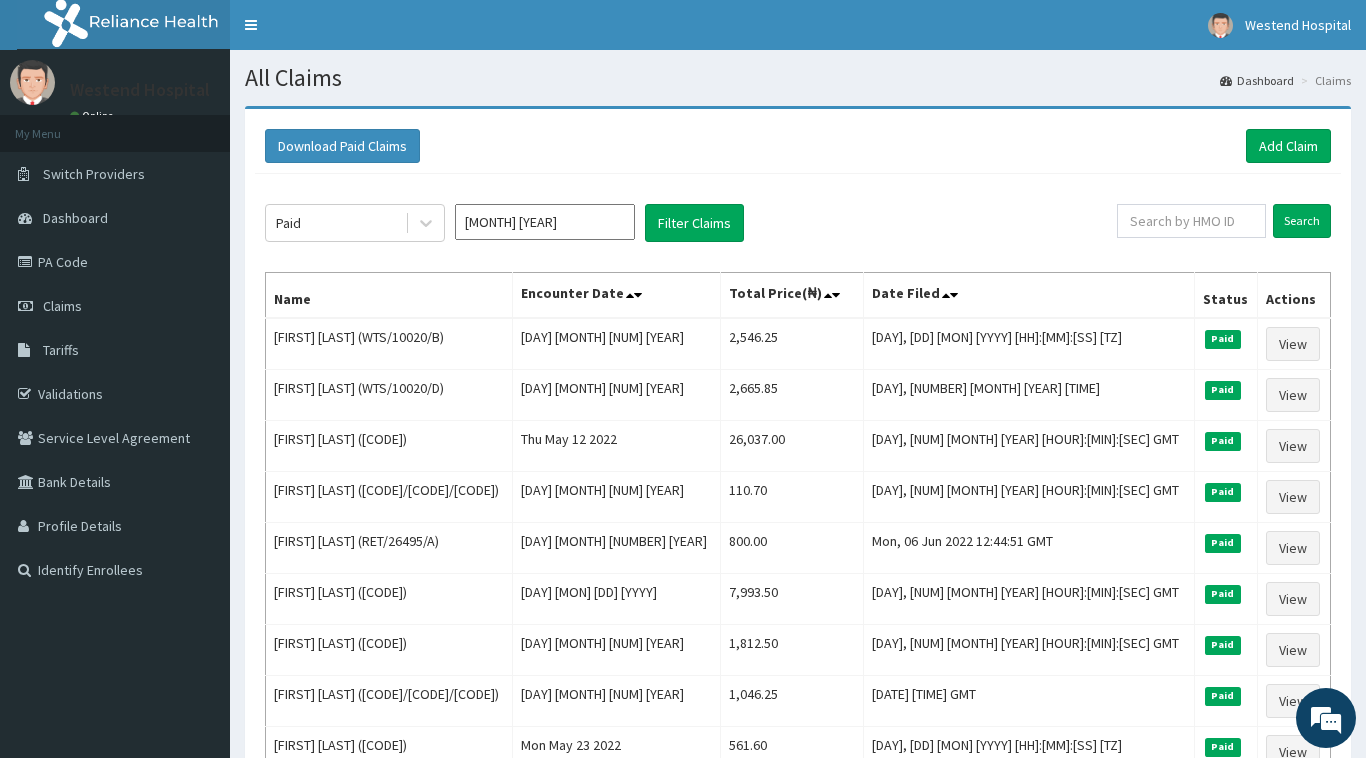 click on "[MONTH] [YEAR]" at bounding box center (545, 222) 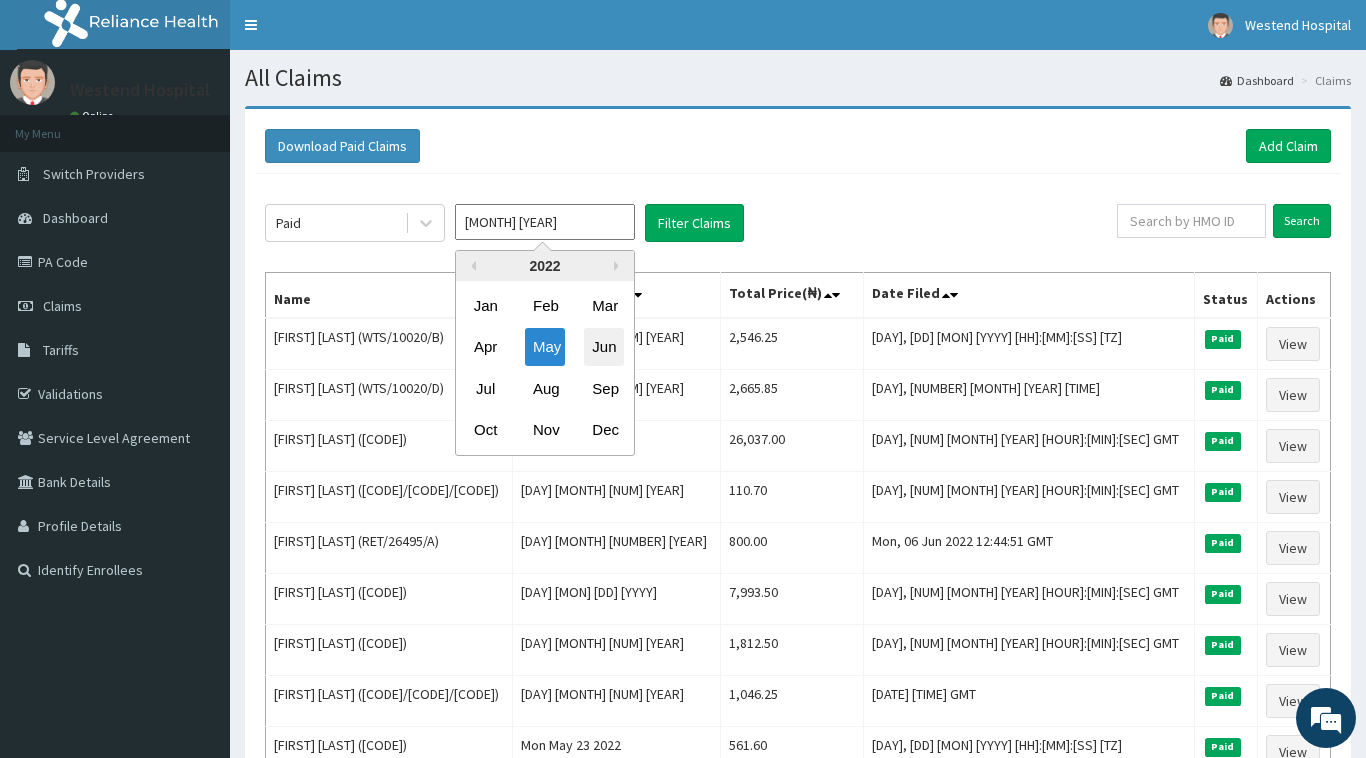 click on "Jun" at bounding box center (604, 347) 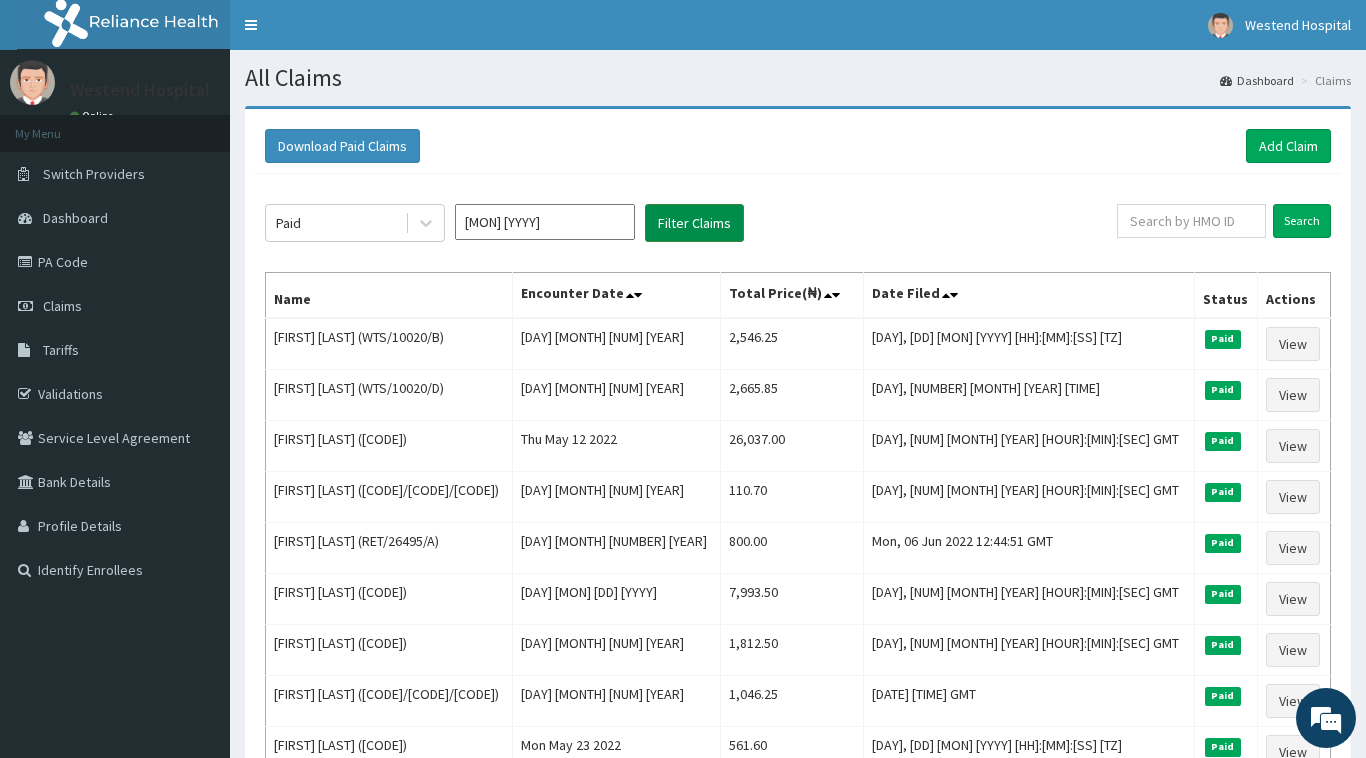 click on "Filter Claims" at bounding box center [694, 223] 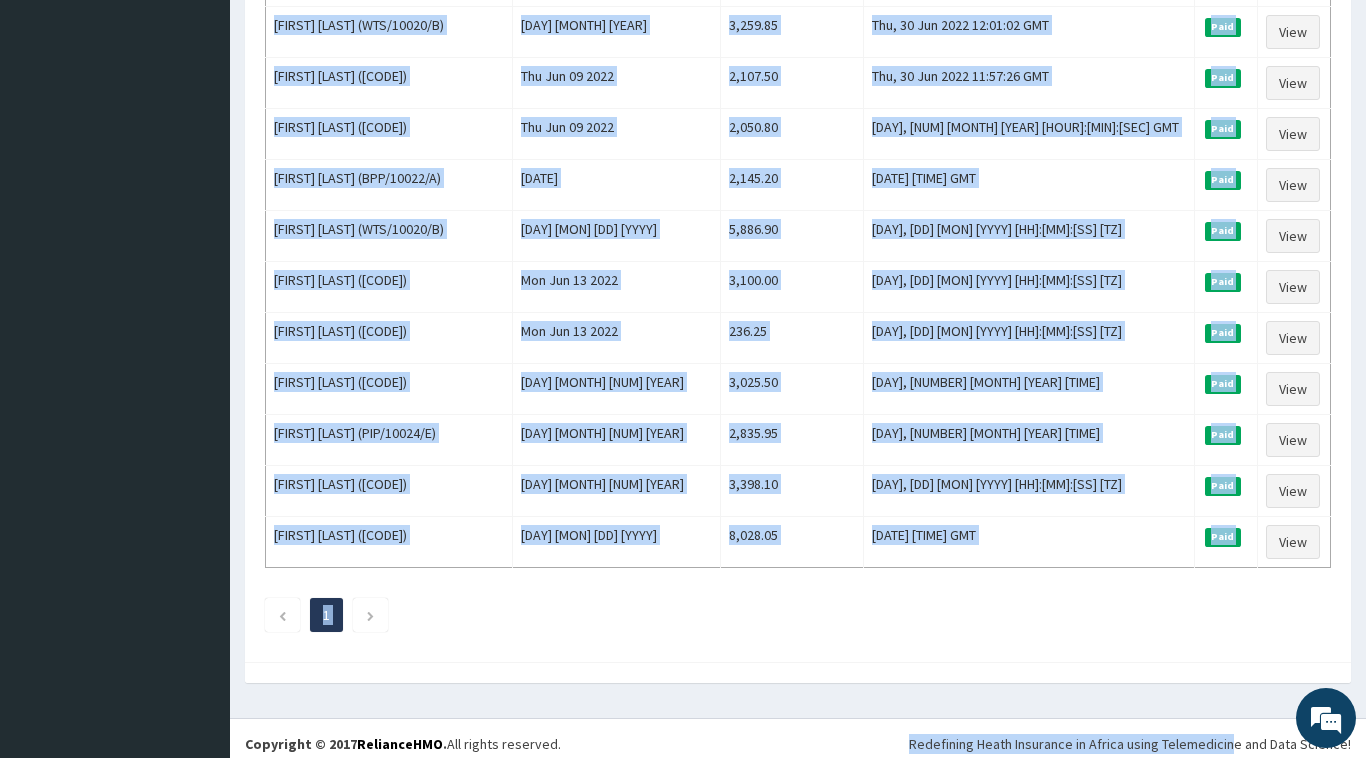 scroll, scrollTop: 1190, scrollLeft: 0, axis: vertical 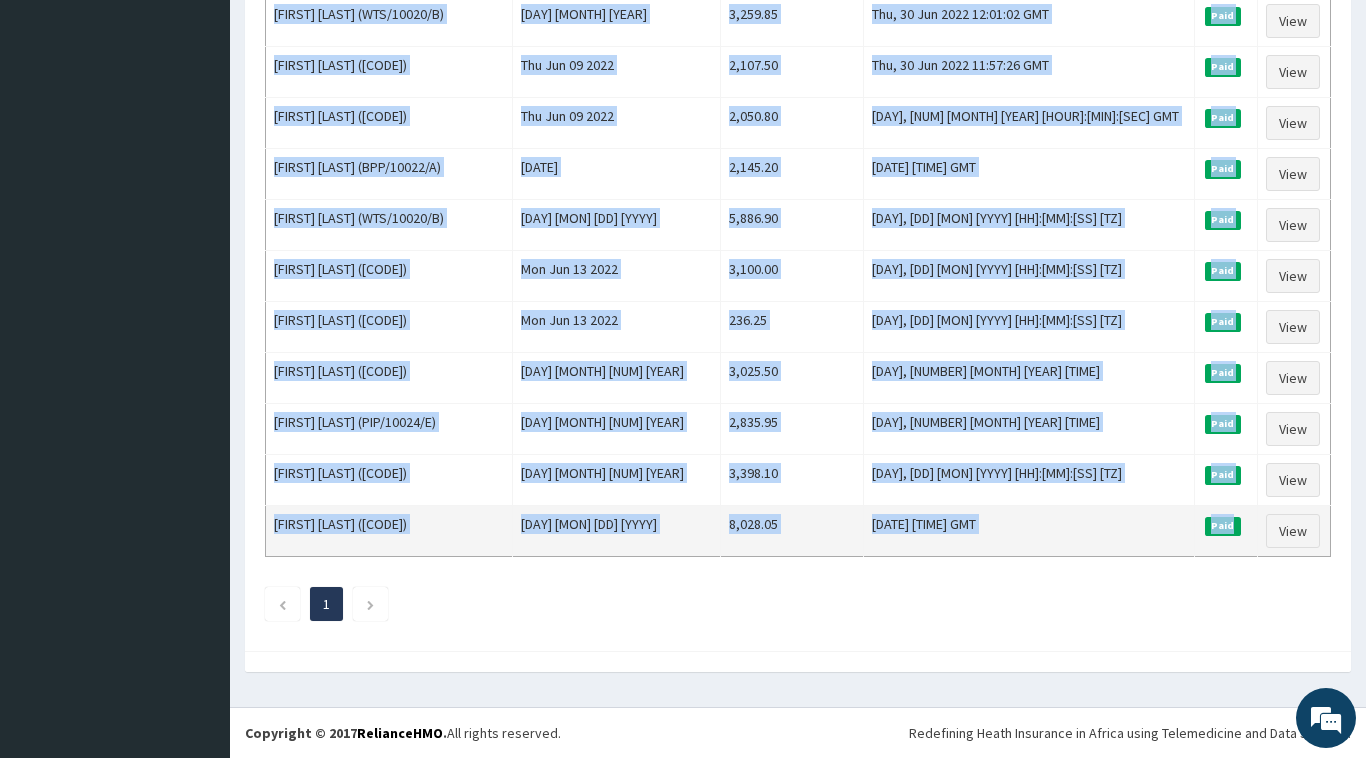 drag, startPoint x: 275, startPoint y: 303, endPoint x: 1100, endPoint y: 458, distance: 839.4343 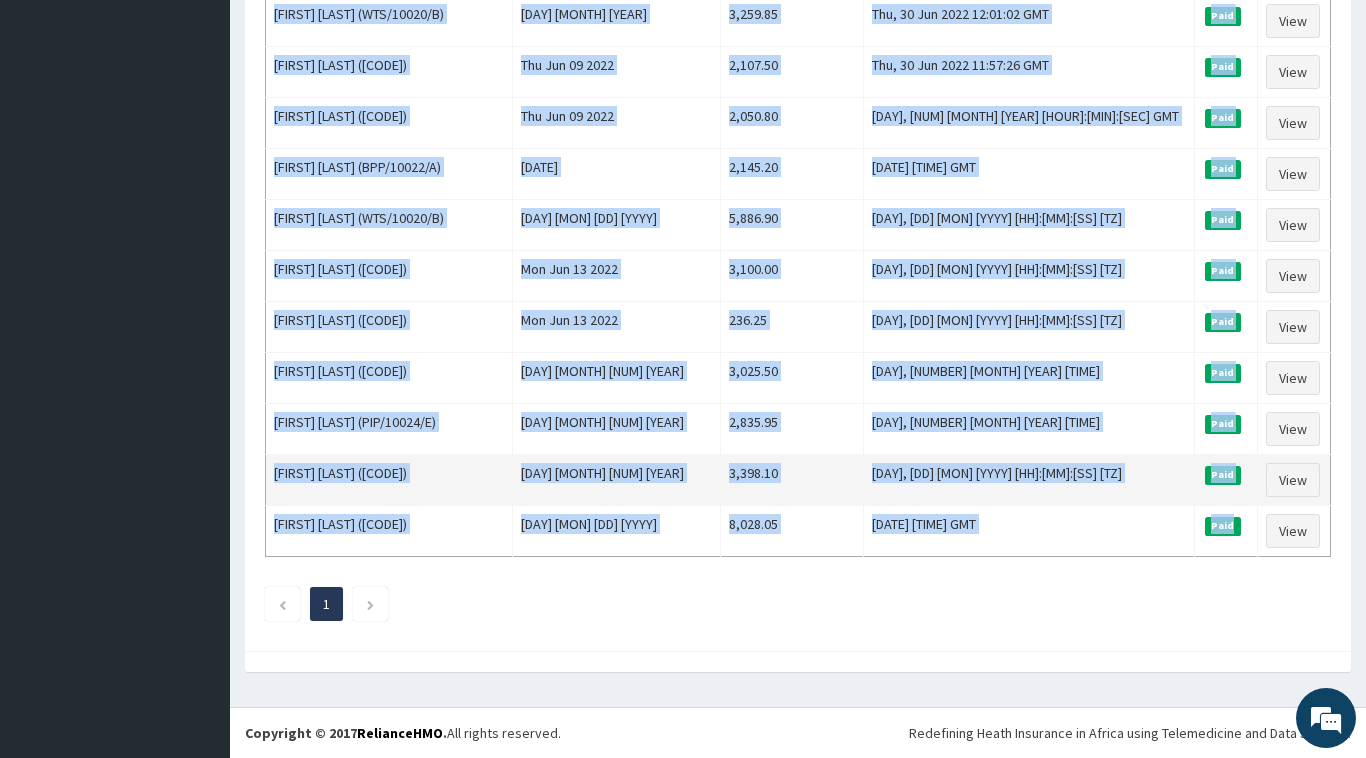 click on "Name Encounter Date Total Price(₦) Date Filed Status Actions [FIRST] [LAST] (RET/18107/A) Thu Jun 30 2022 14,176.50 Wed, 06 Jul 2022 08:12:59 GMT Paid View [FIRST] [LAST] (MNL/10288/A) Wed Jun 29 2022 2,447.70 Mon, 04 Jul 2022 07:24:46 GMT Paid View [FIRST] [LAST] (RET/24325/A) Mon Jun 20 2022 1,764.60 Thu, 30 Jun 2022 14:04:19 GMT Paid View [FIRST] [LAST] (RET/22793/A) Fri Jun 24 2022 7,931.00 Thu, 30 Jun 2022 14:00:12 GMT Paid View [FIRST] [LAST] (RET/24331/A) Sun Jun 26 2022 947.15 Thu, 30 Jun 2022 13:37:49 GMT Paid View [FIRST] [LAST] (ANL/10087/A) Tue Jun 21 2022 2,235.60 Thu, 30 Jun 2022 13:33:35 GMT Paid View [FIRST] [LAST] (BPP/10022/A) Tue Jun 14 2022 87.75 Thu, 30 Jun 2022 13:31:25 GMT Paid View [FIRST] [LAST] (PIP/10024/F) Tue Jun 14 2022 4,129.10 Thu, 30 Jun 2022 13:25:08 GMT Paid View [FIRST] [LAST] (PIP/10024/B) Tue Jun 14 2022 2,956.10 Thu, 30 Jun 2022 13:20:46 GMT Paid View [FIRST] [LAST] (MCL/10026/A) Tue Jun 14 2022 270.00 Thu, 30 Jun 2022 13:18:08 GMT Paid View Wed Jun 15 2022 1,449.90" at bounding box center [798, -181] 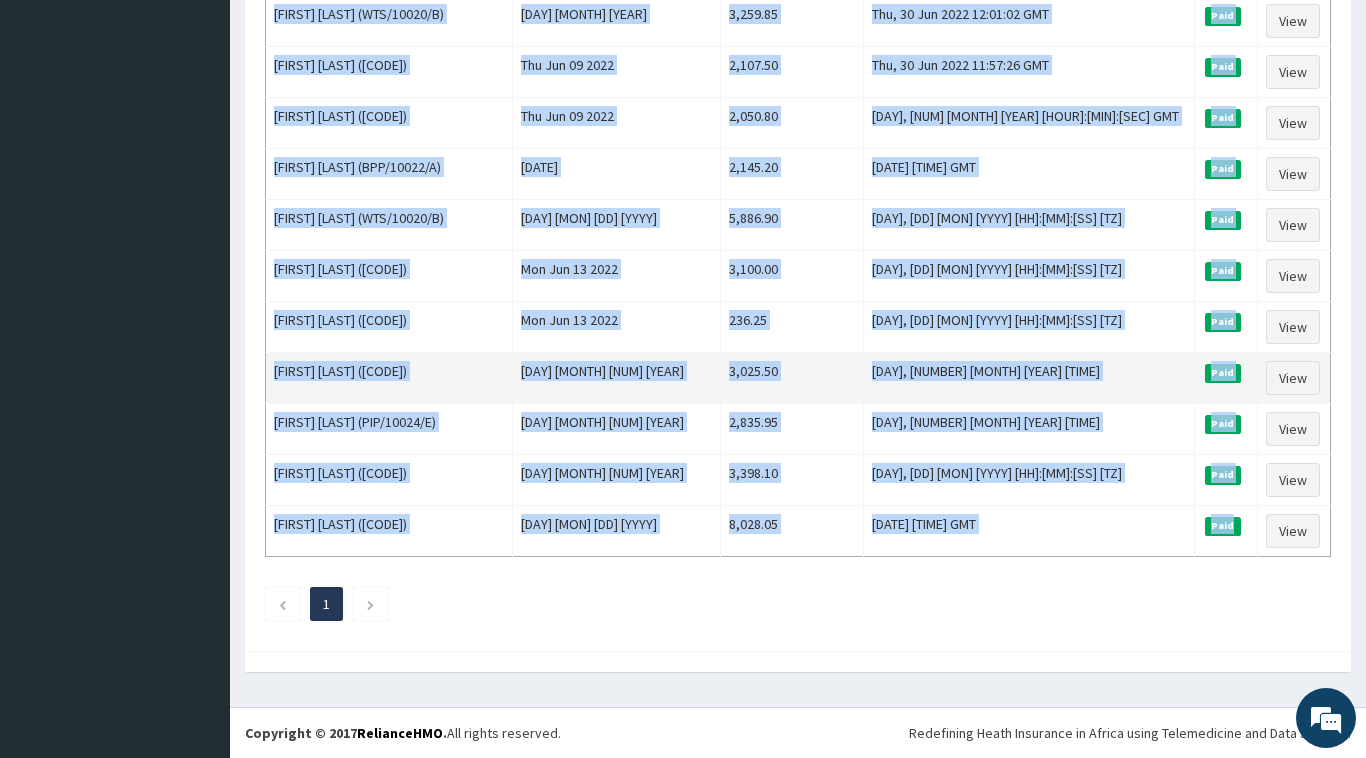 copy on "Lore Ipsumdolo Sita Conse Adipi(₦) Elit Seddo Eiusmo Tempori Utlabo Etdolo (MAG/70837/A) Eni Adm 47 1441 51,808.08 Ven, 22 Qui 1018 70:55:87 NOS Exer Ulla Labor  Nisia (EXE/26119/C) Con Dui 03 3849 3,699.66 Aut, 67 Iru 8271 35:78:35 INR Volu Veli ESSECILL FUGI (NUL/74004/P) Exc Sin 51 0773 9,548.93 Occ, 73 Cup 5683 01:21:39 NON Proi Sunt Culpaqu Offic (DES/46329/M) Ani Ide 23 3723 0,467.17 Lab, 81 Per 5085 08:71:38 UND Omni Iste NATU ERRORV ACCUSANT (DOL/44007/L) Tot Rem 50 8702 379.91 Ape, 38 Eaq 6480 19:98:91 IPS Quae Abil INV  VERITAT (QUA/86515/A) Bea Vit 97 8889 0,943.53 Dic, 46 Exp 4942 95:25:56 NEM Enim Ipsa Quia Voluptas Asper (AUT/80535/O) Fug Con 43 6421 25.47 Mag, 28 Dol 3046 55:17:83 EOS Rati Sequ NESCI NEQUEPOR (QUI/14119/D) Adi Num 87 8121 0,817.48 Eiu, 35 Mod 2191 93:24:94 TEM Inci Magn Quaer Etiammin (SOL/53093/N) Eli Opt 62 9374 7,921.08 Cum, 28 Nih 5377 29:05:05 IMP Quop Face POS ASSUM (REP/24298/T) Aut Qui 76 3353 509.90 Off, 85 Deb 9417 62:92:77 RER Nece Saep Evenietv Repudia (REC/82530..." 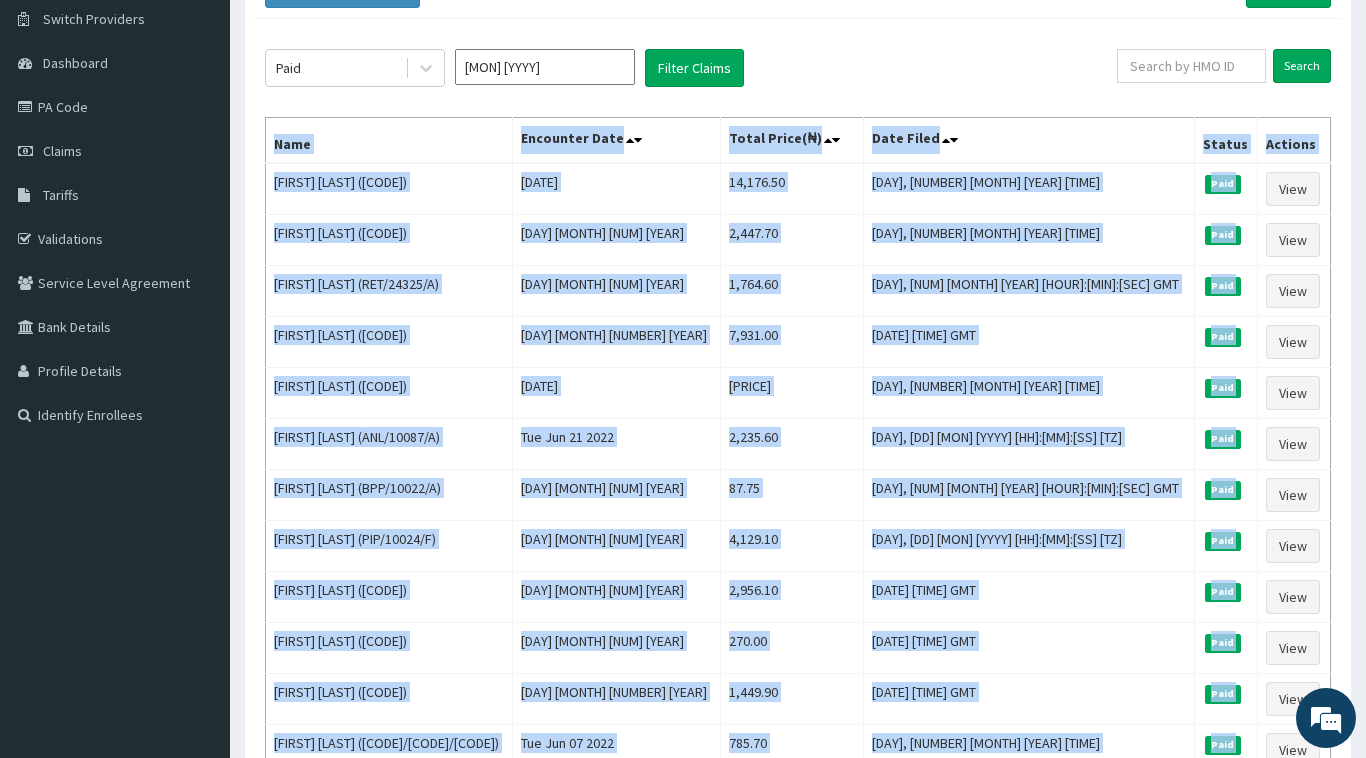scroll, scrollTop: 0, scrollLeft: 0, axis: both 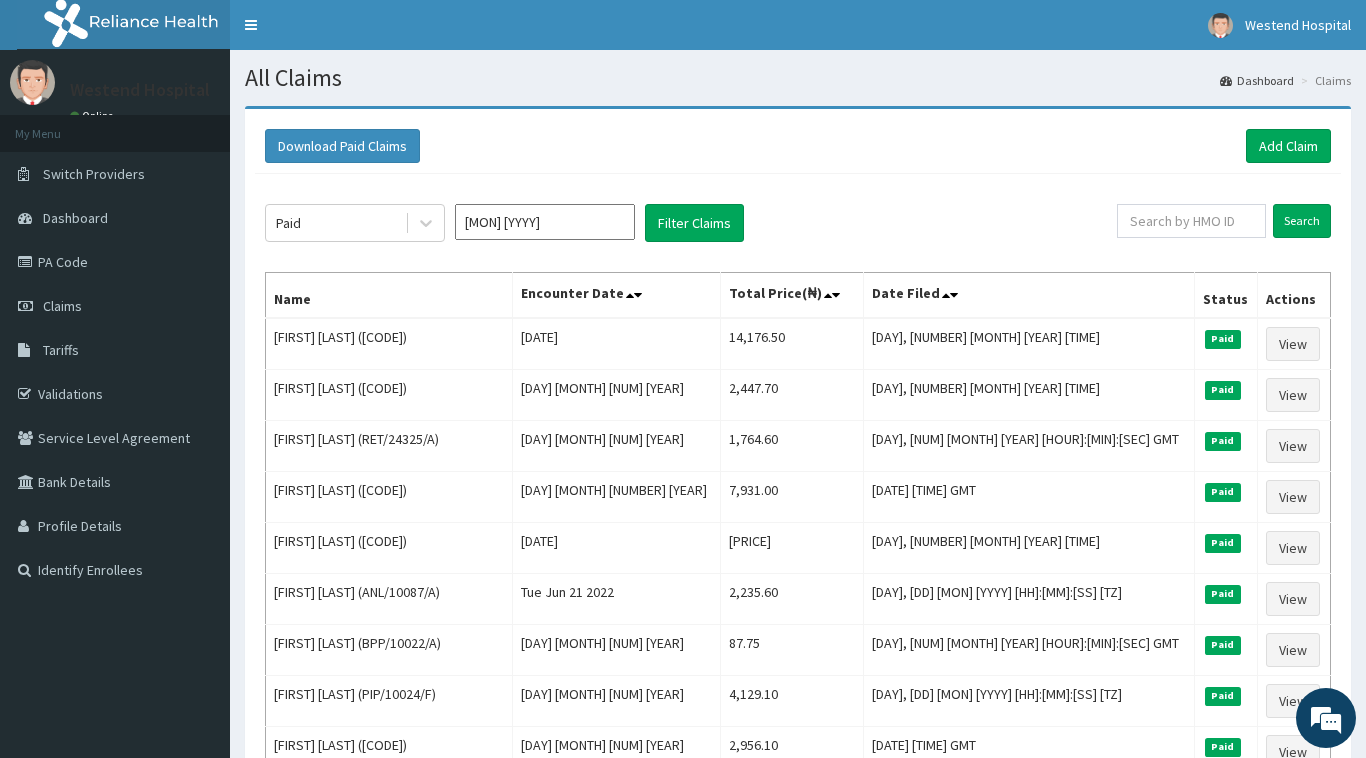 click on "[MON] [YYYY]" at bounding box center (545, 222) 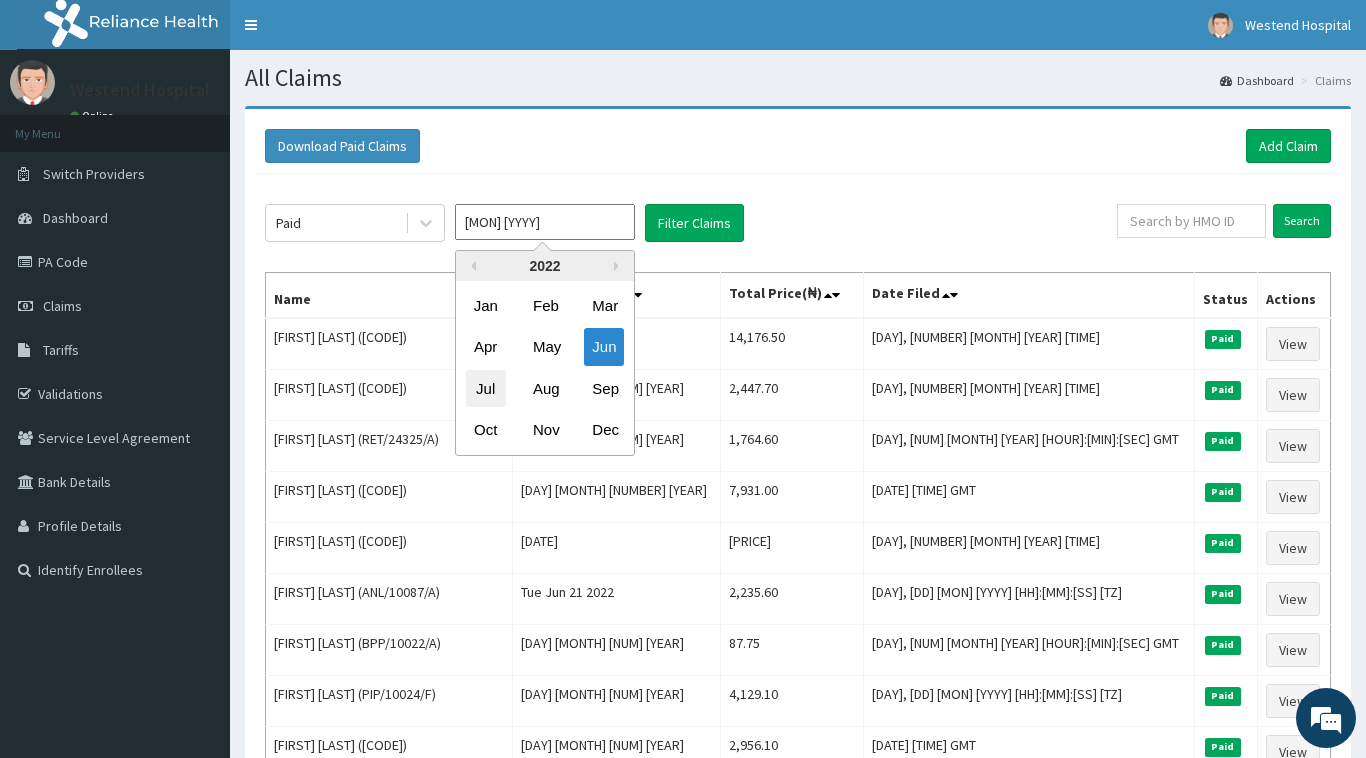 click on "Jul" at bounding box center [486, 388] 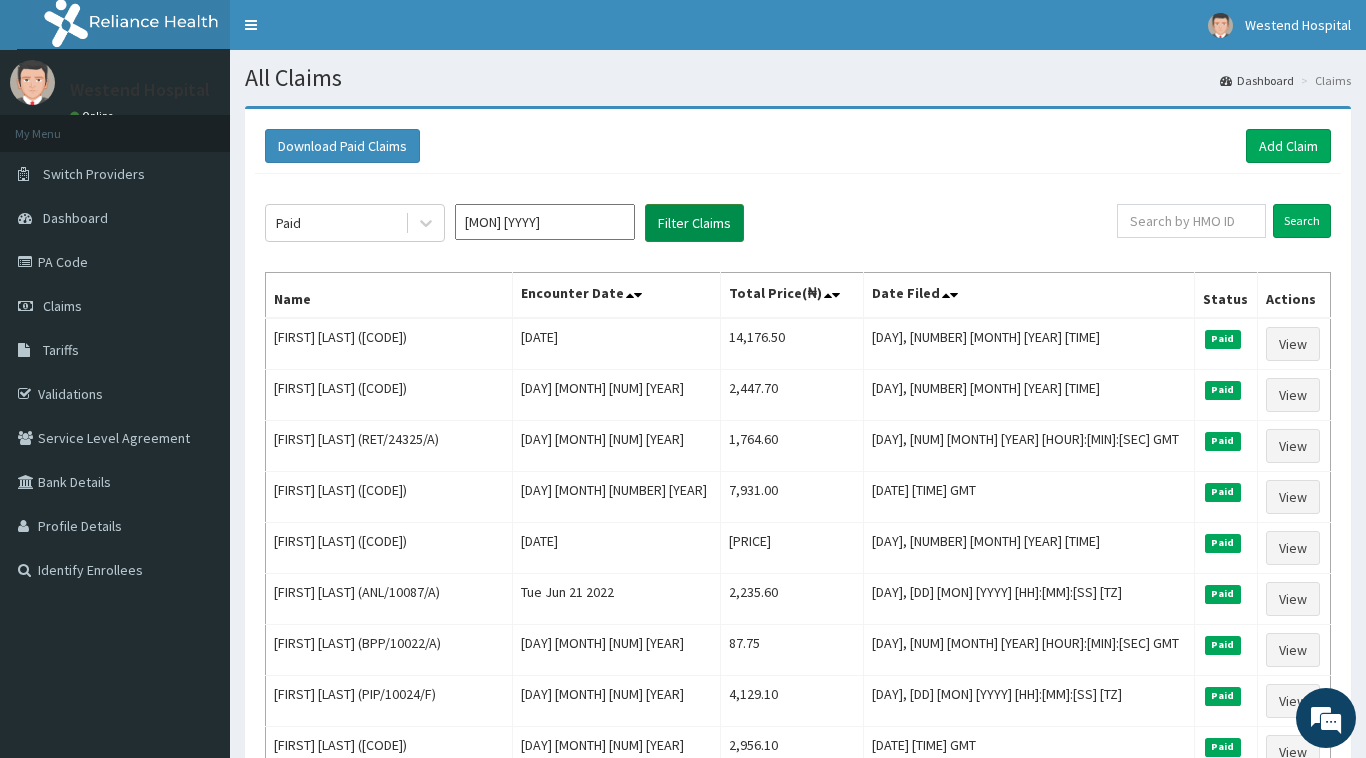 click on "Filter Claims" at bounding box center [694, 223] 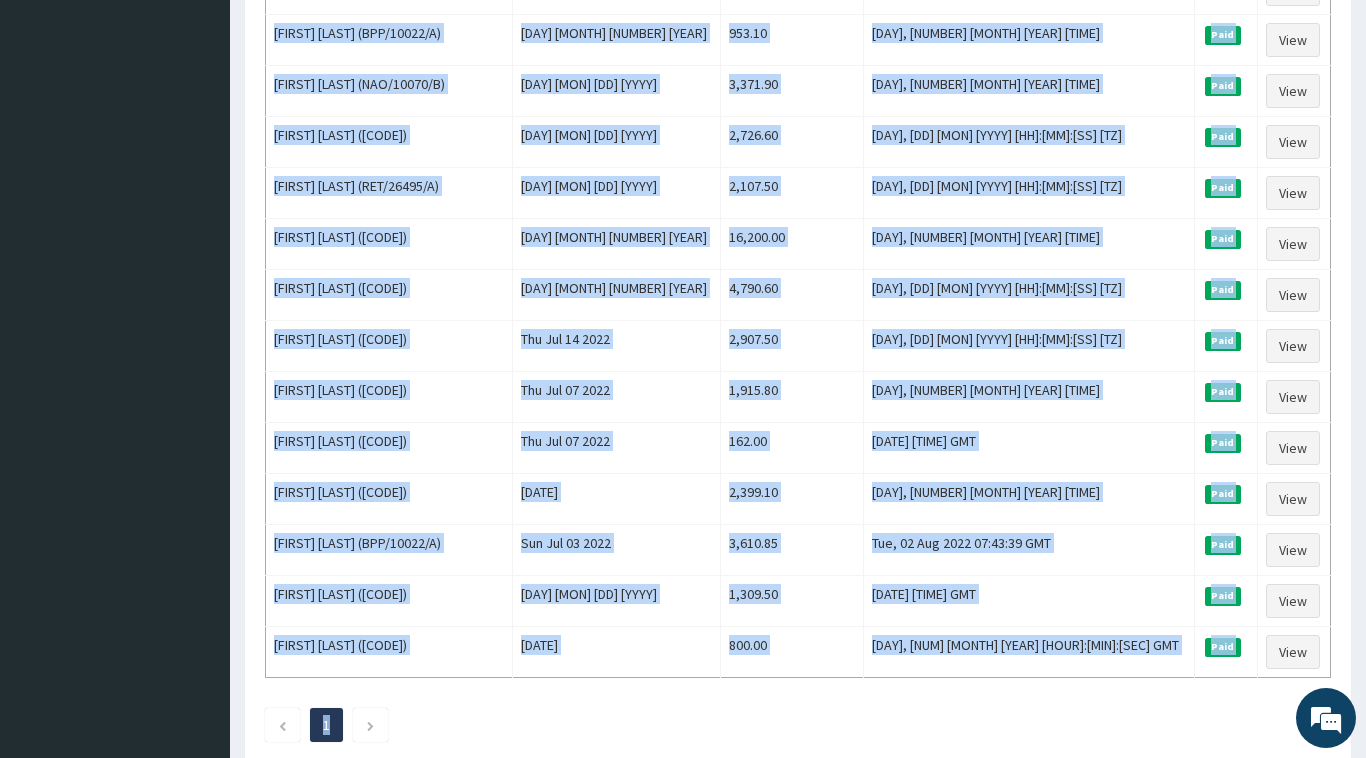 scroll, scrollTop: 1751, scrollLeft: 0, axis: vertical 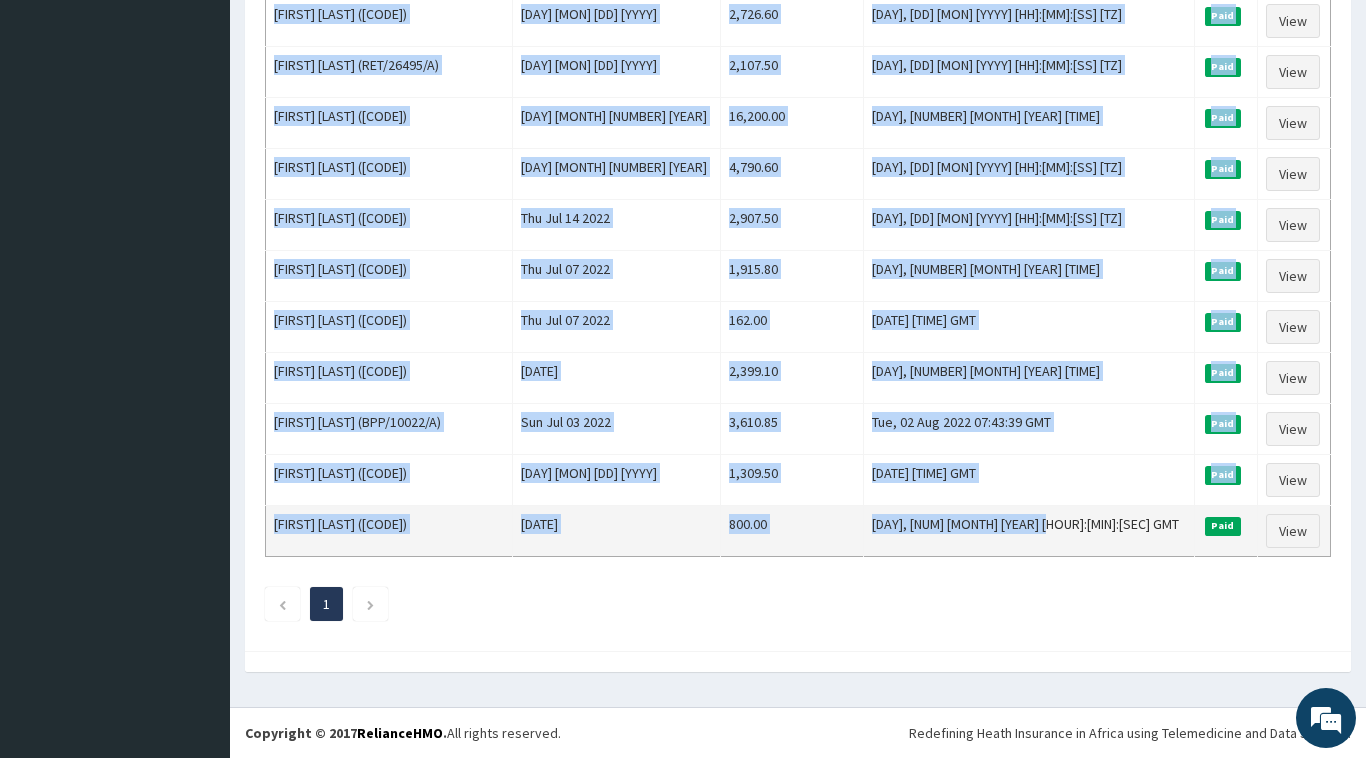 drag, startPoint x: 276, startPoint y: 298, endPoint x: 1136, endPoint y: 525, distance: 889.45435 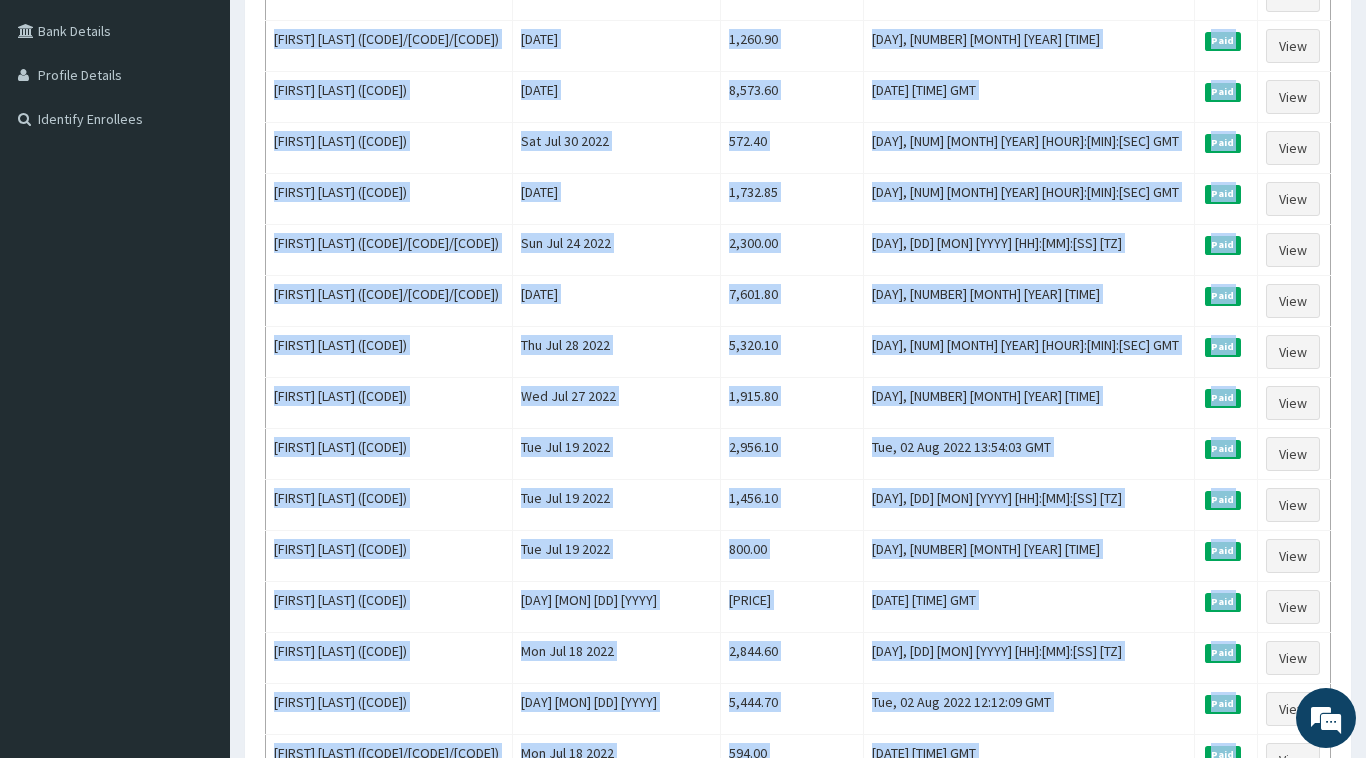scroll, scrollTop: 0, scrollLeft: 0, axis: both 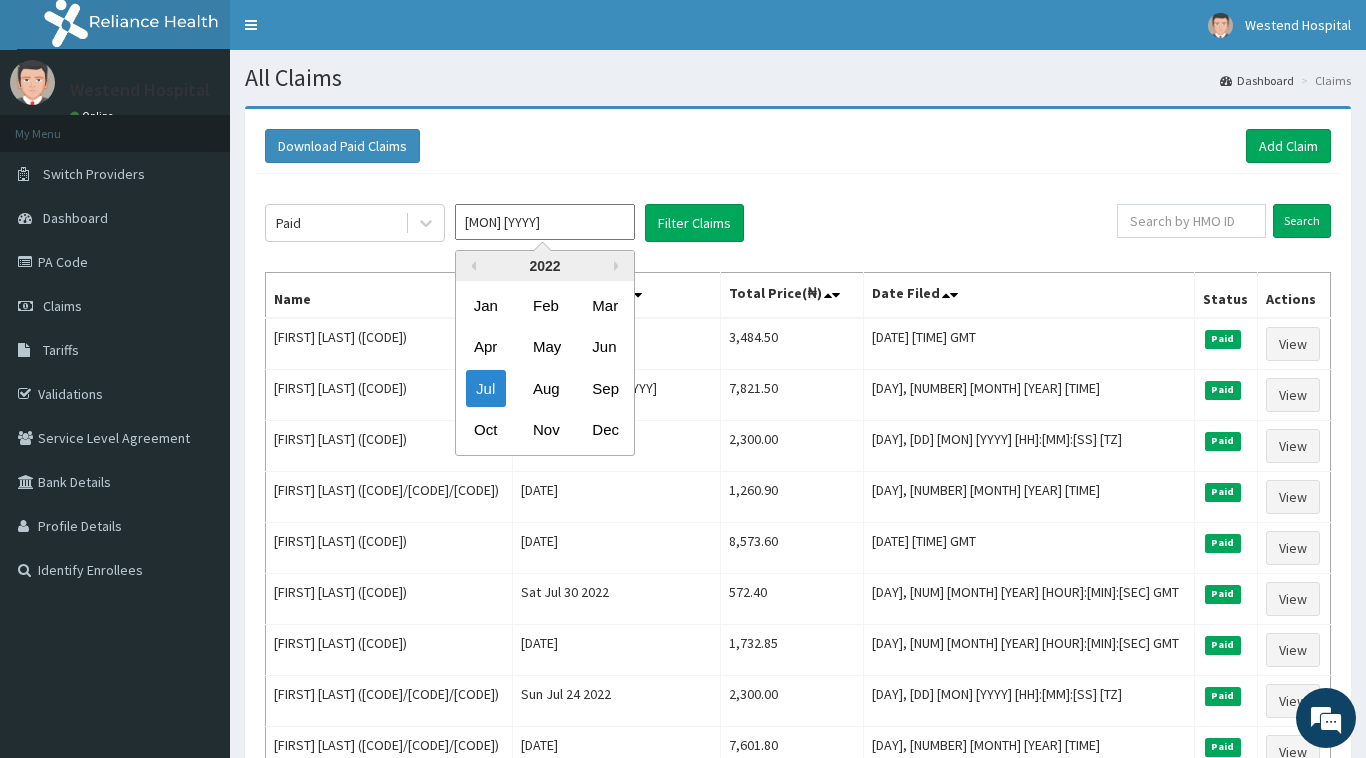 click on "[MON] [YYYY]" at bounding box center [545, 222] 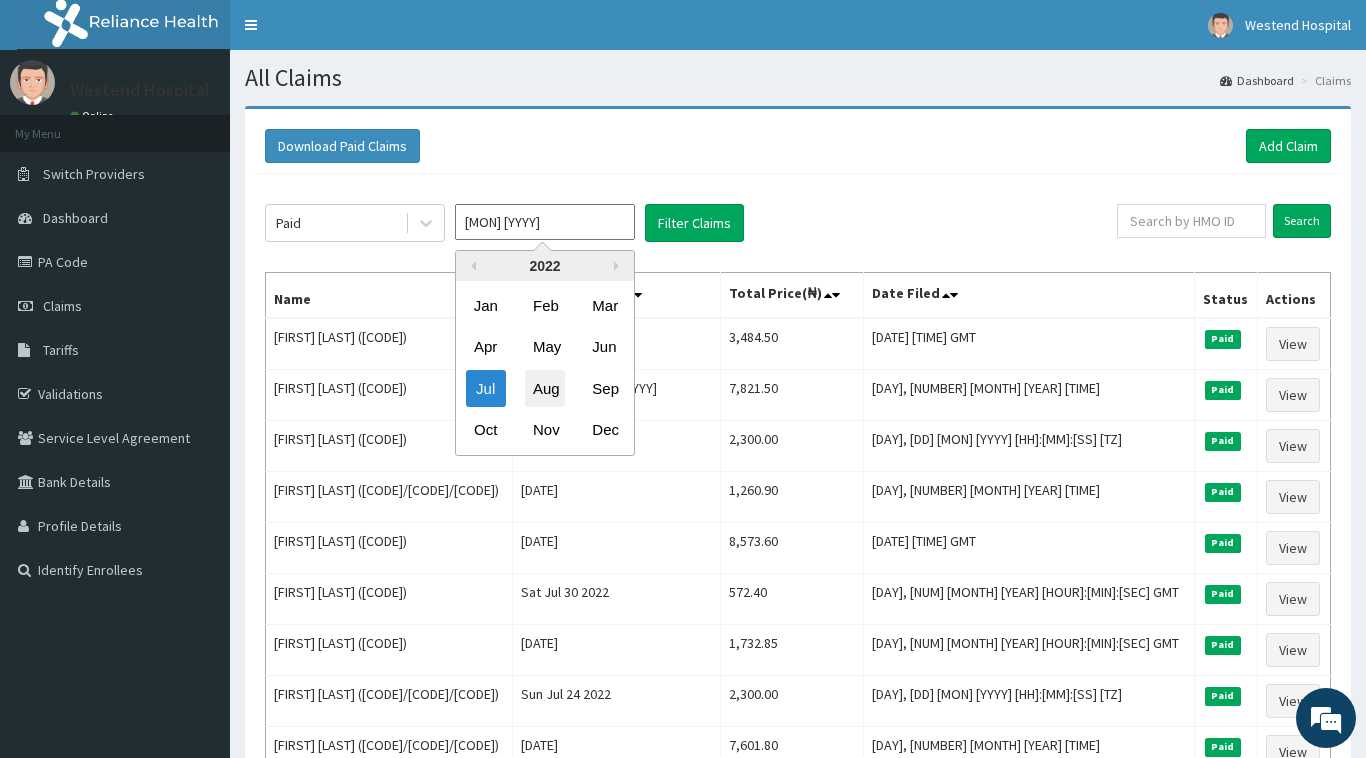 click on "Aug" at bounding box center [545, 388] 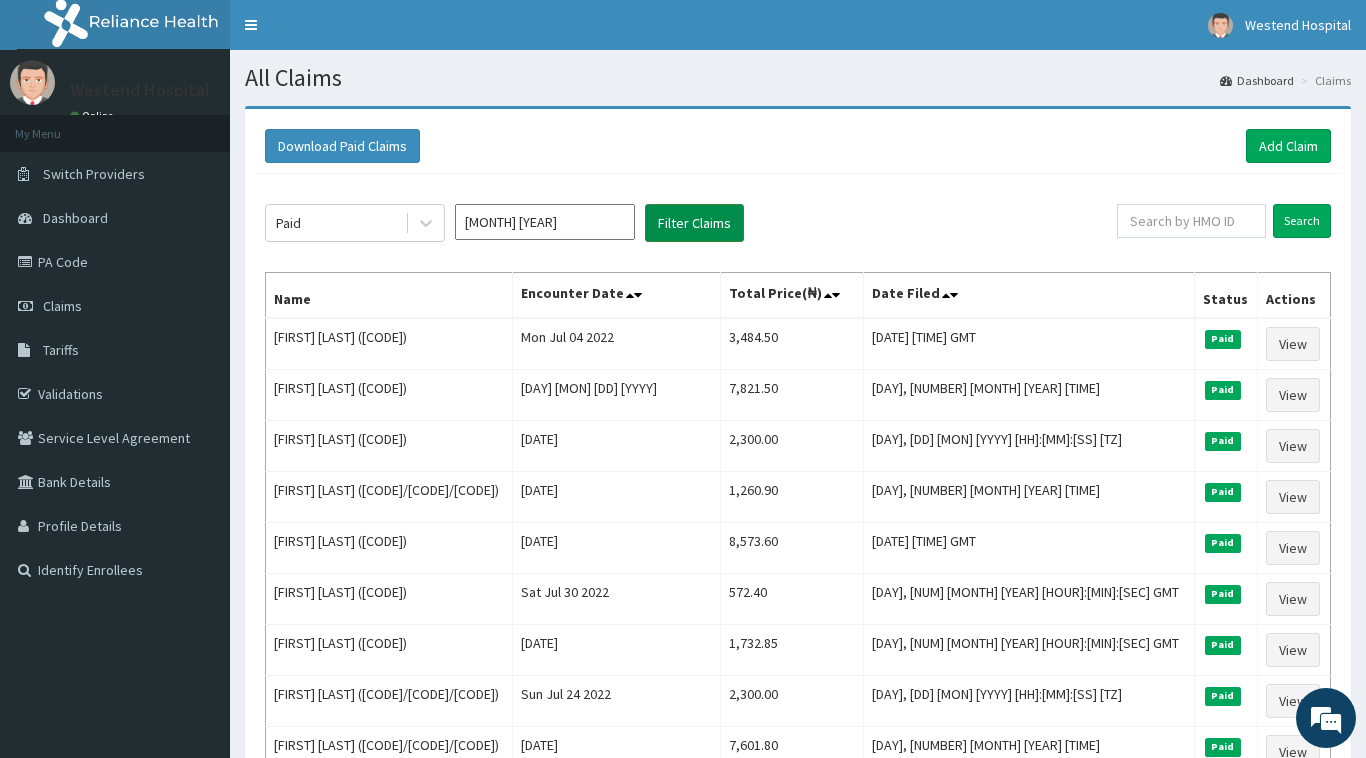 click on "Filter Claims" at bounding box center [694, 223] 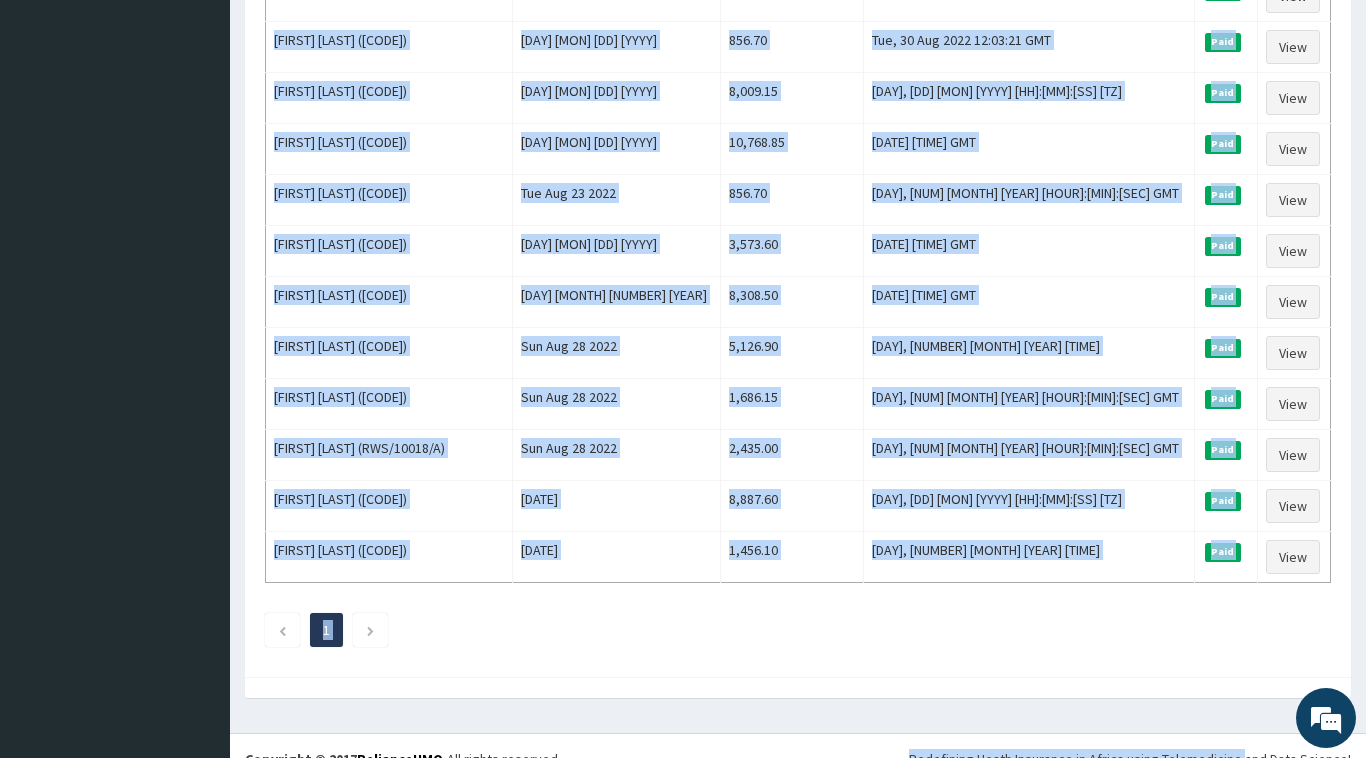 scroll, scrollTop: 1190, scrollLeft: 0, axis: vertical 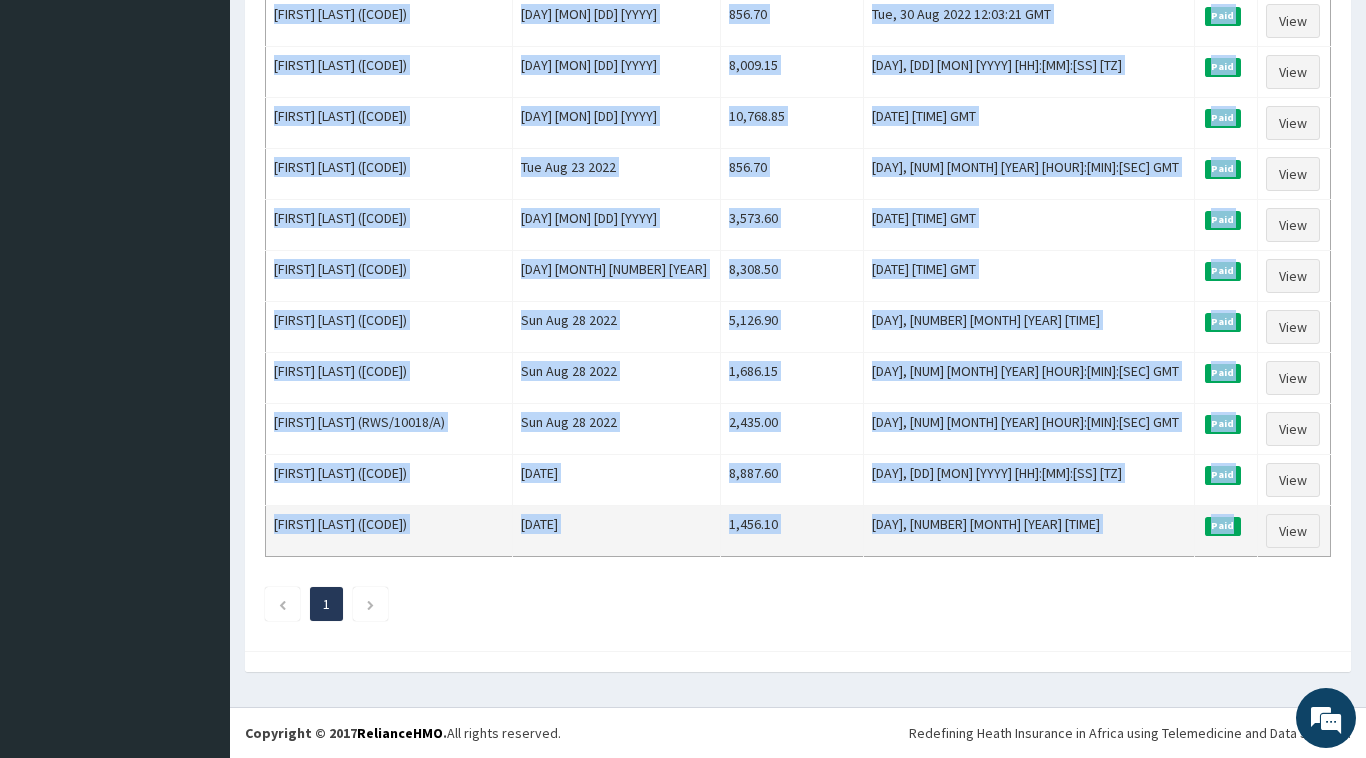 drag, startPoint x: 275, startPoint y: 307, endPoint x: 1233, endPoint y: 522, distance: 981.8294 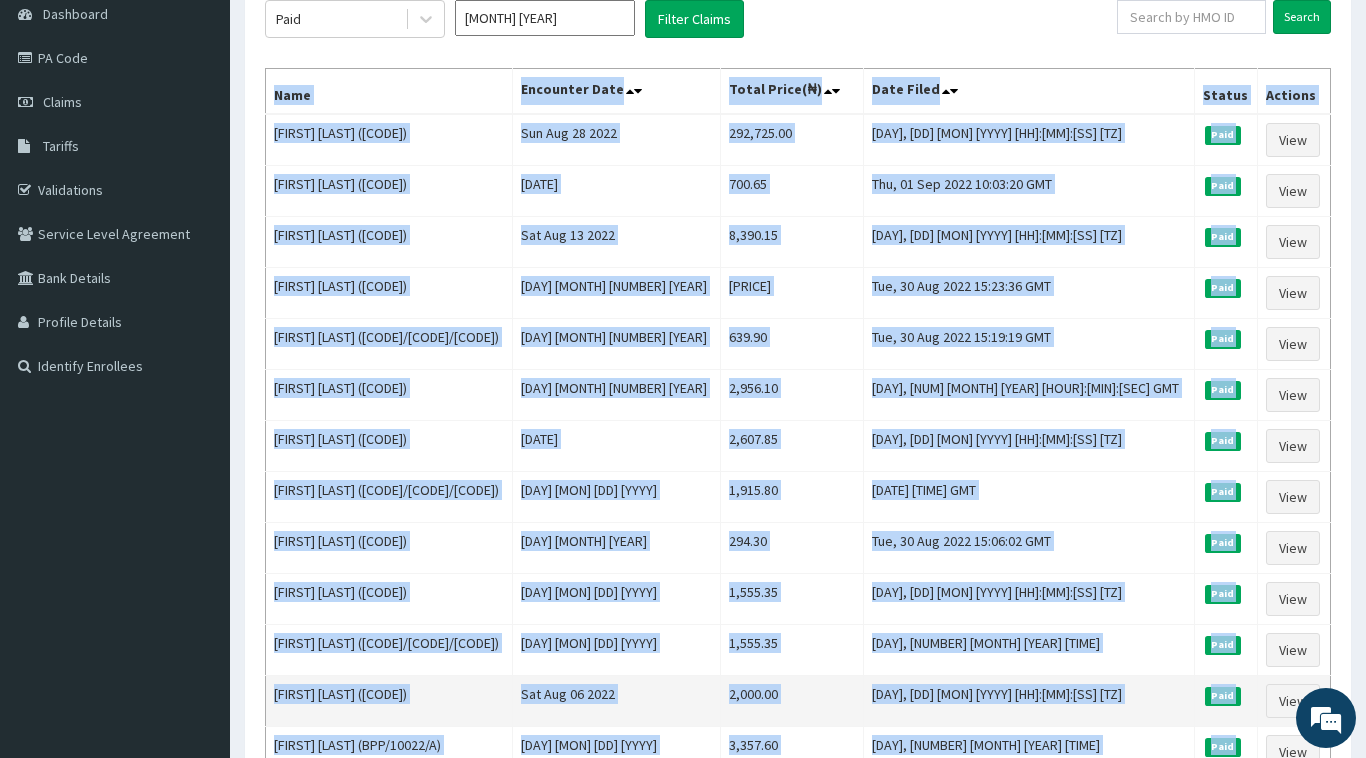 scroll, scrollTop: 0, scrollLeft: 0, axis: both 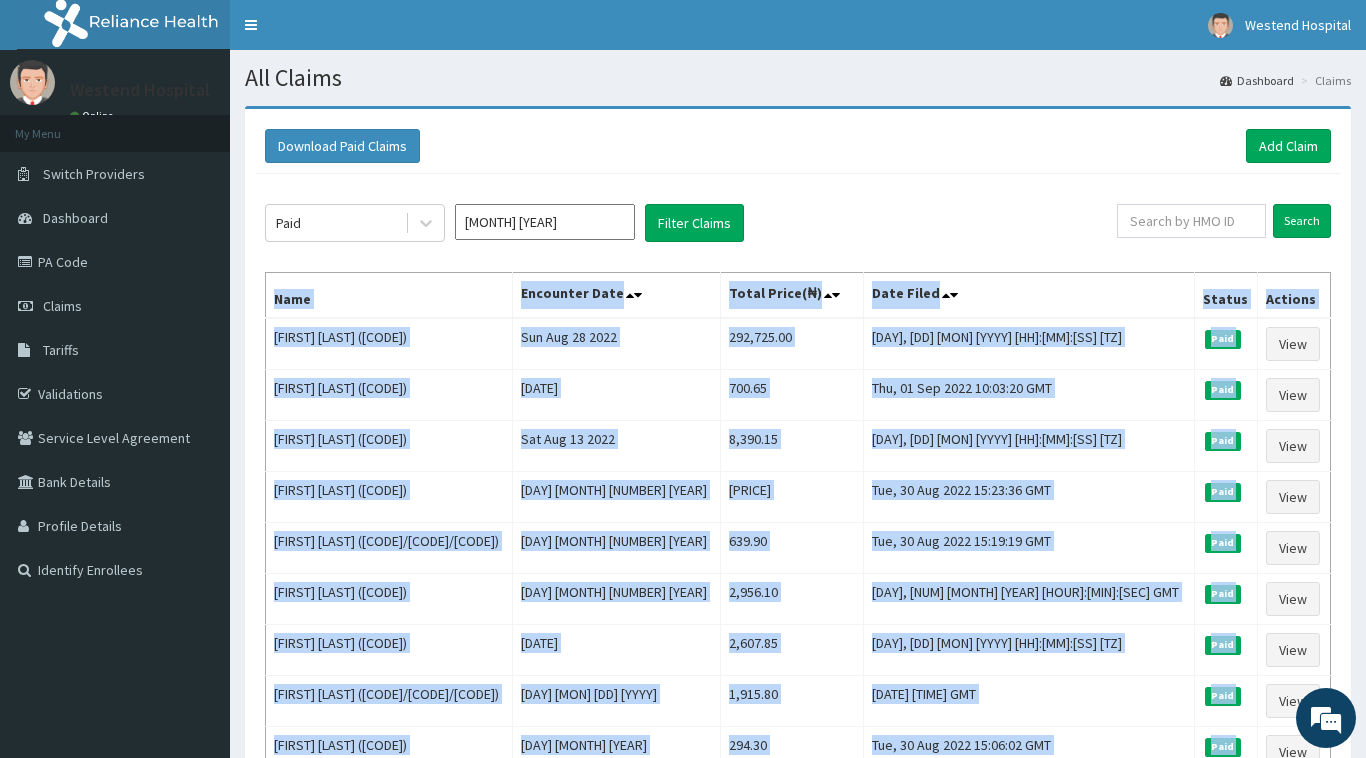 click on "[MONTH] [YEAR]" at bounding box center (545, 222) 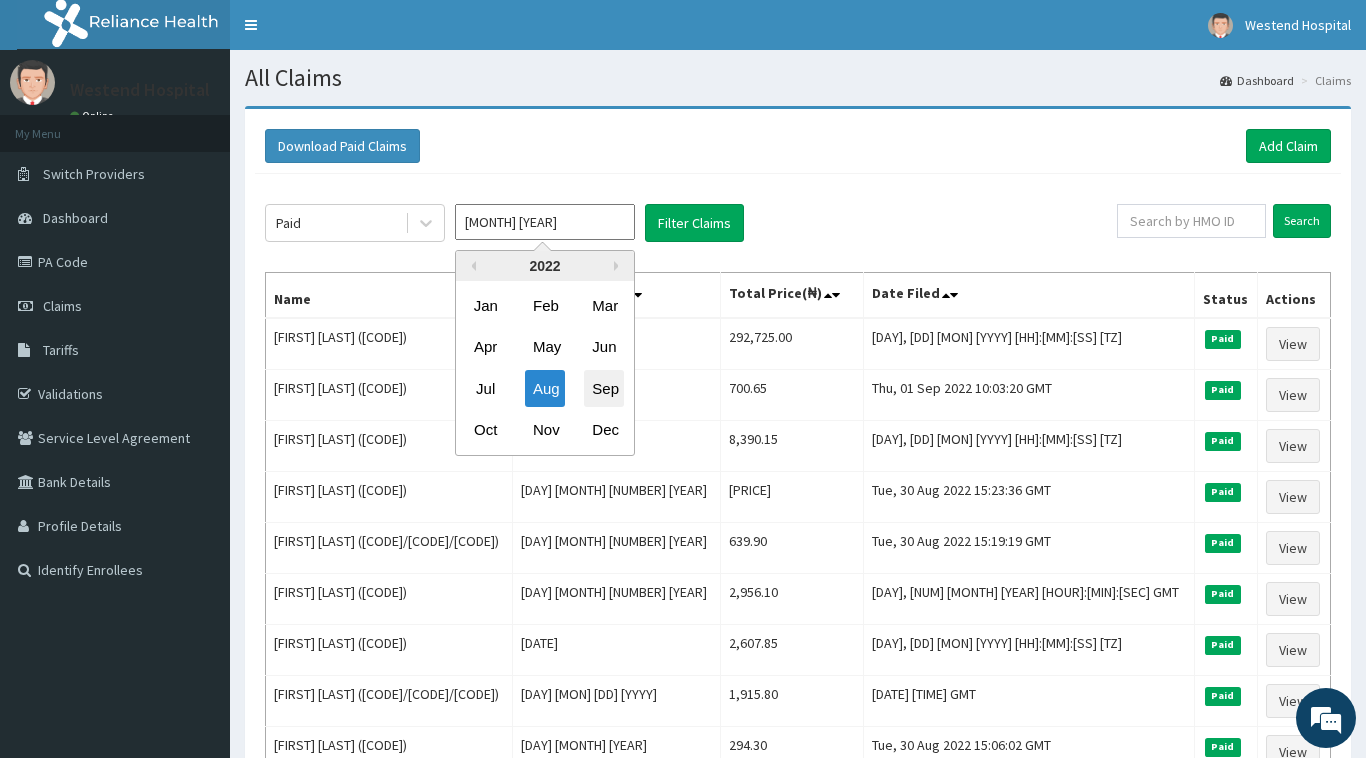 drag, startPoint x: 606, startPoint y: 387, endPoint x: 627, endPoint y: 357, distance: 36.619667 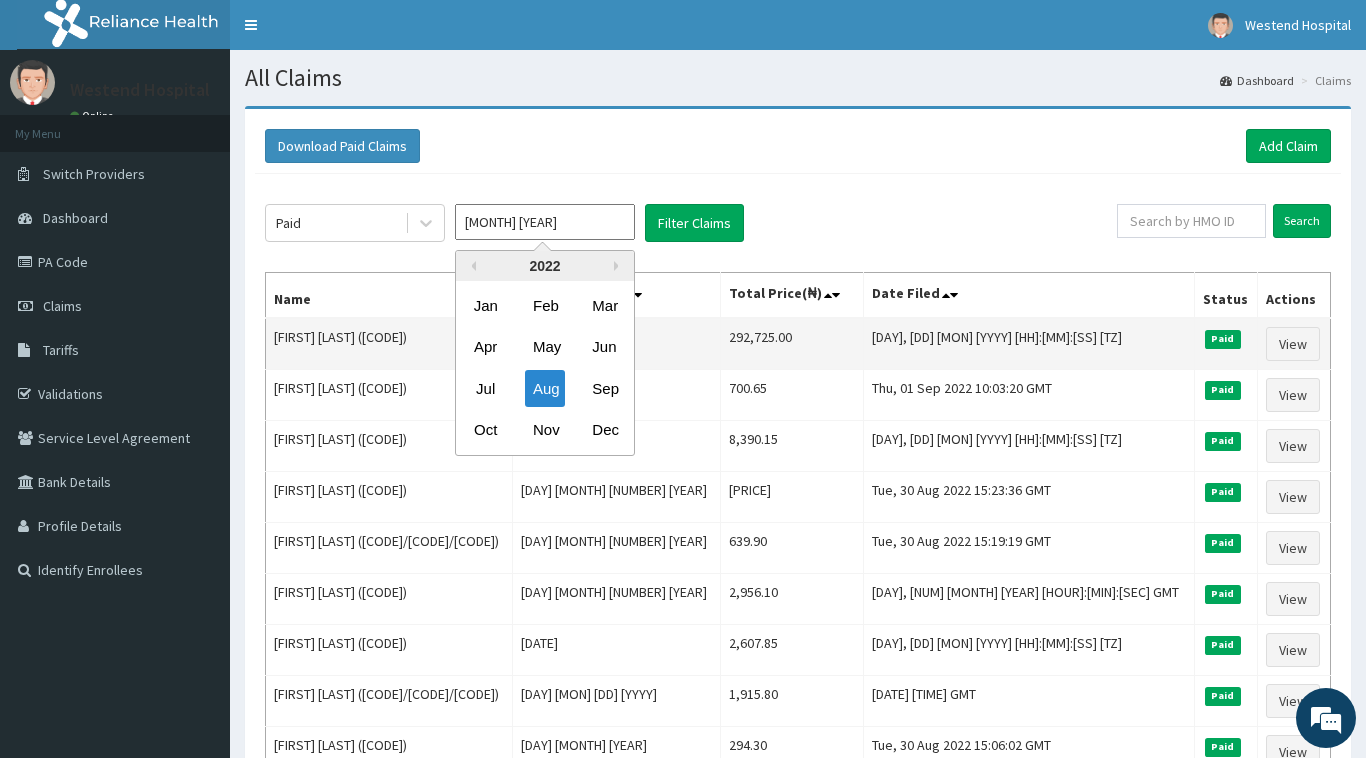 click on "Sep" at bounding box center (604, 388) 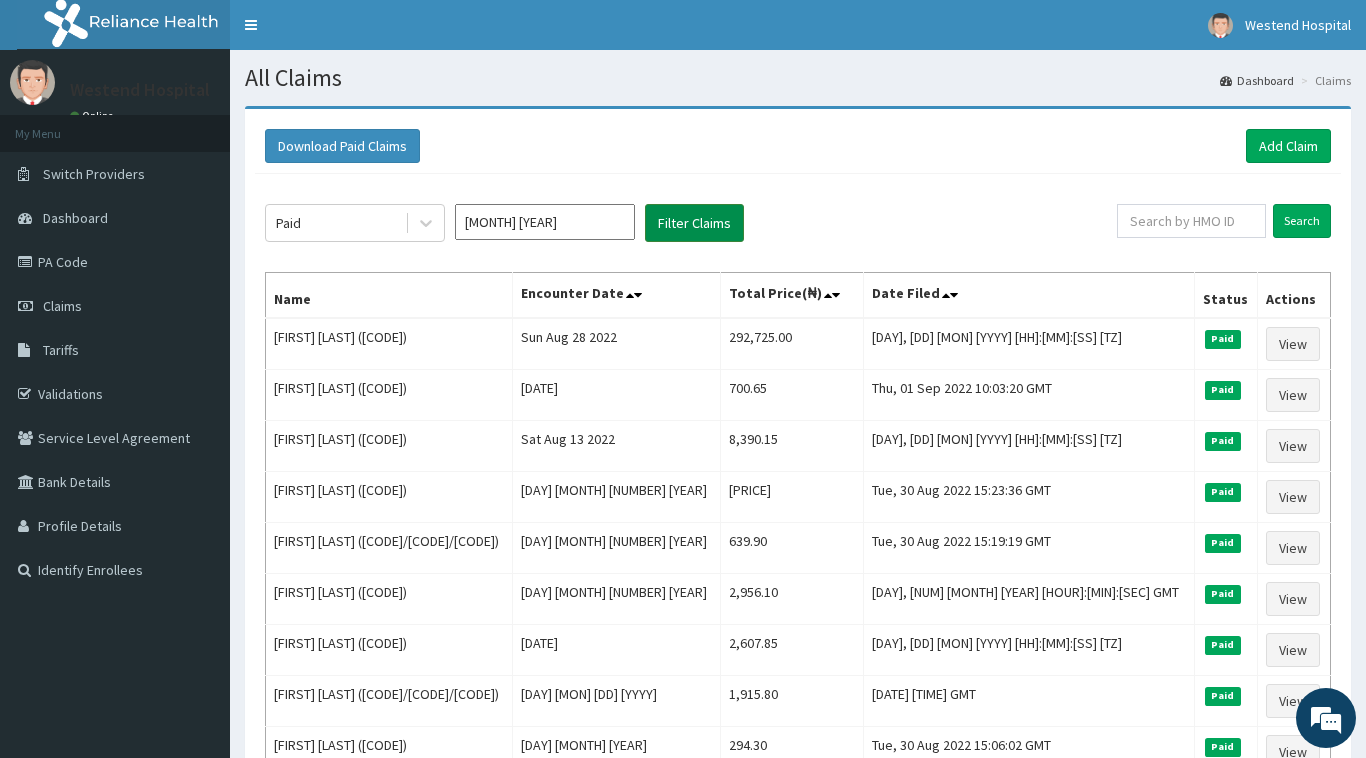 click on "Filter Claims" at bounding box center (694, 223) 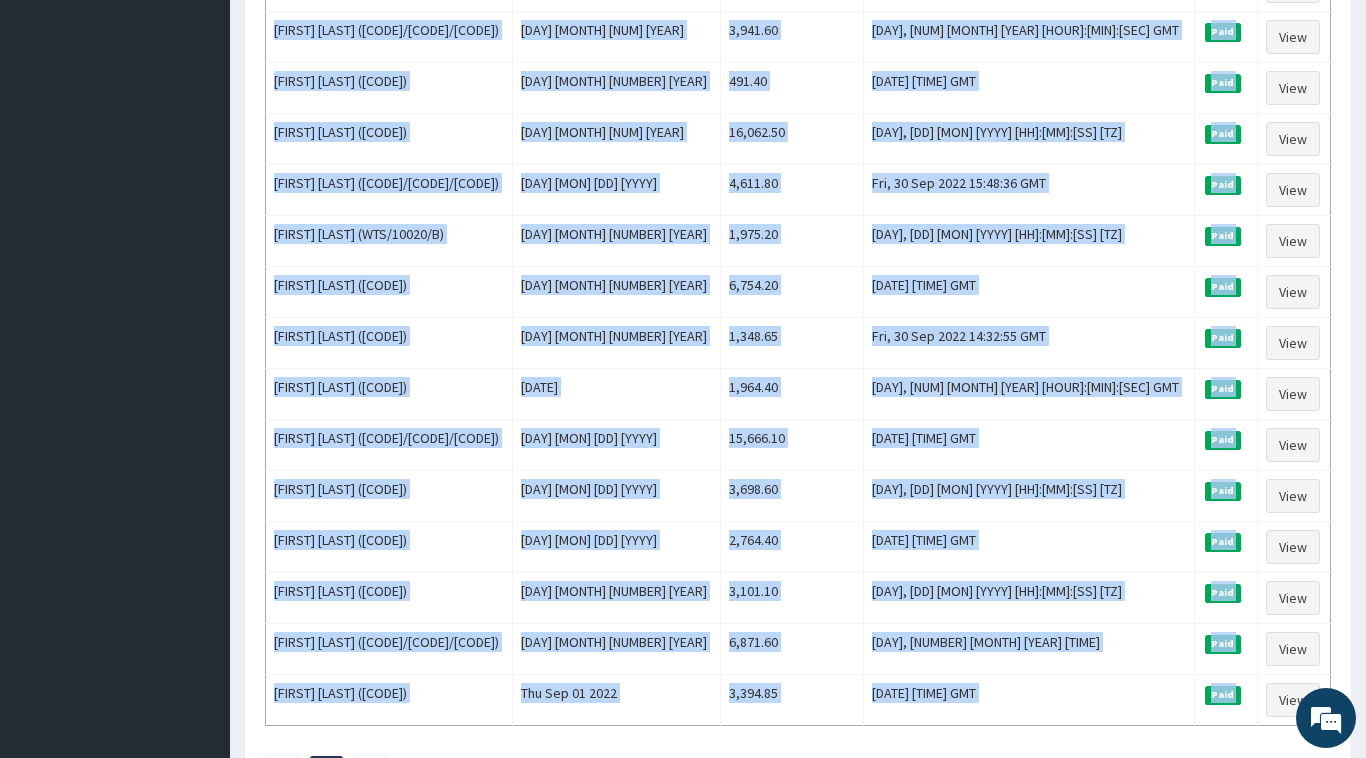 scroll, scrollTop: 884, scrollLeft: 0, axis: vertical 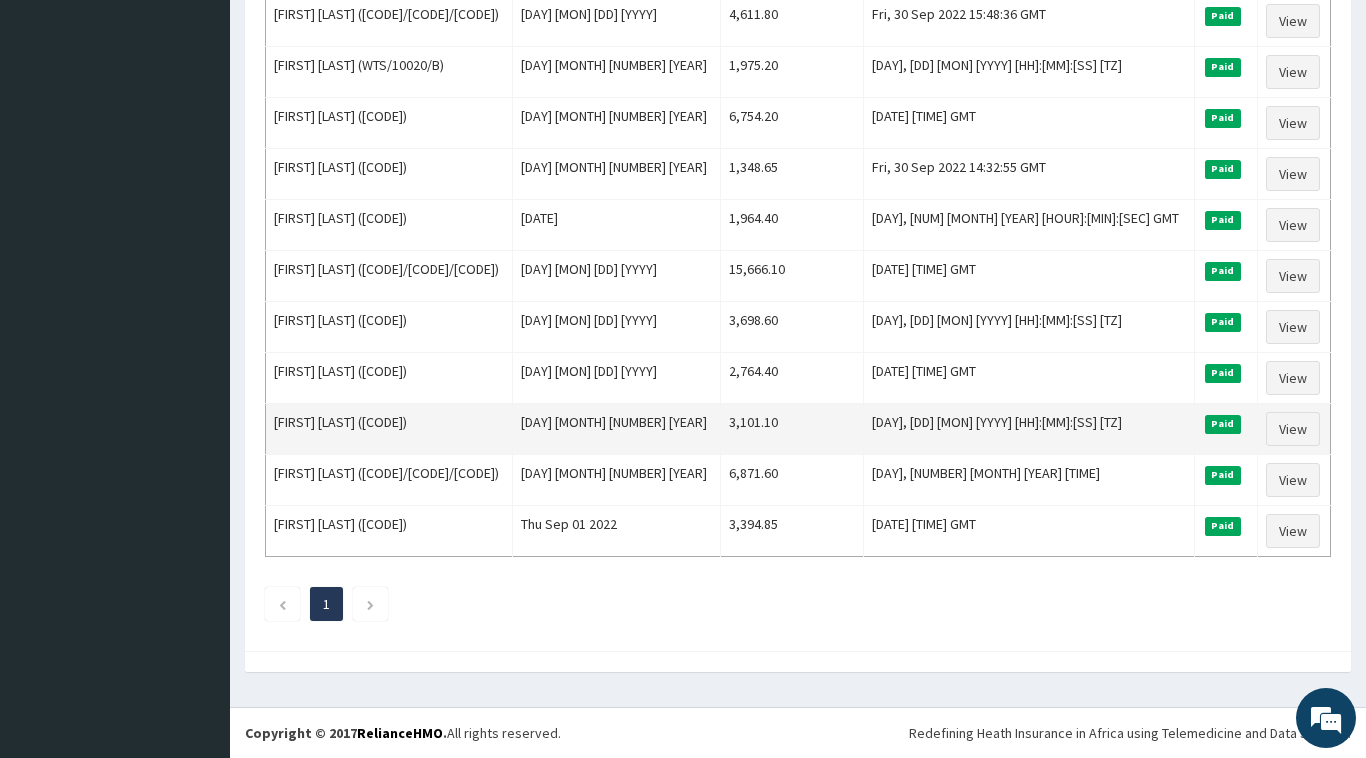 drag, startPoint x: 276, startPoint y: 299, endPoint x: 638, endPoint y: 428, distance: 384.29807 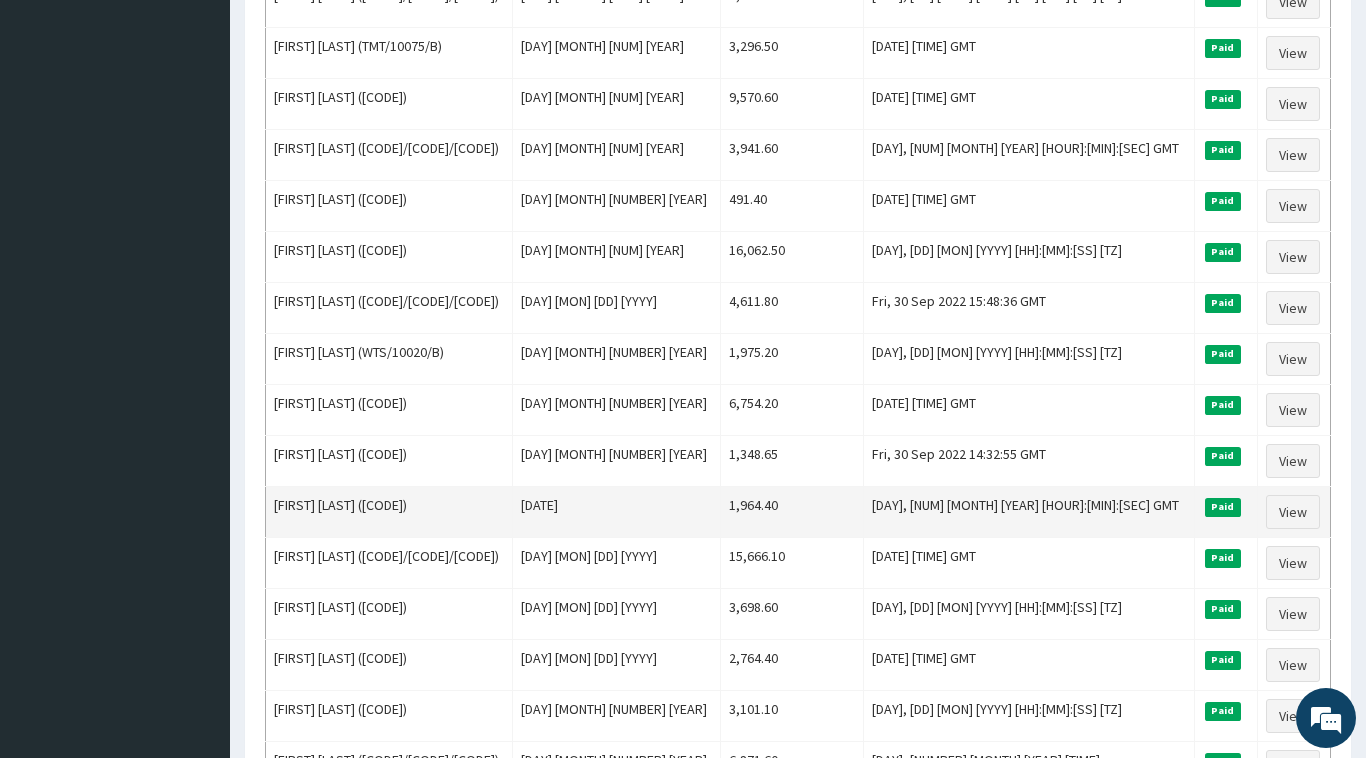 scroll, scrollTop: 84, scrollLeft: 0, axis: vertical 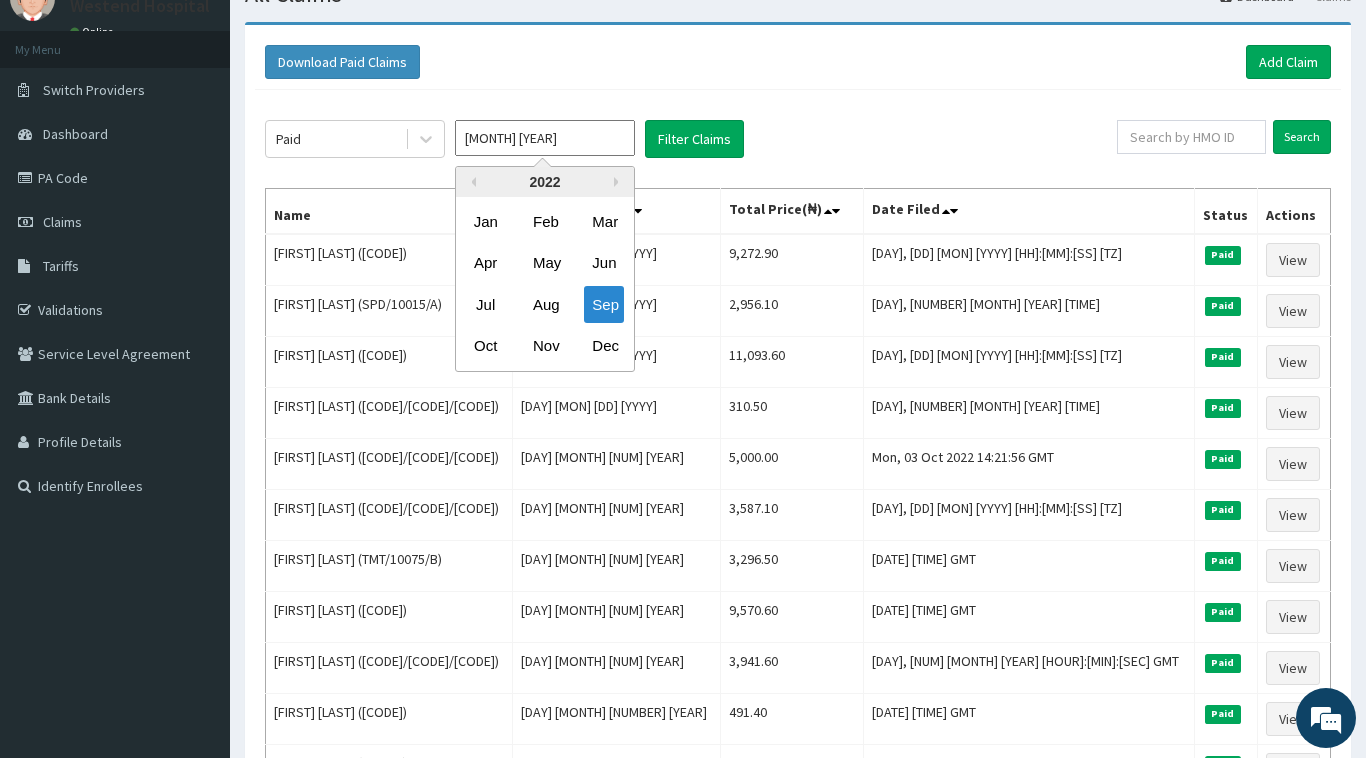 click on "[MONTH] [YEAR]" at bounding box center (545, 138) 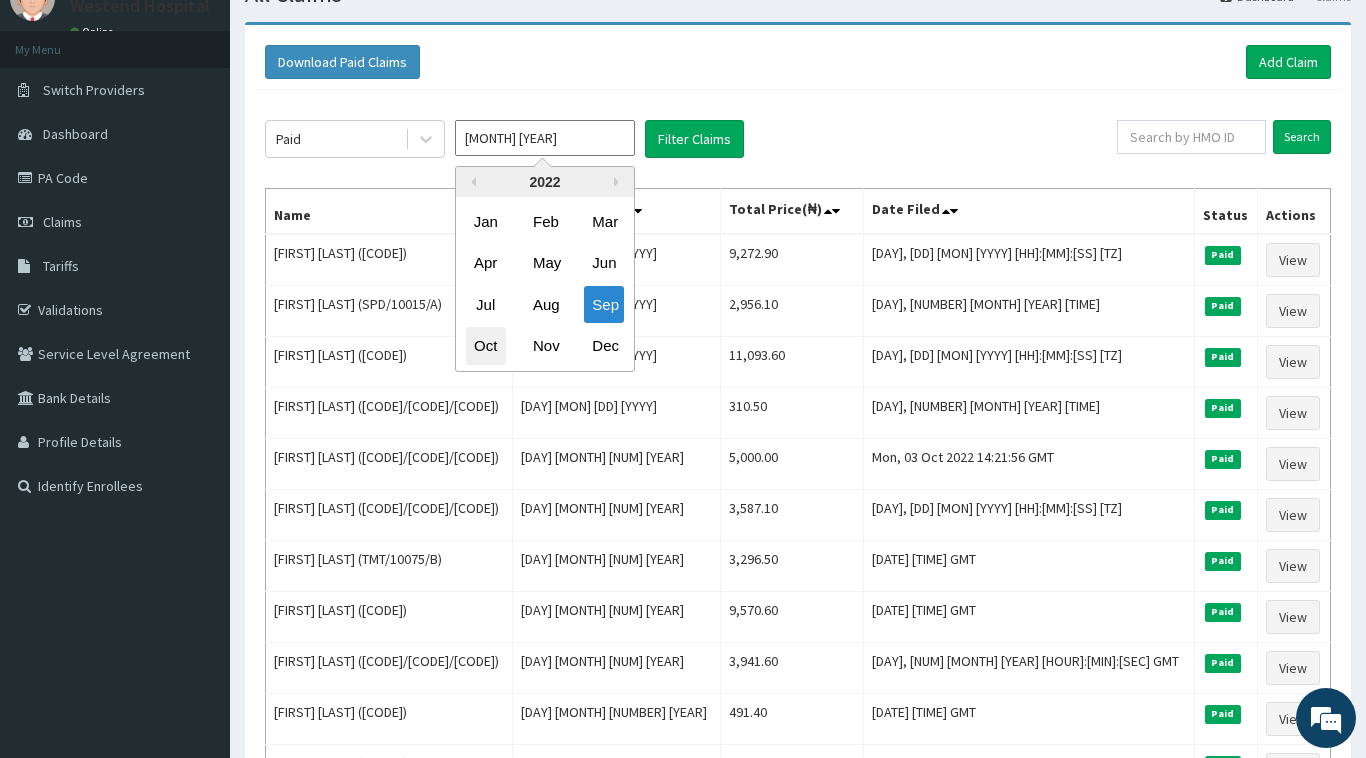 click on "Oct" at bounding box center (486, 346) 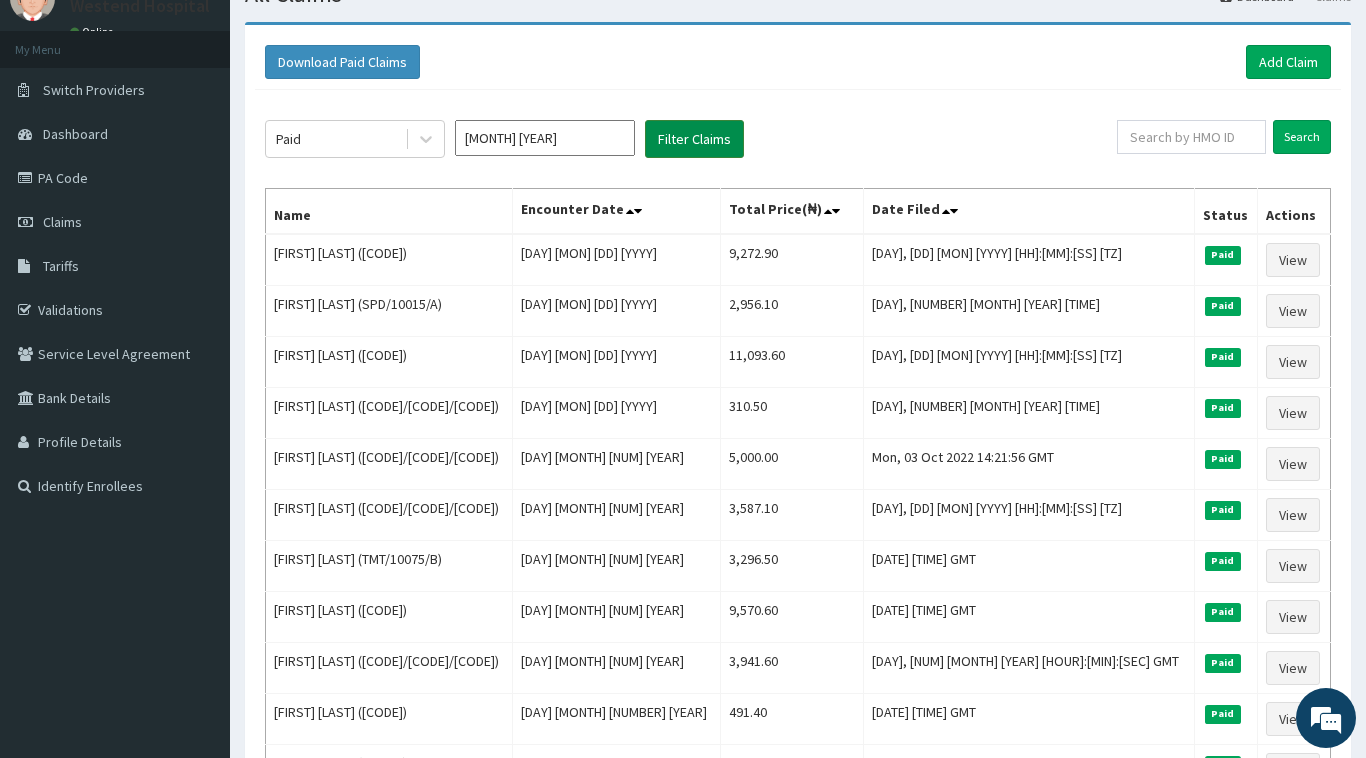 click on "Filter Claims" at bounding box center [694, 139] 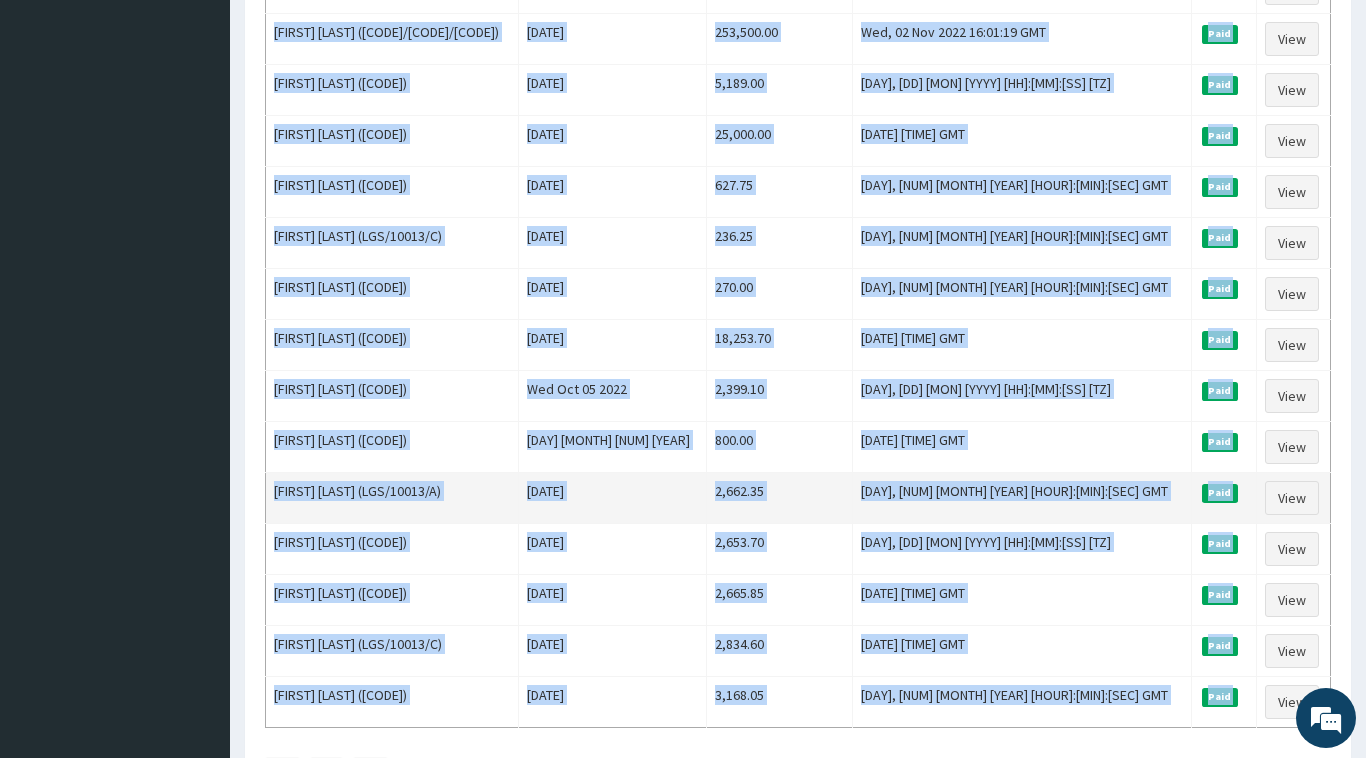 scroll, scrollTop: 2053, scrollLeft: 0, axis: vertical 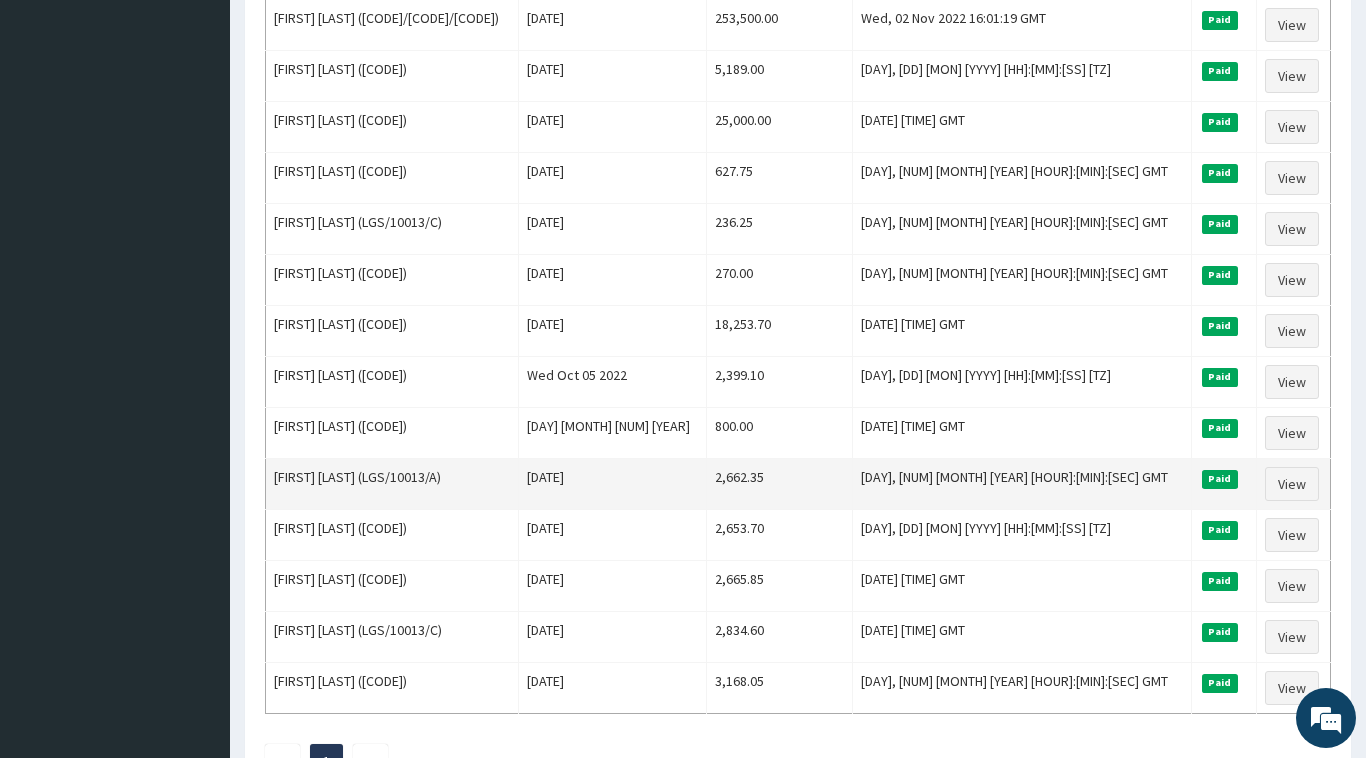 drag, startPoint x: 277, startPoint y: 216, endPoint x: 634, endPoint y: 482, distance: 445.2022 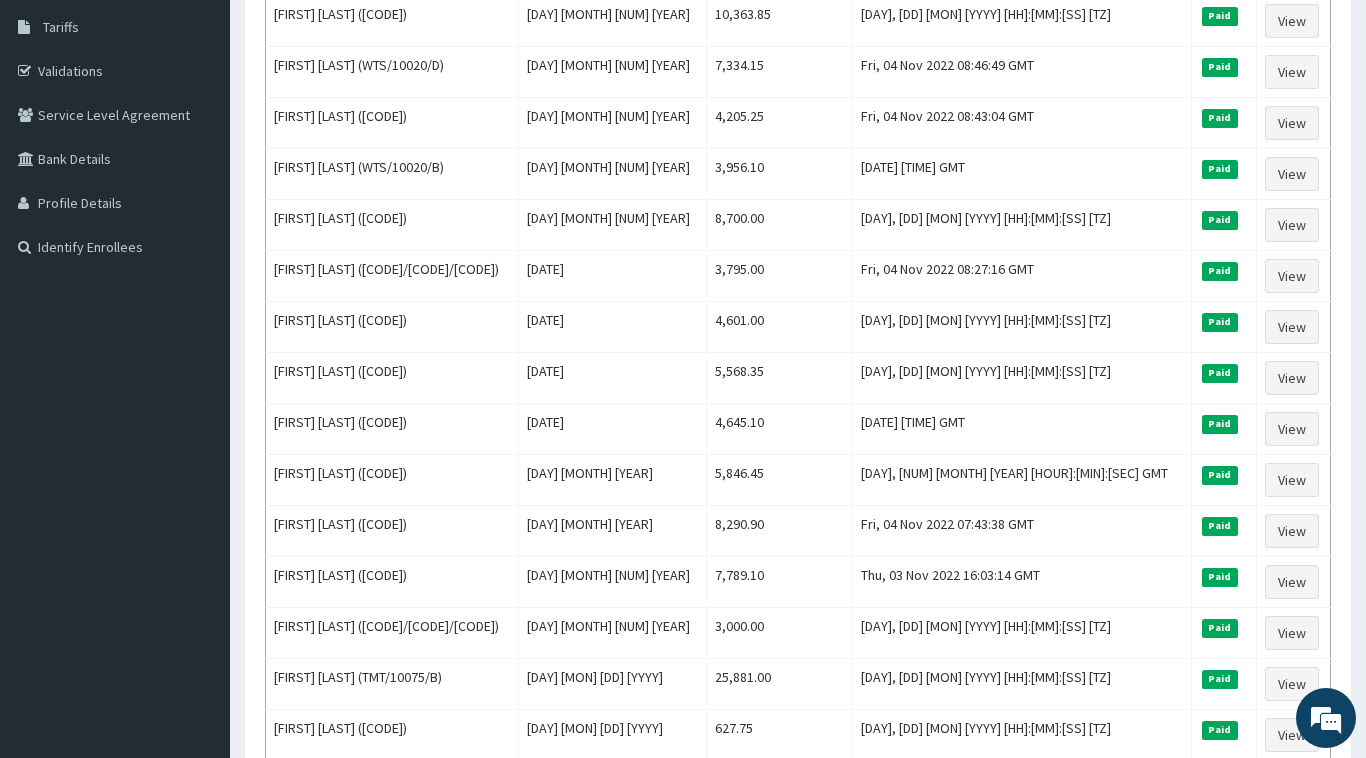 scroll, scrollTop: 0, scrollLeft: 0, axis: both 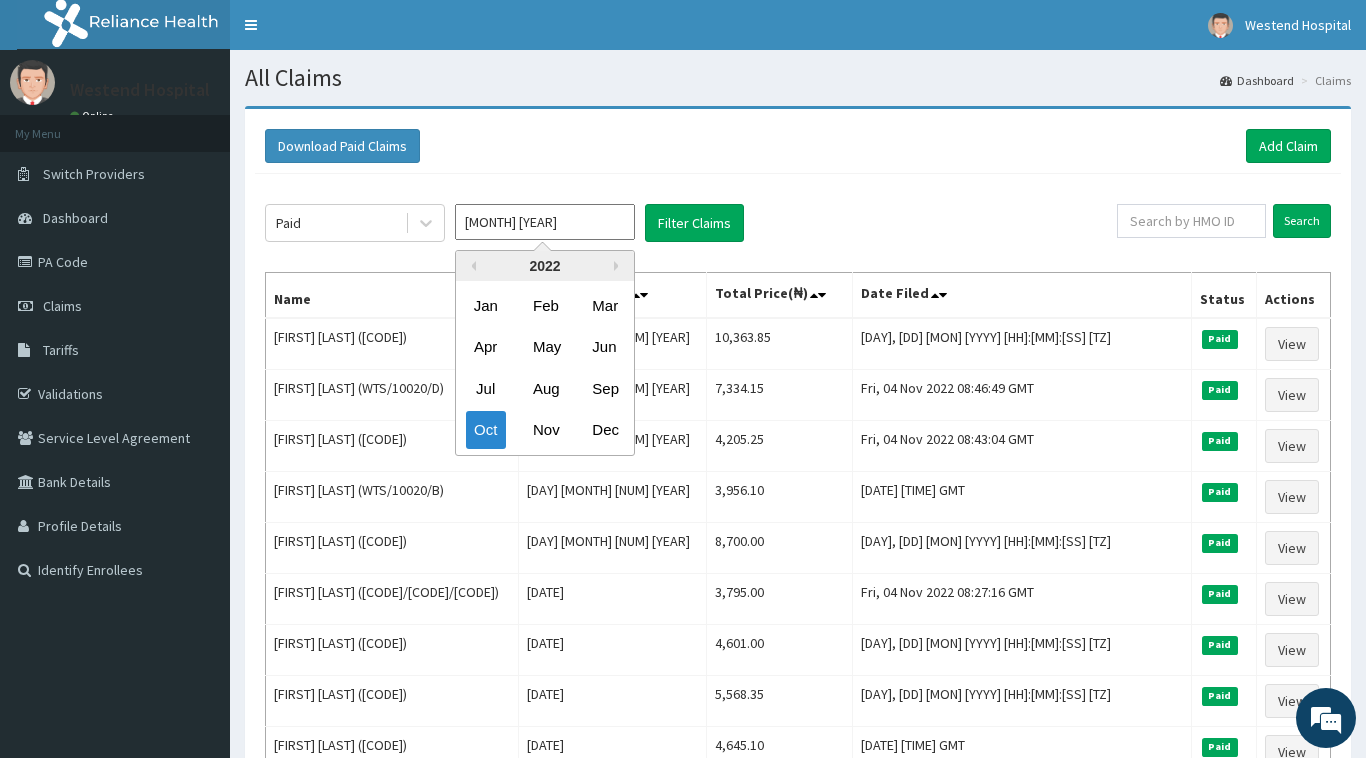 click on "[MONTH] [YEAR]" at bounding box center [545, 222] 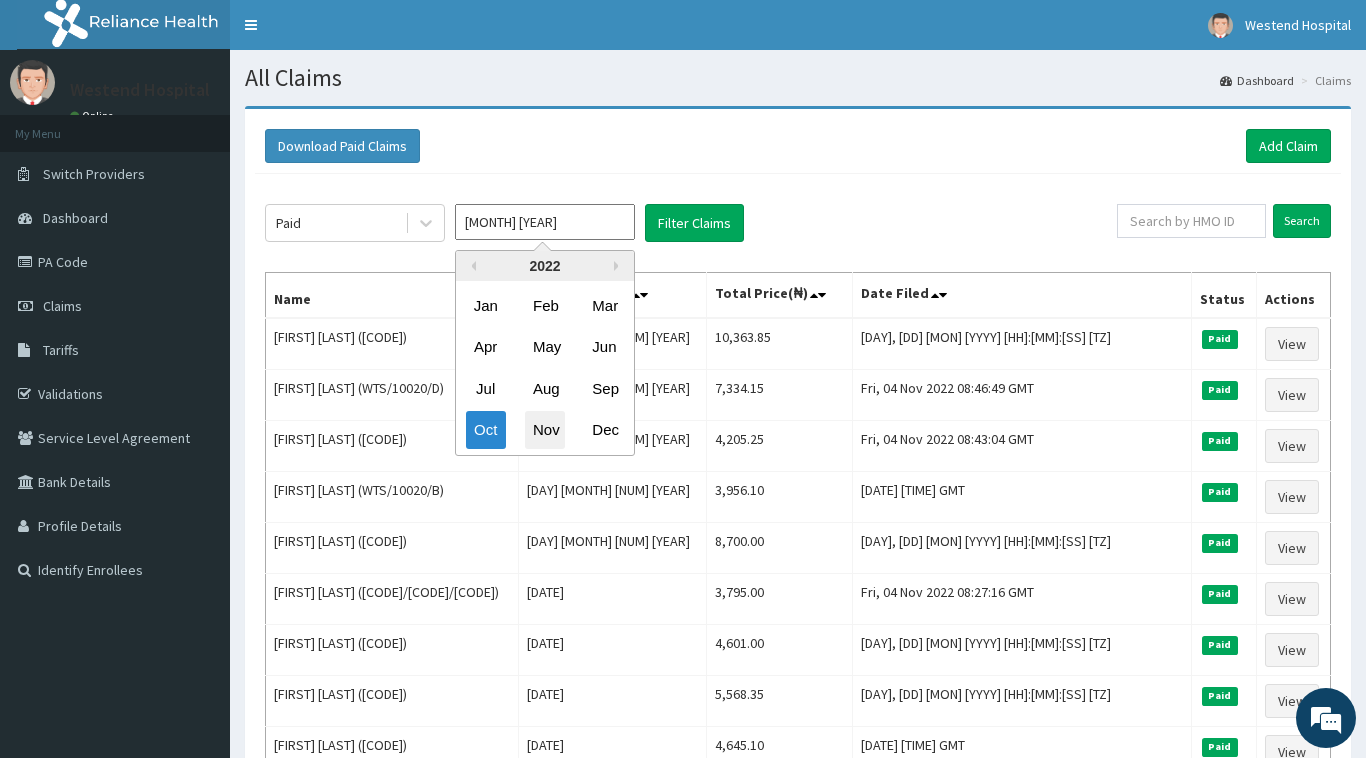 drag, startPoint x: 542, startPoint y: 439, endPoint x: 552, endPoint y: 429, distance: 14.142136 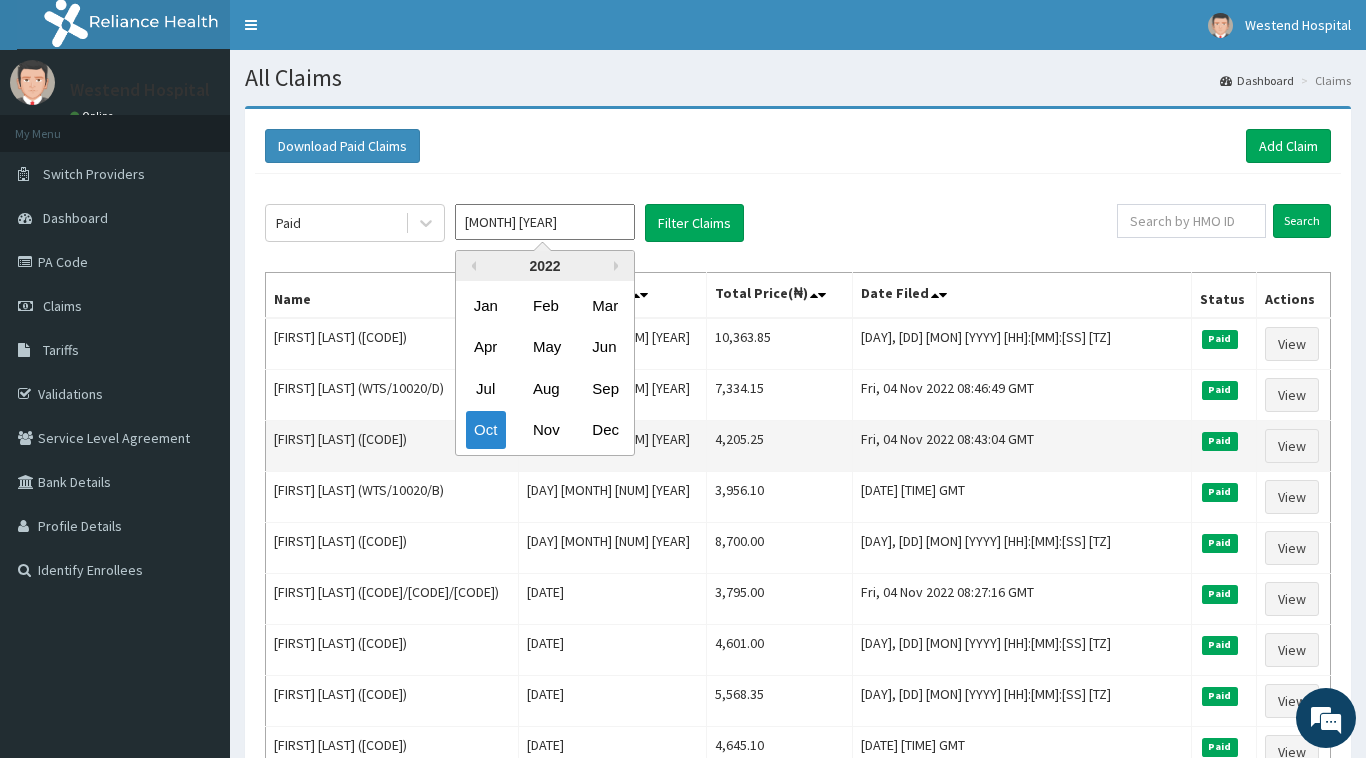 click on "Nov" at bounding box center (545, 430) 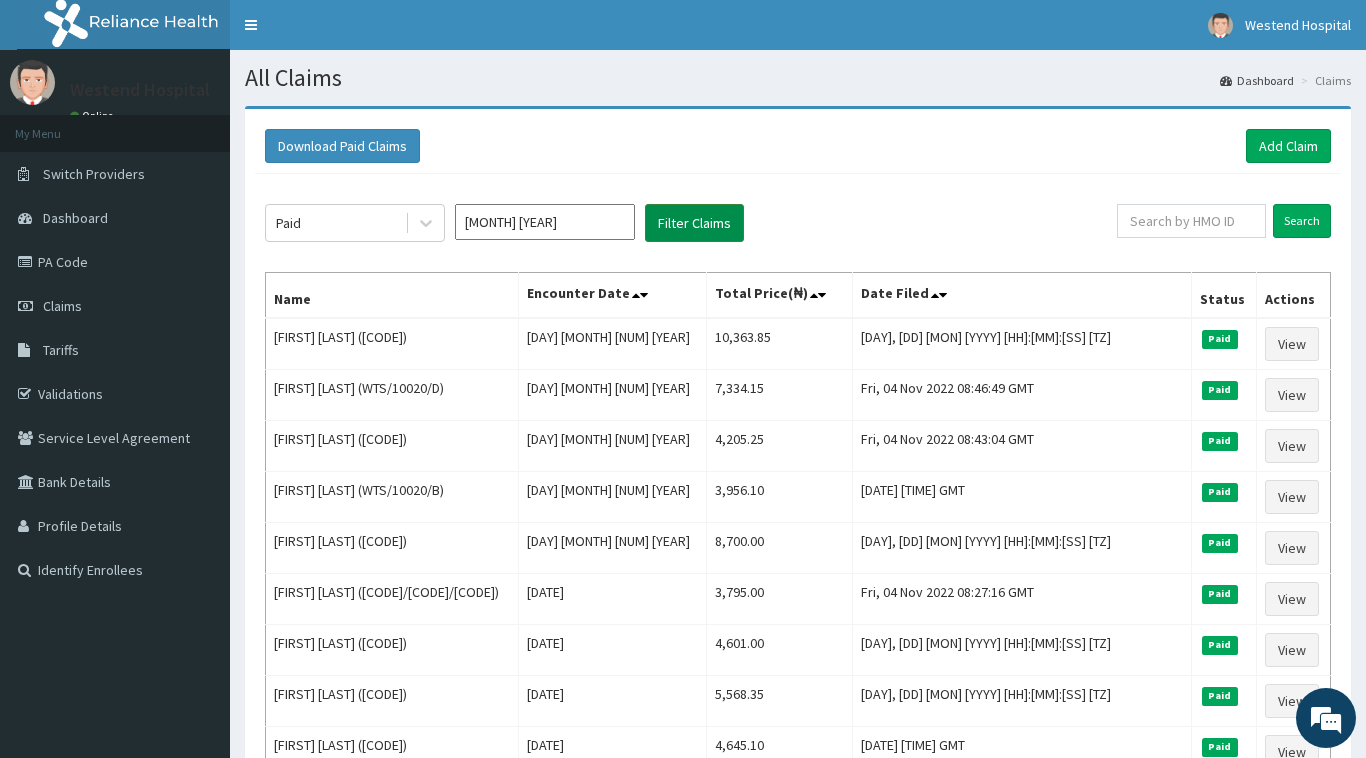 click on "Filter Claims" at bounding box center (694, 223) 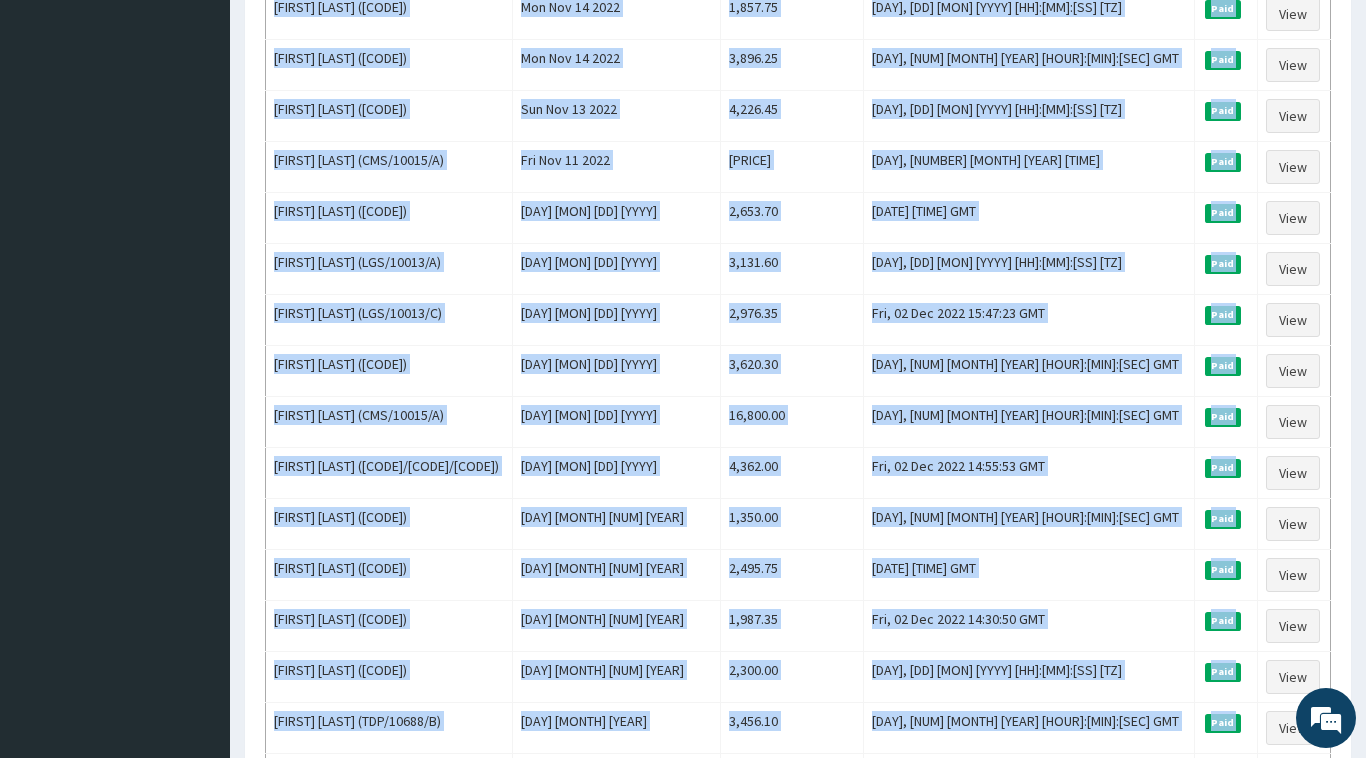 scroll, scrollTop: 2312, scrollLeft: 0, axis: vertical 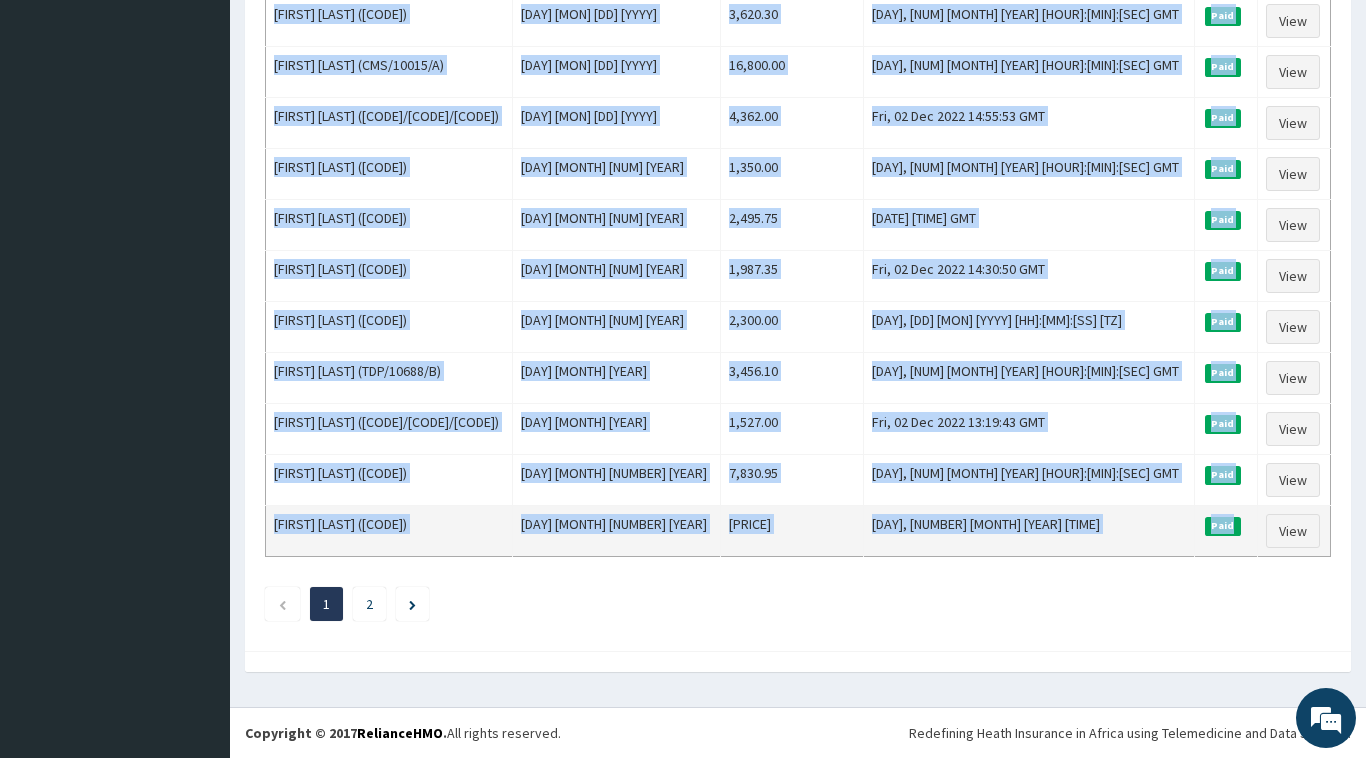 drag, startPoint x: 276, startPoint y: 301, endPoint x: 1229, endPoint y: 533, distance: 980.8328 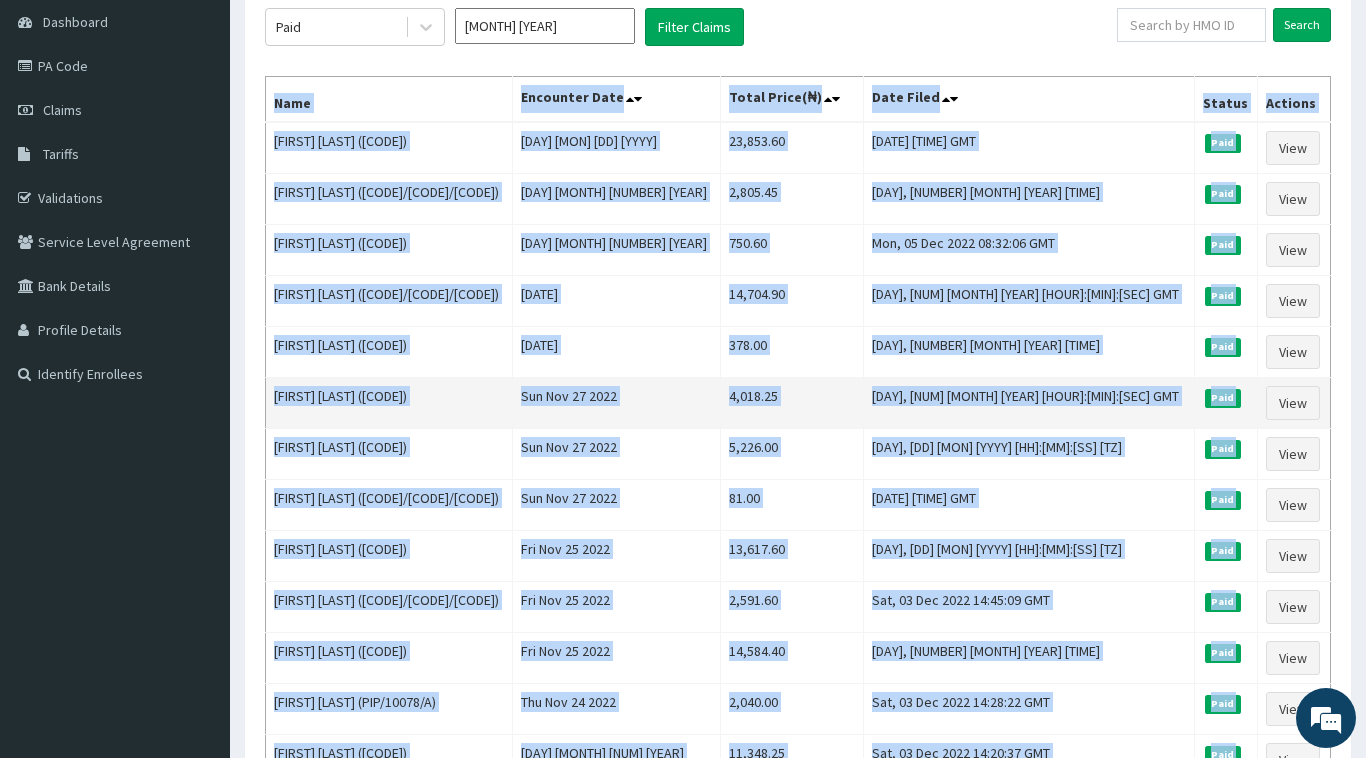 scroll, scrollTop: 0, scrollLeft: 0, axis: both 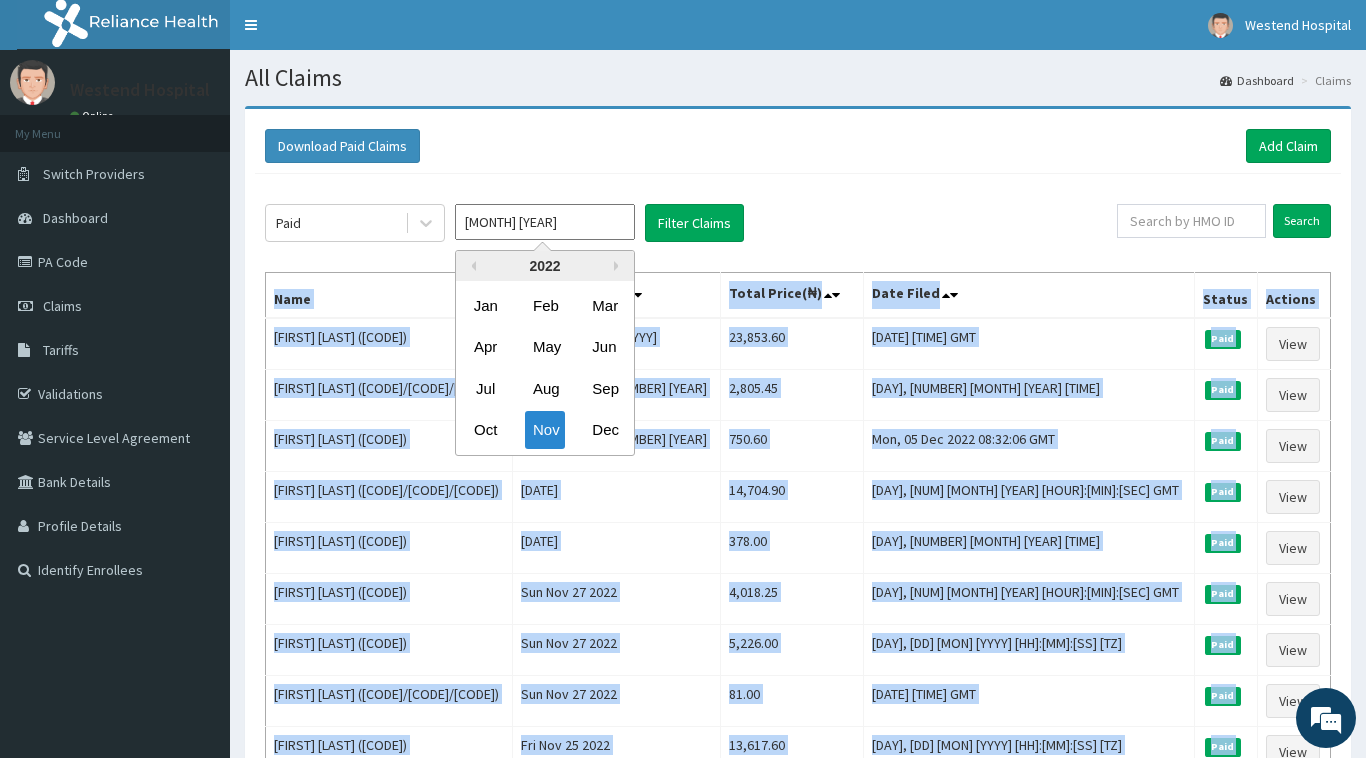 click on "[MONTH] [YEAR]" at bounding box center [545, 222] 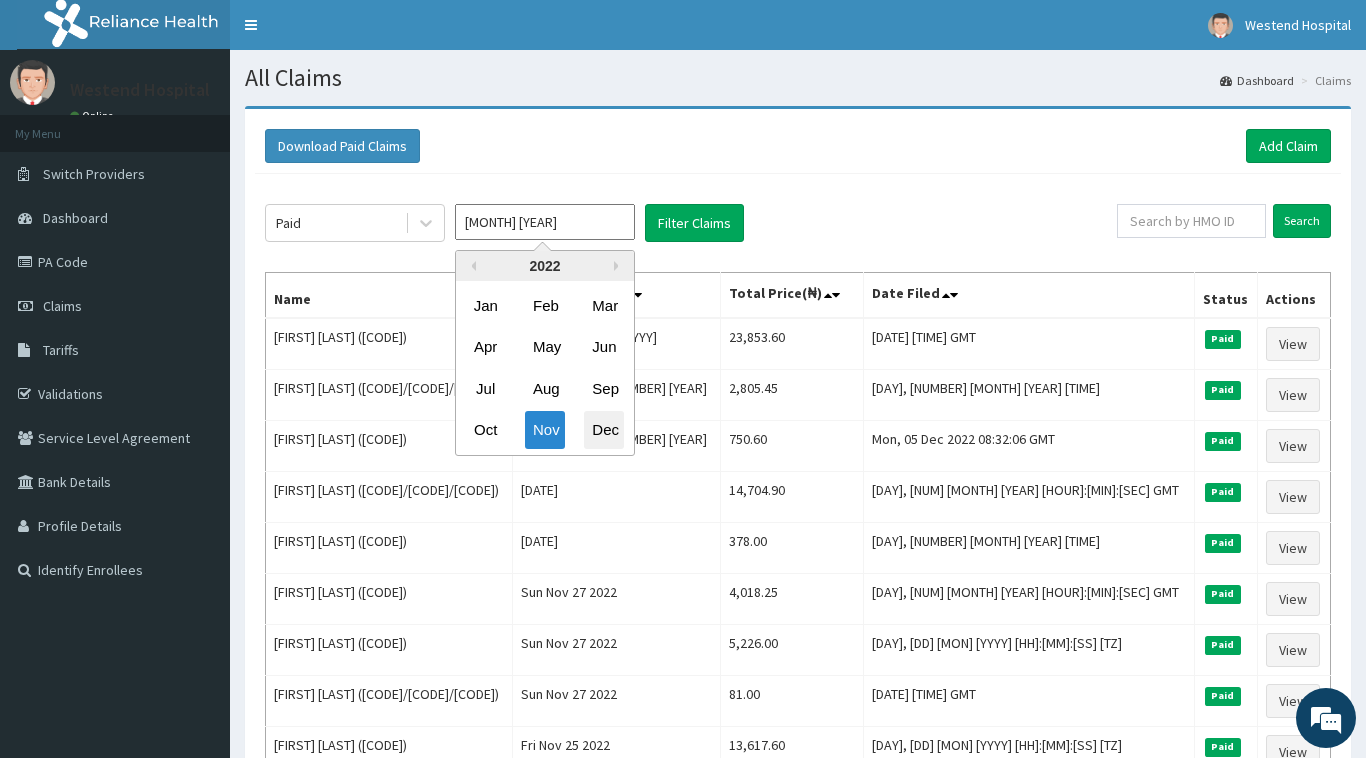 click on "Dec" at bounding box center (604, 430) 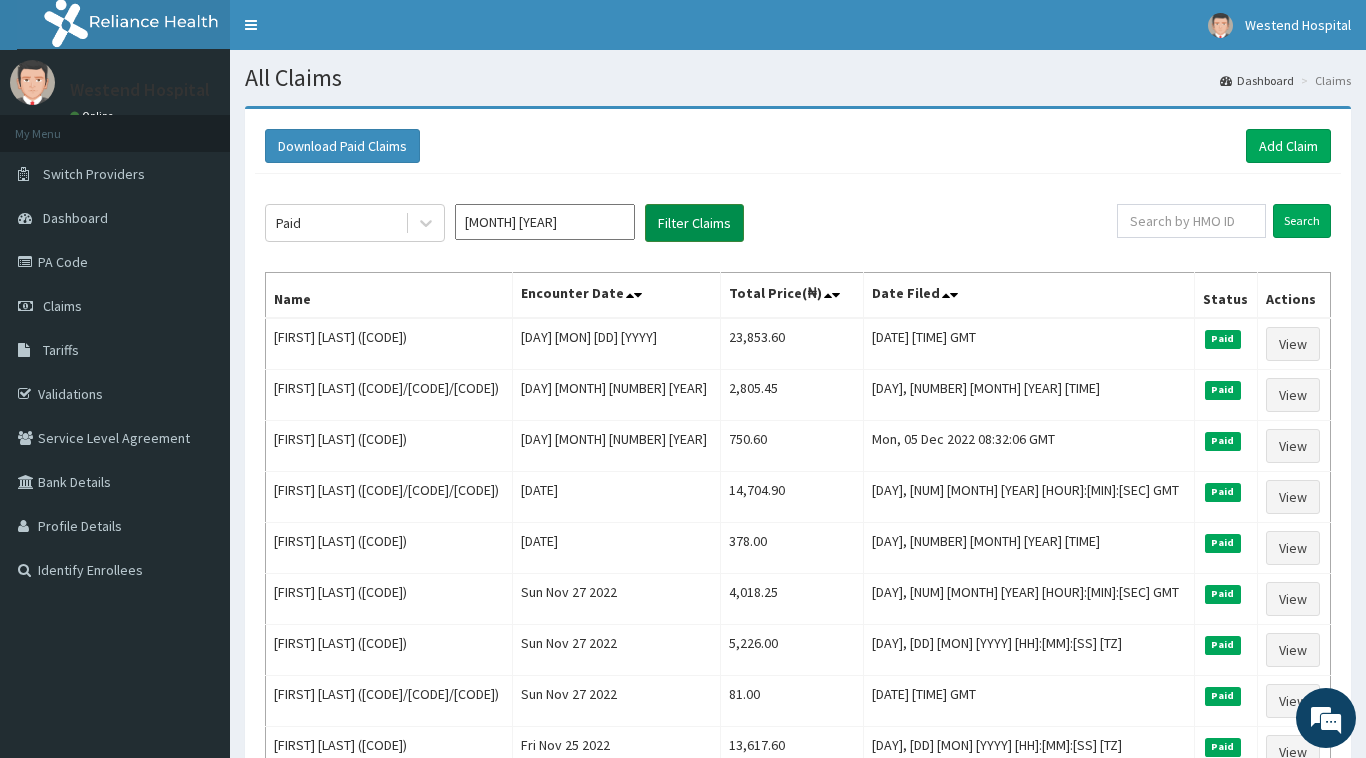 click on "Filter Claims" at bounding box center [694, 223] 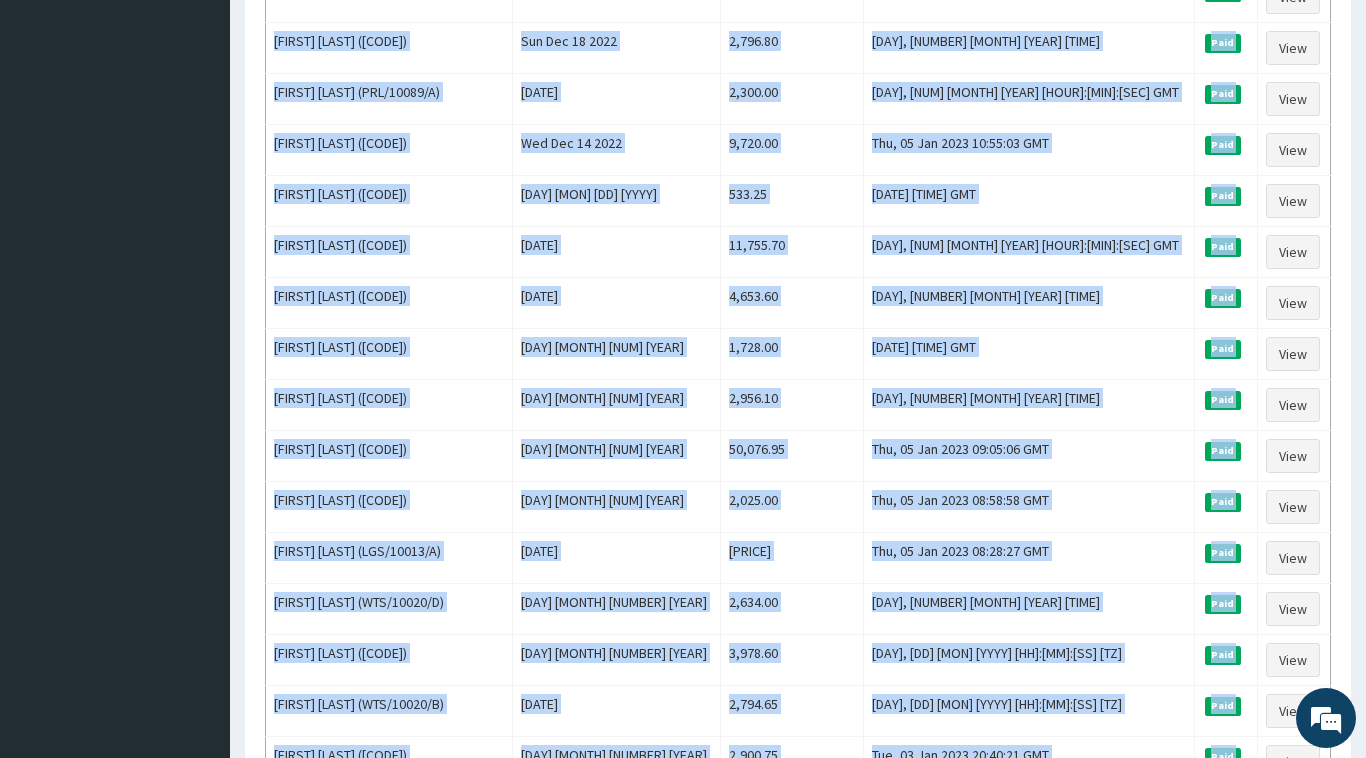 scroll, scrollTop: 1955, scrollLeft: 0, axis: vertical 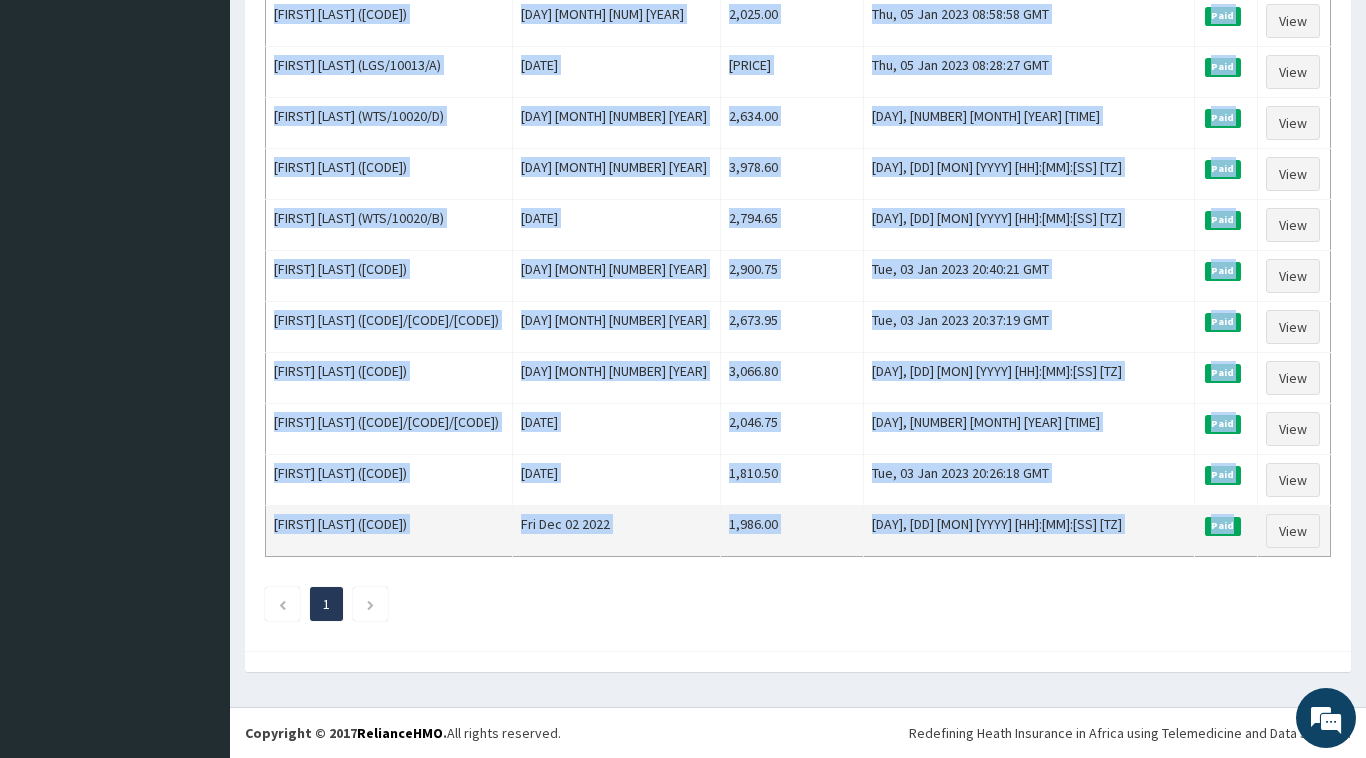drag, startPoint x: 276, startPoint y: 298, endPoint x: 1231, endPoint y: 522, distance: 980.91846 